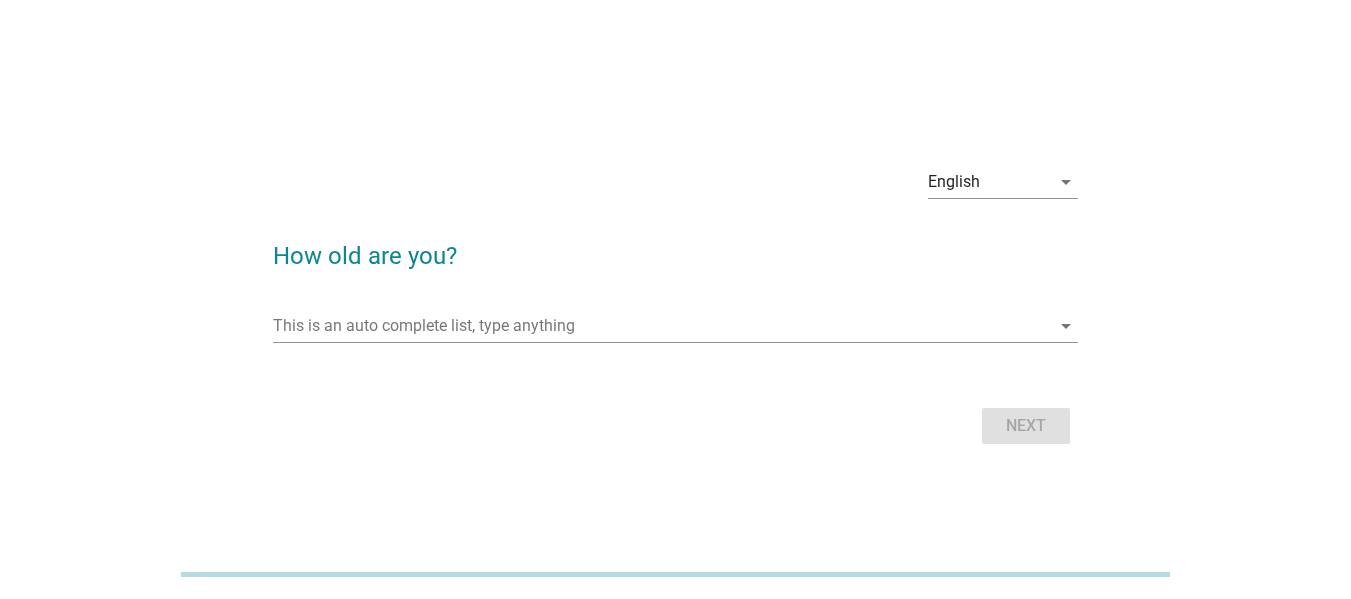 scroll, scrollTop: 0, scrollLeft: 0, axis: both 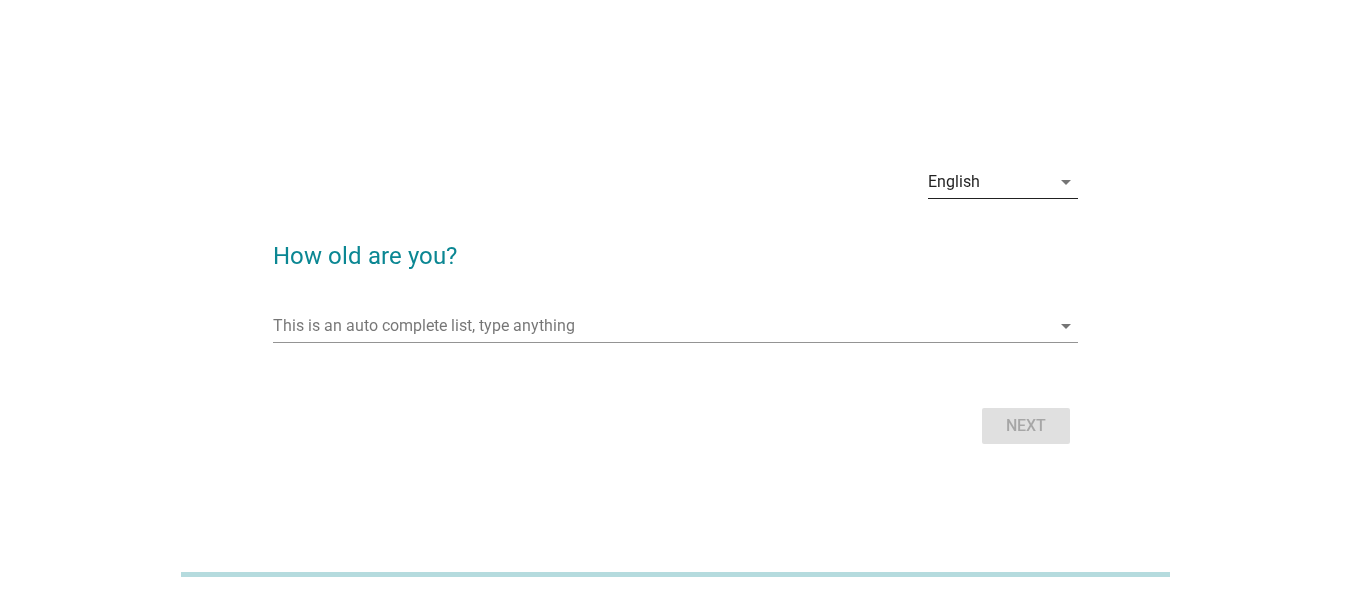 click on "English" at bounding box center (989, 182) 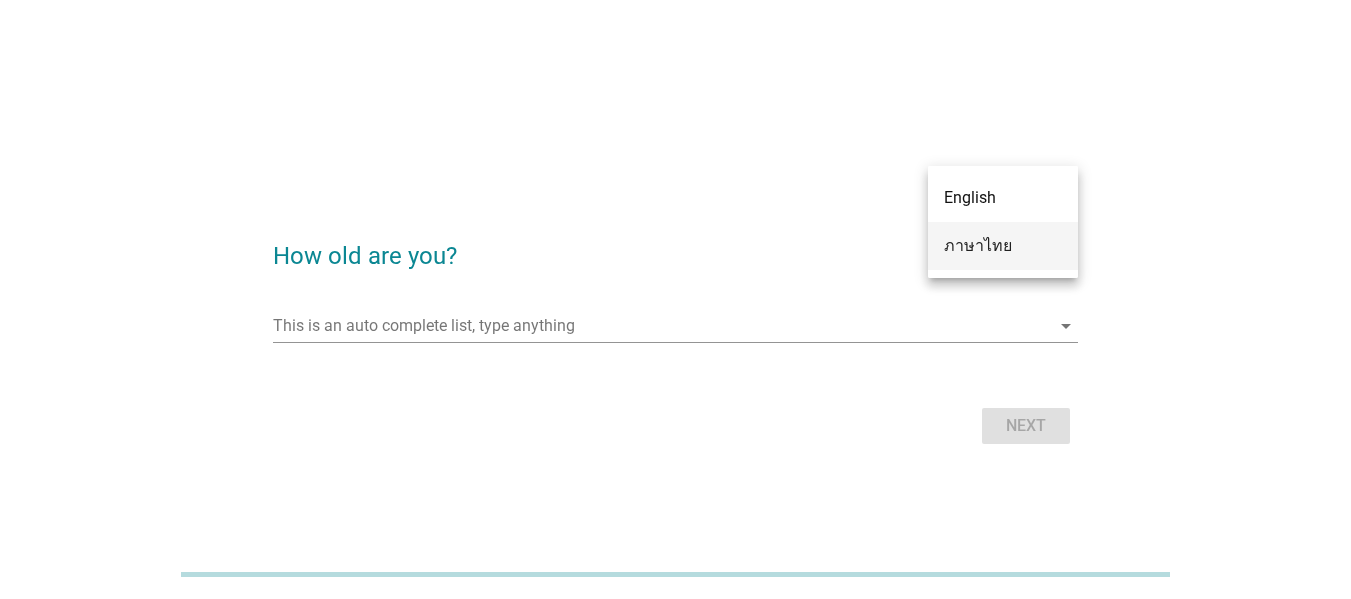 click on "ภาษาไทย" at bounding box center [1003, 246] 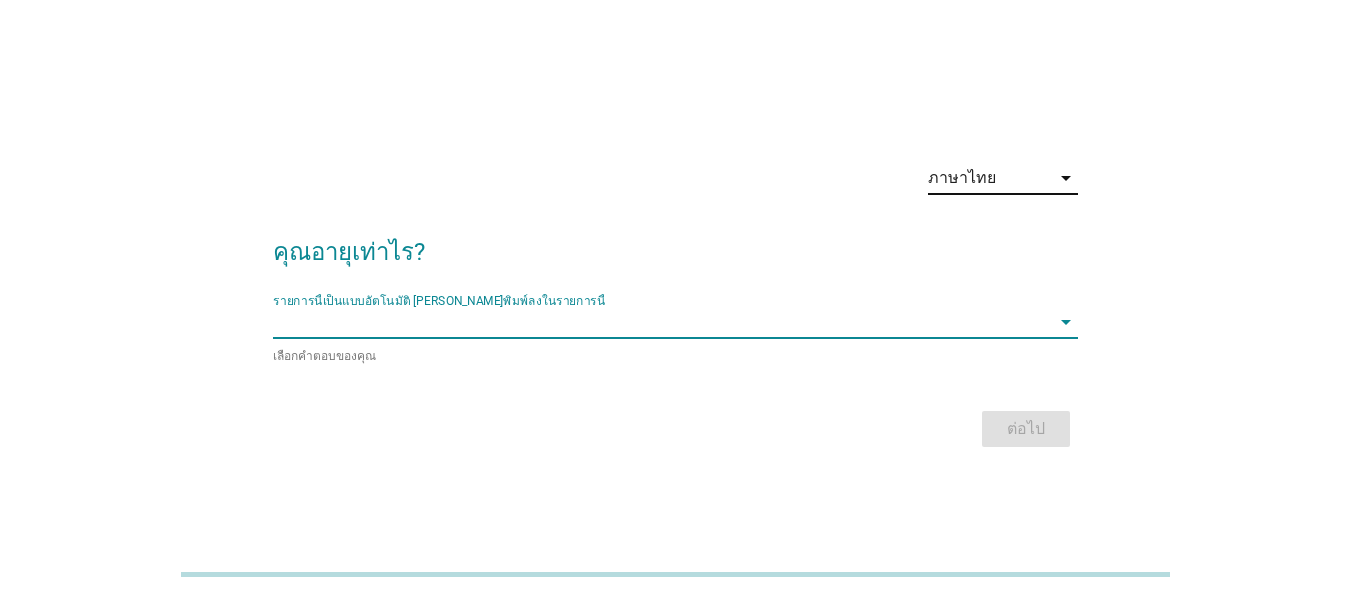 click at bounding box center [661, 322] 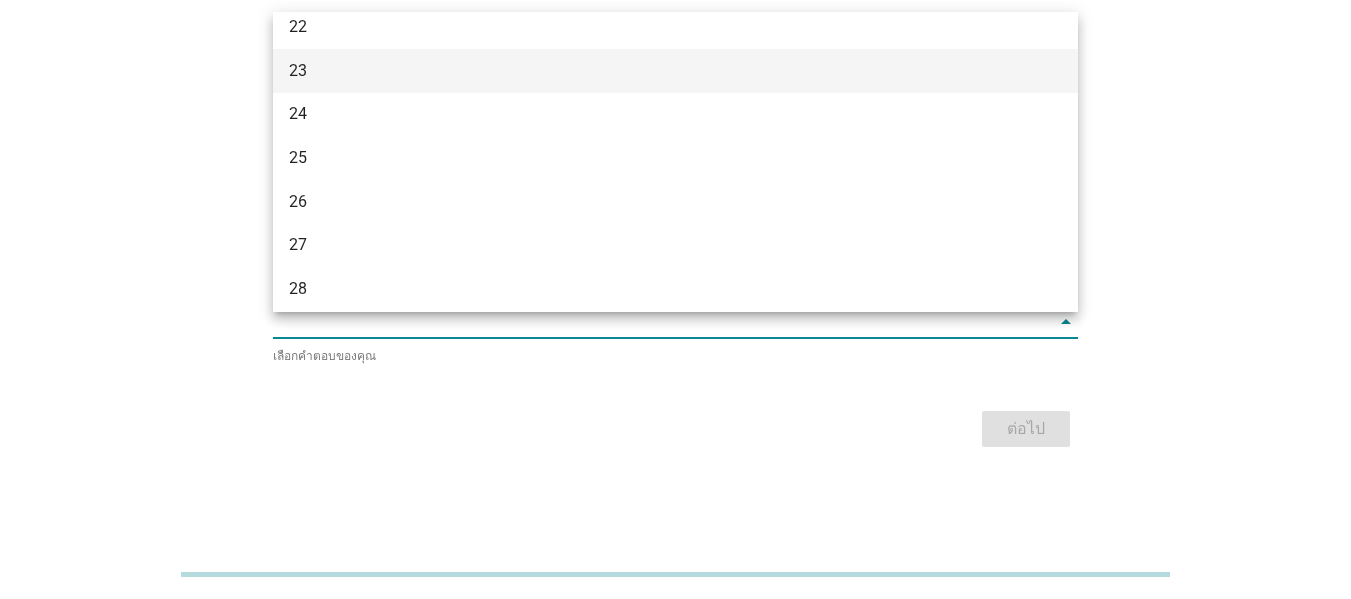scroll, scrollTop: 200, scrollLeft: 0, axis: vertical 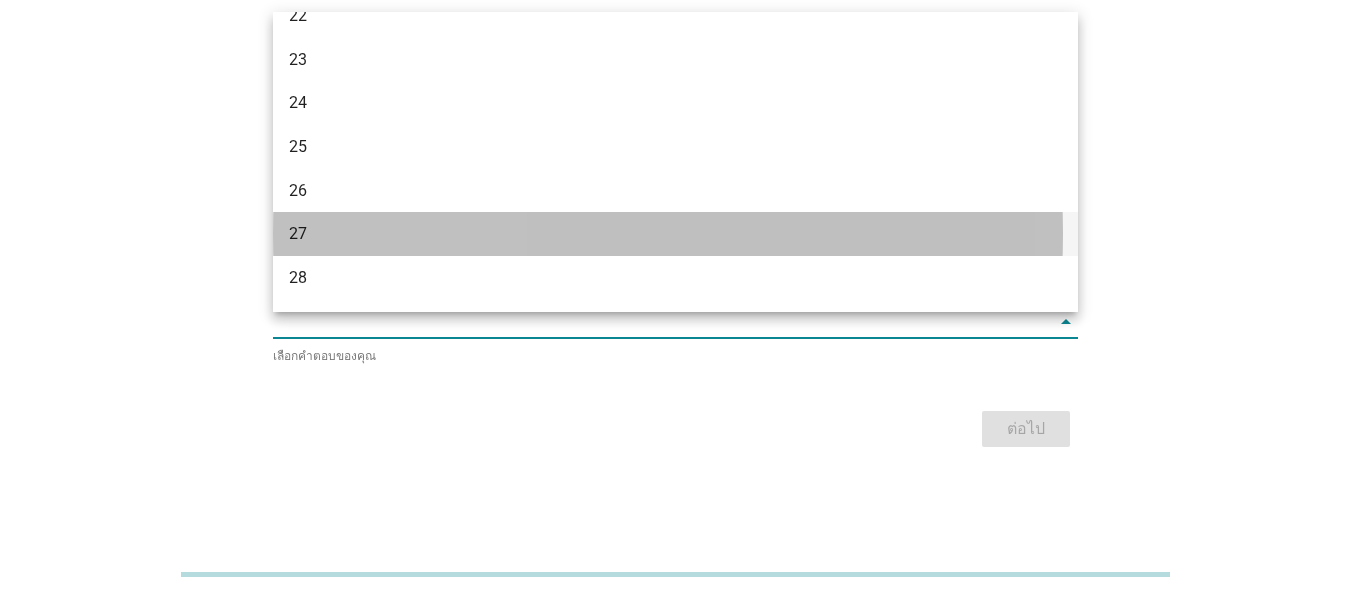 click on "27" at bounding box center [643, 234] 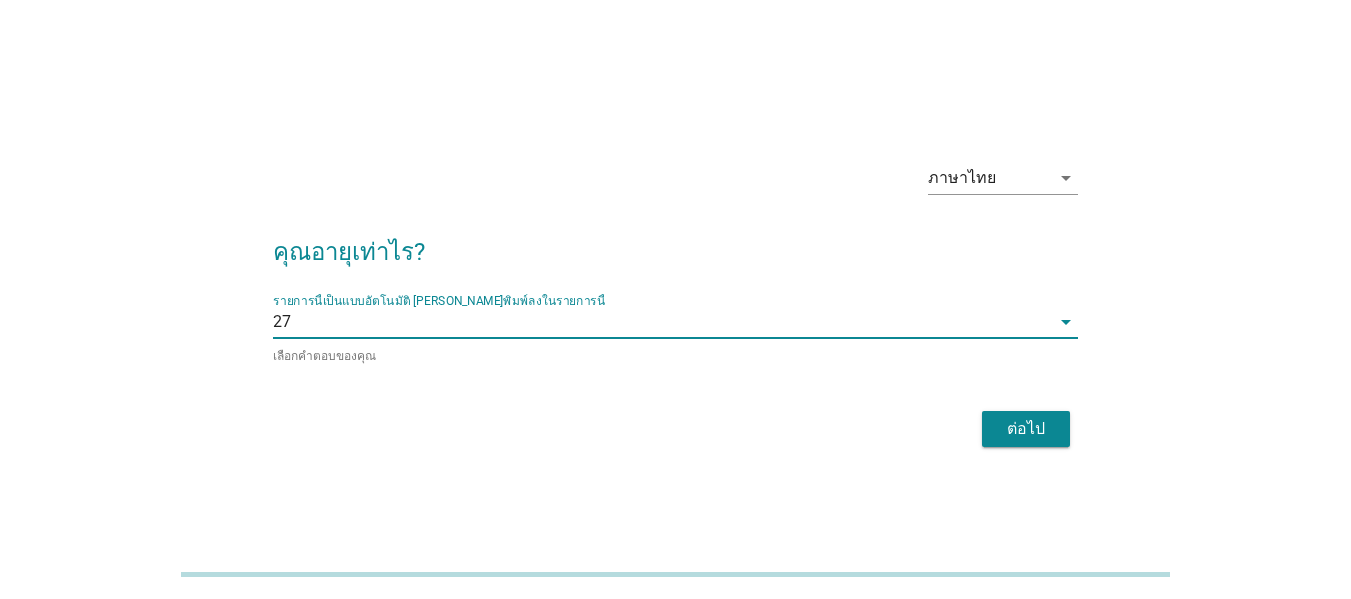 click on "ต่อไป" at bounding box center [1026, 429] 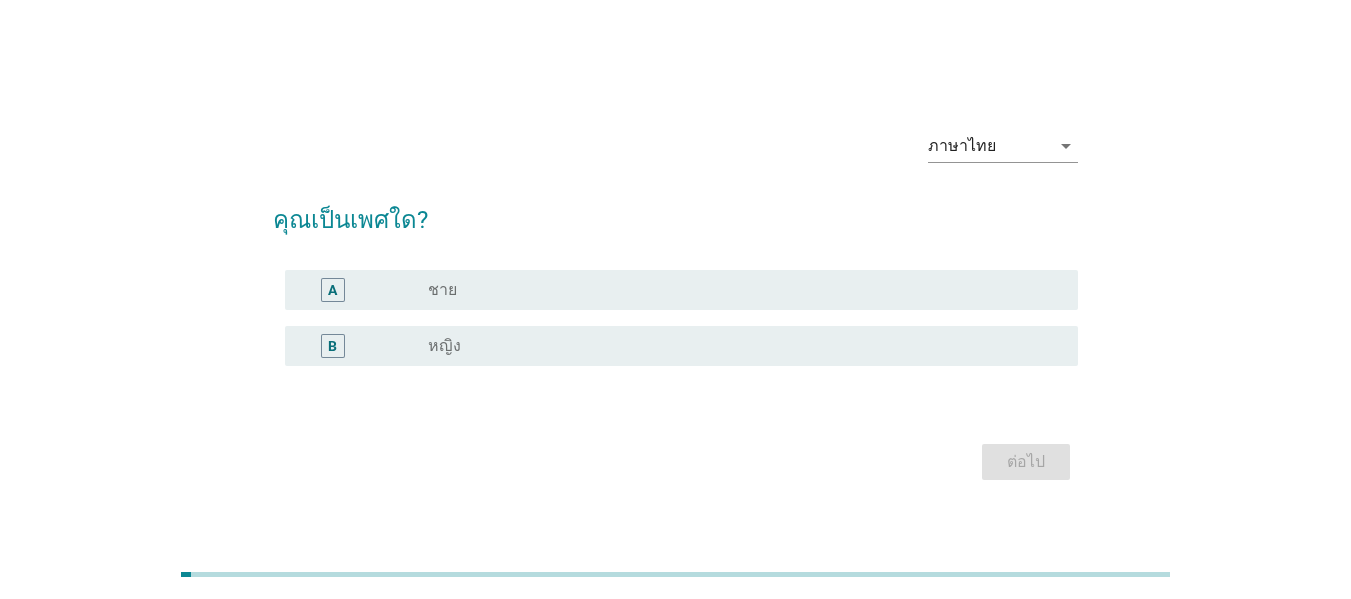 click on "A     radio_button_unchecked ชาย" at bounding box center [675, 290] 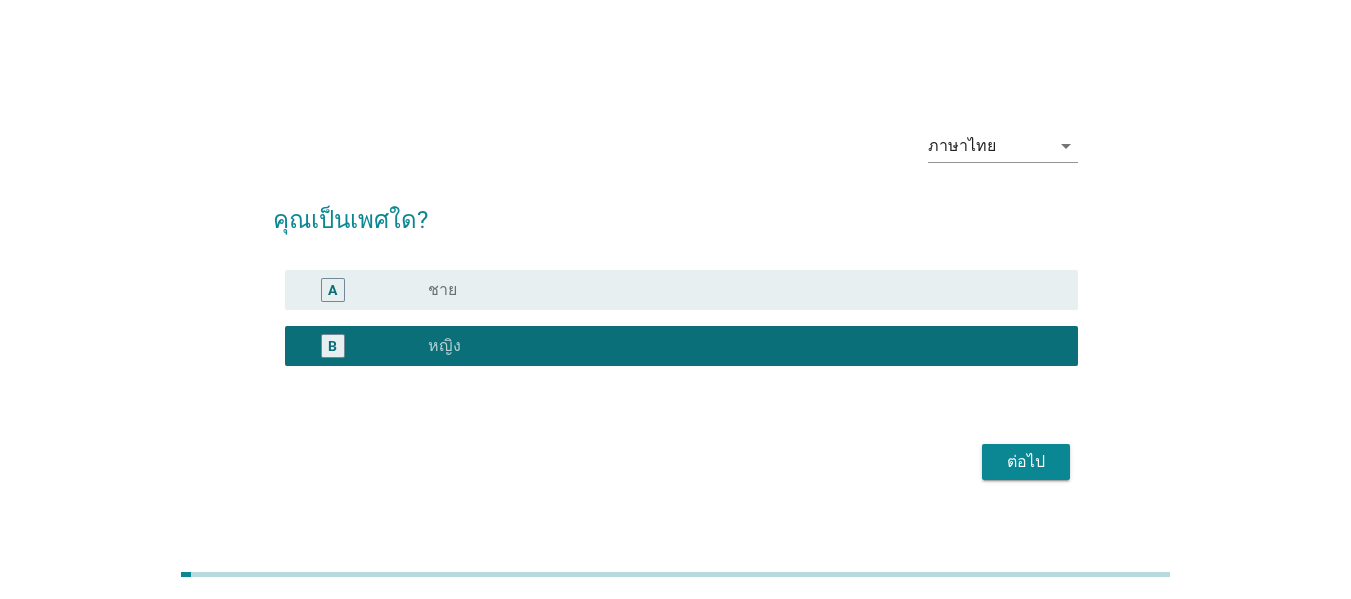 click on "ต่อไป" at bounding box center (1026, 462) 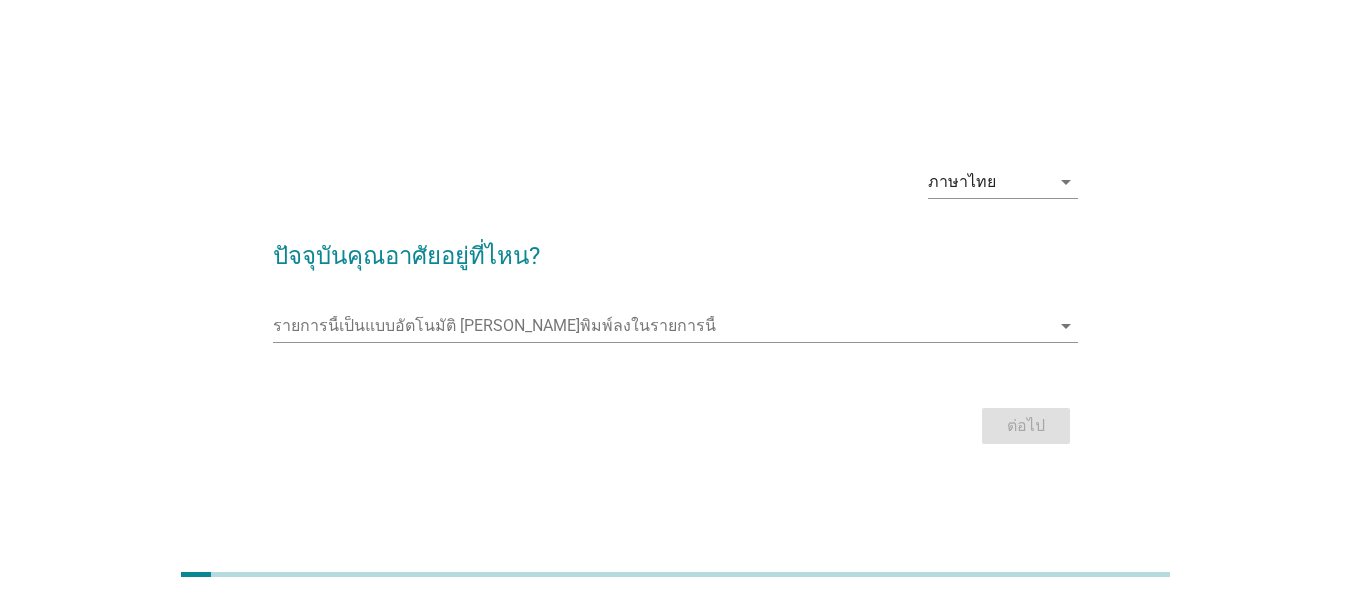 click on "รายการนี้เป็นแบบอัตโนมัติ [PERSON_NAME]พิมพ์ลงในรายการนี้ arrow_drop_down" at bounding box center [675, 330] 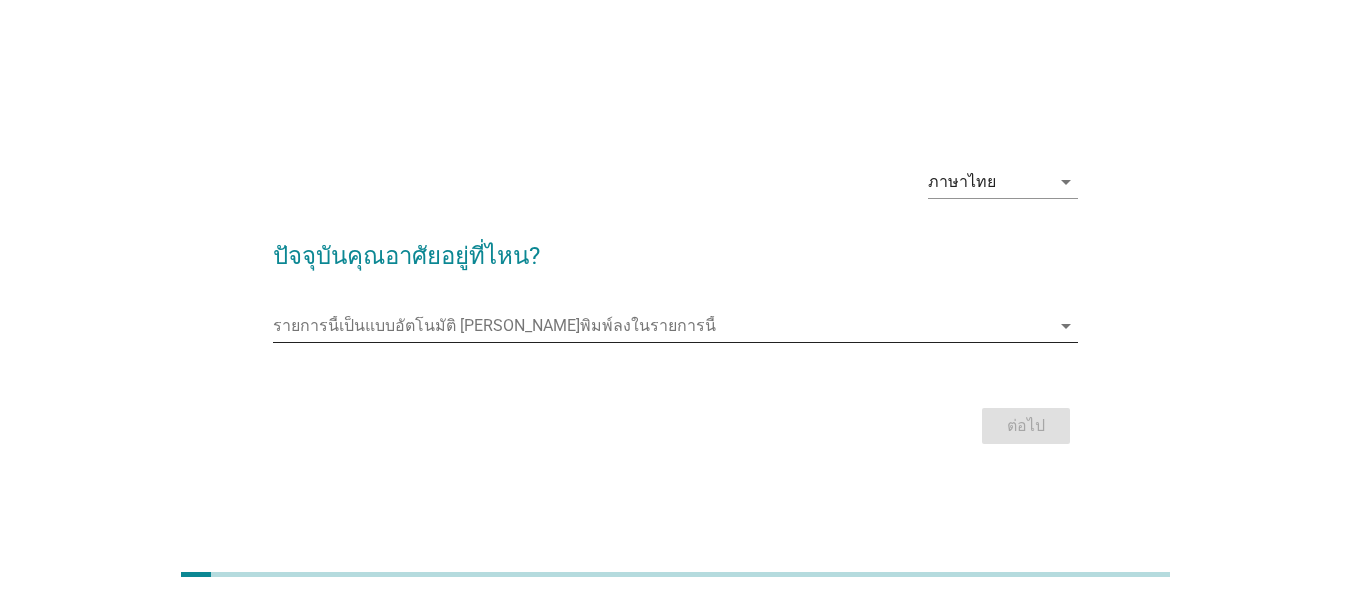 click at bounding box center (661, 326) 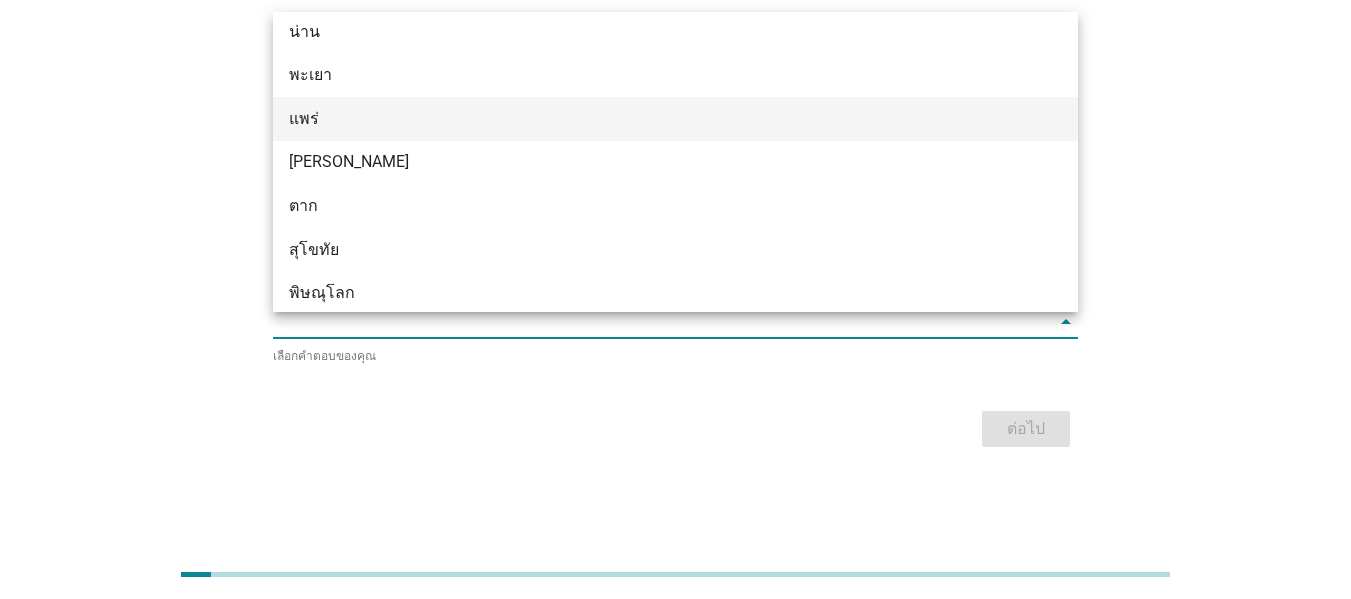 scroll, scrollTop: 1460, scrollLeft: 0, axis: vertical 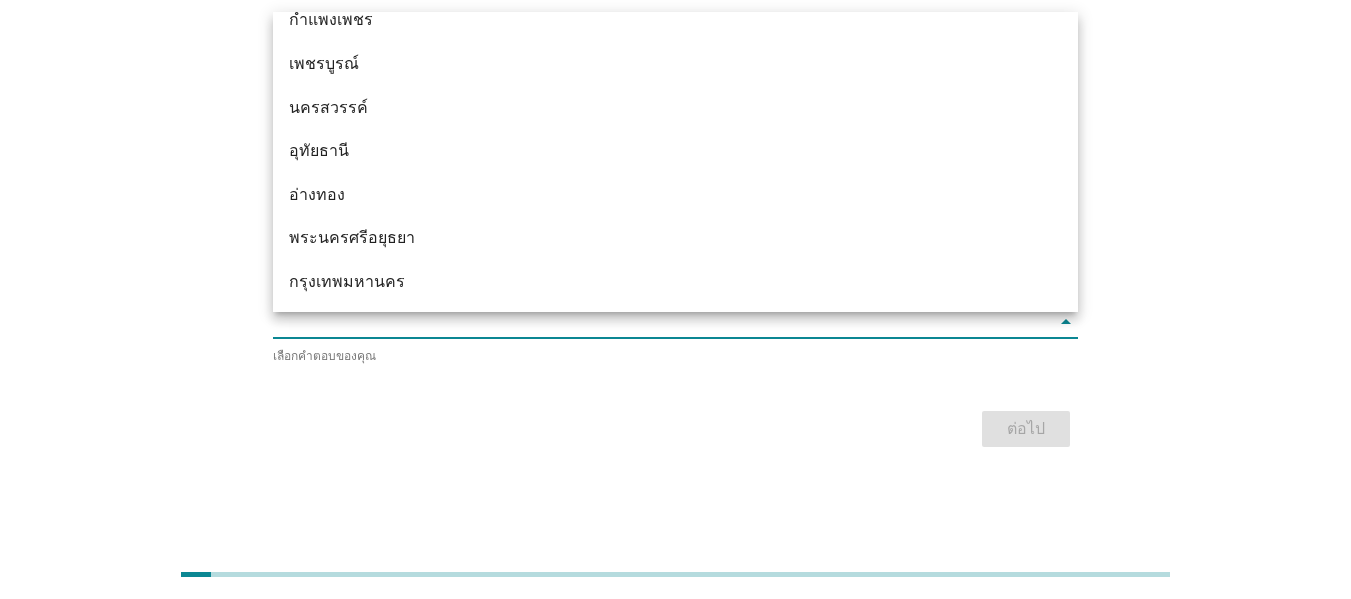 click on "กรุงเทพมหานคร" at bounding box center (643, 282) 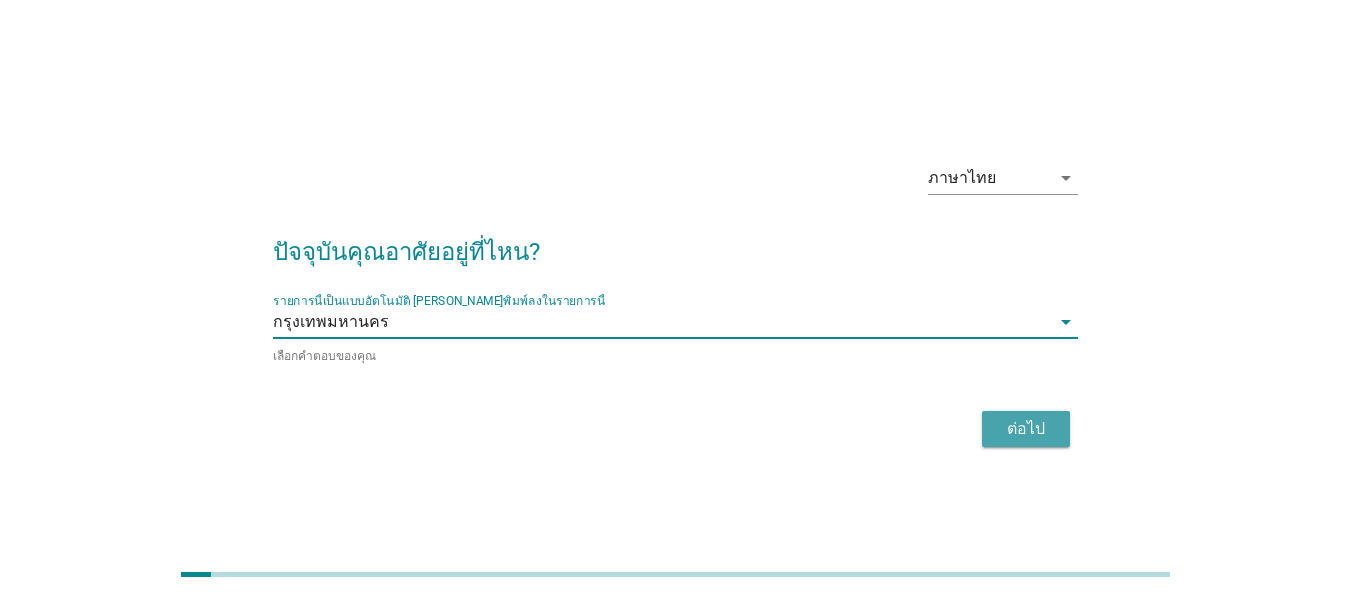click on "ต่อไป" at bounding box center [1026, 429] 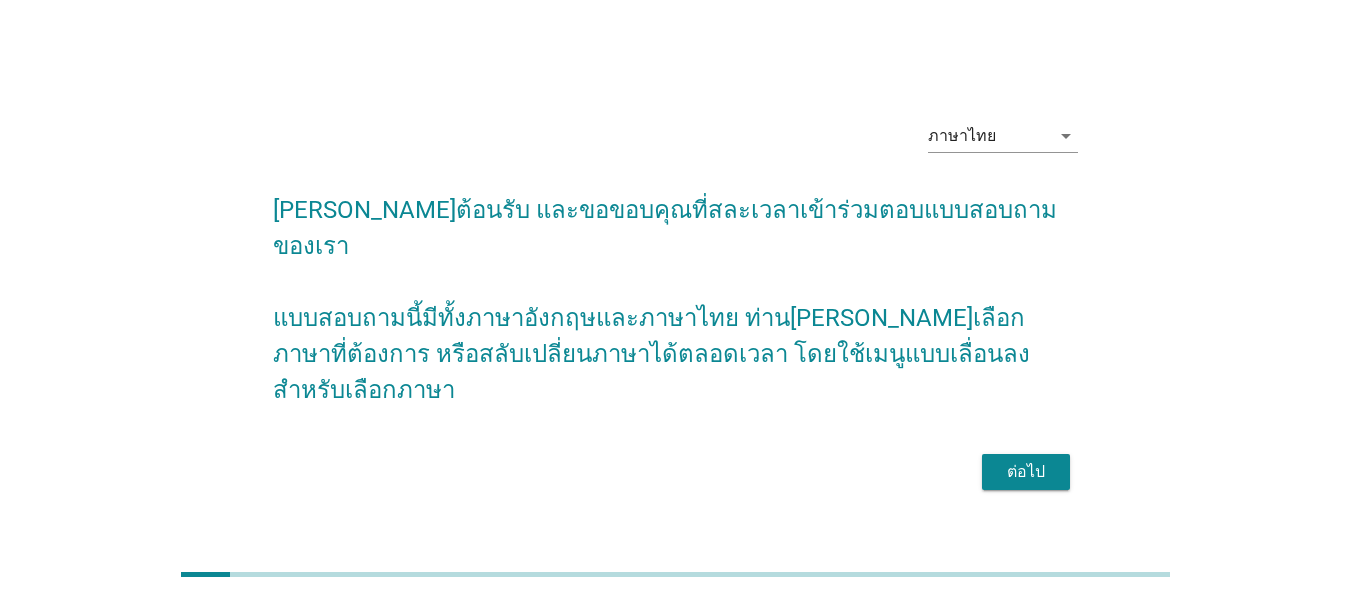 click on "ต่อไป" at bounding box center (1026, 472) 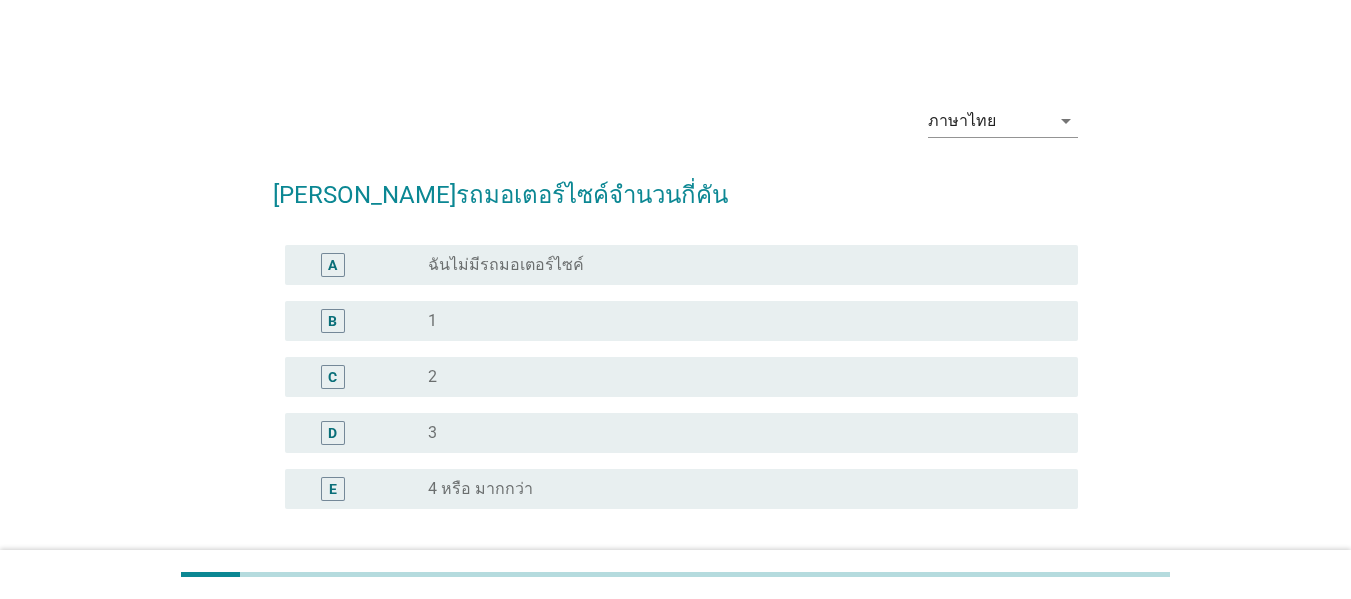 click on "C     radio_button_unchecked 2" at bounding box center [681, 377] 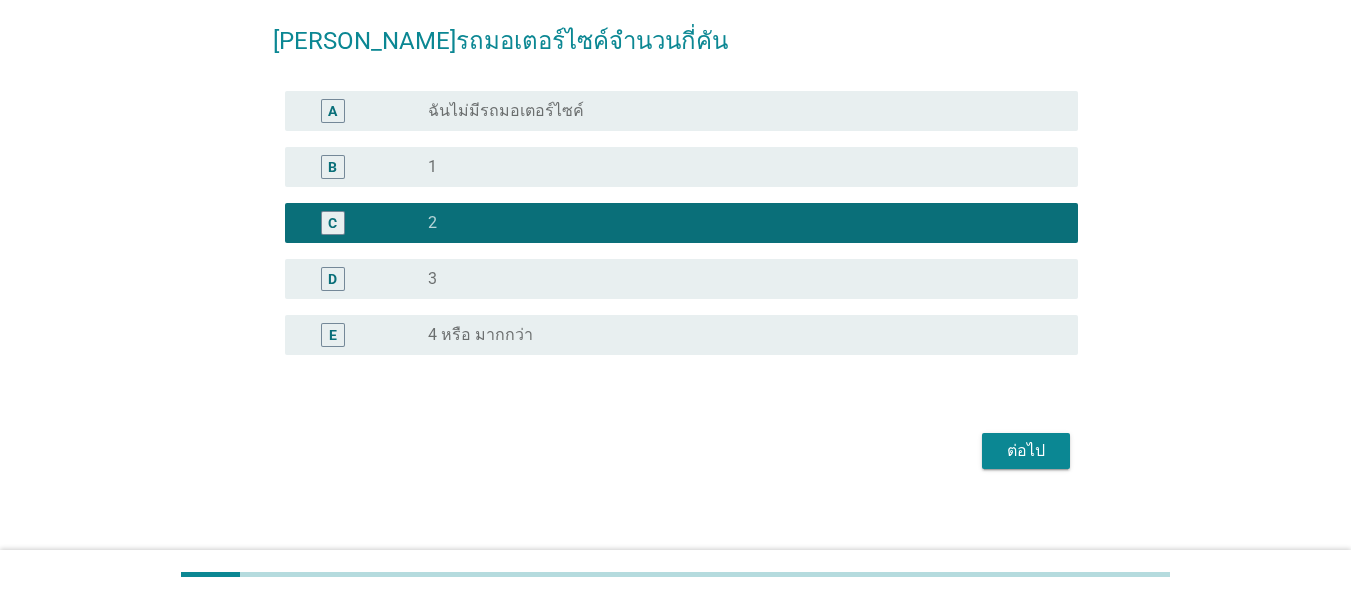 scroll, scrollTop: 167, scrollLeft: 0, axis: vertical 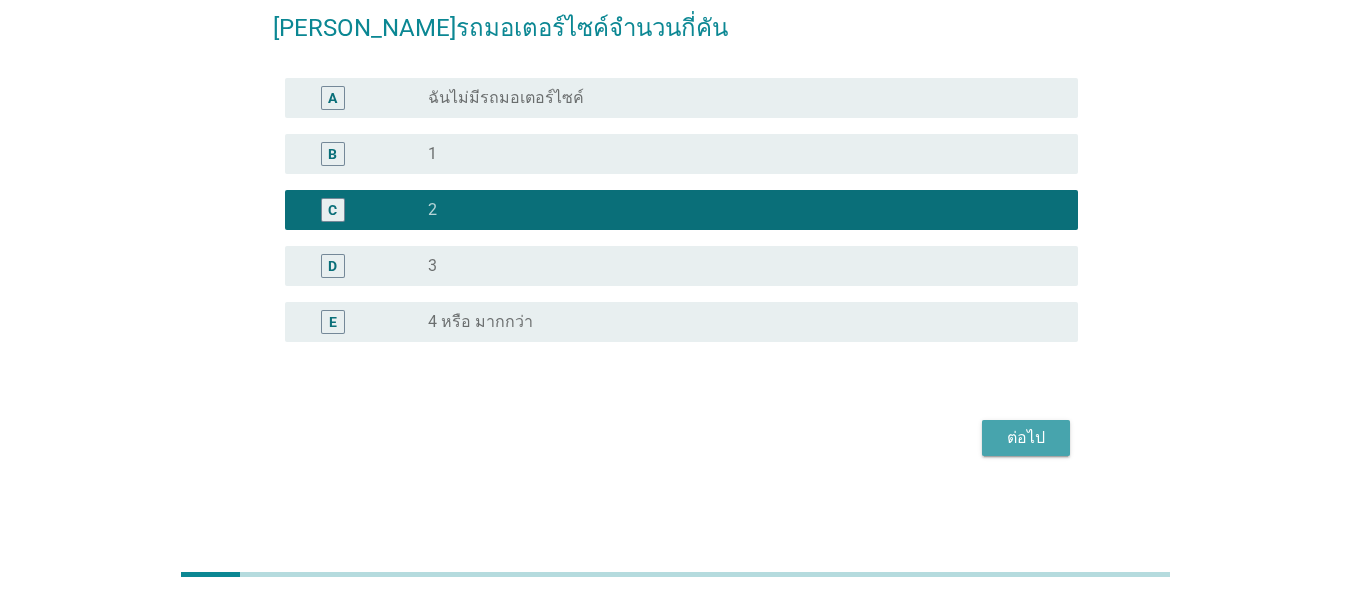 click on "ต่อไป" at bounding box center [1026, 438] 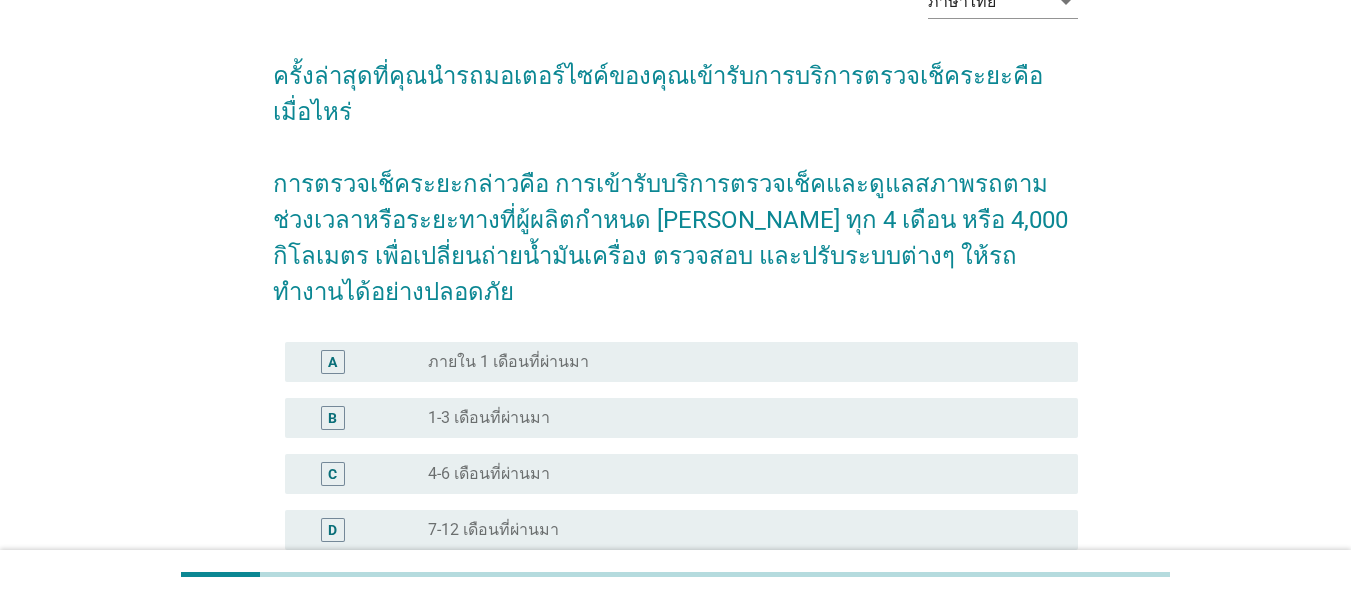 scroll, scrollTop: 300, scrollLeft: 0, axis: vertical 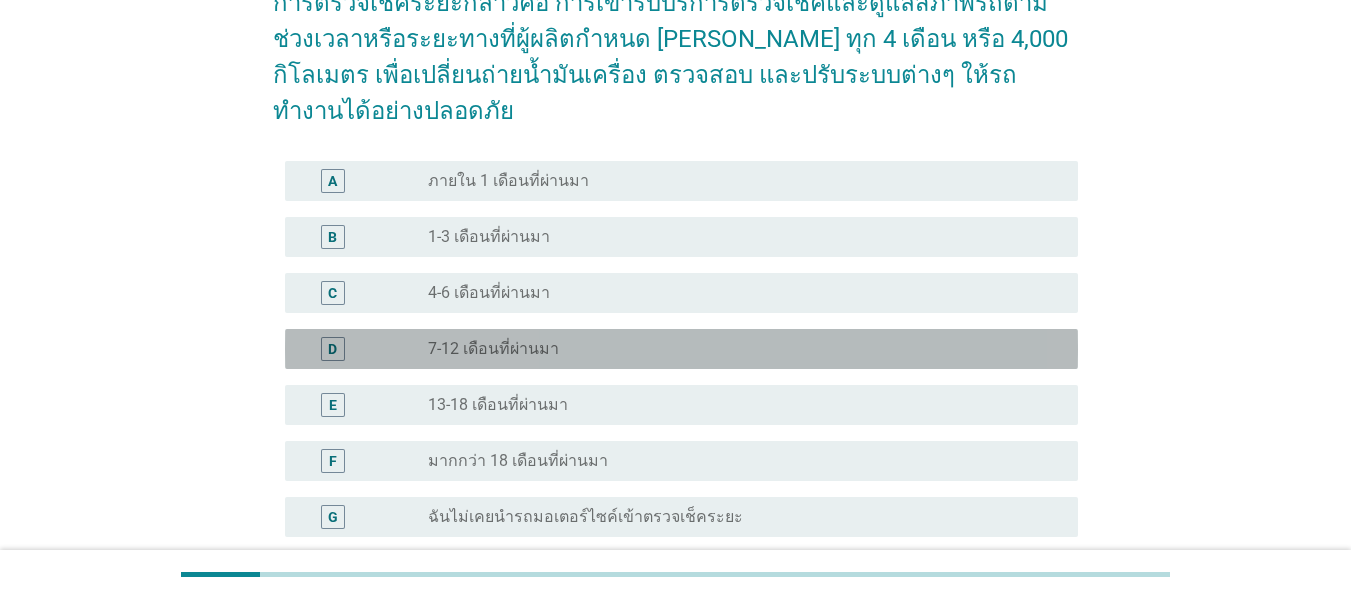 click on "radio_button_unchecked 7-12 เดือนที่ผ่านมา" at bounding box center [737, 349] 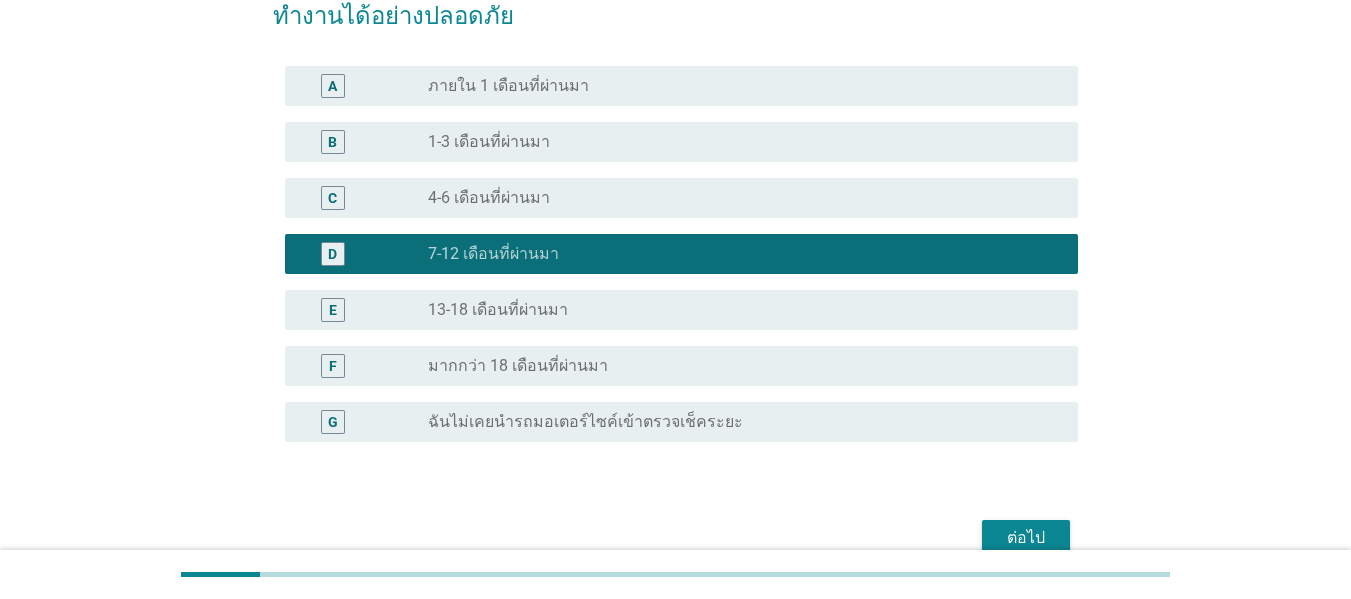 scroll, scrollTop: 400, scrollLeft: 0, axis: vertical 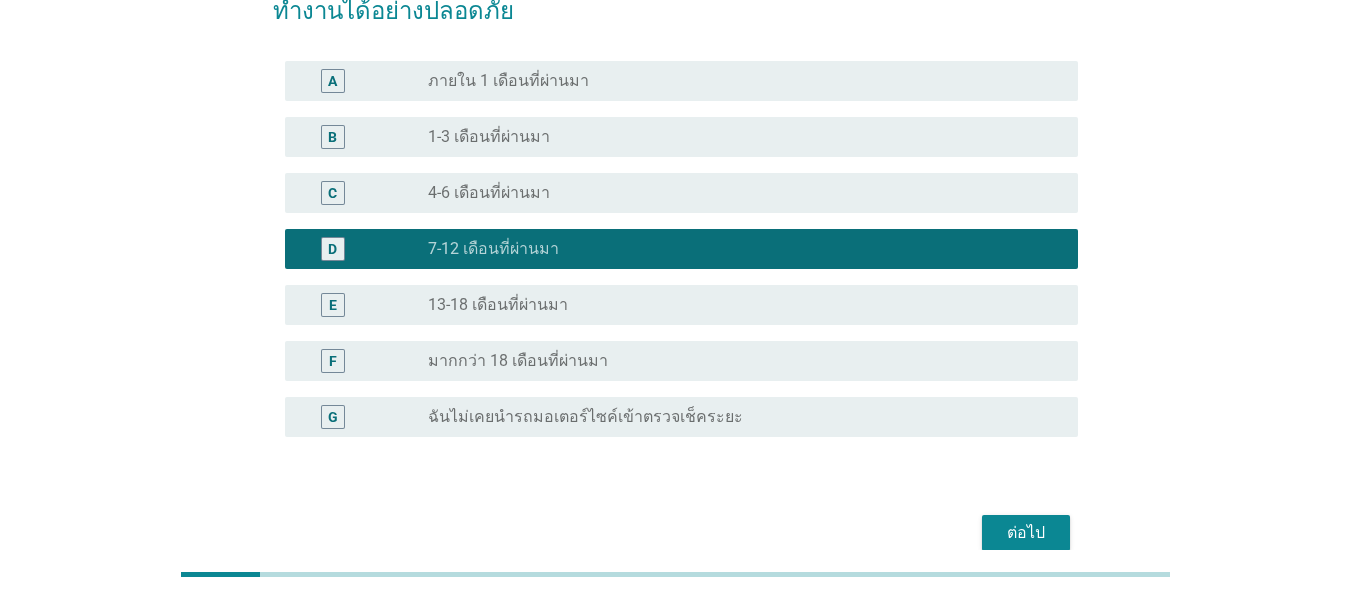 click on "ต่อไป" at bounding box center [1026, 533] 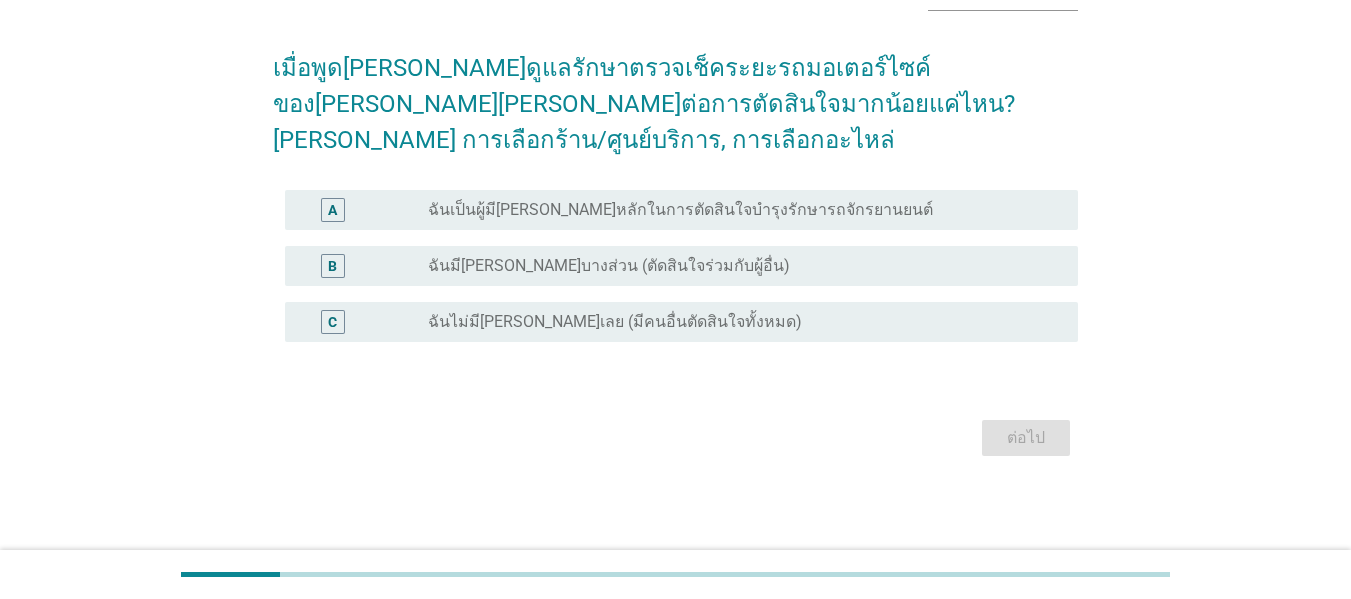scroll, scrollTop: 0, scrollLeft: 0, axis: both 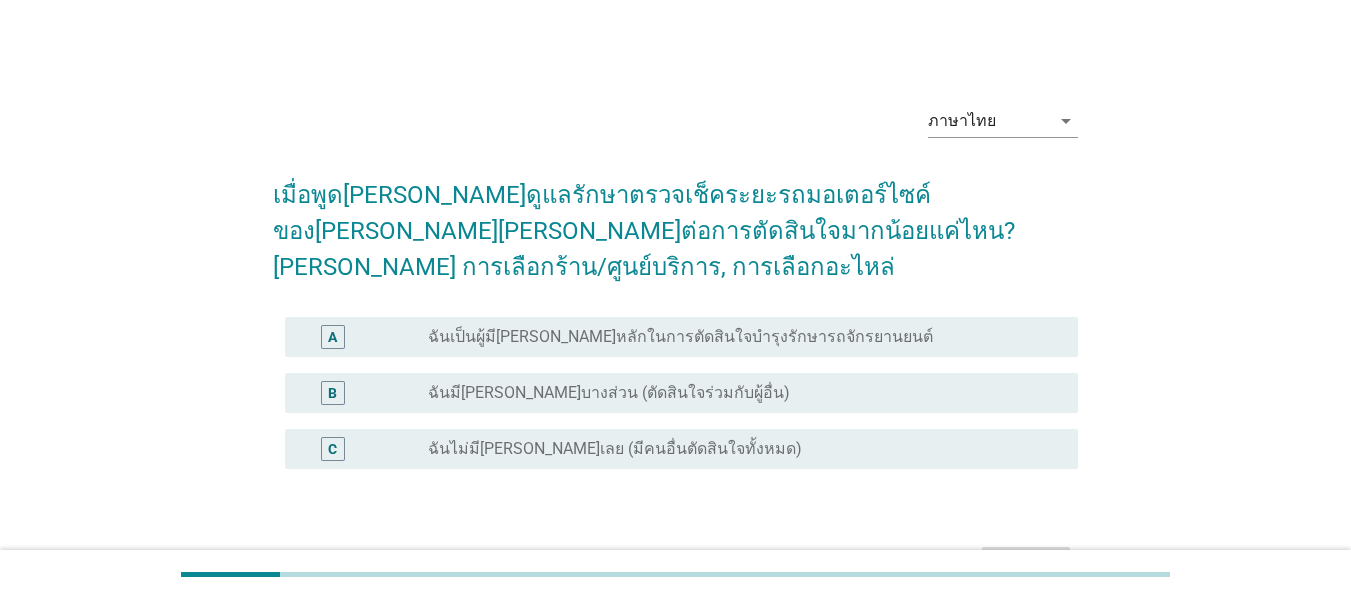 click on "ฉันเป็นผู้มี[PERSON_NAME]หลักในการตัดสินใจบำรุงรักษารถจักรยานยนต์" at bounding box center [680, 337] 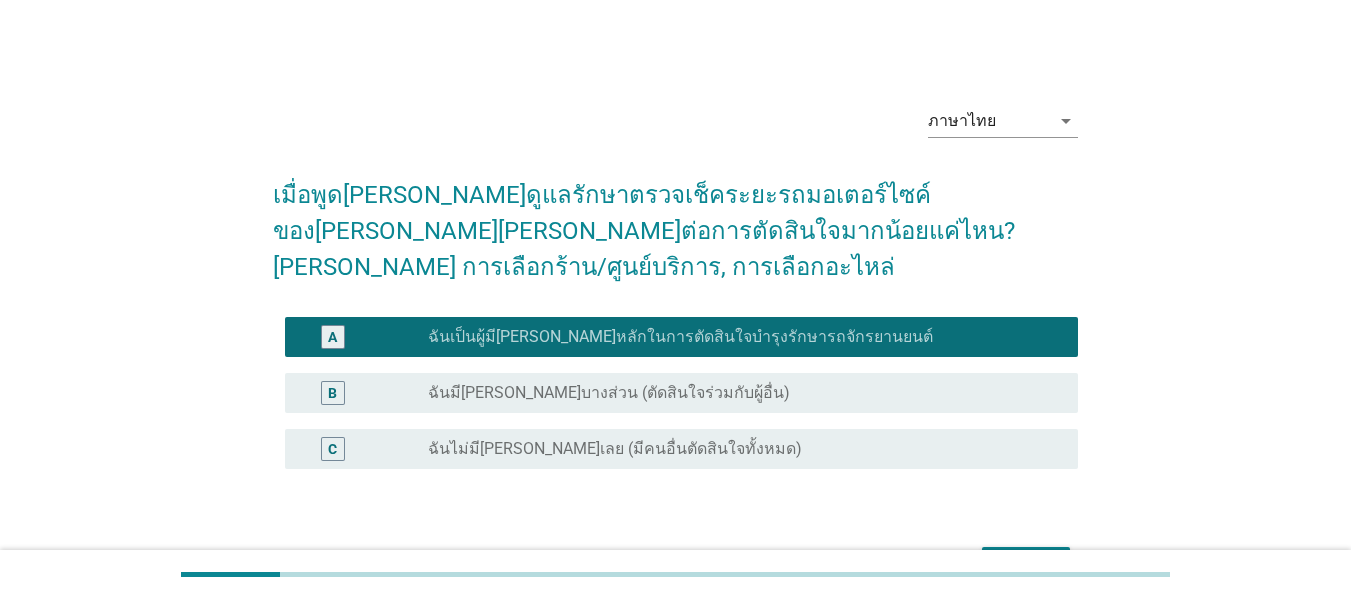 click on "ต่อไป" at bounding box center [1026, 565] 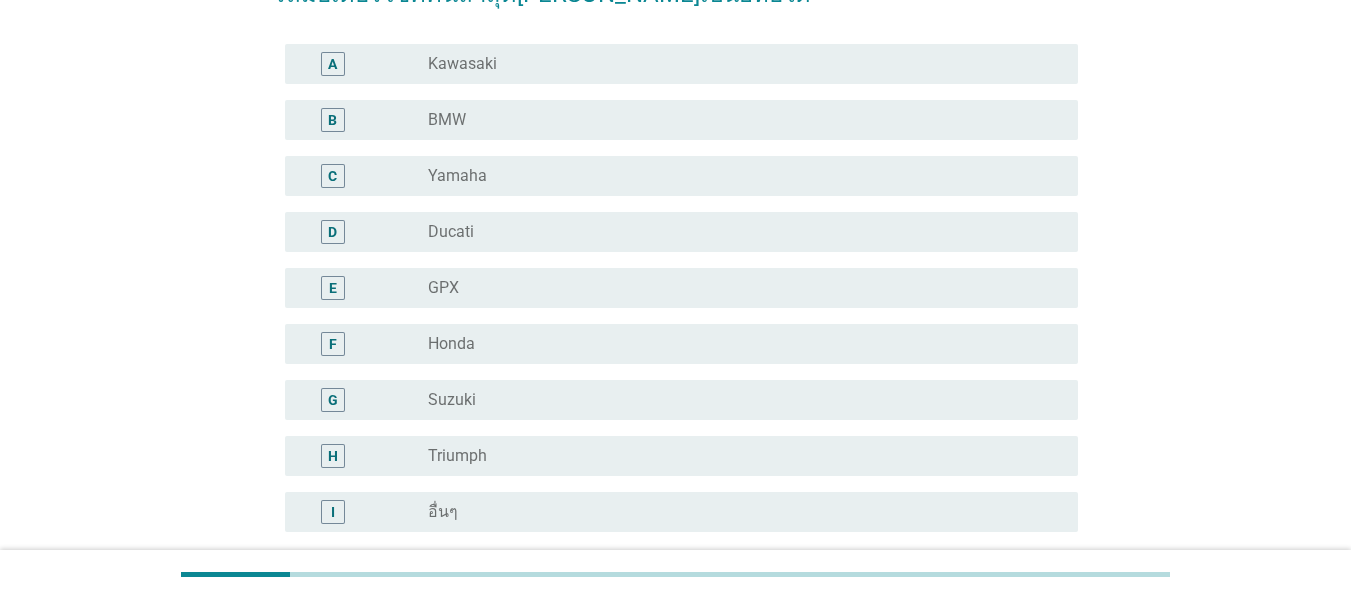 scroll, scrollTop: 391, scrollLeft: 0, axis: vertical 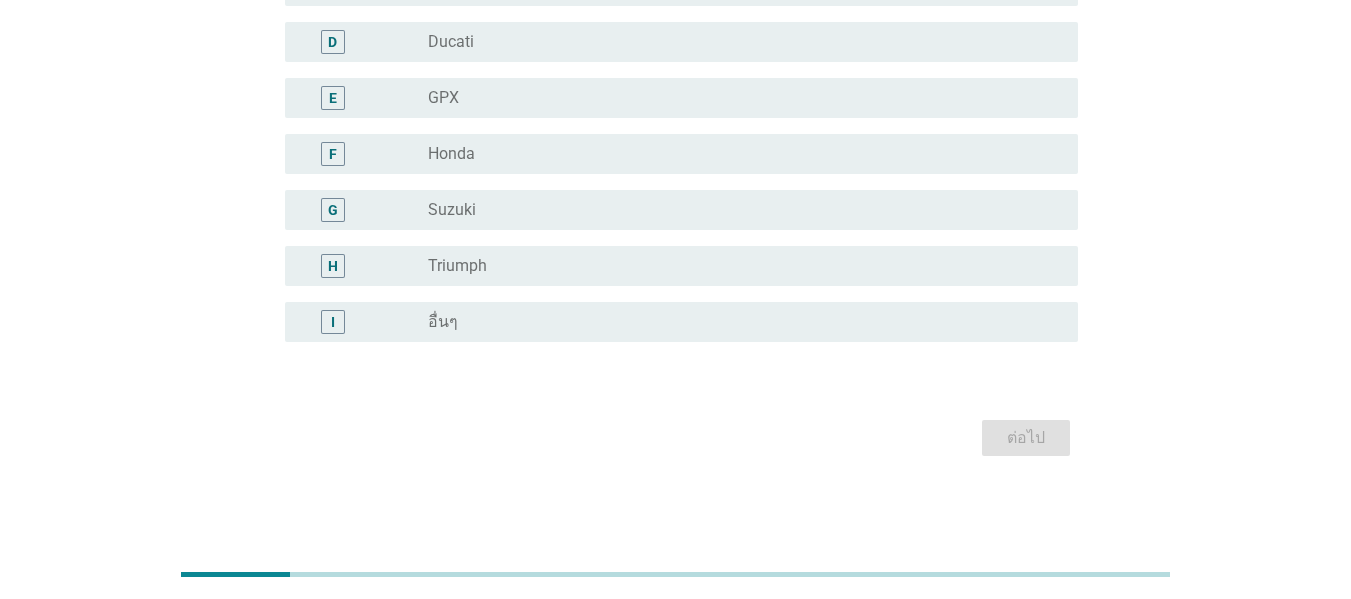 click on "radio_button_unchecked Honda" at bounding box center (737, 154) 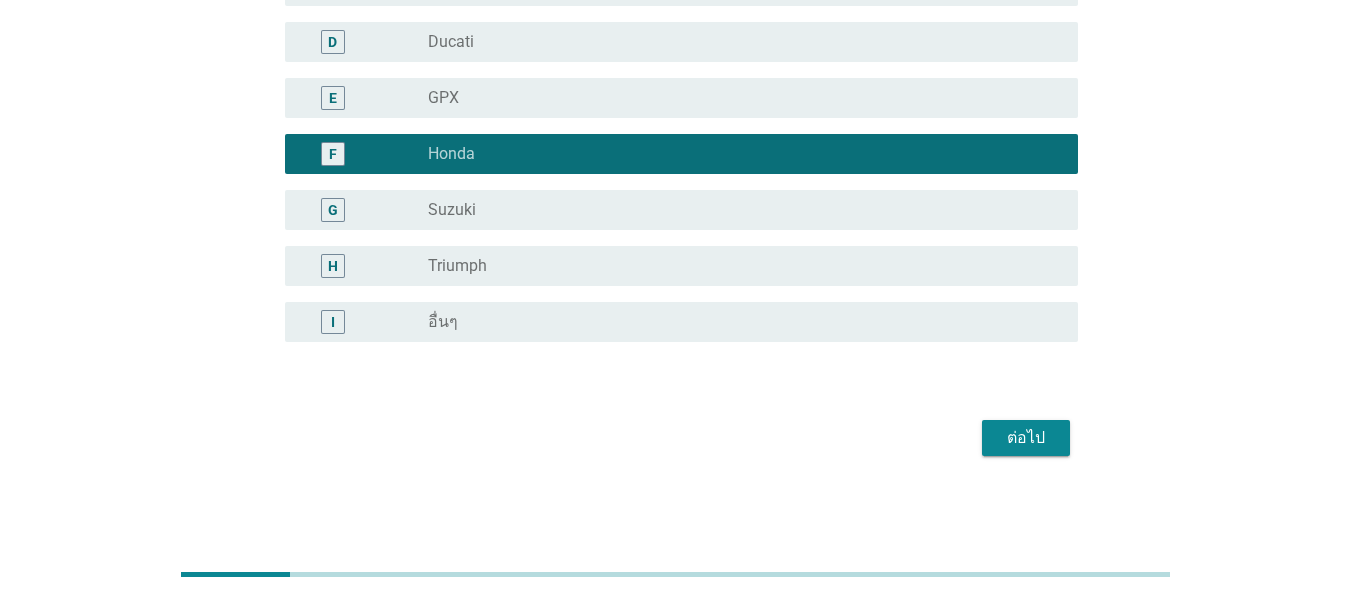 click on "ภาษาไทย arrow_drop_down   รถมอเตอร์ไซค์คันล่าสุด[PERSON_NAME]เป็นยี่ห้อใด     A     radio_button_unchecked Kawasaki   B     radio_button_unchecked BMW   C     radio_button_unchecked Yamaha   D     radio_button_unchecked Ducati   E     radio_button_unchecked GPX   F     radio_button_checked Honda   G     radio_button_unchecked Suzuki   H     radio_button_unchecked Triumph   I     radio_button_unchecked อื่นๆ     ต่อไป" at bounding box center (675, 80) 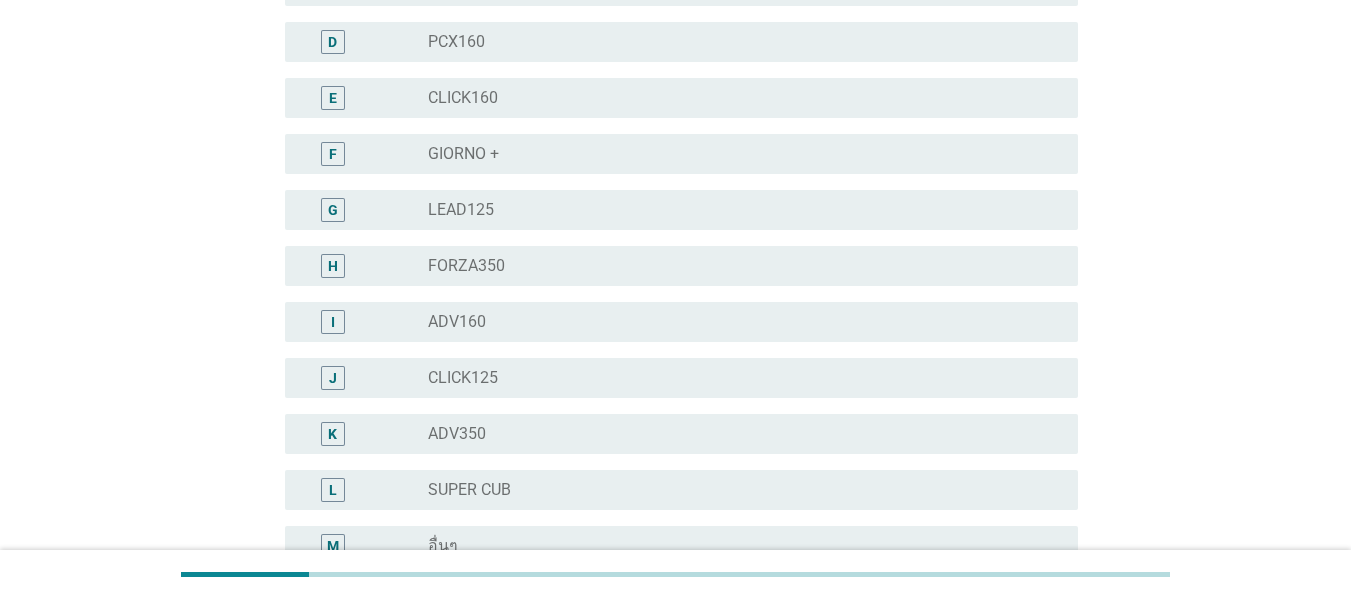 scroll, scrollTop: 0, scrollLeft: 0, axis: both 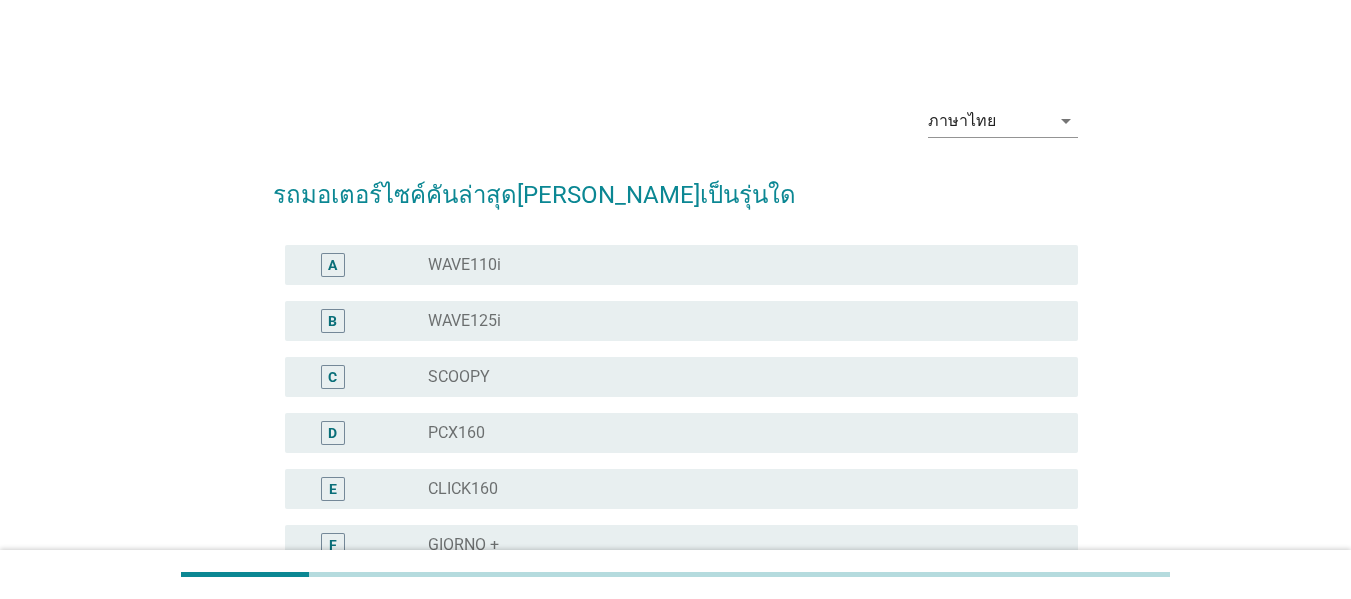 drag, startPoint x: 734, startPoint y: 440, endPoint x: 738, endPoint y: 455, distance: 15.524175 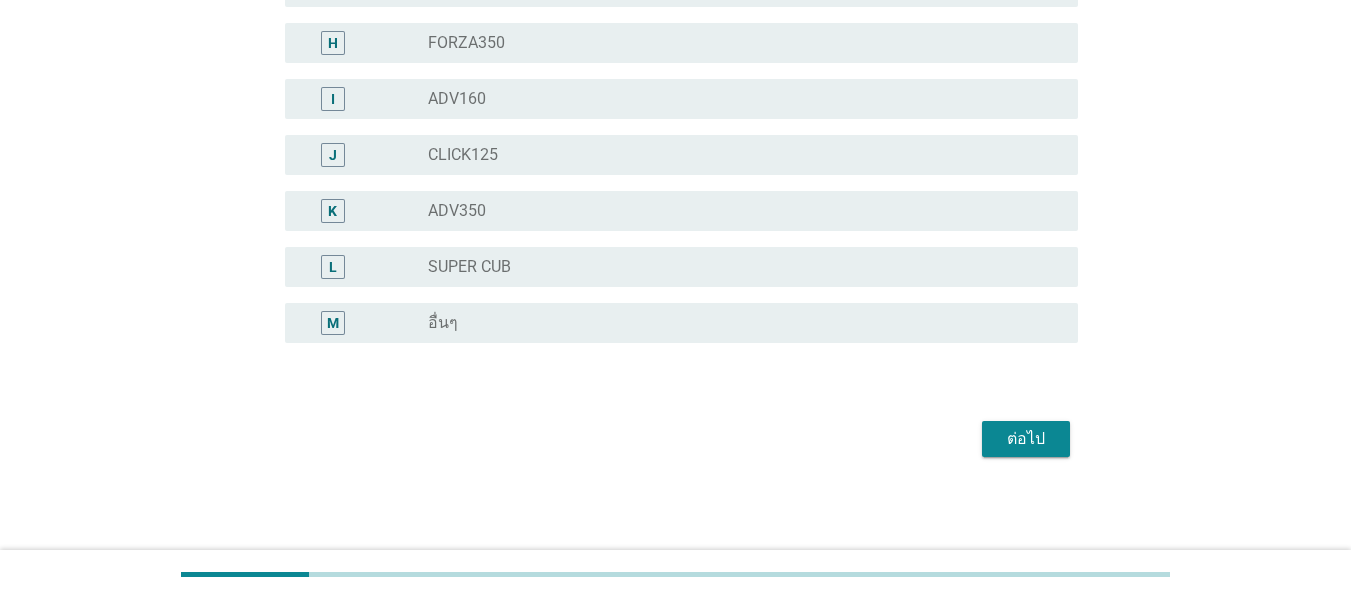 scroll, scrollTop: 615, scrollLeft: 0, axis: vertical 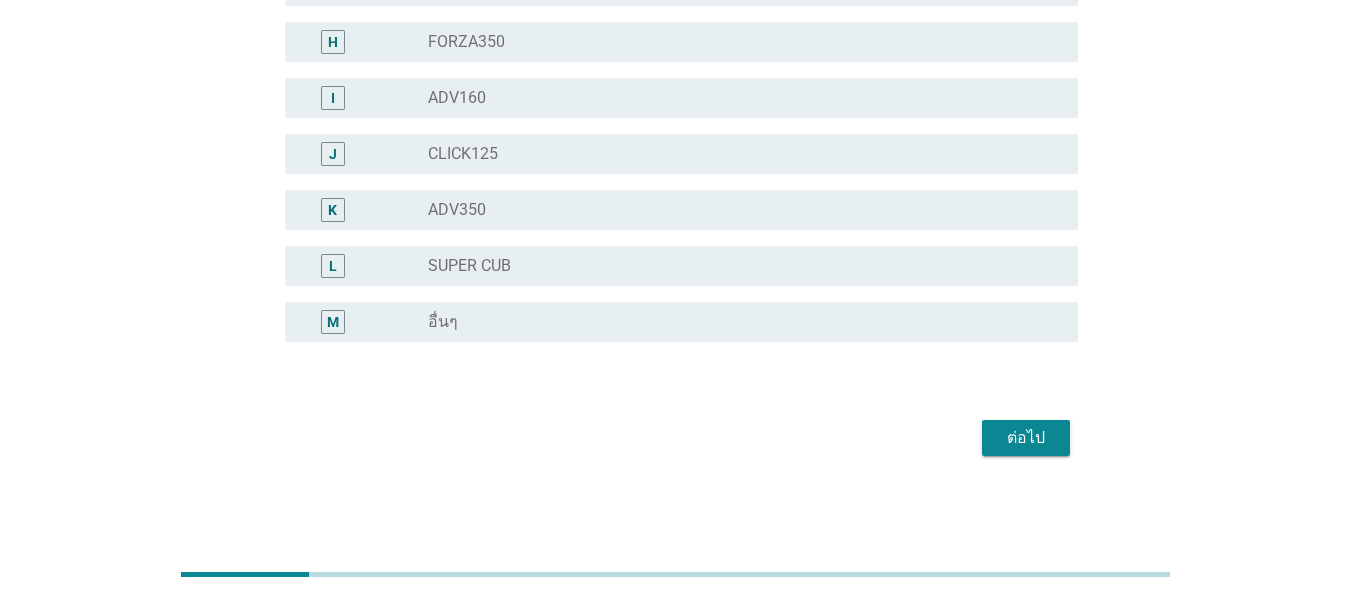 click on "ต่อไป" at bounding box center (675, 438) 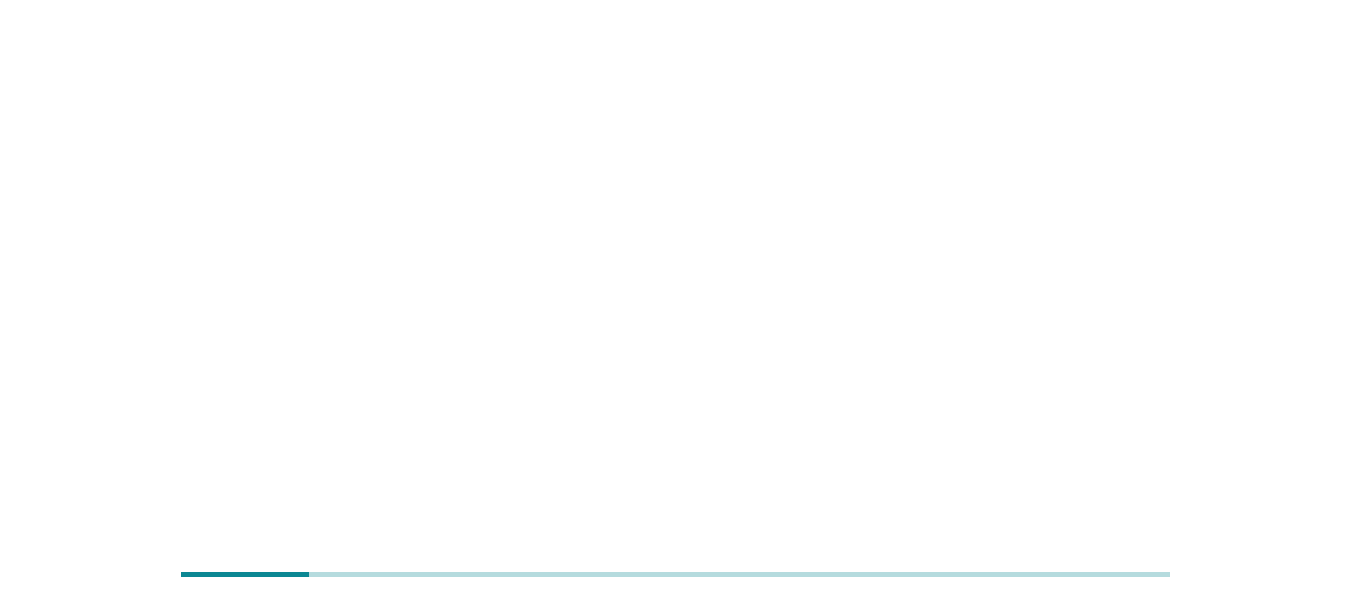 scroll, scrollTop: 0, scrollLeft: 0, axis: both 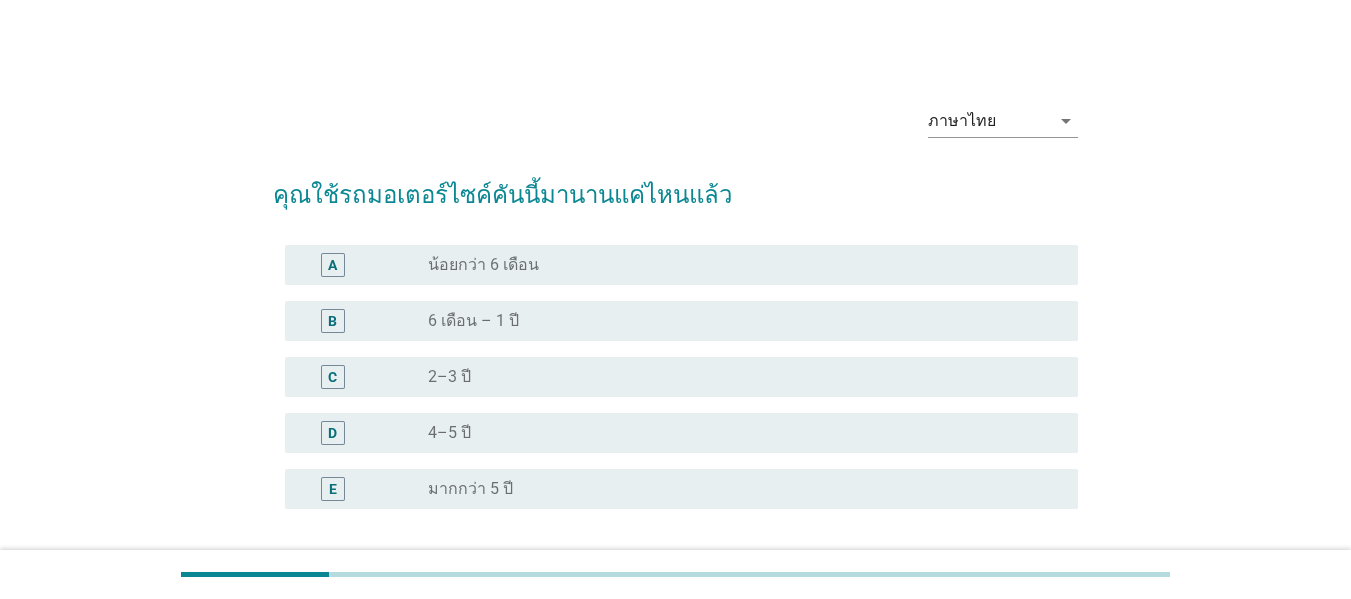 click on "radio_button_unchecked มากกว่า 5 ปี" at bounding box center (737, 489) 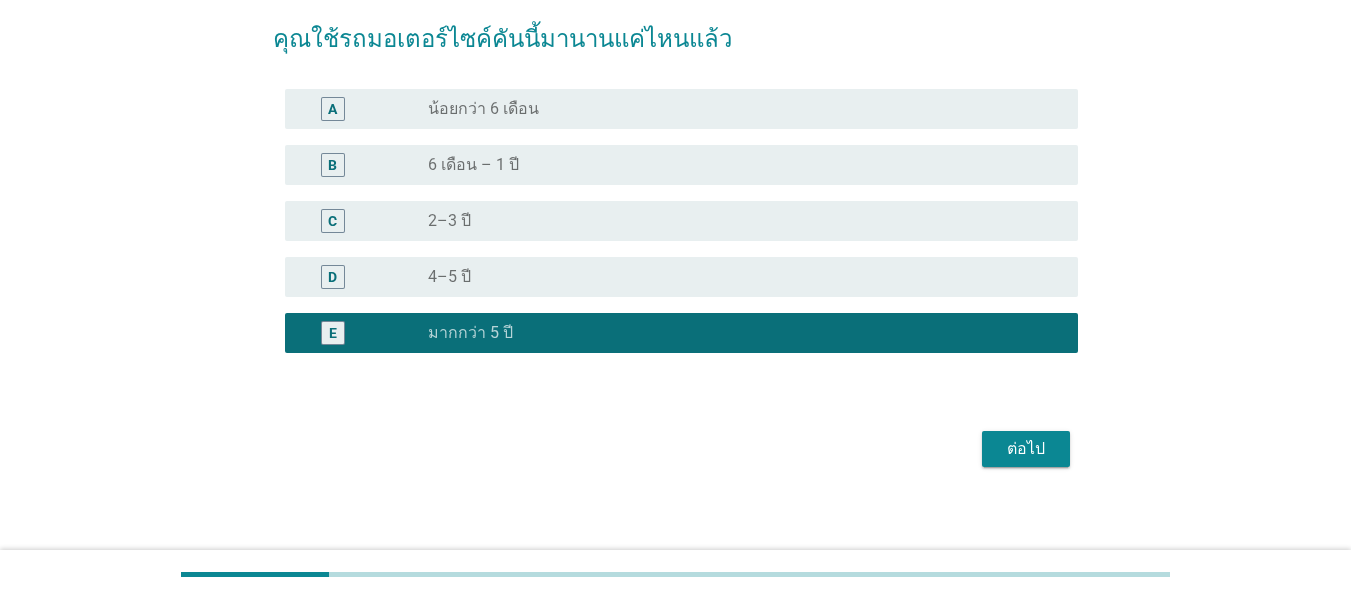 scroll, scrollTop: 167, scrollLeft: 0, axis: vertical 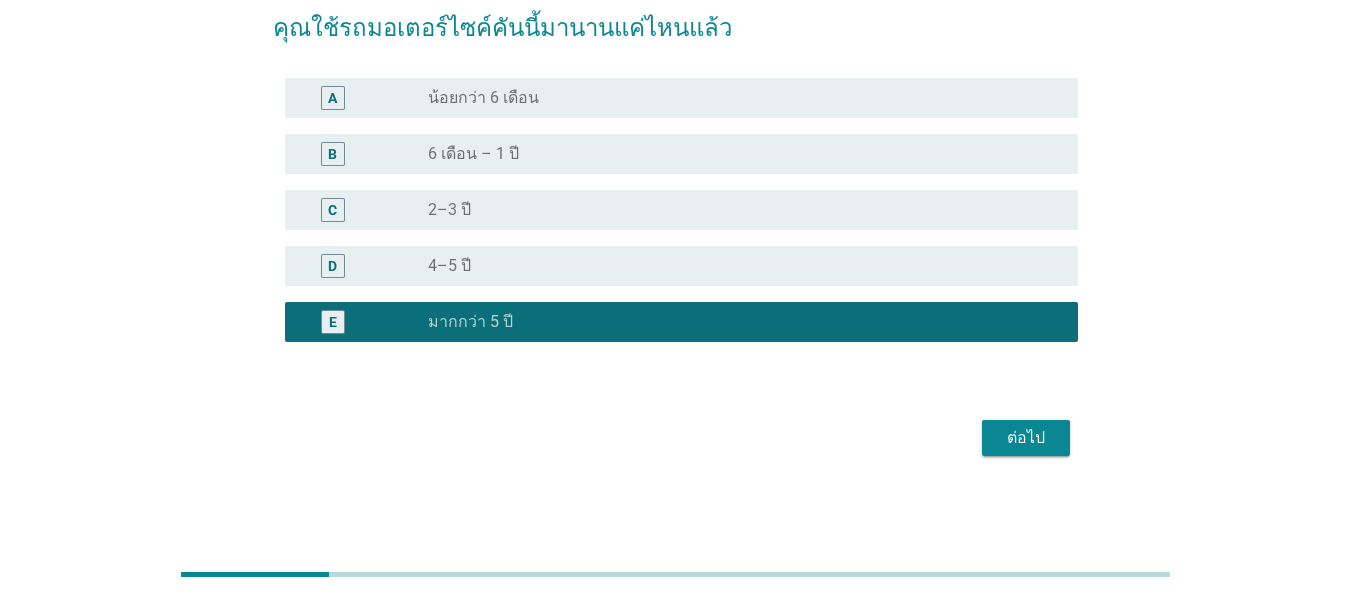 drag, startPoint x: 757, startPoint y: 275, endPoint x: 786, endPoint y: 283, distance: 30.083218 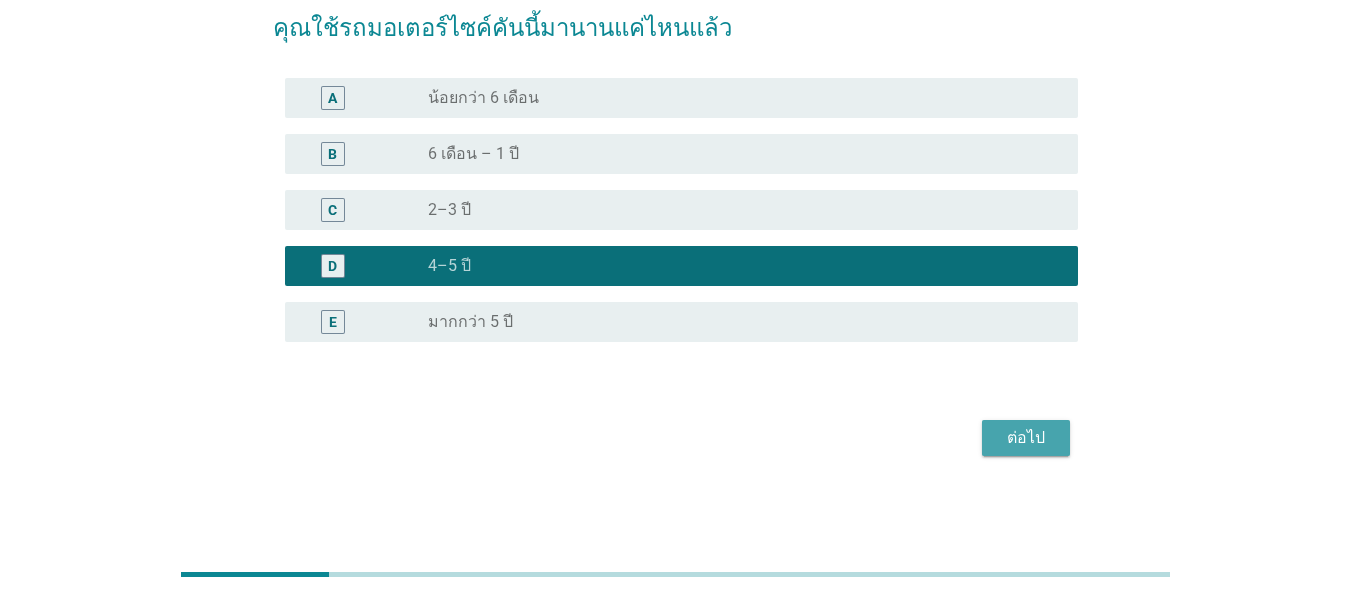 click on "ต่อไป" at bounding box center [1026, 438] 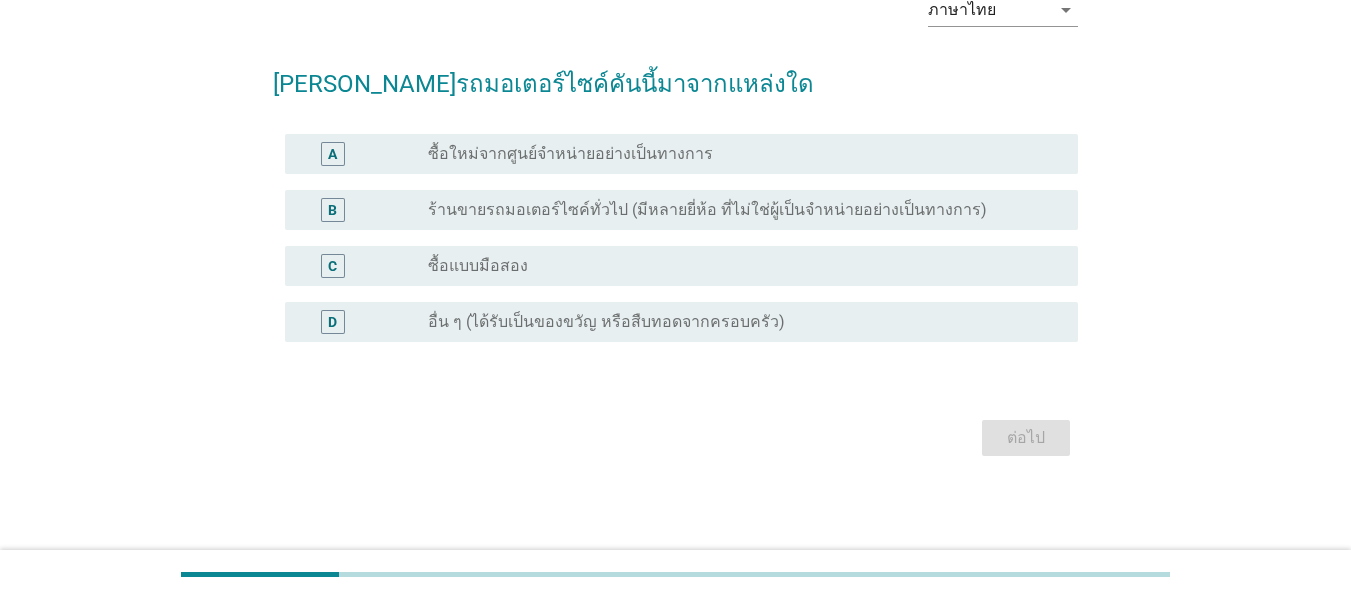scroll, scrollTop: 0, scrollLeft: 0, axis: both 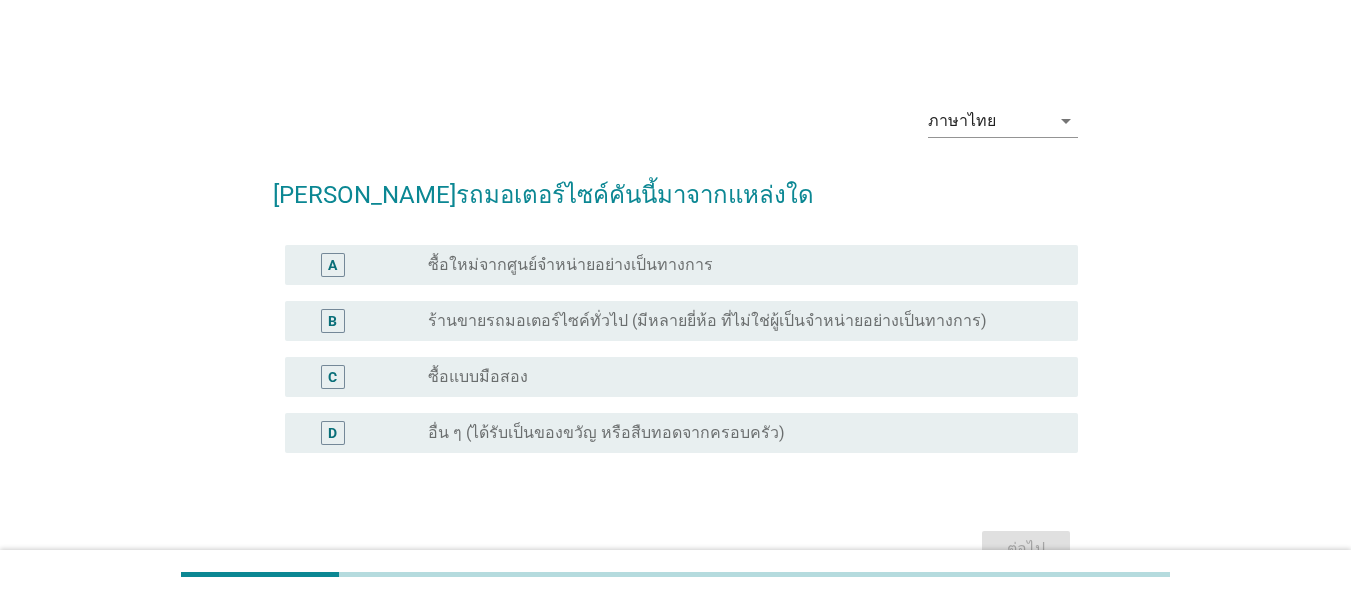 click on "radio_button_unchecked ซื้อใหม่จากศูนย์จำหน่ายอย่างเป็นทางการ" at bounding box center (737, 265) 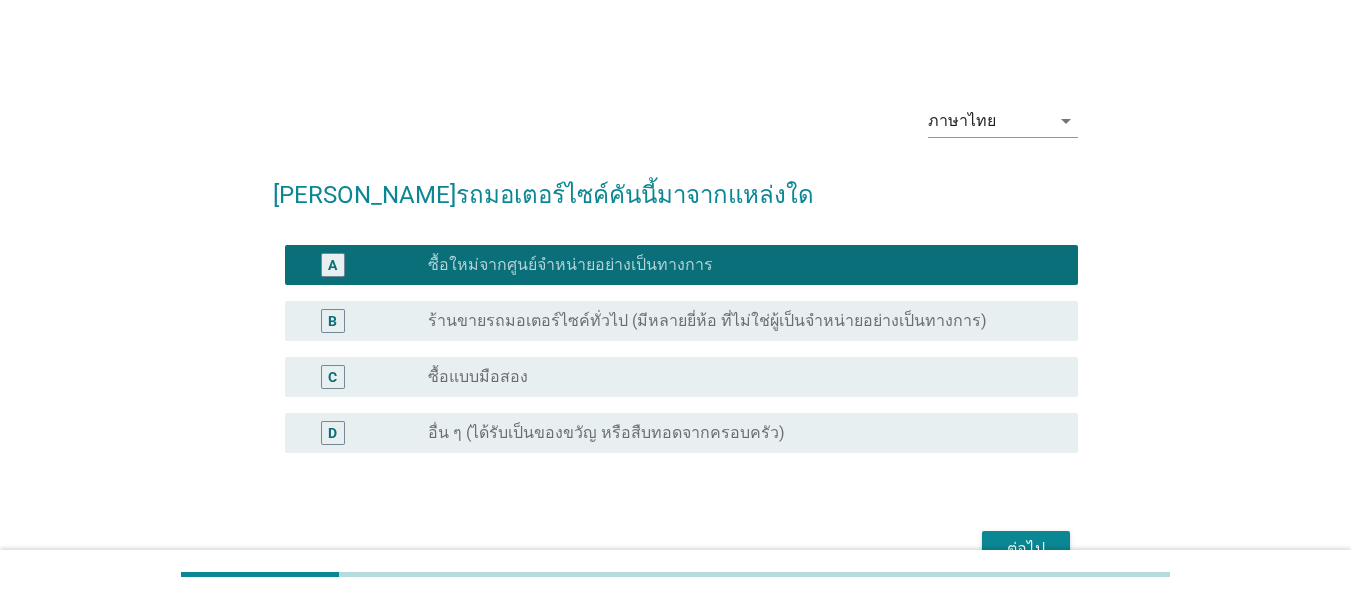 click on "ต่อไป" at bounding box center [1026, 549] 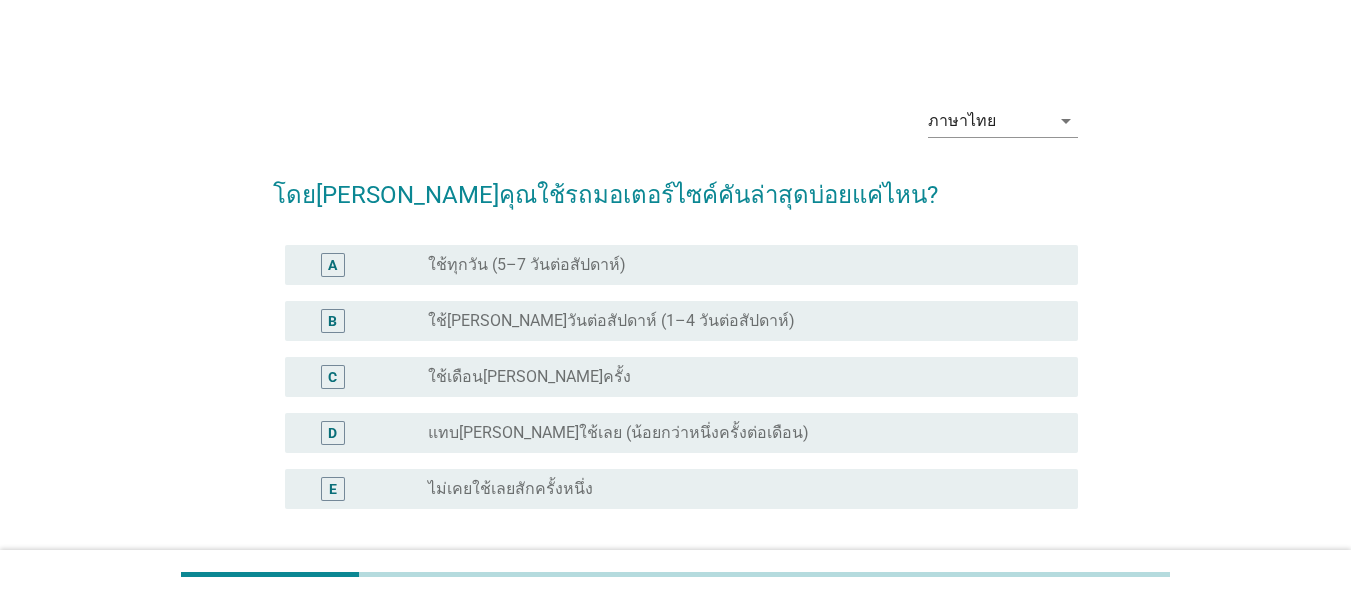 click on "A     radio_button_unchecked ใช้ทุกวัน (5–7 วันต่อสัปดาห์)" at bounding box center (675, 265) 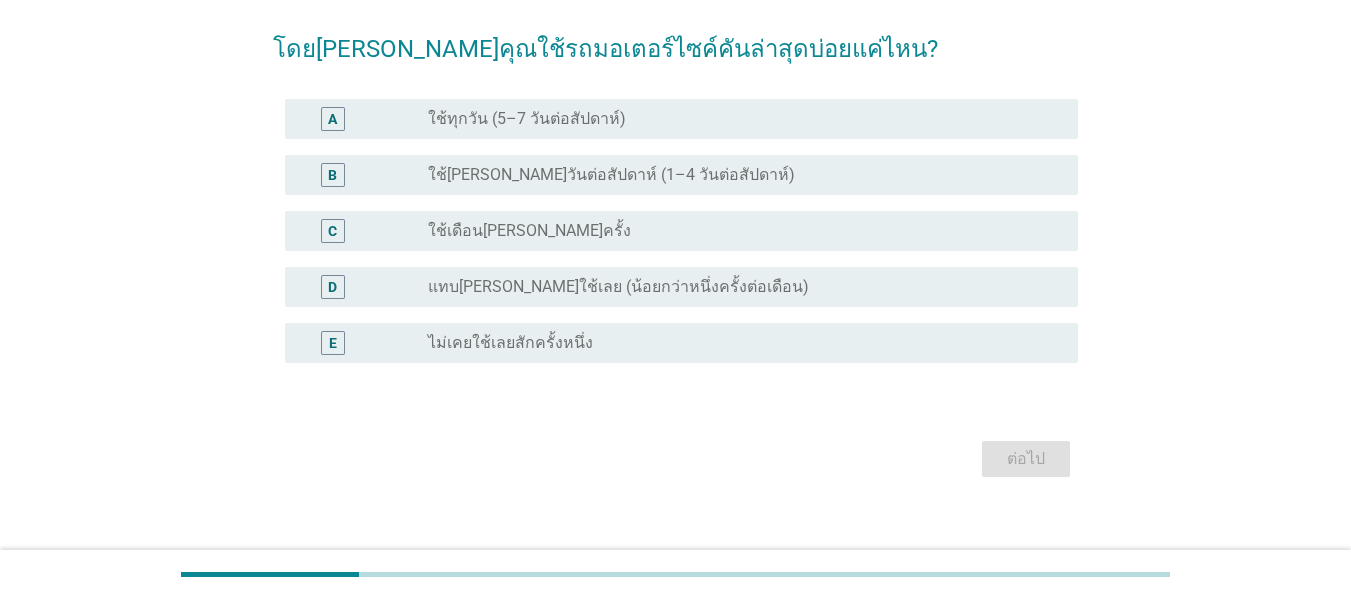 scroll, scrollTop: 167, scrollLeft: 0, axis: vertical 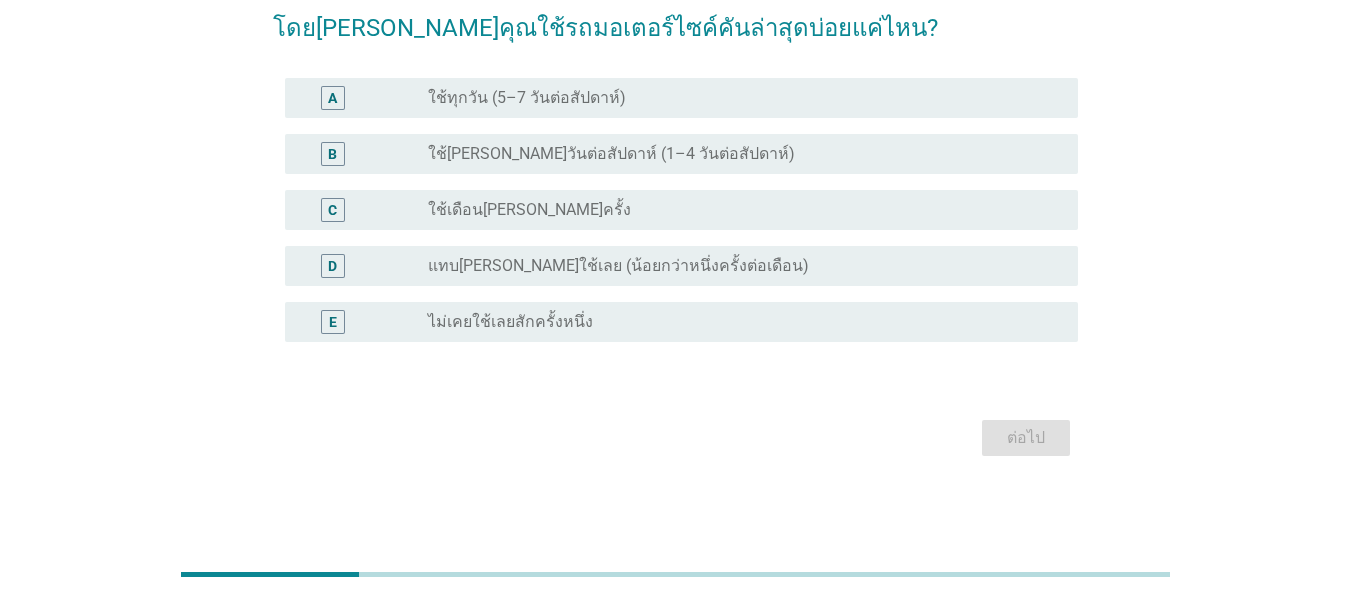 click on "ใช้ทุกวัน (5–7 วันต่อสัปดาห์)" at bounding box center (527, 98) 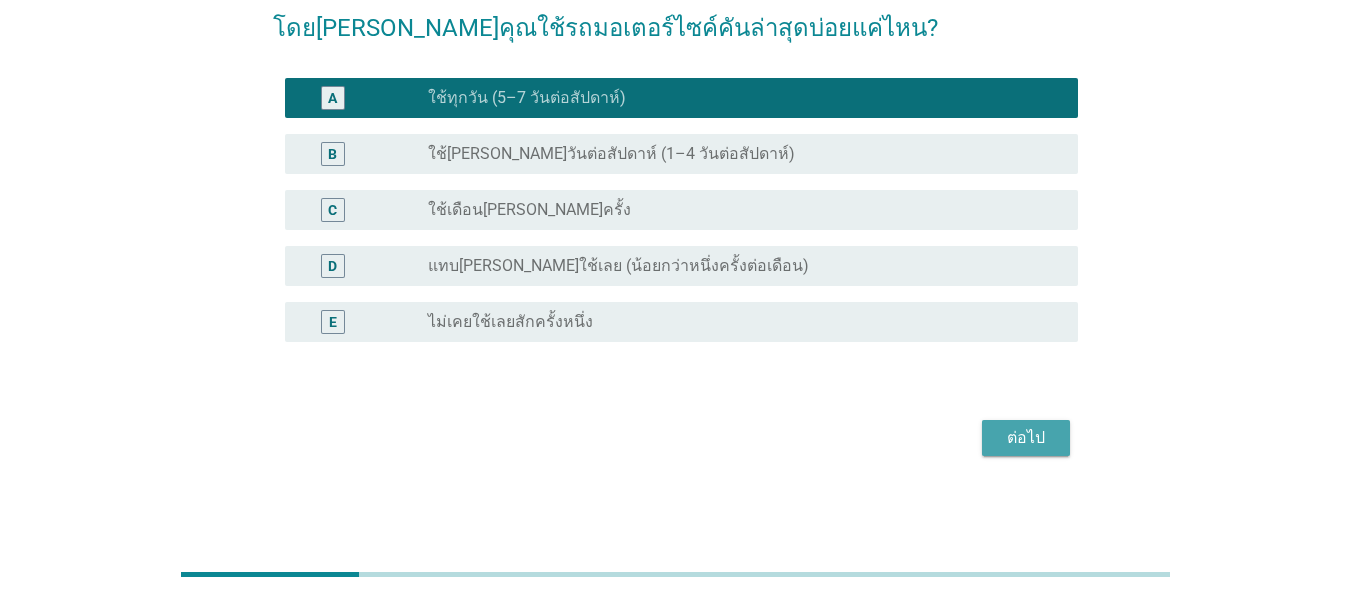 click on "ต่อไป" at bounding box center [1026, 438] 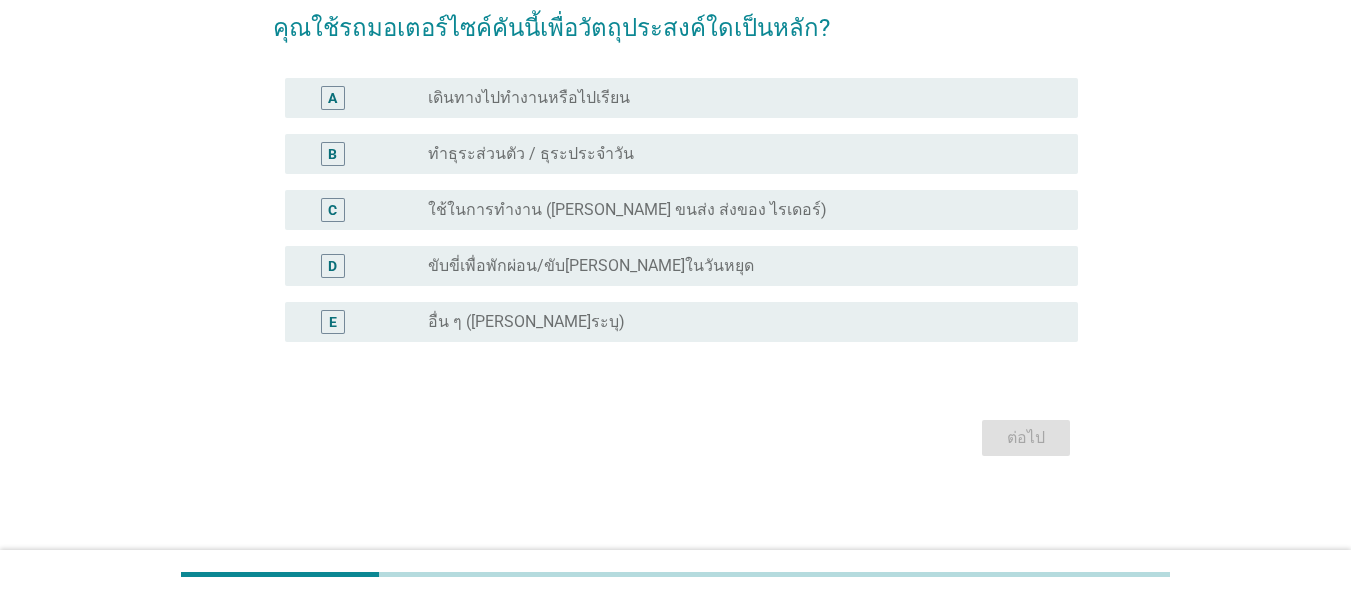scroll, scrollTop: 0, scrollLeft: 0, axis: both 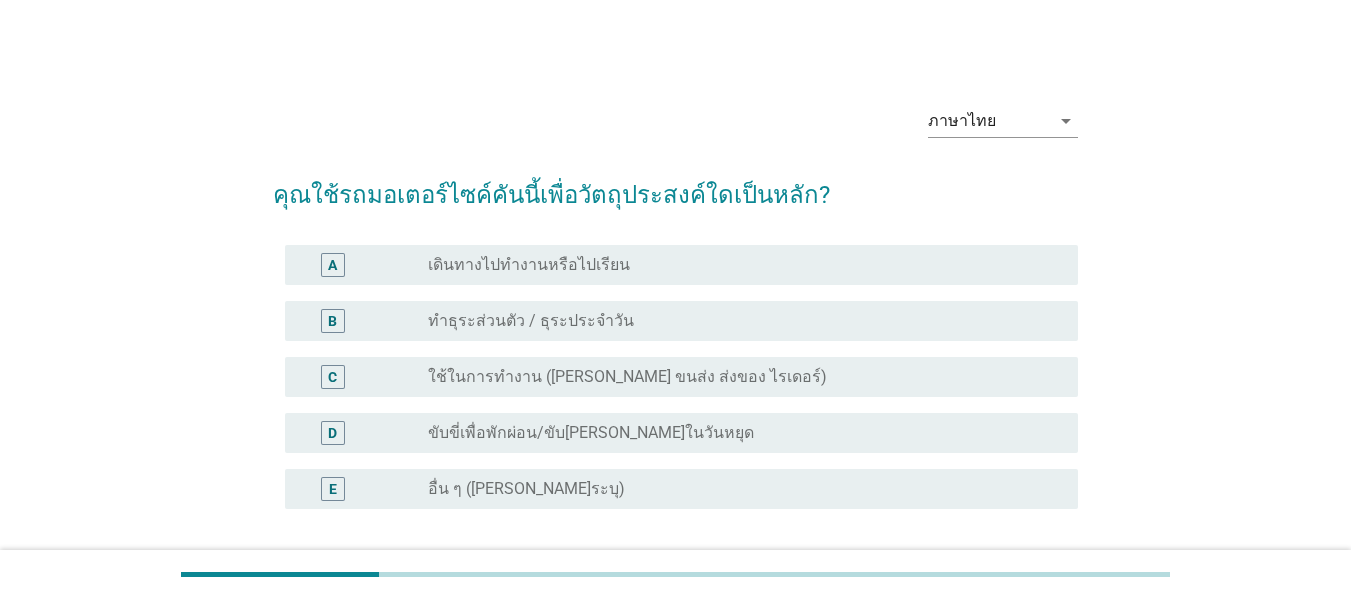 click on "radio_button_unchecked เดินทางไปทำงานหรือไปเรียน" at bounding box center (737, 265) 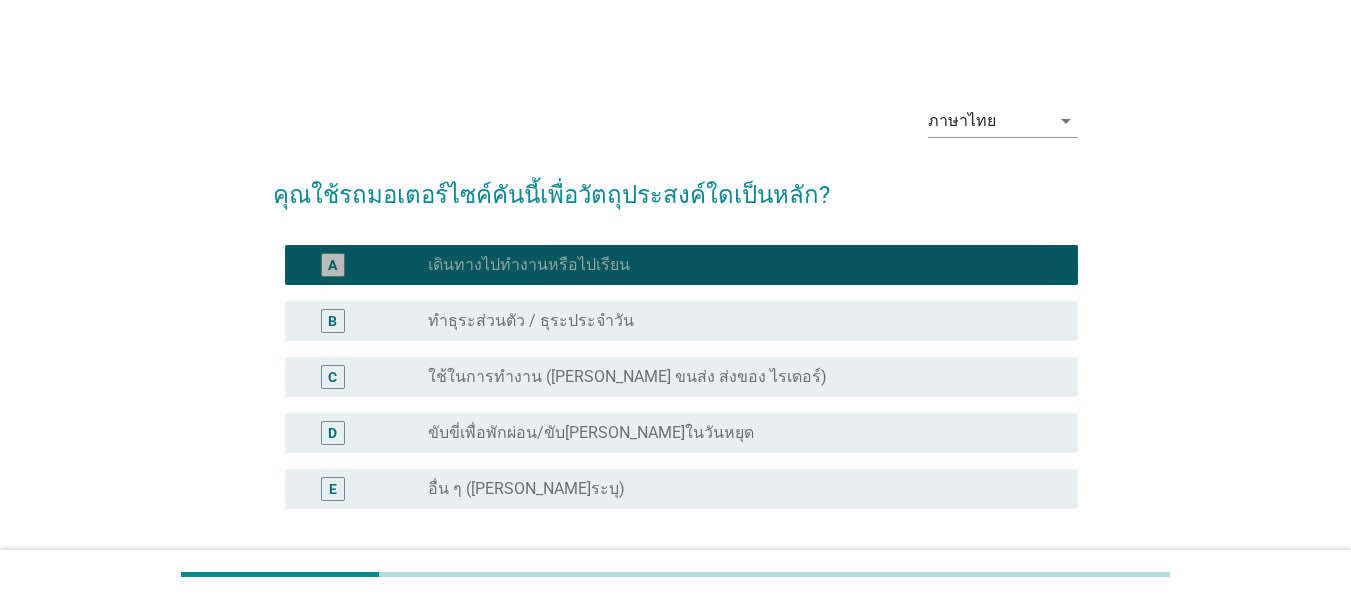 click on "radio_button_unchecked ทำธุระส่วนตัว / ธุระประจำวัน" at bounding box center [737, 321] 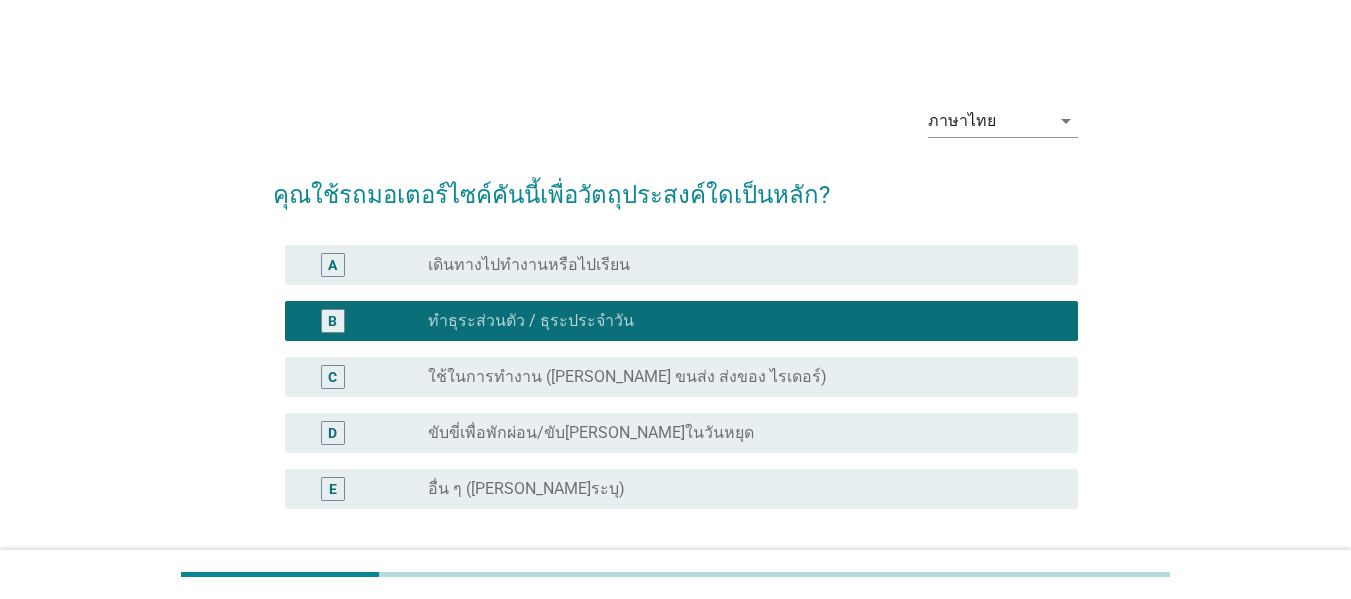 click on "radio_button_unchecked ขับขี่เพื่อพักผ่อน/ขับ[PERSON_NAME]ในวันหยุด" at bounding box center (737, 433) 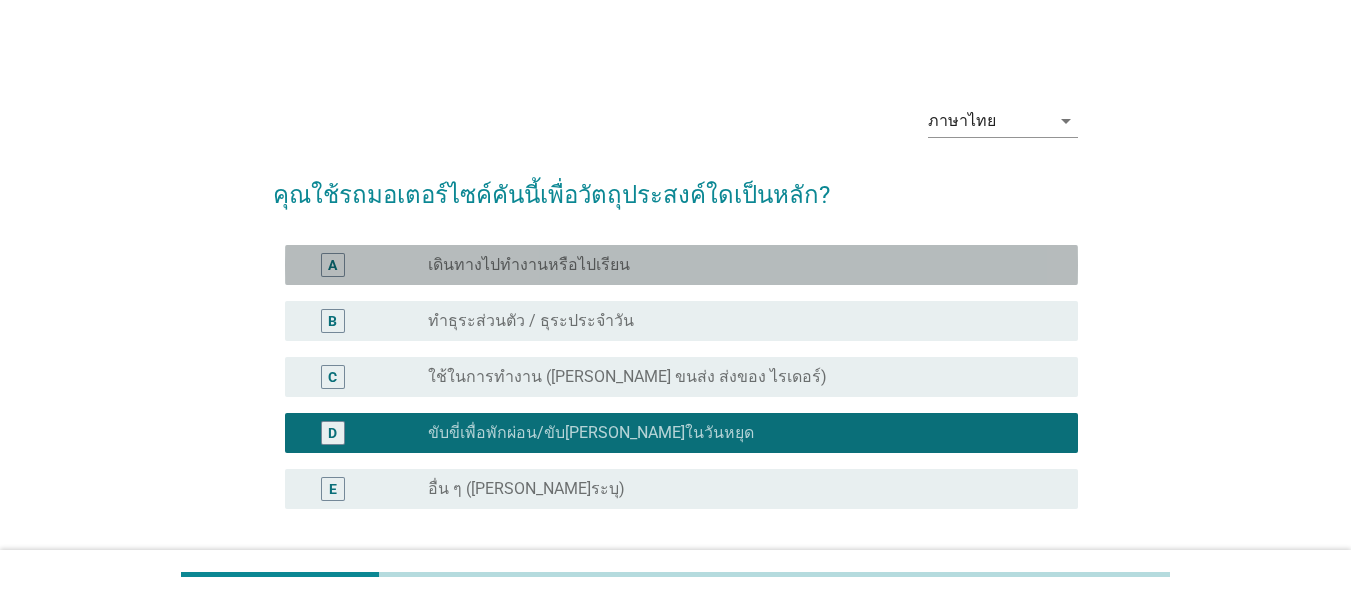 click on "radio_button_unchecked เดินทางไปทำงานหรือไปเรียน" at bounding box center [737, 265] 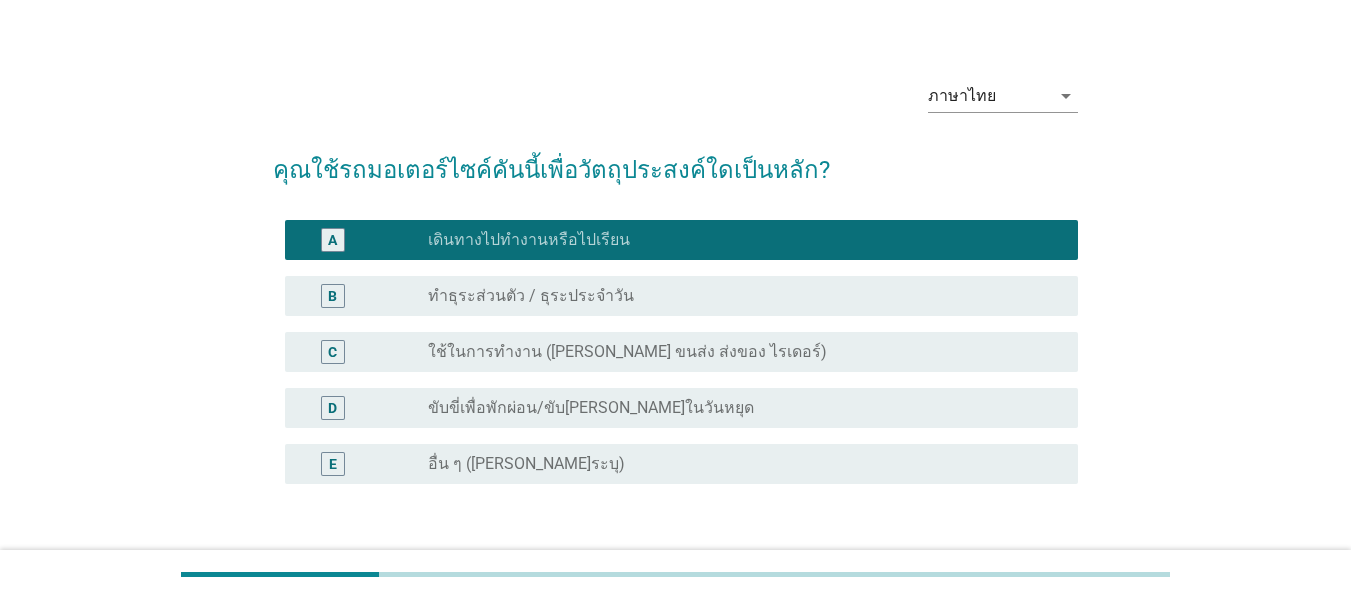 scroll, scrollTop: 167, scrollLeft: 0, axis: vertical 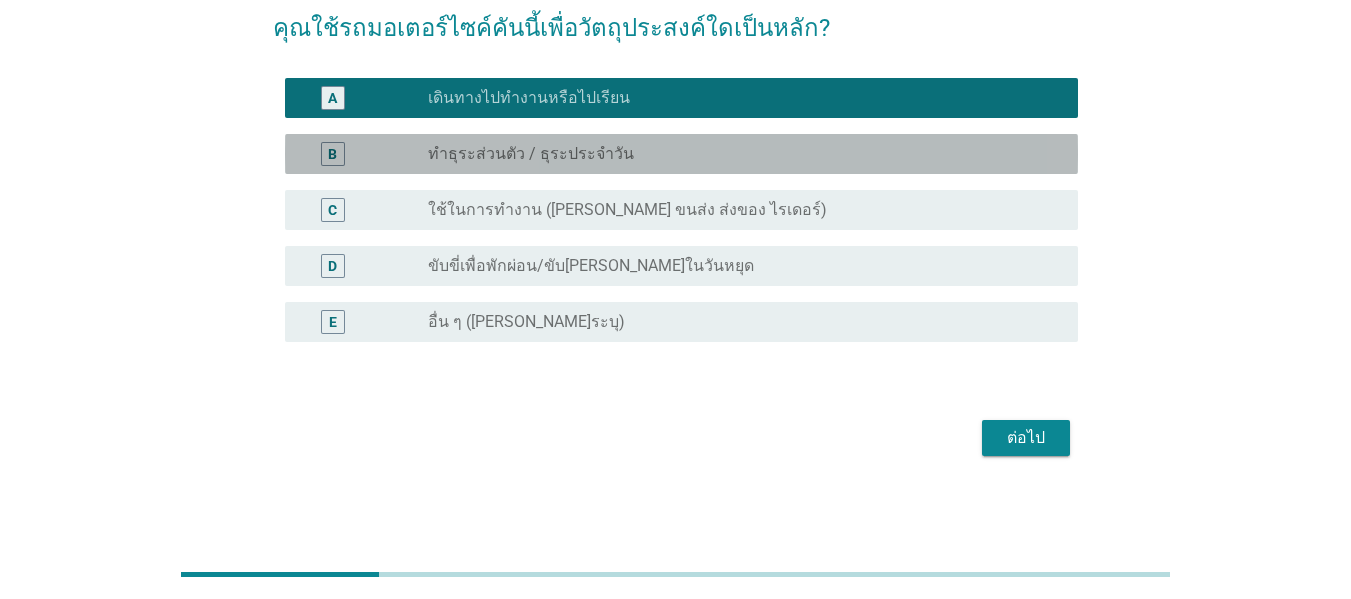 click on "B     radio_button_unchecked ทำธุระส่วนตัว / ธุระประจำวัน" at bounding box center (681, 154) 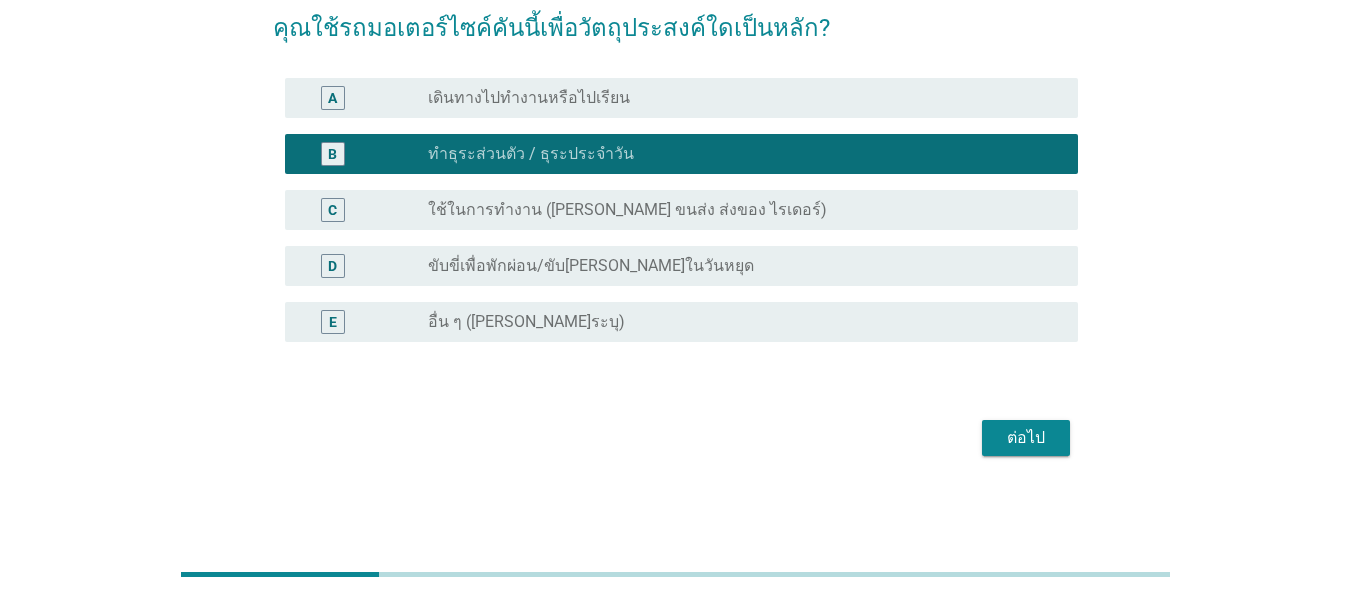 click on "ต่อไป" at bounding box center [1026, 438] 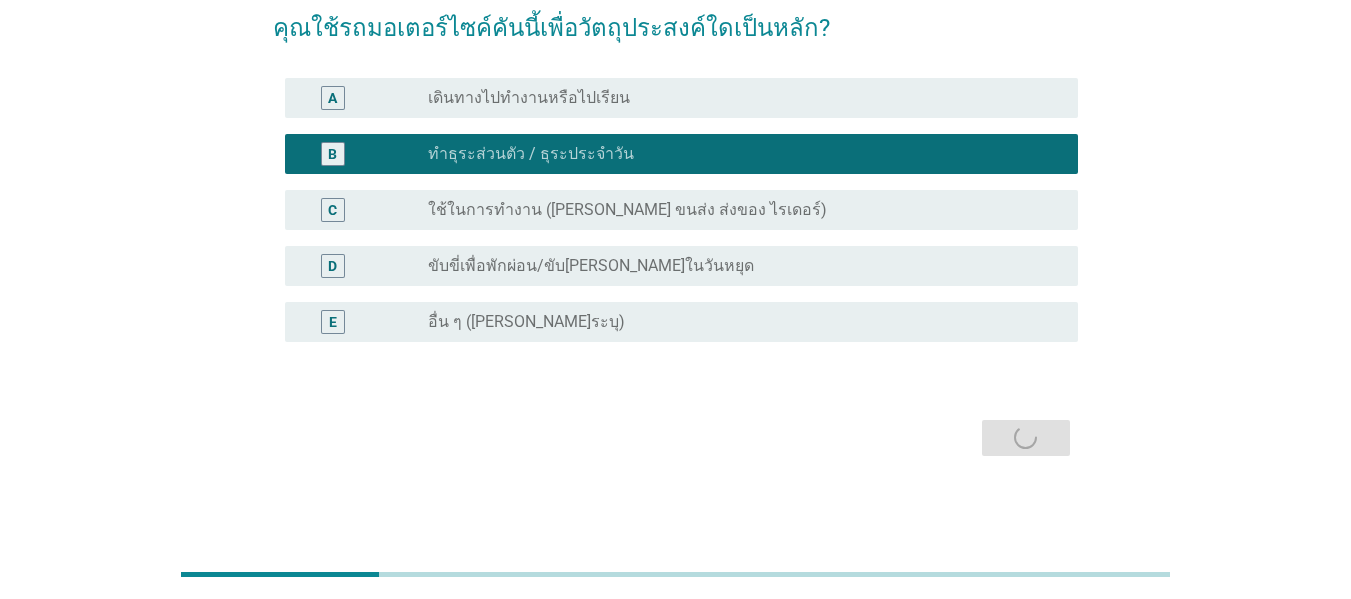 scroll, scrollTop: 0, scrollLeft: 0, axis: both 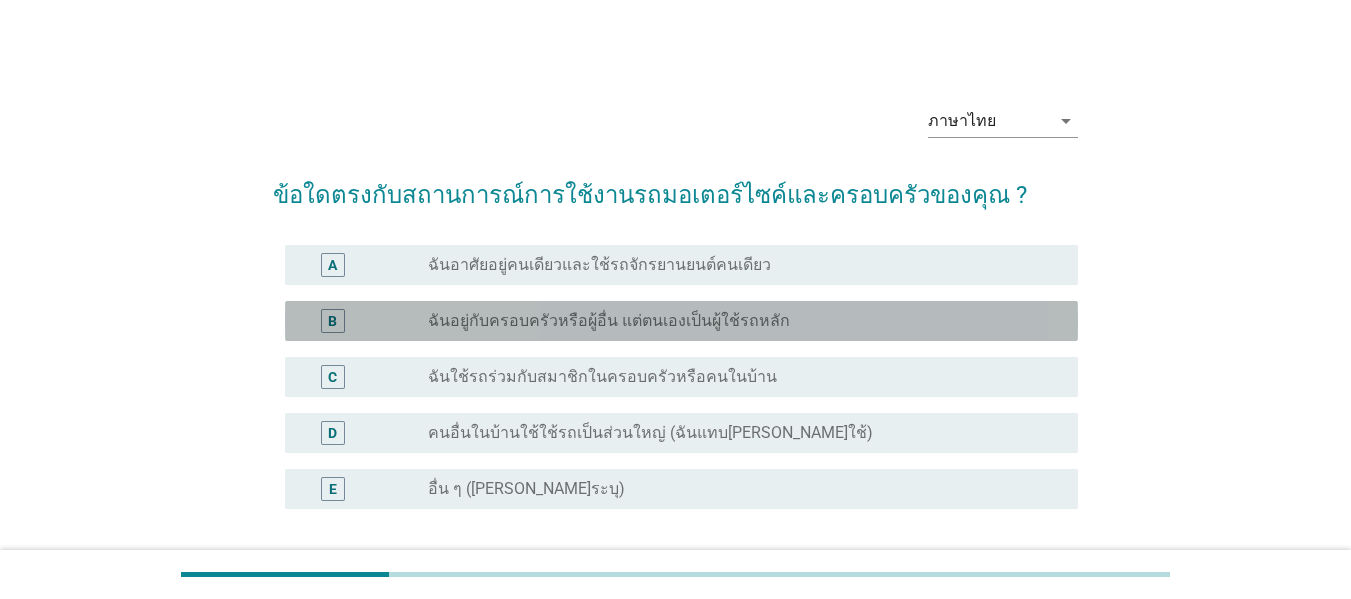 click on "B     radio_button_unchecked ฉันอยู่กับครอบครัวหรือผู้อื่น แต่ตนเองเป็นผู้ใช้รถหลัก" at bounding box center (681, 321) 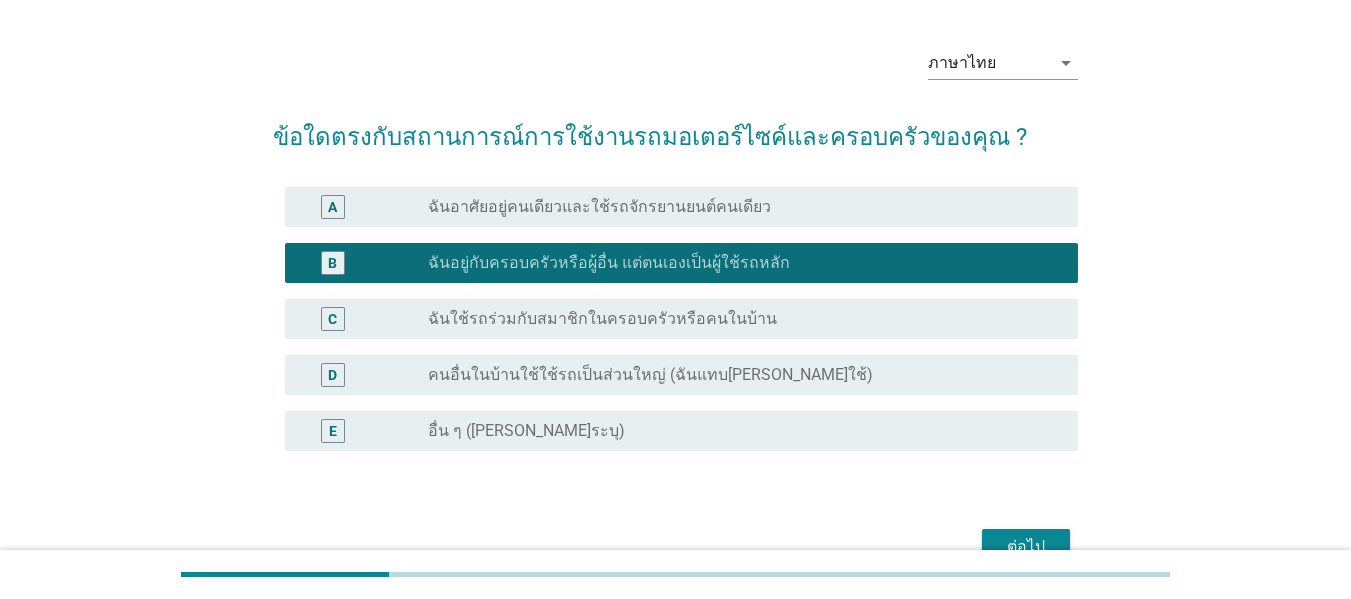 scroll, scrollTop: 167, scrollLeft: 0, axis: vertical 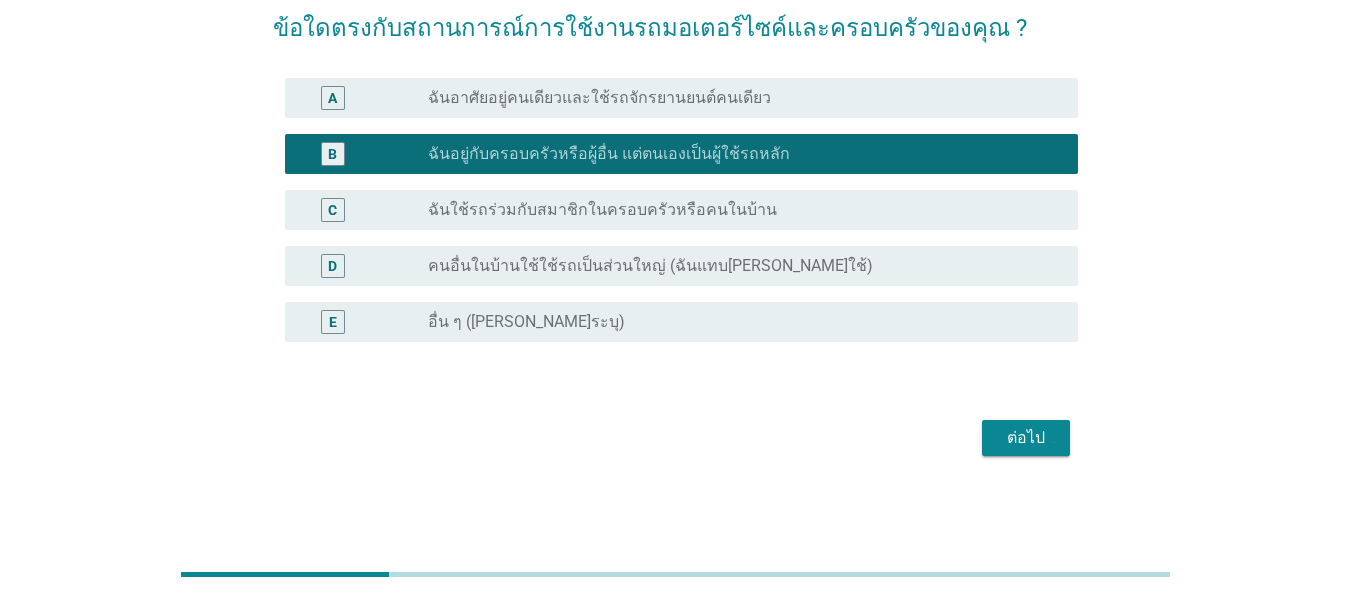 click on "ต่อไป" at bounding box center (1026, 438) 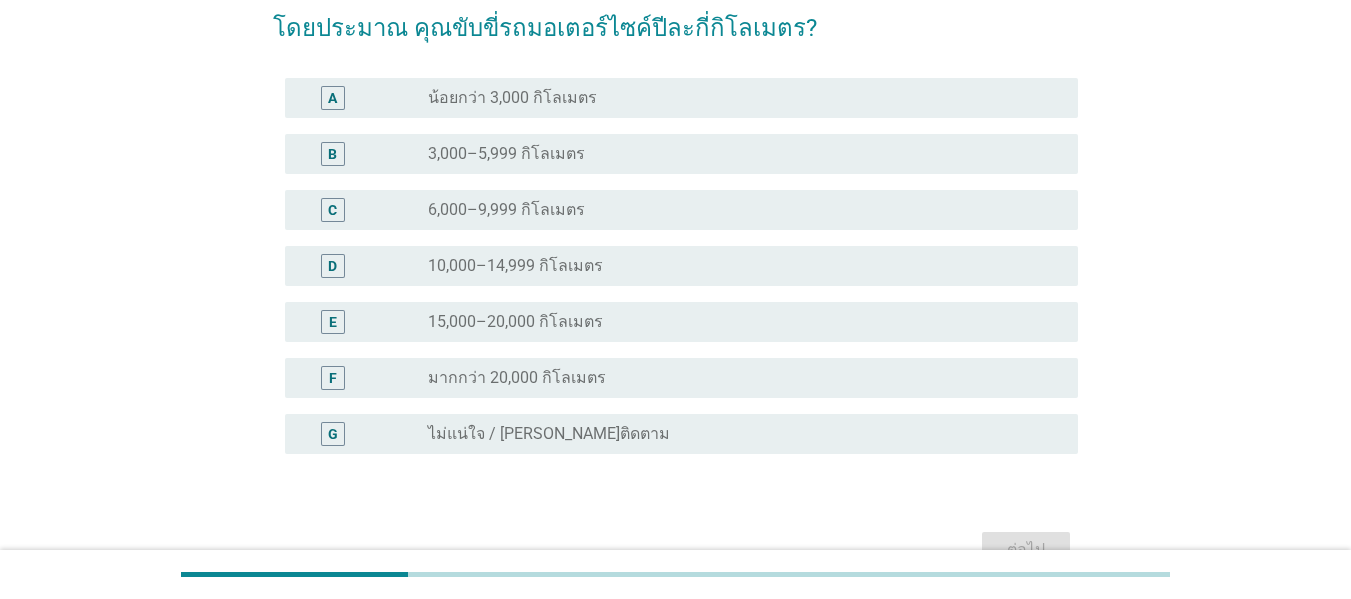 scroll, scrollTop: 0, scrollLeft: 0, axis: both 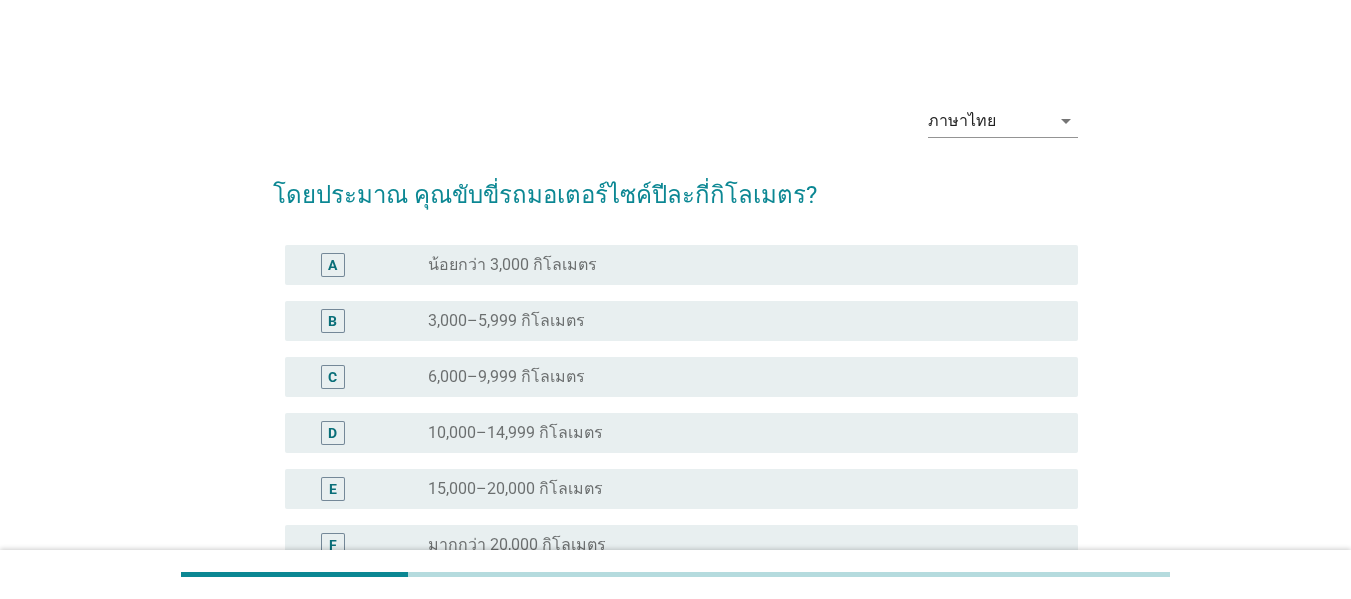 click on "radio_button_unchecked น้อยกว่า 3,000 กิโลเมตร" at bounding box center [737, 265] 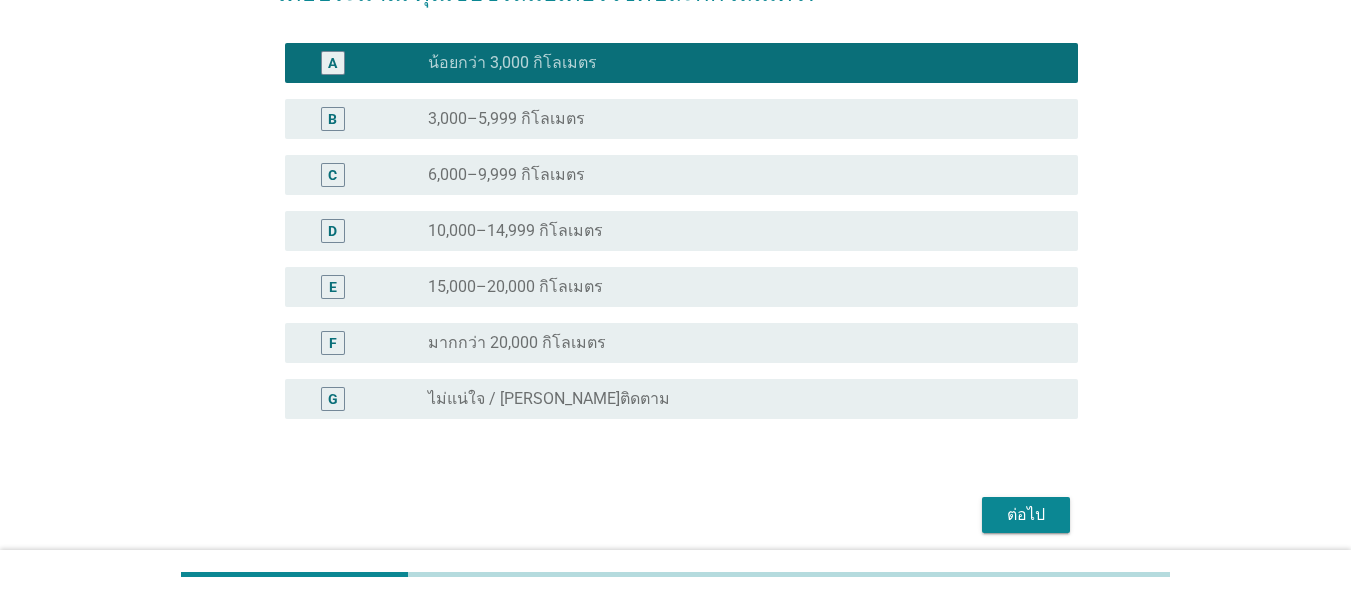 scroll, scrollTop: 279, scrollLeft: 0, axis: vertical 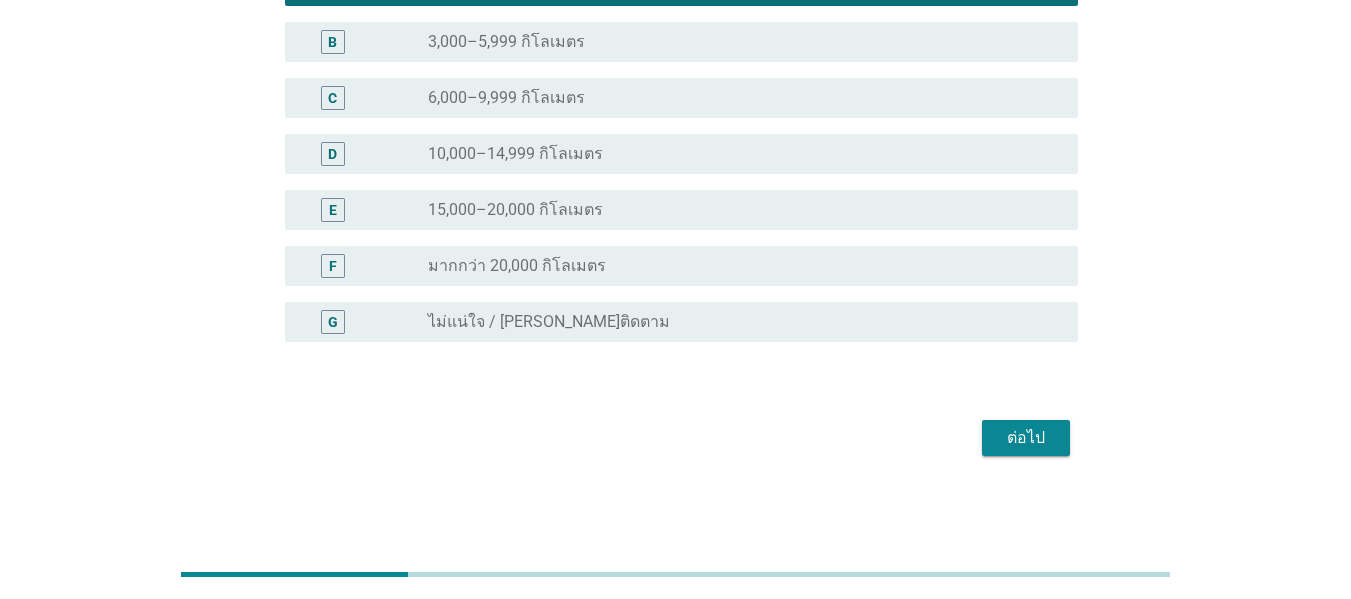 click on "ต่อไป" at bounding box center [1026, 438] 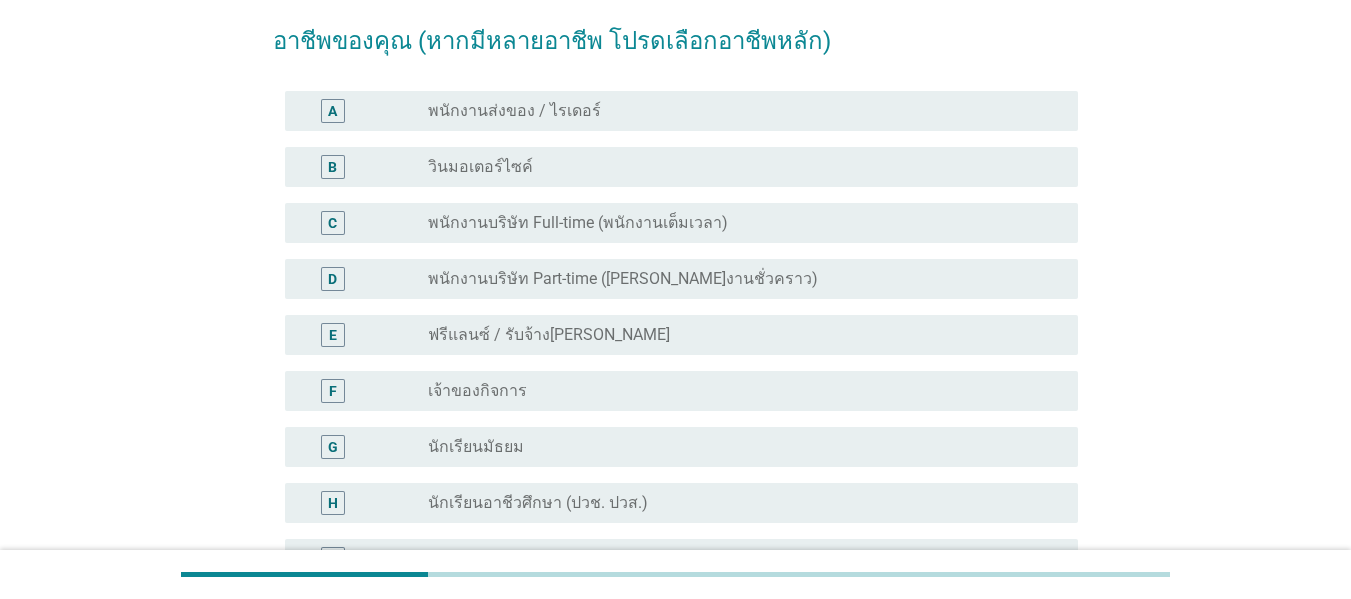 scroll, scrollTop: 300, scrollLeft: 0, axis: vertical 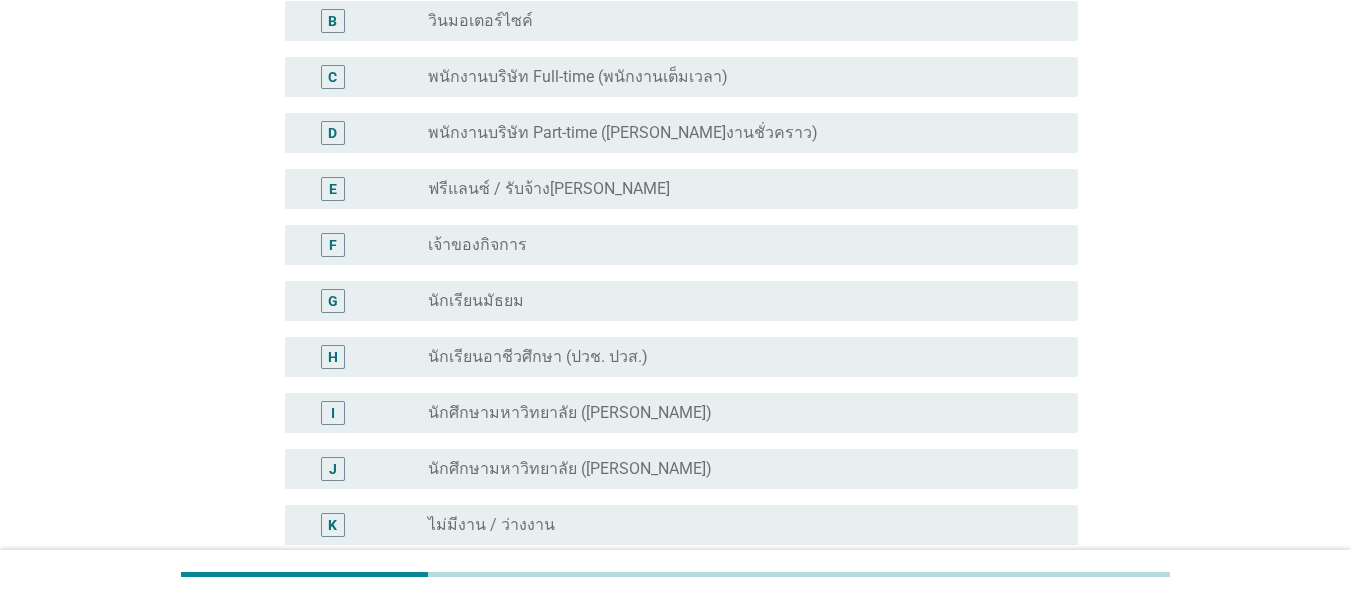 click on "พนักงานบริษัท Full-time (พนักงานเต็มเวลา)" at bounding box center (578, 77) 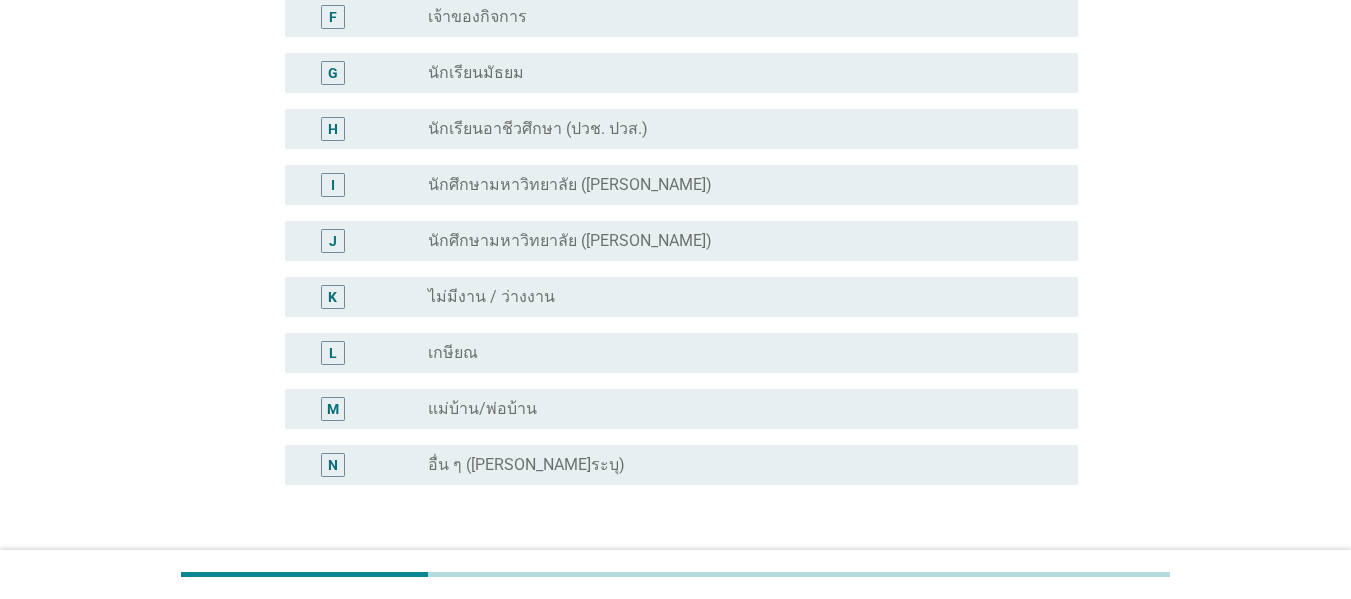 scroll, scrollTop: 671, scrollLeft: 0, axis: vertical 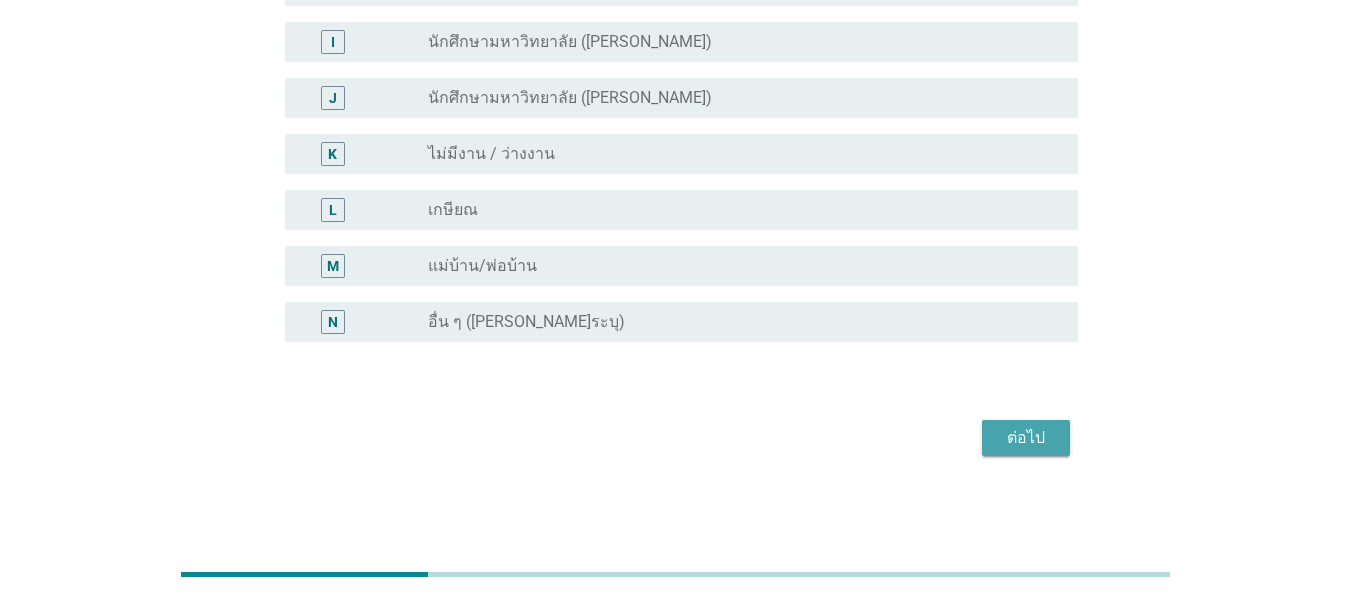 click on "ต่อไป" at bounding box center (1026, 438) 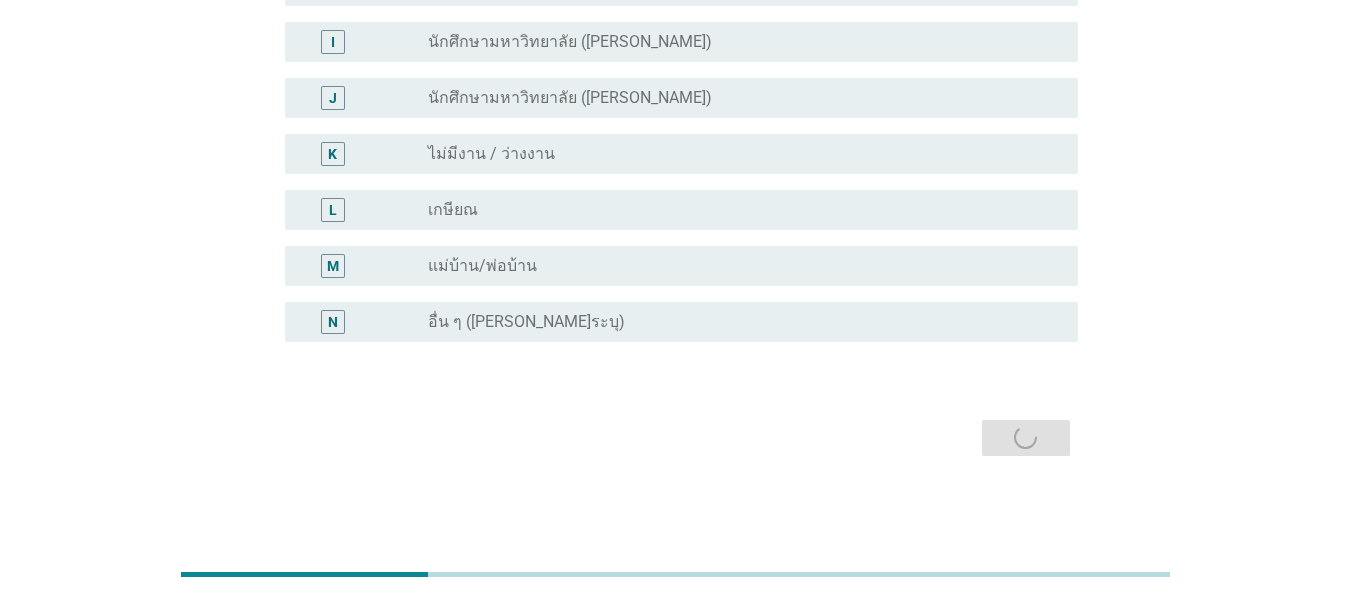 scroll, scrollTop: 0, scrollLeft: 0, axis: both 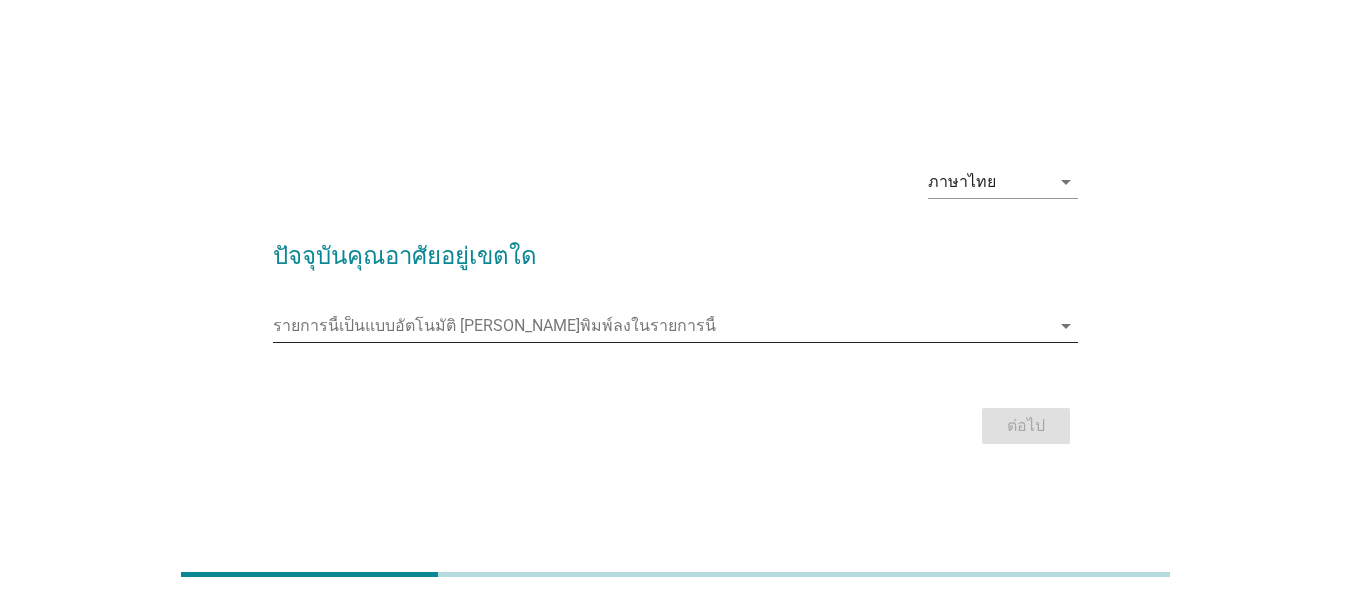 click at bounding box center [661, 326] 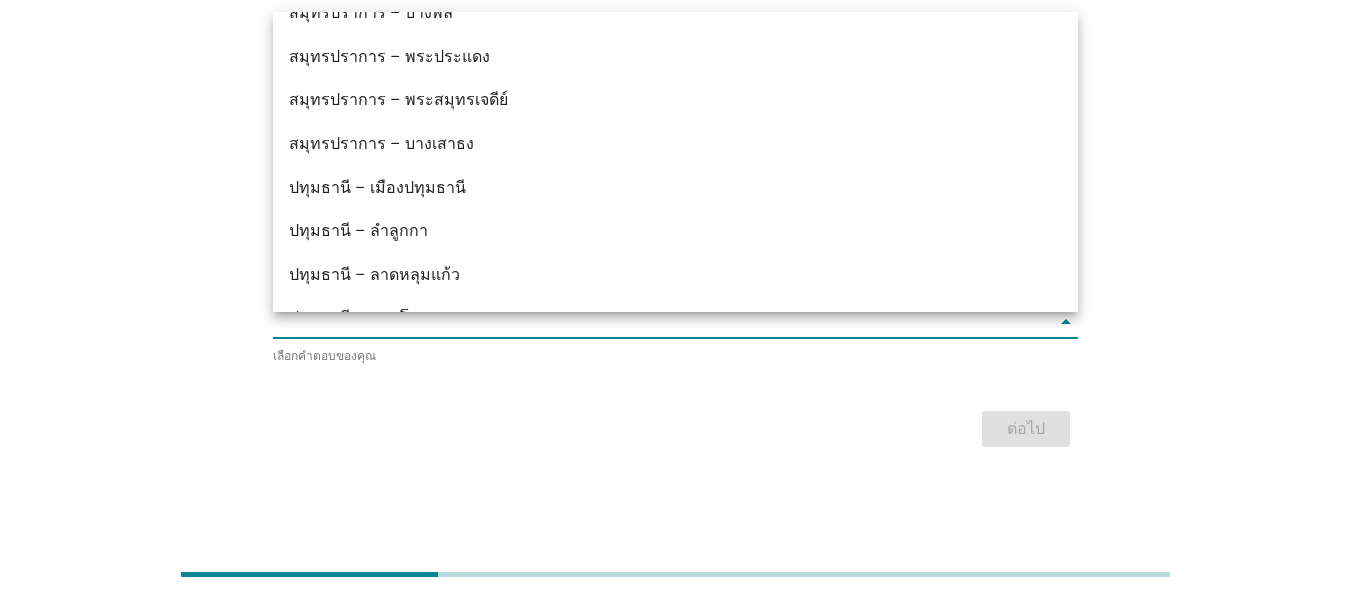 scroll, scrollTop: 2724, scrollLeft: 0, axis: vertical 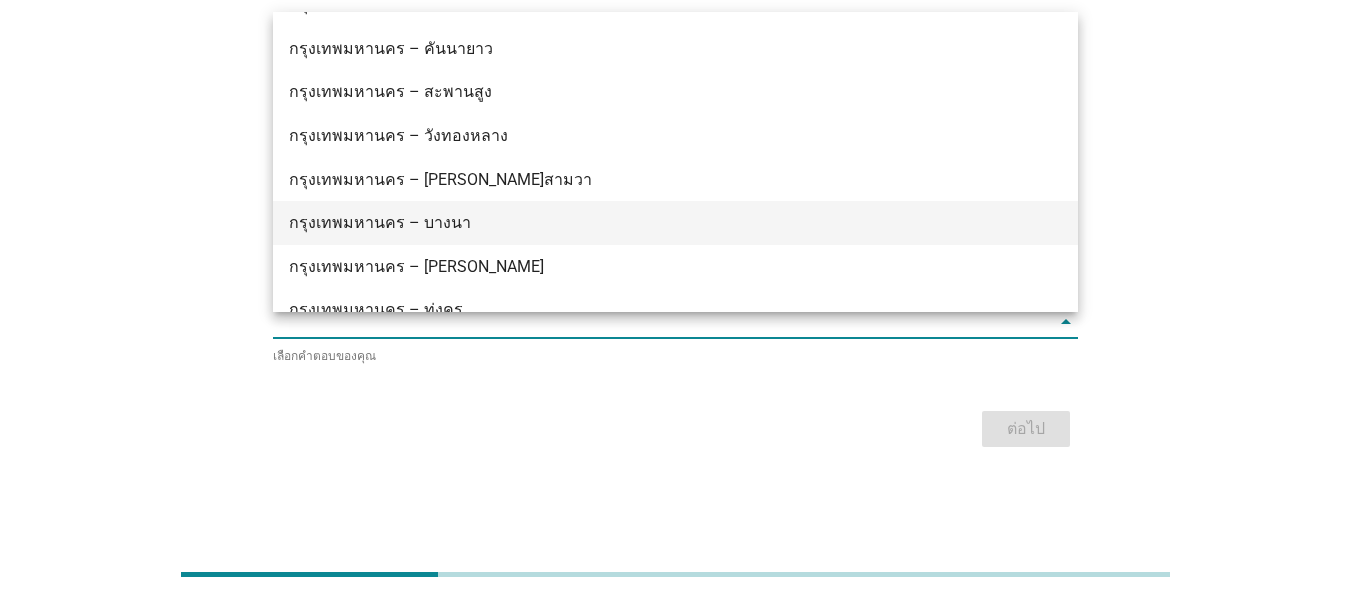 click on "กรุงเทพมหานคร – บางนา" at bounding box center (643, 223) 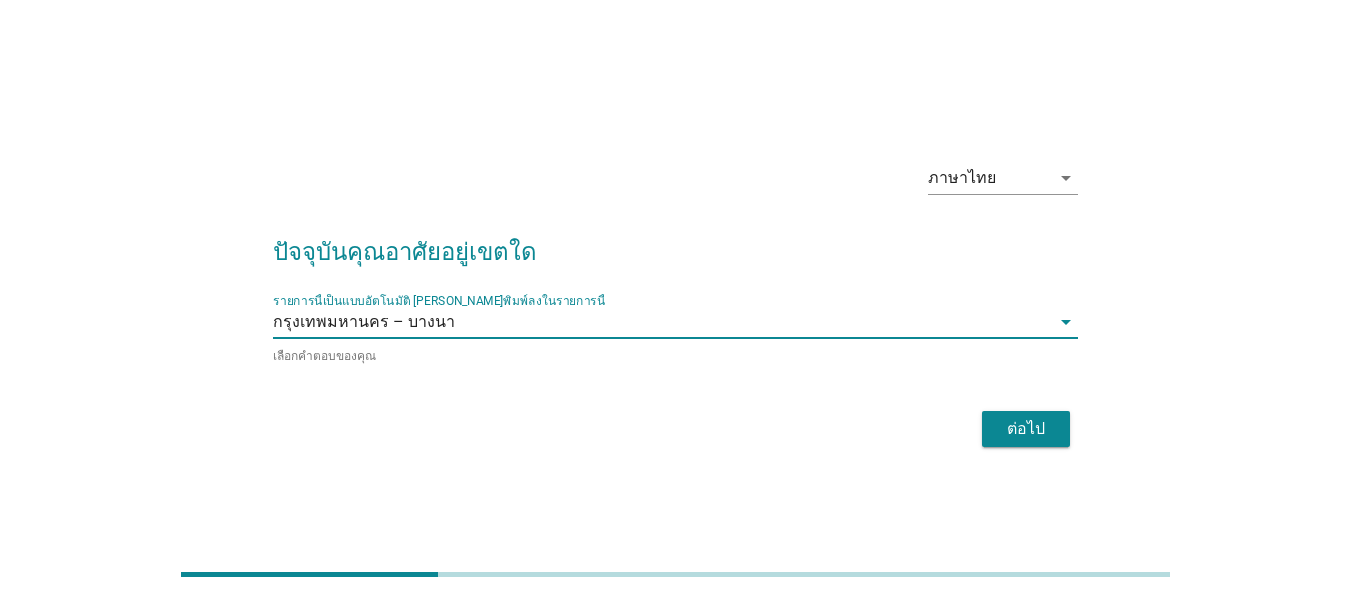 click on "ต่อไป" at bounding box center [1026, 429] 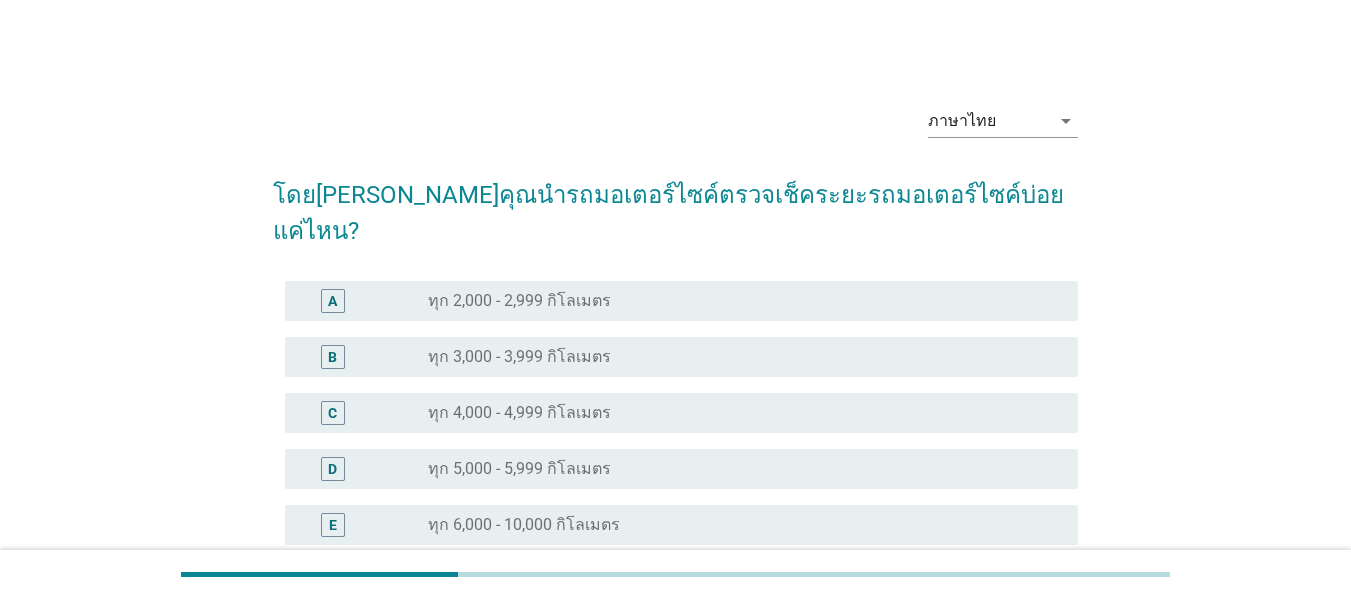 click on "C     radio_button_unchecked ทุก 4,000 - 4,999 กิโลเมตร" at bounding box center (681, 413) 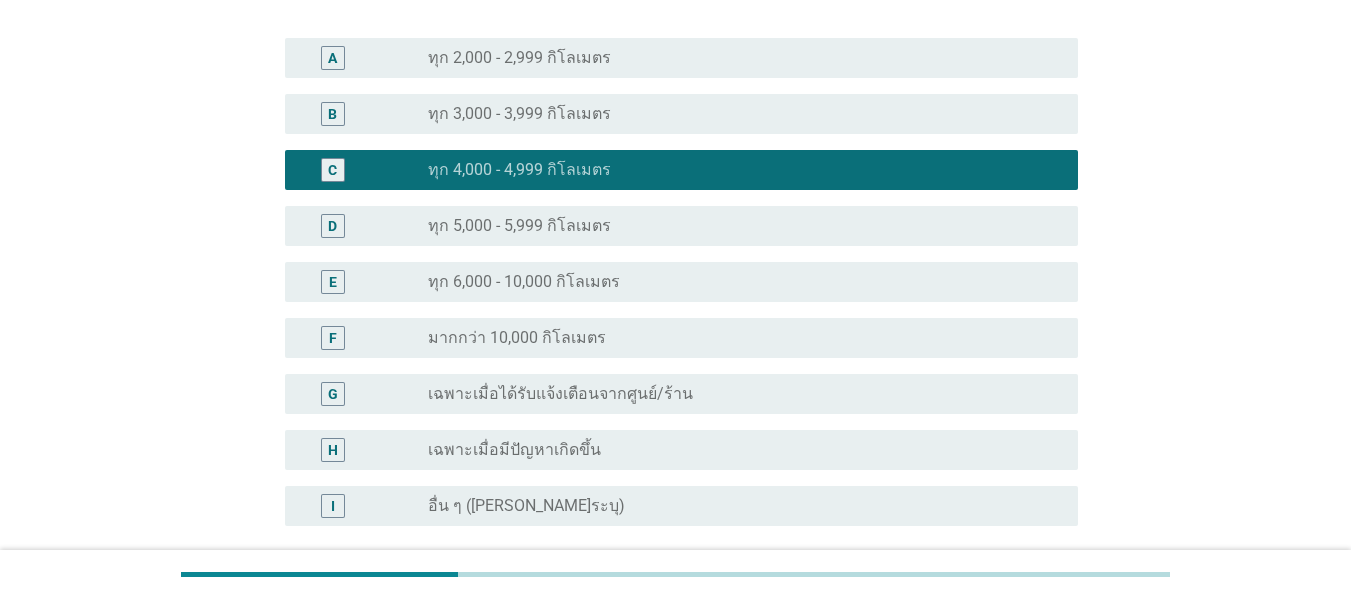 scroll, scrollTop: 300, scrollLeft: 0, axis: vertical 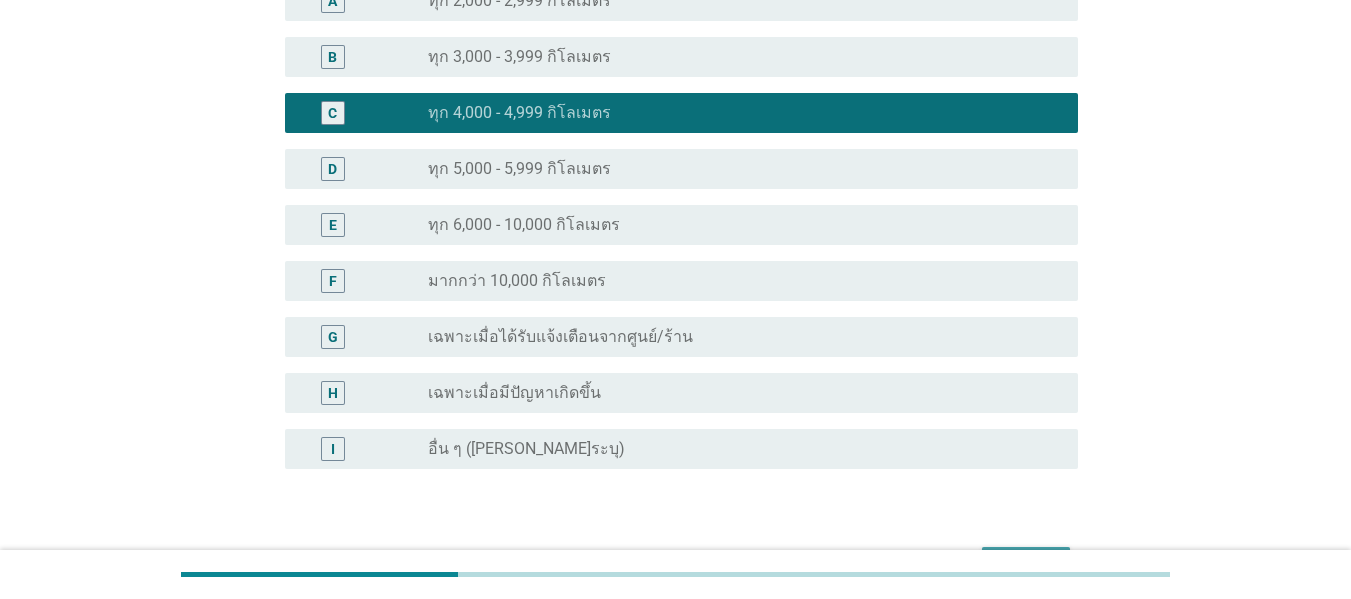 click on "ต่อไป" at bounding box center [1026, 565] 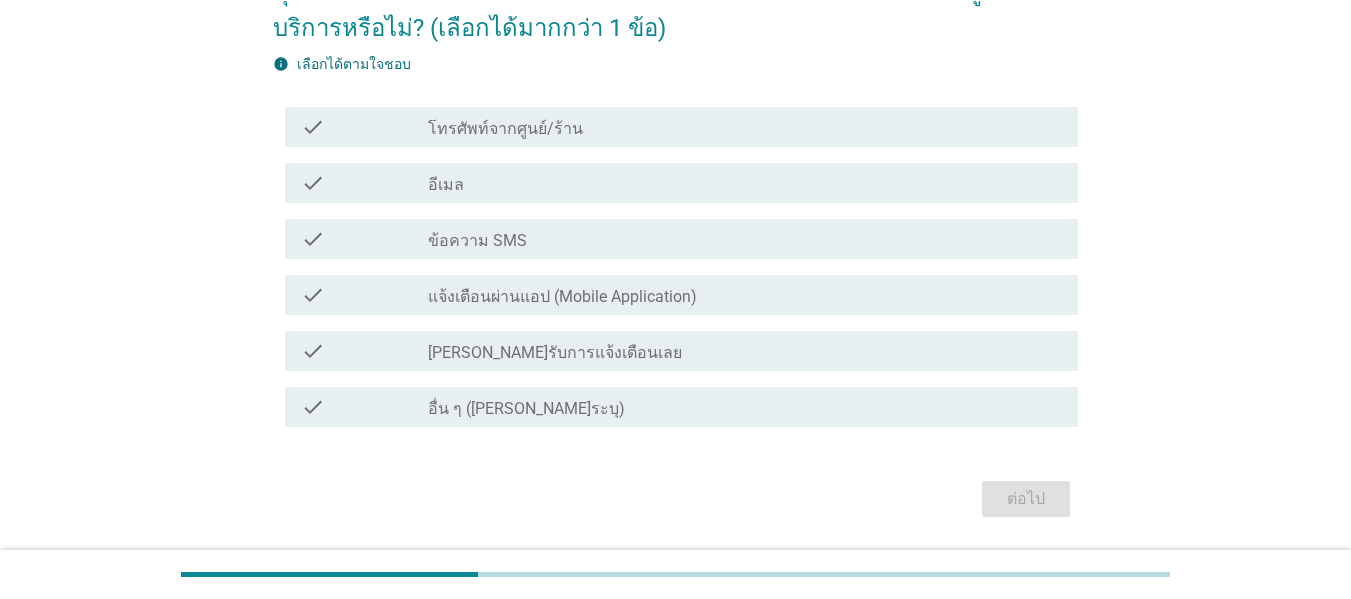 scroll, scrollTop: 264, scrollLeft: 0, axis: vertical 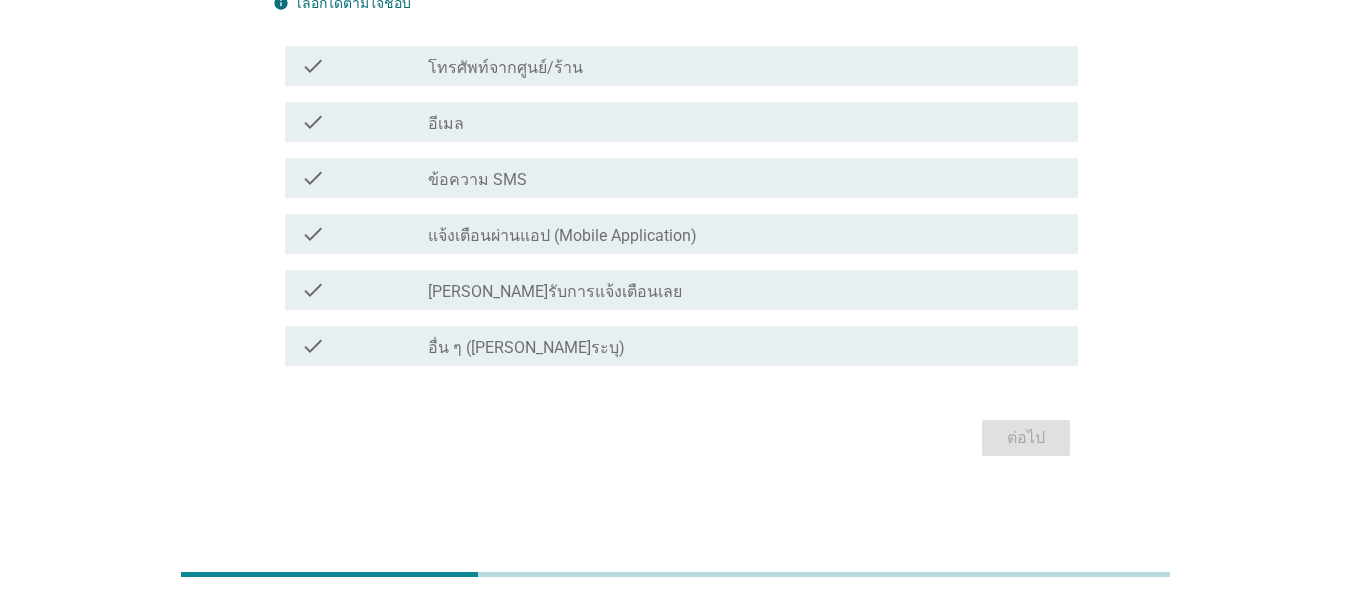 click on "check     check_box_outline_blank [PERSON_NAME]รับการแจ้งเตือนเลย" at bounding box center [681, 290] 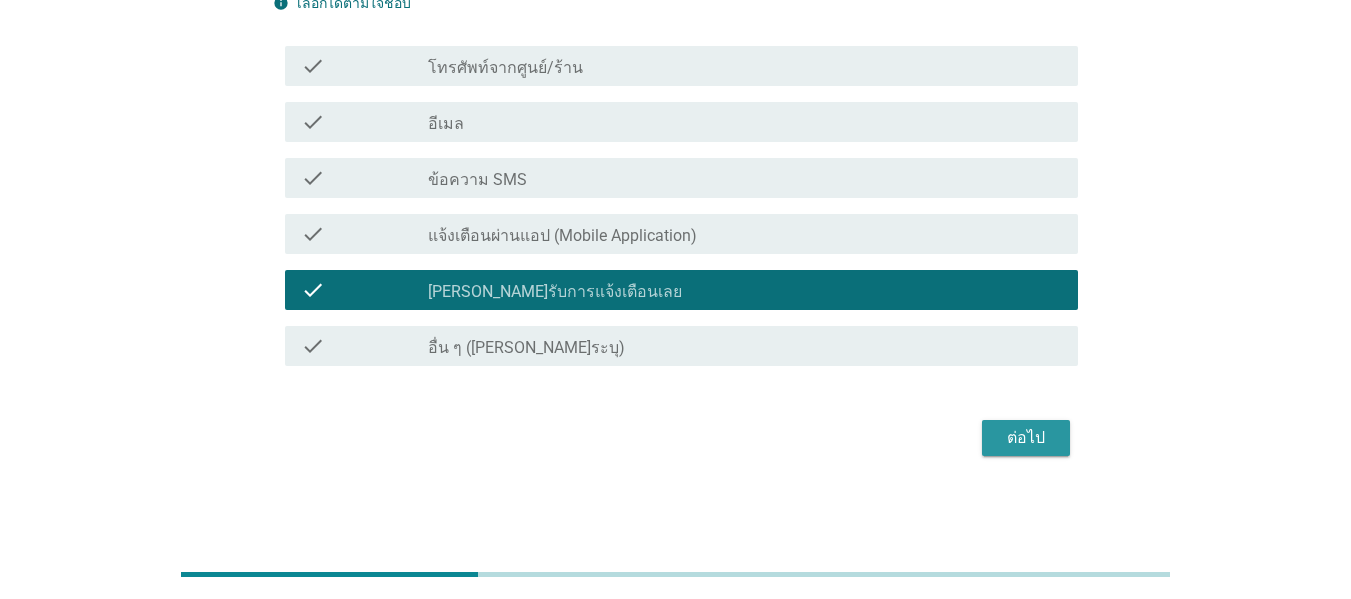click on "ต่อไป" at bounding box center (1026, 438) 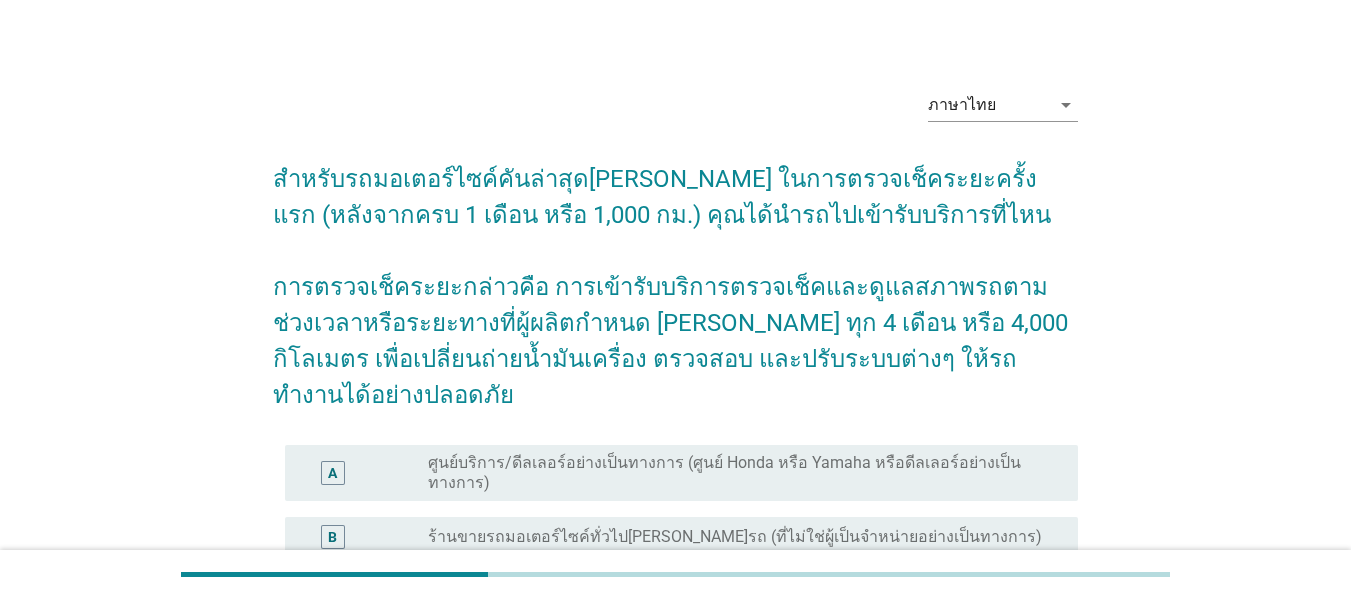 scroll, scrollTop: 300, scrollLeft: 0, axis: vertical 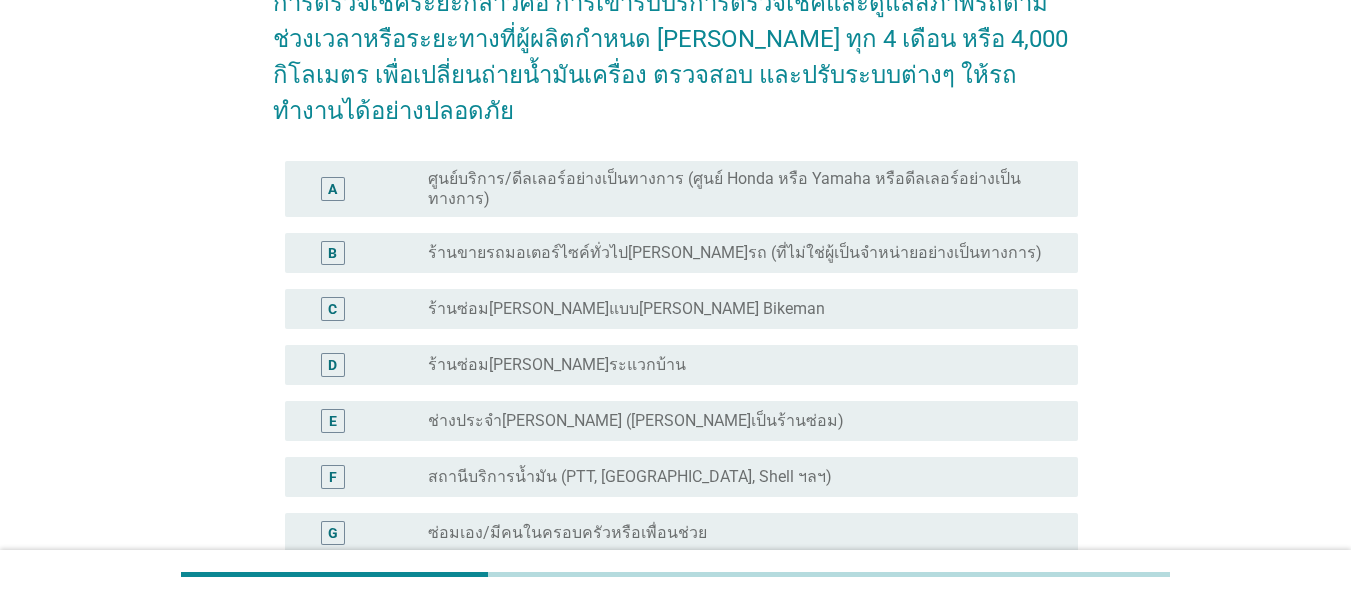 click on "radio_button_unchecked ซ่อมเอง/มีคนในครอบครัวหรือเพื่อนช่วย" at bounding box center (737, 533) 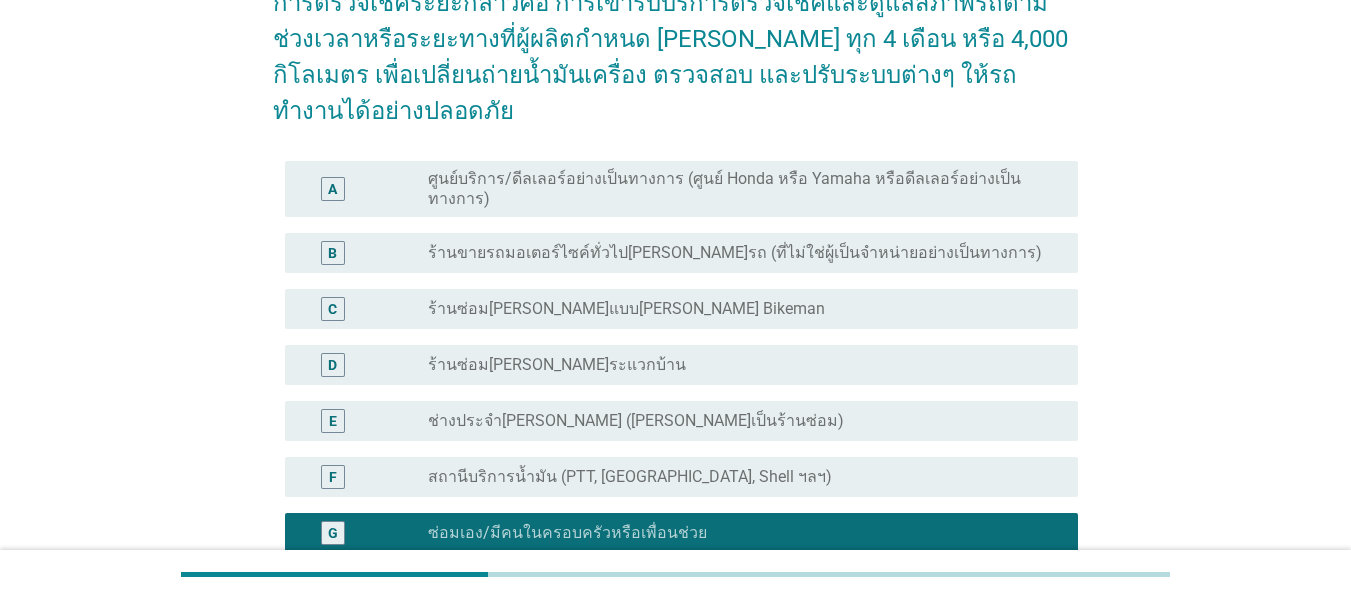 click on "A     radio_button_unchecked ศูนย์บริการ/ดีลเลอร์อย่างเป็นทางการ (ศูนย์ Honda หรือ Yamaha หรือดีลเลอร์อย่างเป็นทางการ)" at bounding box center (681, 189) 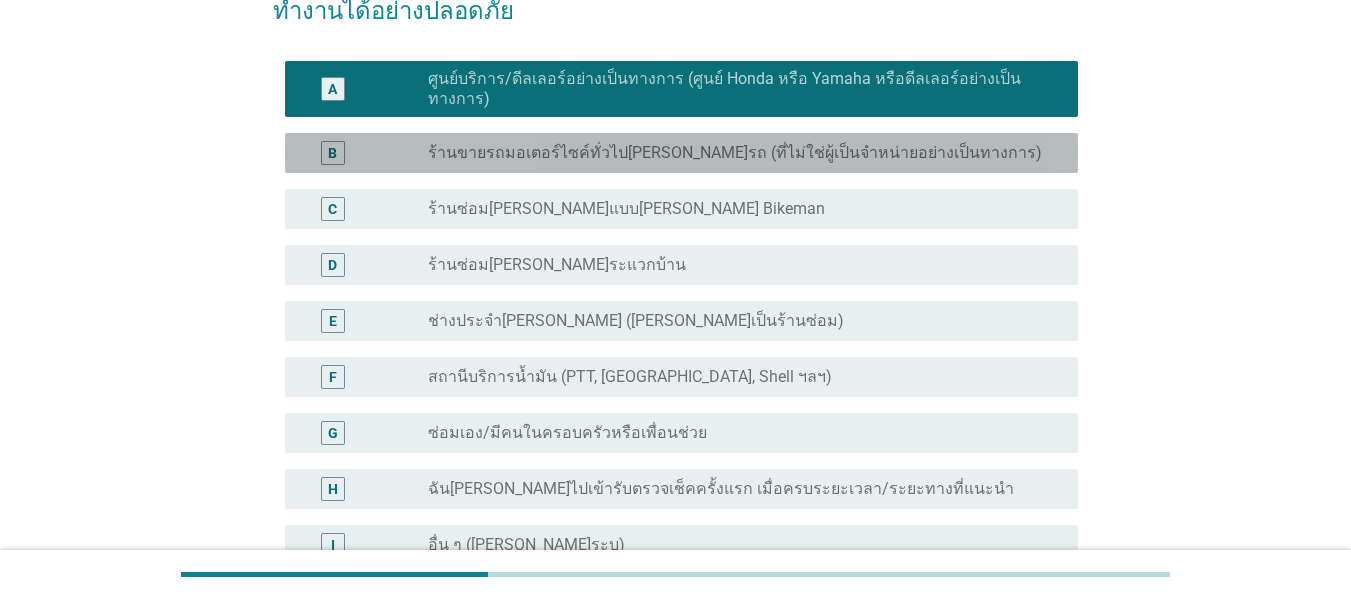 click on "ร้านขายรถมอเตอร์ไซค์ทั่วไป[PERSON_NAME]รถ (ที่ไม่ใช่ผู้เป็นจำหน่ายอย่างเป็นทางการ)" at bounding box center (735, 153) 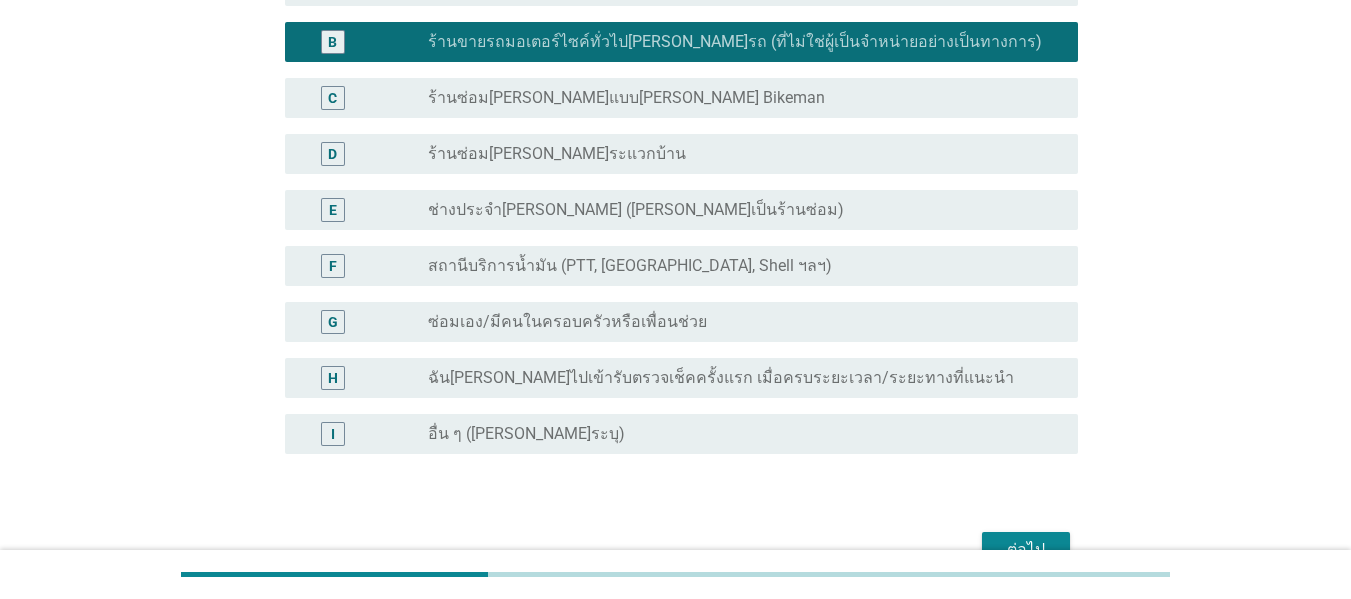 scroll, scrollTop: 587, scrollLeft: 0, axis: vertical 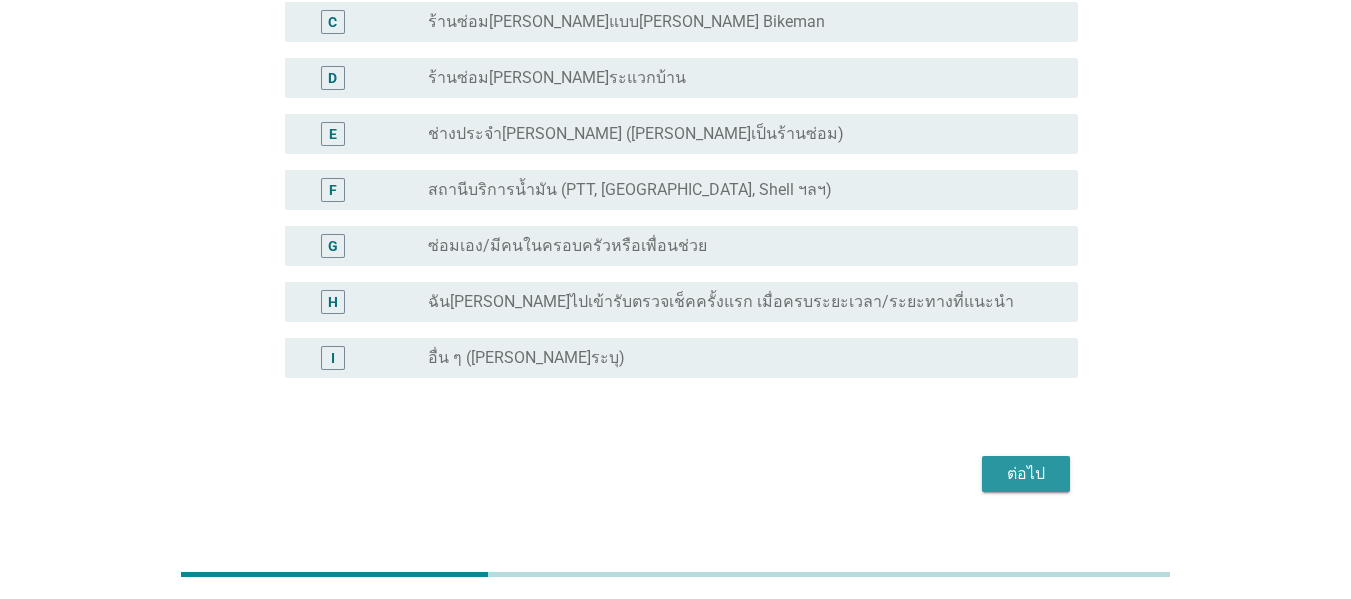 click on "ต่อไป" at bounding box center (1026, 474) 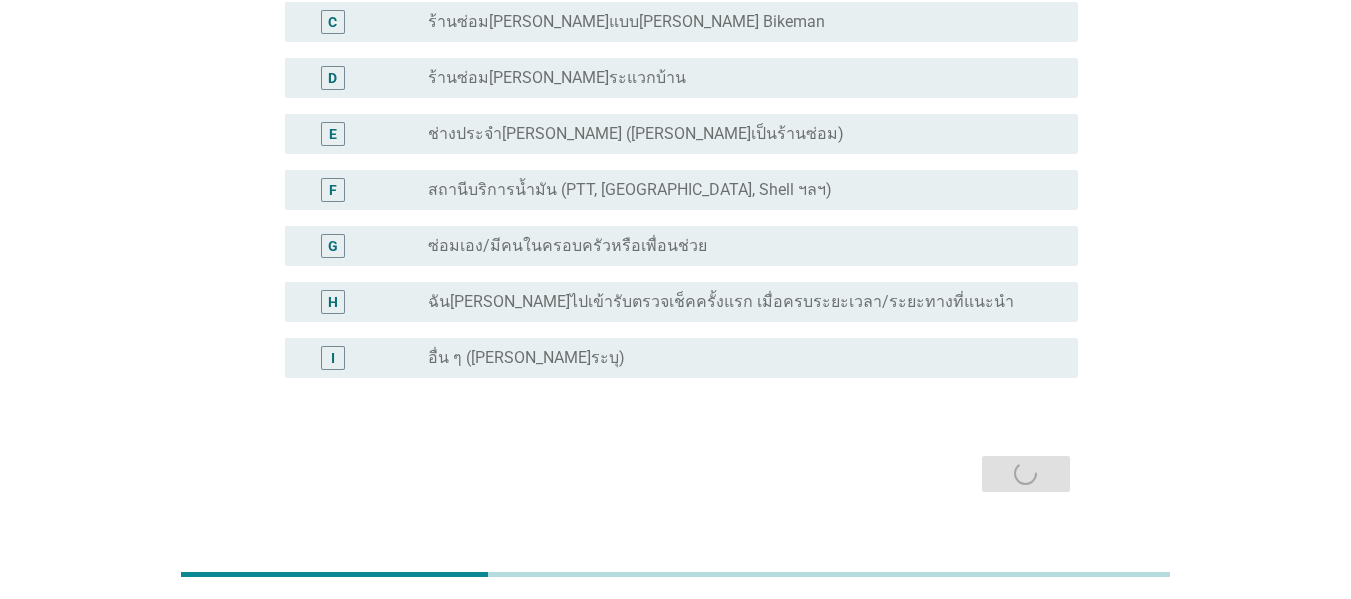 scroll, scrollTop: 0, scrollLeft: 0, axis: both 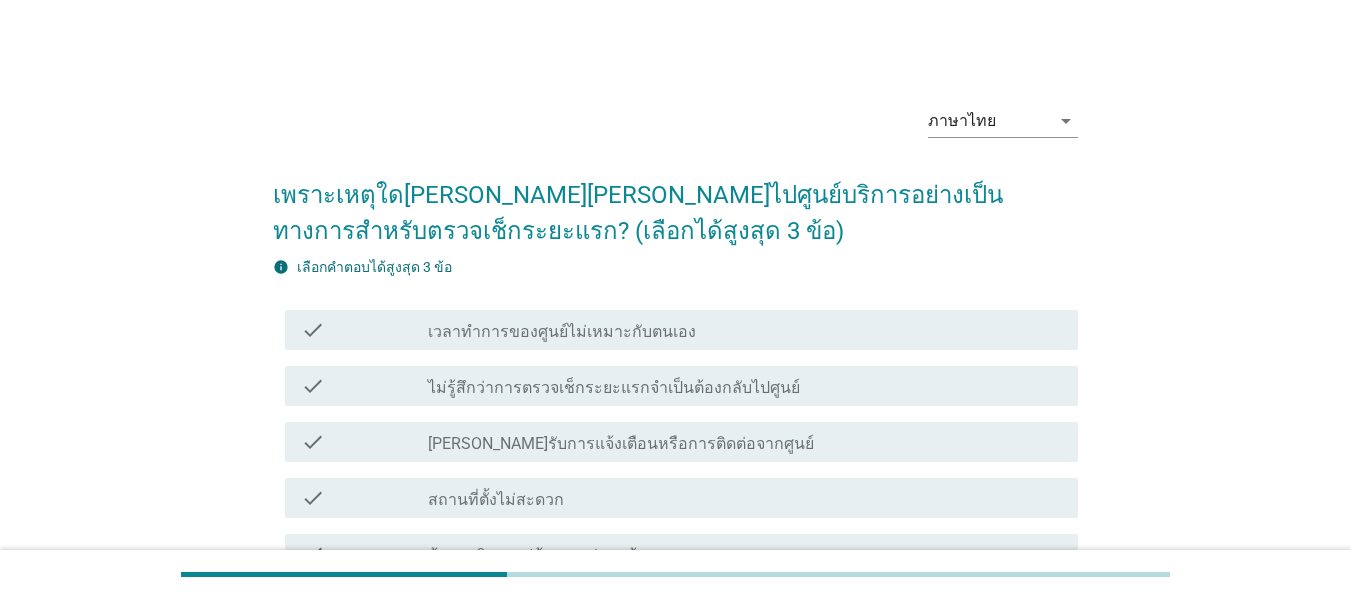 click on "check_box_outline_blank เวลาทำการของศูนย์ไม่เหมาะกับตนเอง" at bounding box center [745, 330] 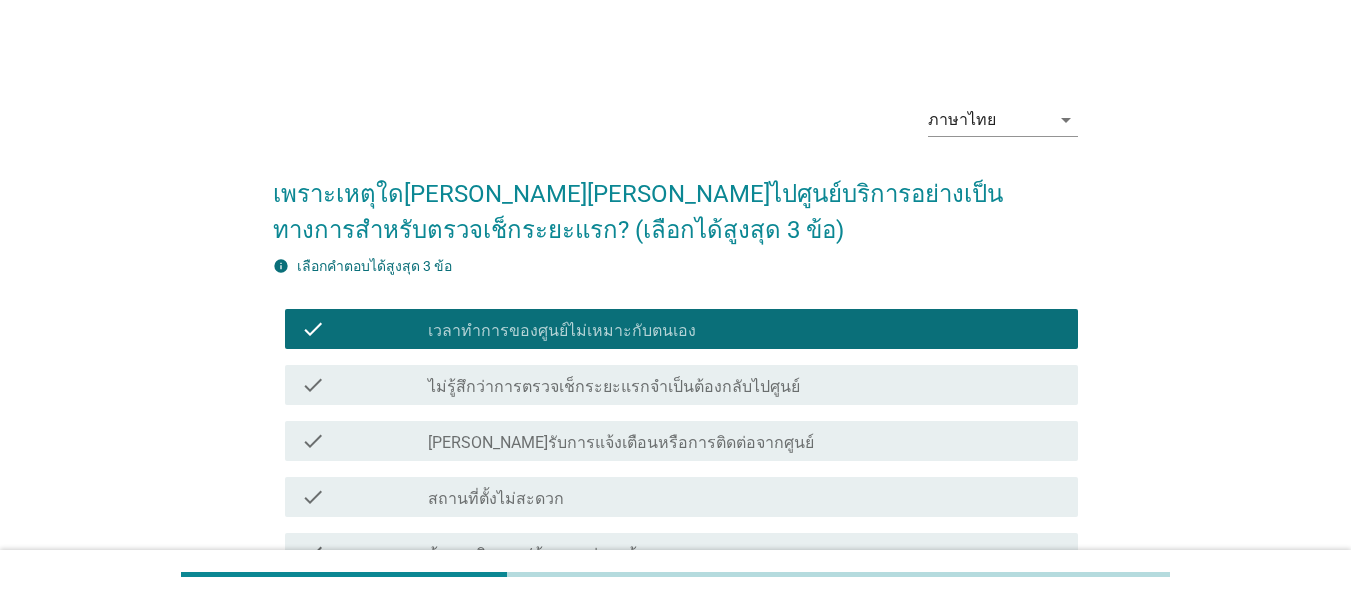 scroll, scrollTop: 300, scrollLeft: 0, axis: vertical 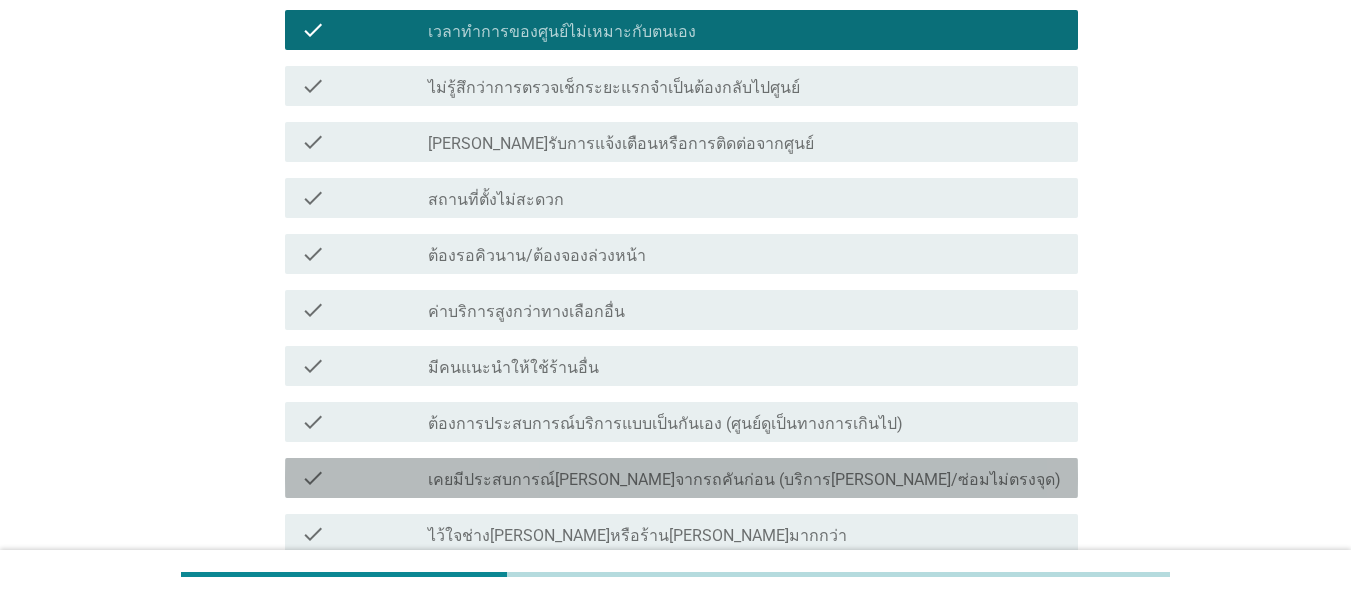 click on "check     check_box_outline_blank เคยมีประสบการณ์[PERSON_NAME]จากรถคันก่อน (บริการ[PERSON_NAME]/ซ่อมไม่ตรงจุด)" at bounding box center [681, 478] 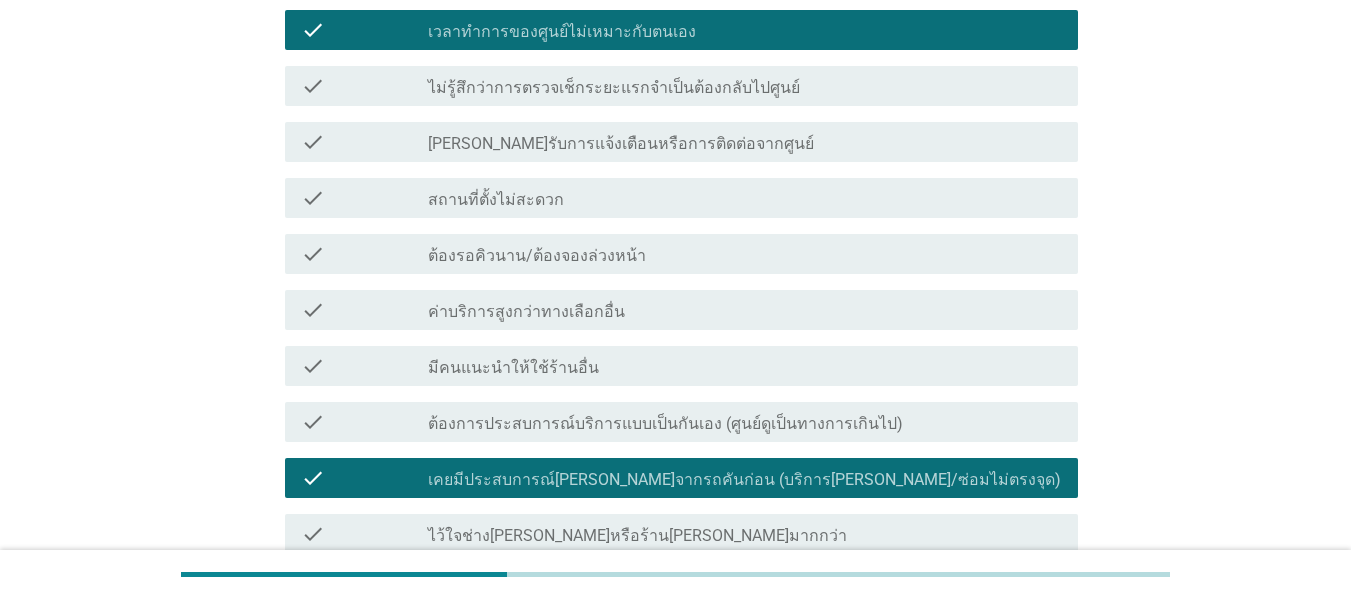 click on "check     check_box_outline_blank สถานที่ตั้งไม่สะดวก" at bounding box center [681, 198] 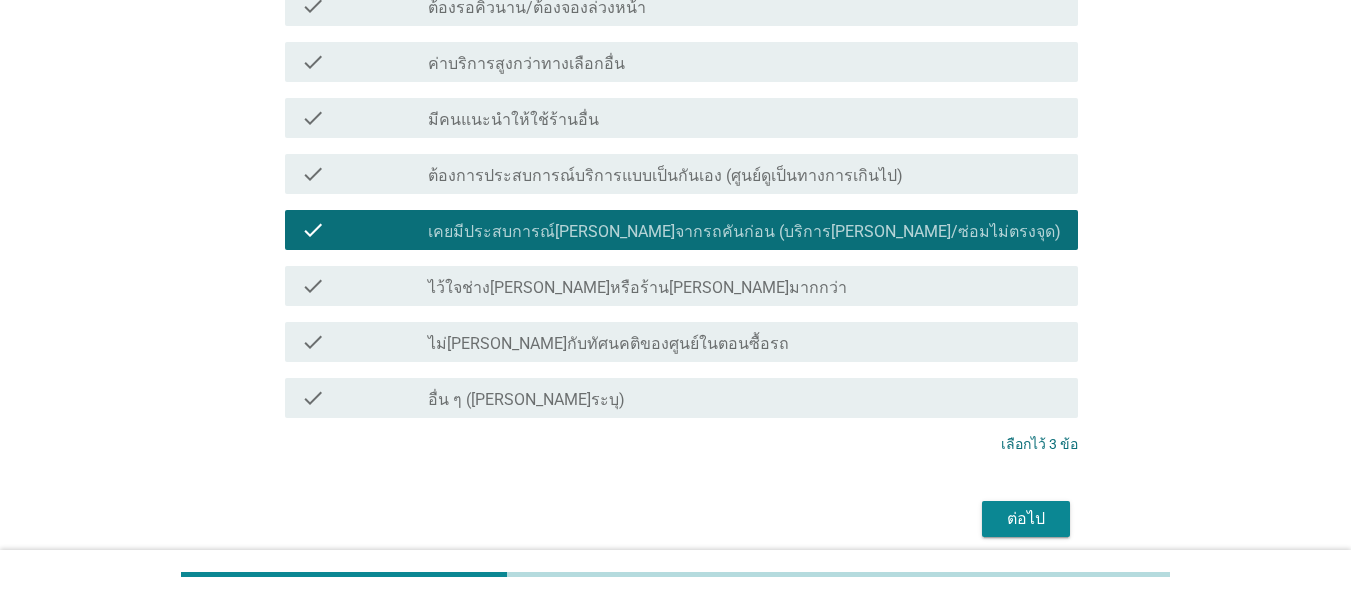 scroll, scrollTop: 629, scrollLeft: 0, axis: vertical 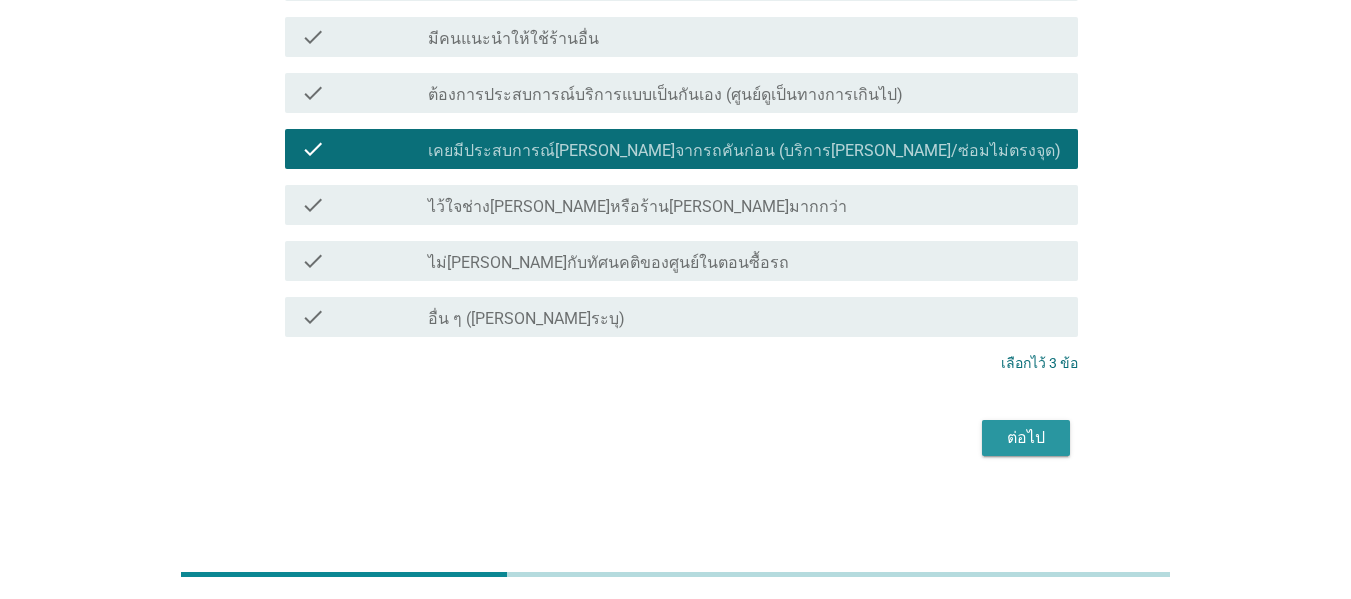 click on "ต่อไป" at bounding box center (1026, 438) 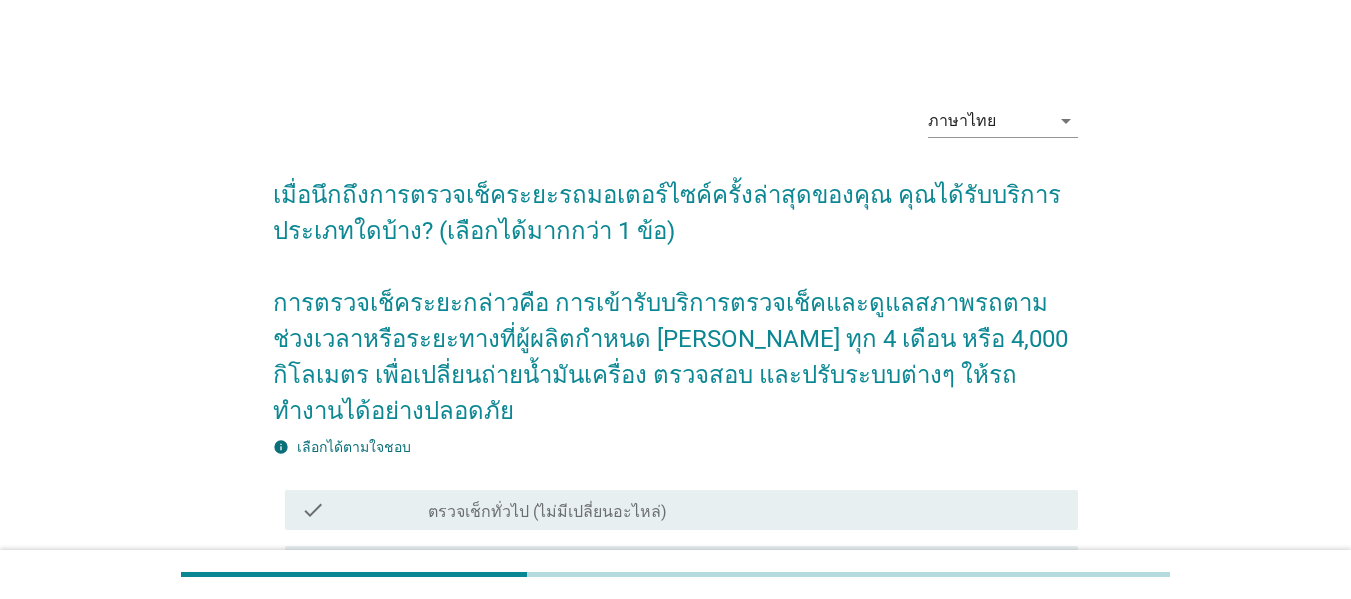 scroll, scrollTop: 400, scrollLeft: 0, axis: vertical 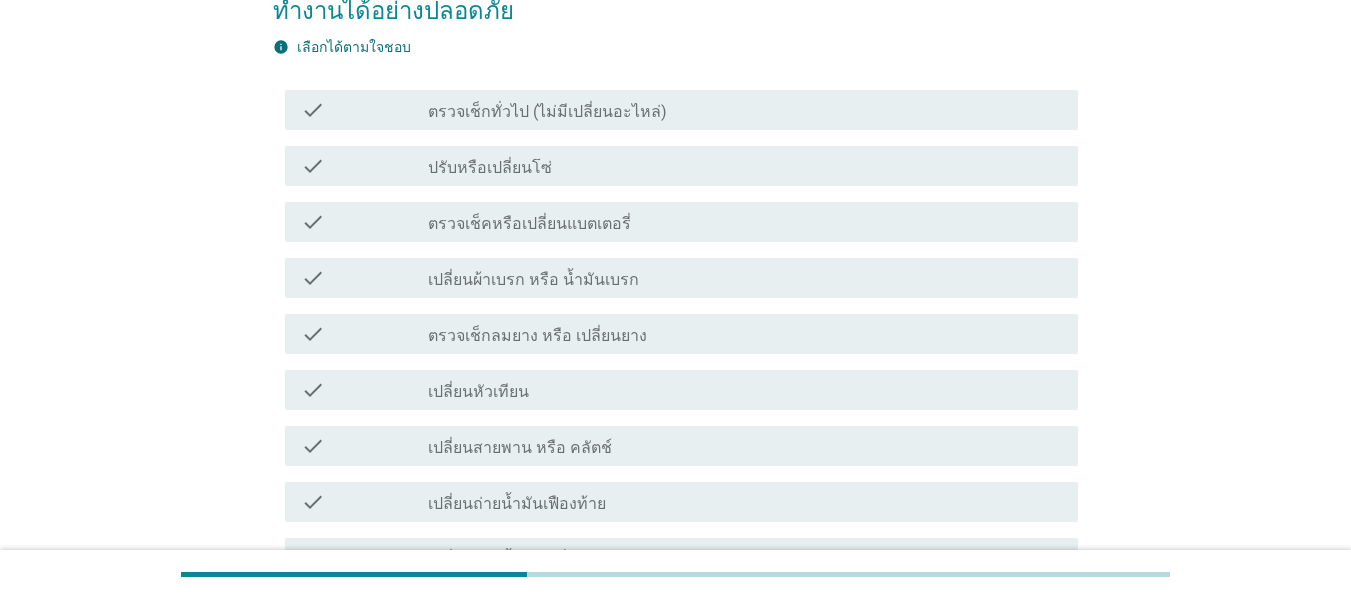 drag, startPoint x: 673, startPoint y: 499, endPoint x: 636, endPoint y: 282, distance: 220.13177 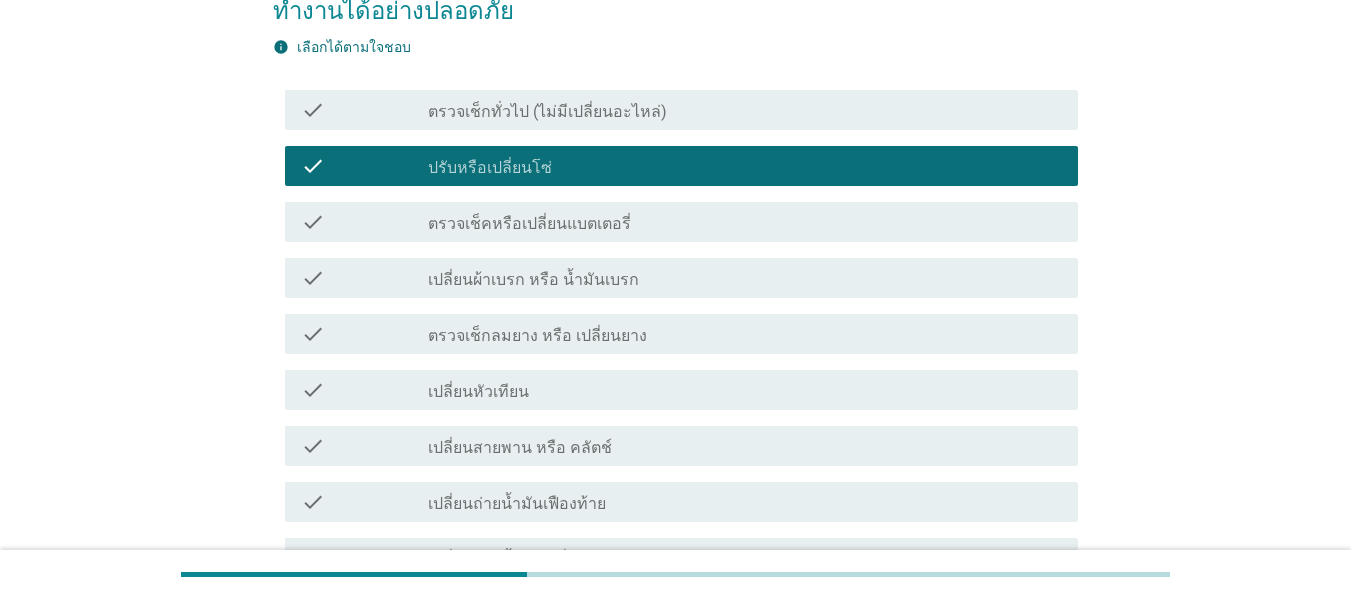 click on "check_box_outline_blank ปรับหรือเปลี่ยนโซ่" at bounding box center (745, 166) 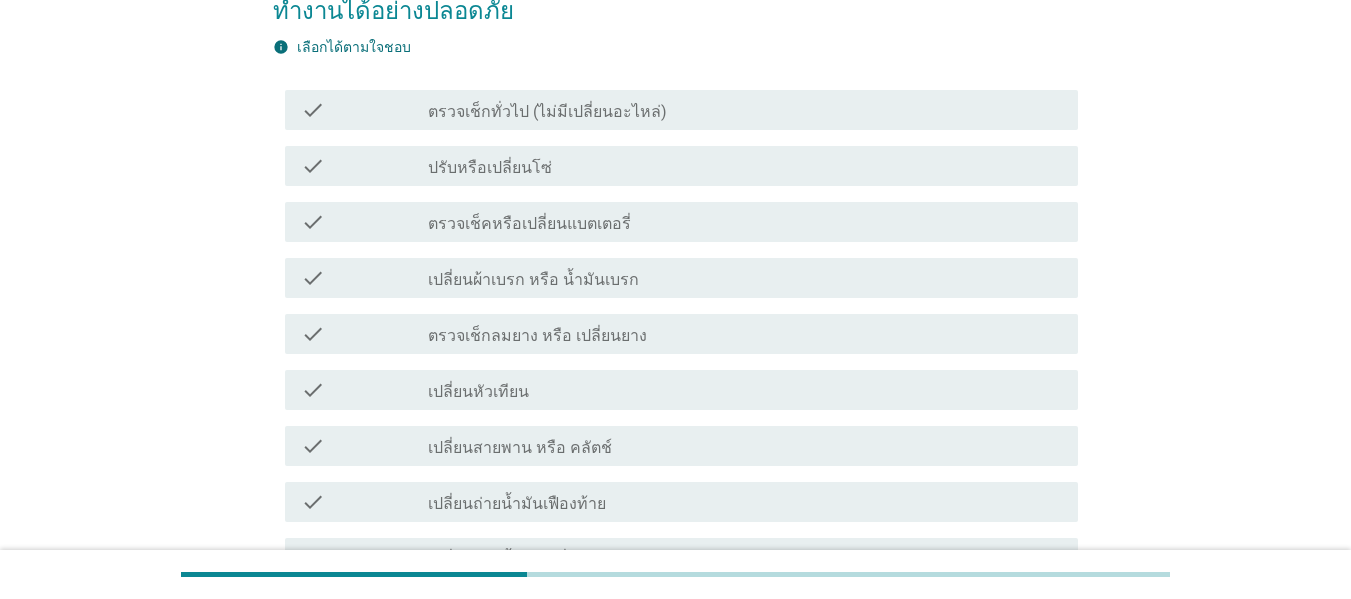 click on "check_box_outline_blank ตรวจเช็กทั่วไป (ไม่มีเปลี่ยนอะไหล่)" at bounding box center [745, 110] 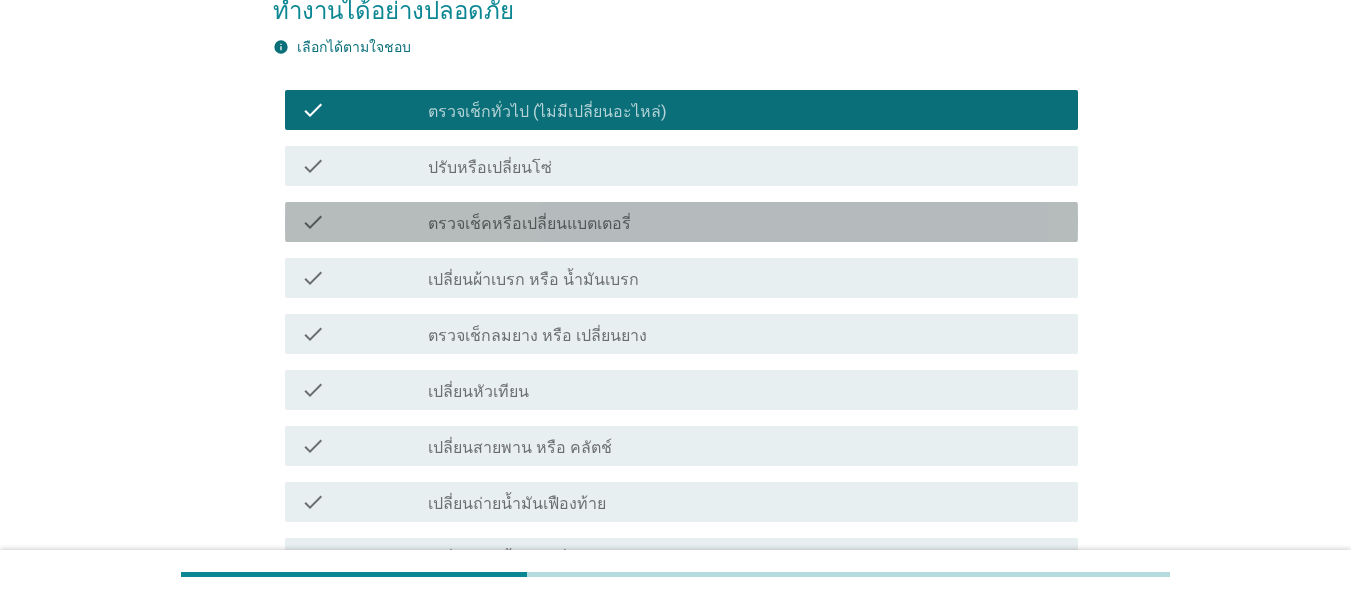 click on "check_box_outline_blank ตรวจเช็คหรือเปลี่ยนแบตเตอรี่" at bounding box center [745, 222] 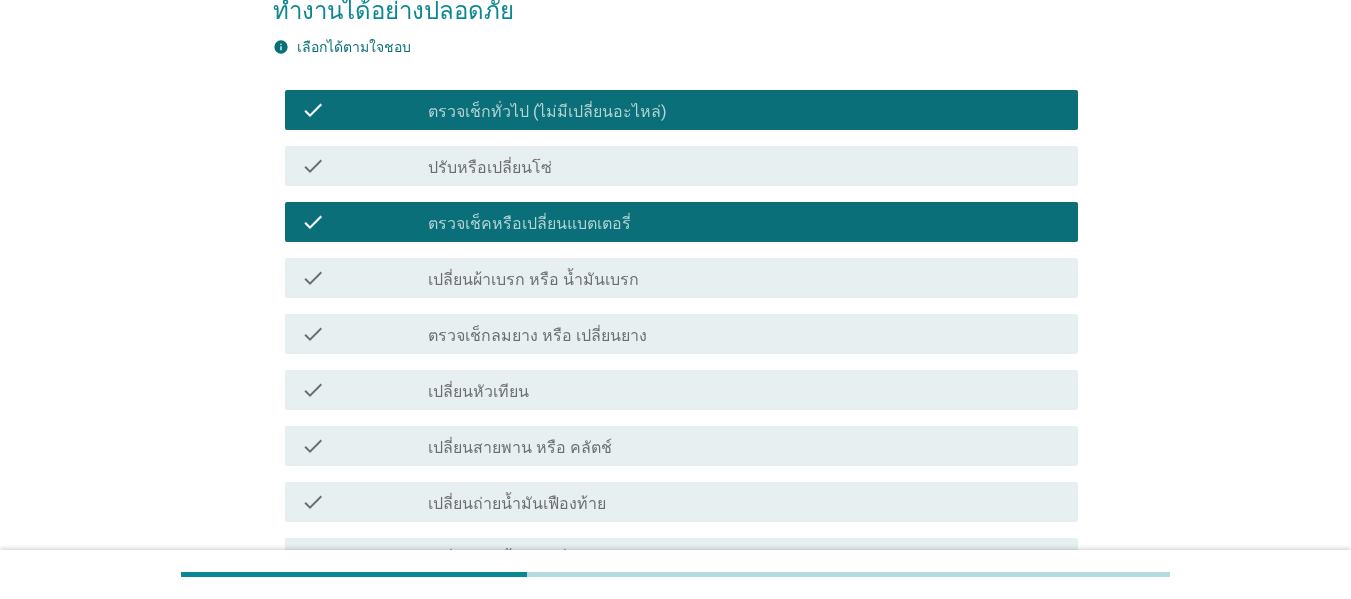 click on "check     check_box_outline_blank ตรวจเช็กลมยาง หรือ เปลี่ยนยาง" at bounding box center (681, 334) 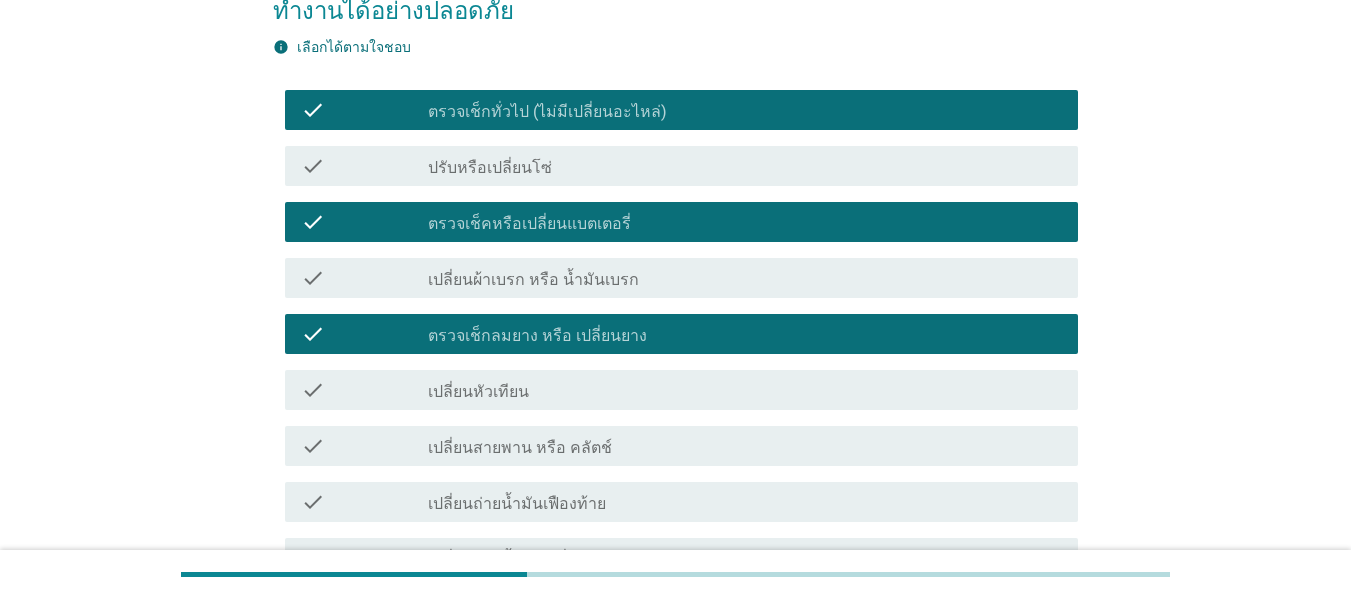 scroll, scrollTop: 688, scrollLeft: 0, axis: vertical 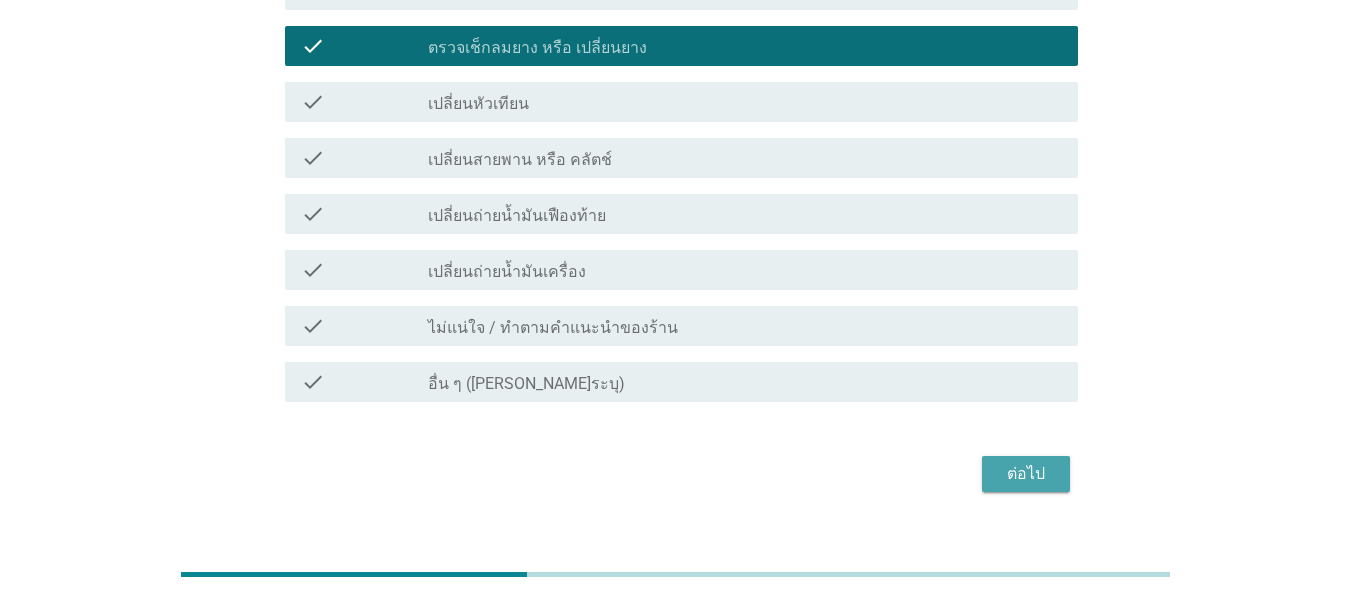 click on "ต่อไป" at bounding box center (1026, 474) 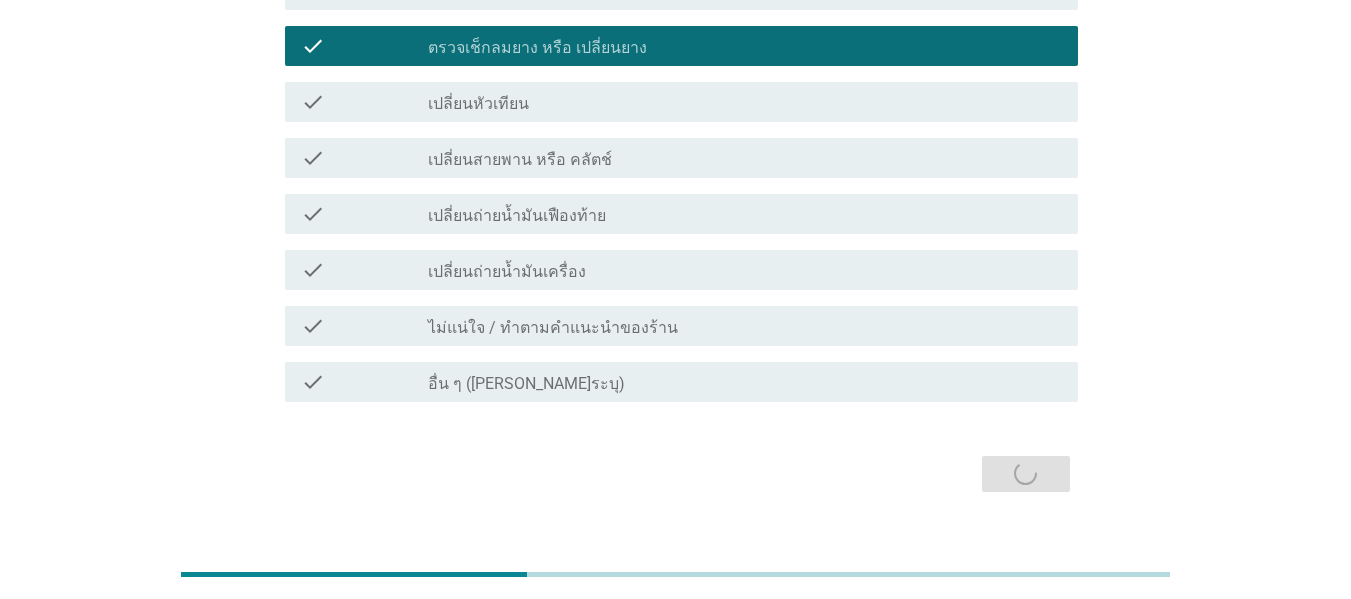 scroll, scrollTop: 0, scrollLeft: 0, axis: both 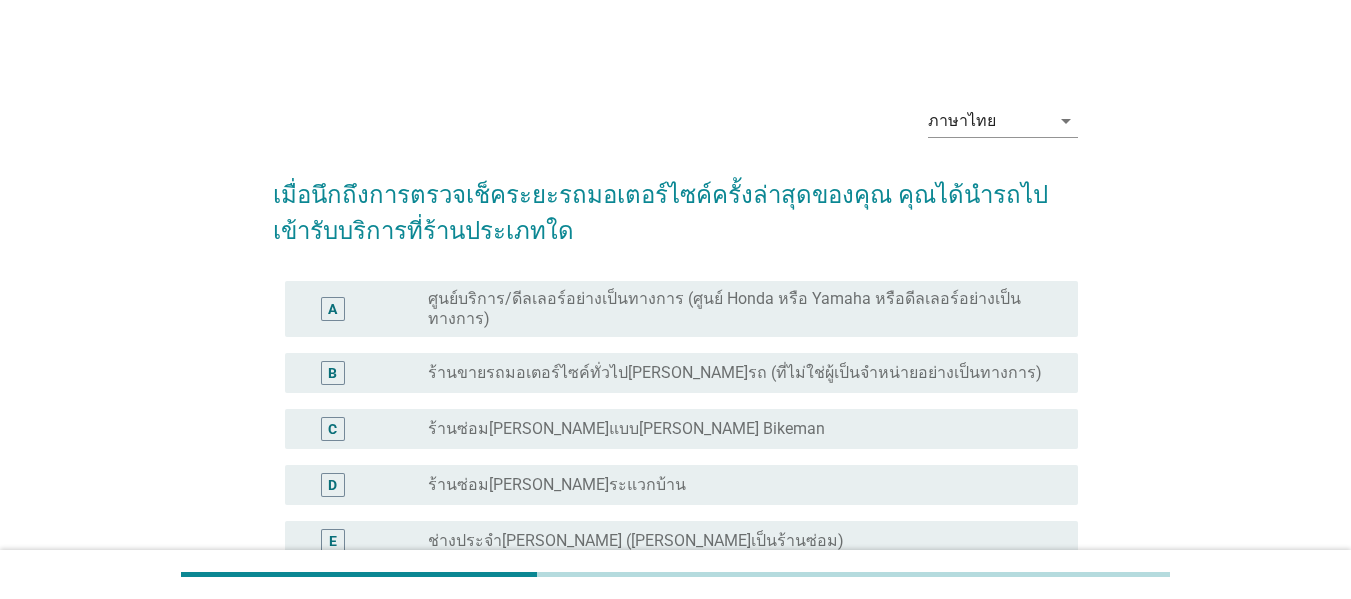click on "ร้านขายรถมอเตอร์ไซค์ทั่วไป[PERSON_NAME]รถ (ที่ไม่ใช่ผู้เป็นจำหน่ายอย่างเป็นทางการ)" at bounding box center (735, 373) 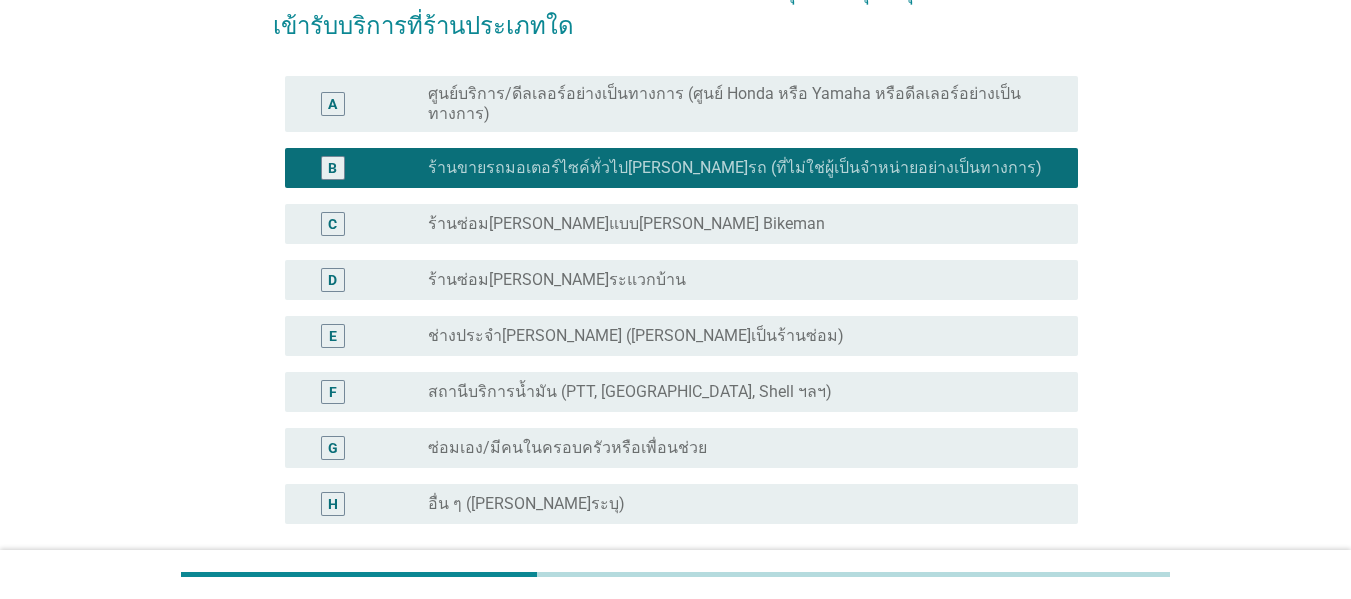 scroll, scrollTop: 200, scrollLeft: 0, axis: vertical 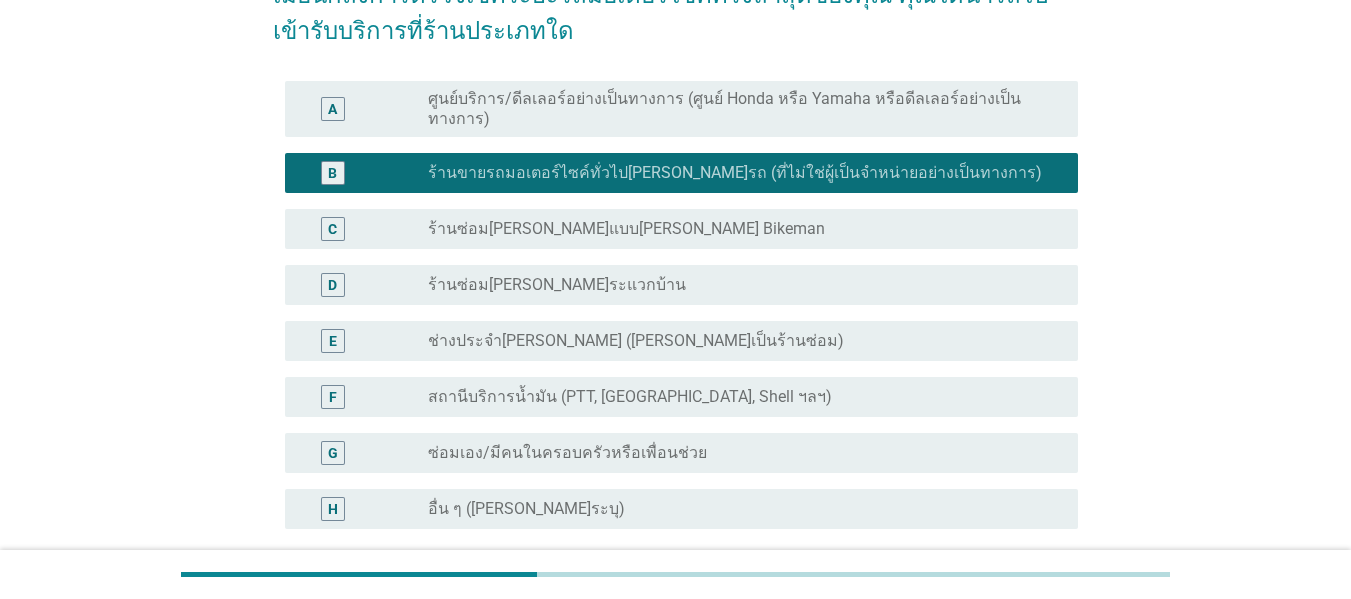 click on "C     radio_button_unchecked ร้านซ่อม[PERSON_NAME]แบบ[PERSON_NAME] Bikeman" at bounding box center (675, 229) 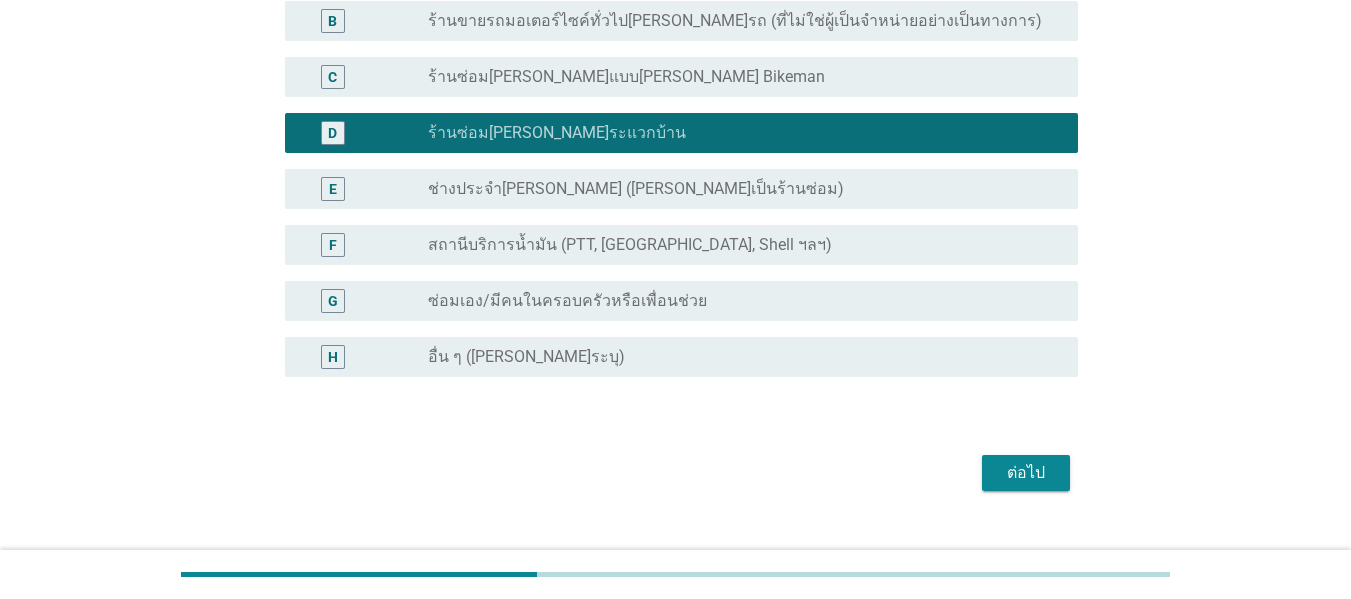 scroll, scrollTop: 387, scrollLeft: 0, axis: vertical 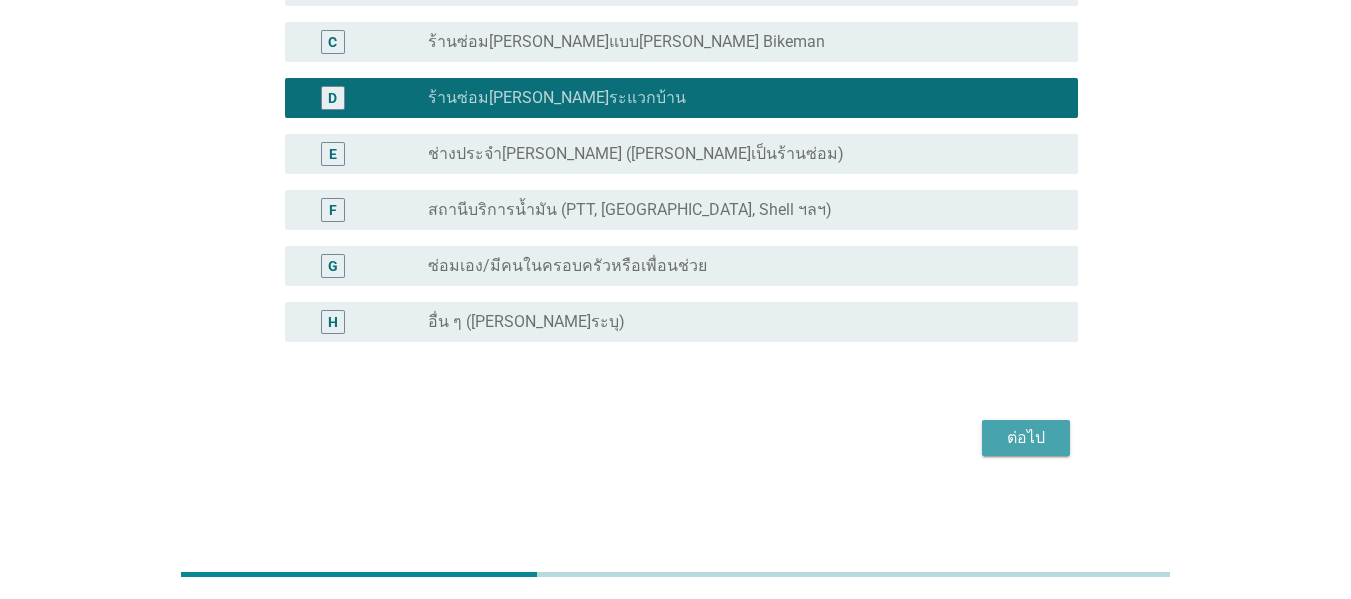 click on "ต่อไป" at bounding box center (1026, 438) 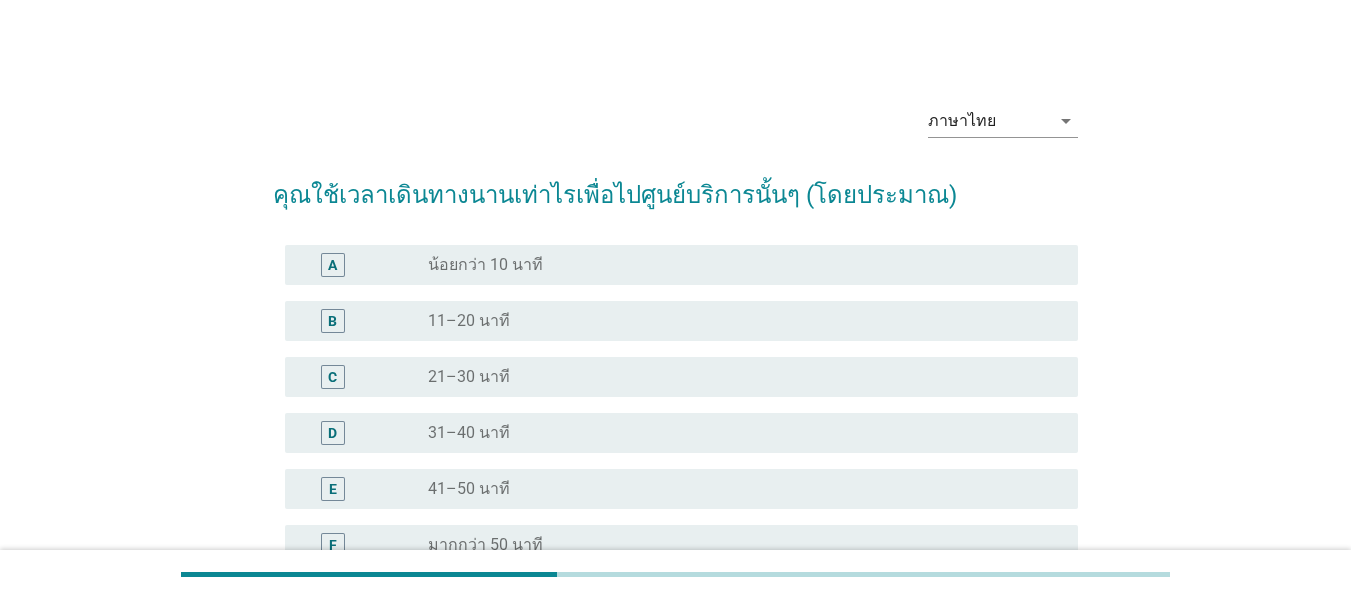 scroll, scrollTop: 100, scrollLeft: 0, axis: vertical 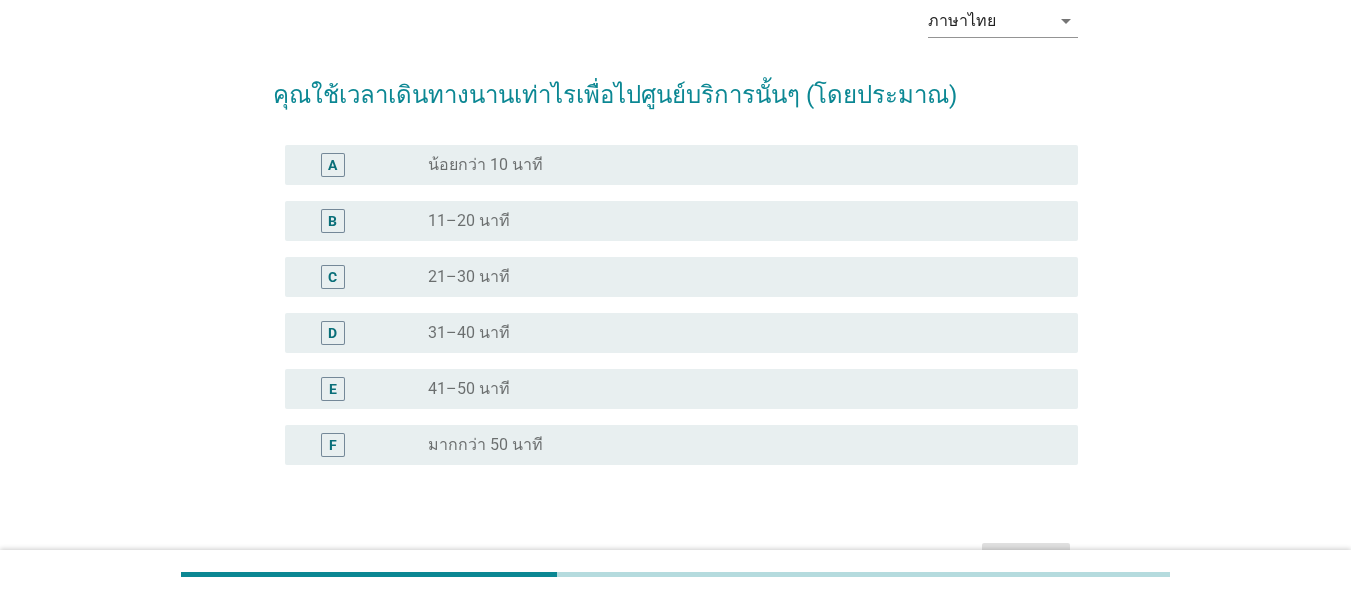 click on "radio_button_unchecked 31–40 นาที" at bounding box center [737, 333] 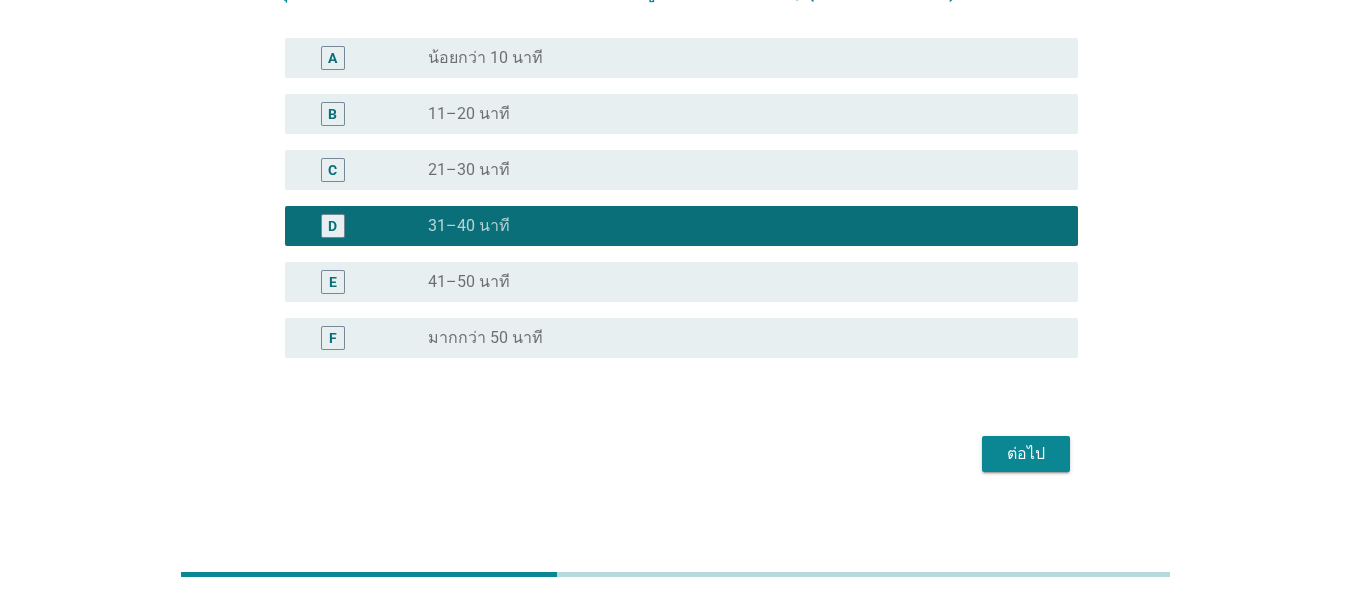scroll, scrollTop: 223, scrollLeft: 0, axis: vertical 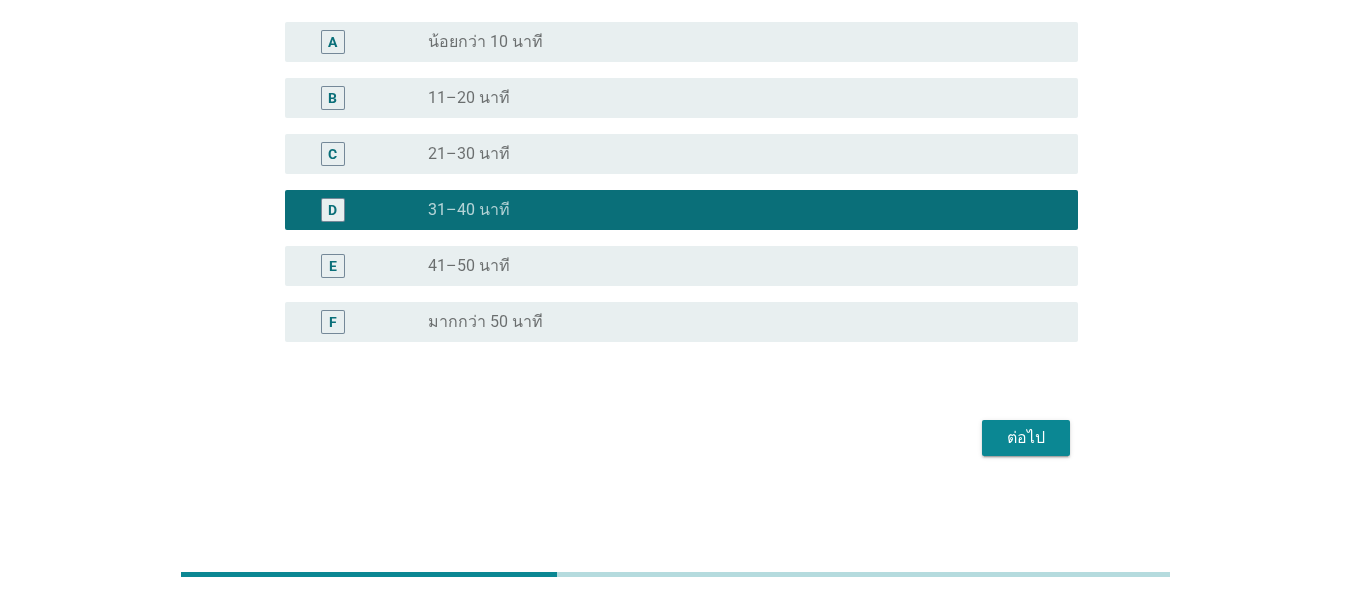 drag, startPoint x: 1084, startPoint y: 437, endPoint x: 1023, endPoint y: 446, distance: 61.66036 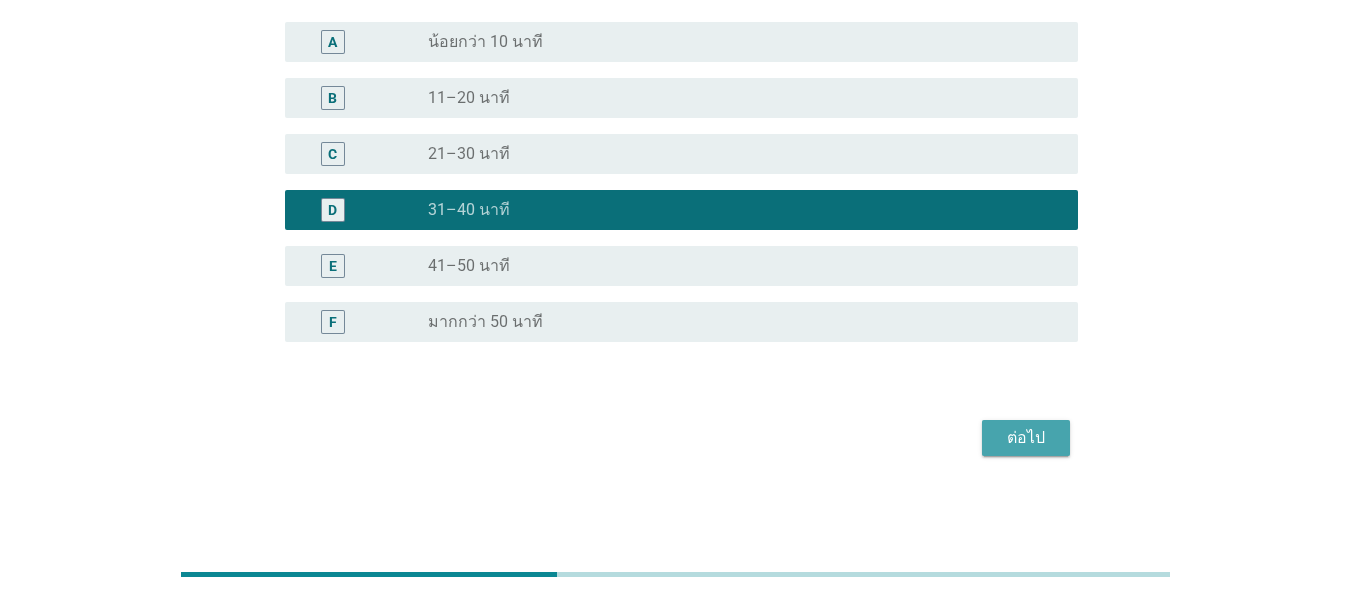 click on "ต่อไป" at bounding box center (1026, 438) 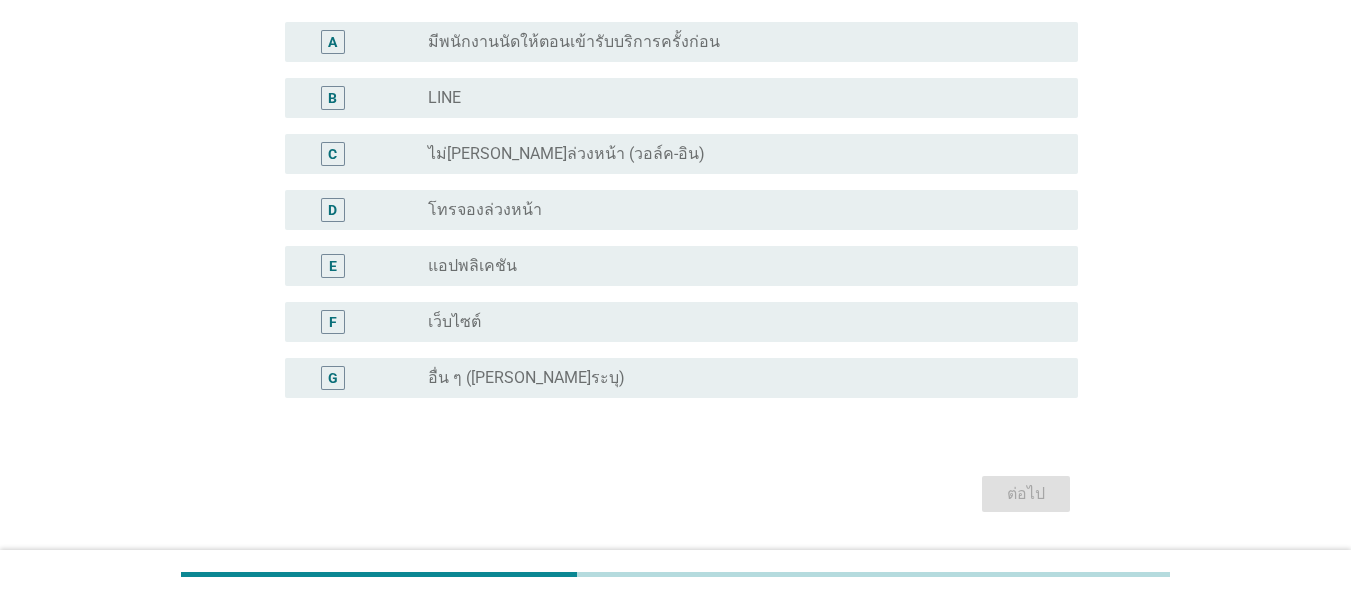 scroll, scrollTop: 0, scrollLeft: 0, axis: both 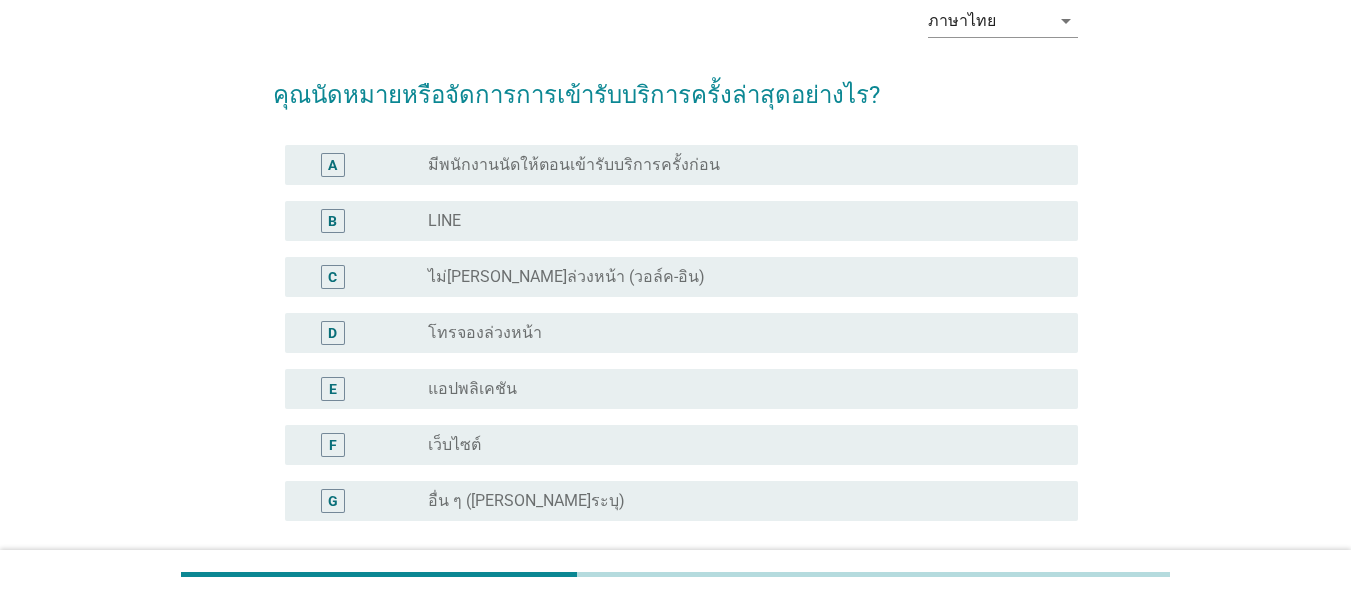 drag, startPoint x: 596, startPoint y: 265, endPoint x: 620, endPoint y: 292, distance: 36.124783 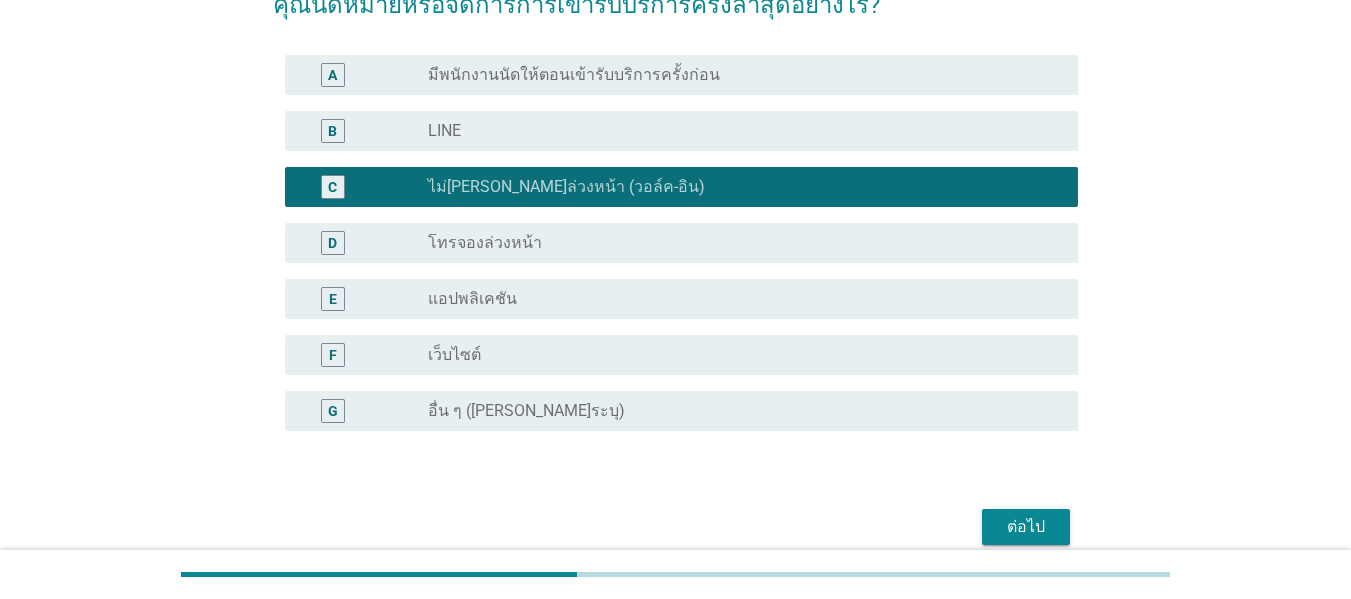 scroll, scrollTop: 279, scrollLeft: 0, axis: vertical 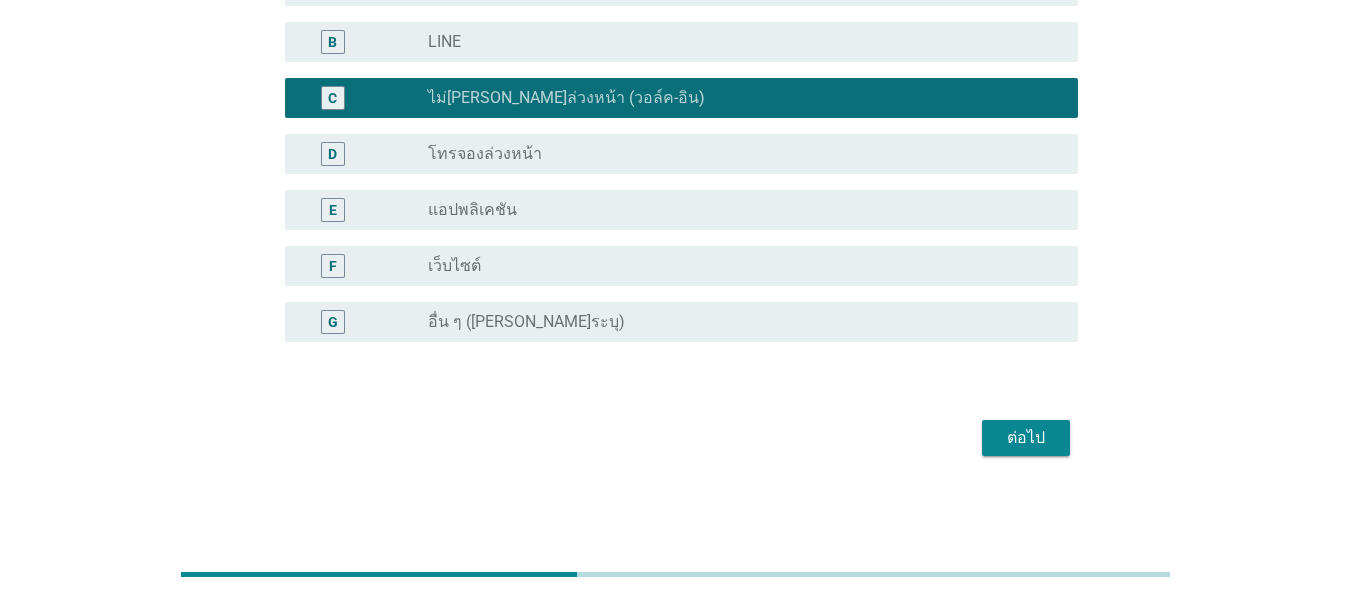 click on "ต่อไป" at bounding box center (1026, 438) 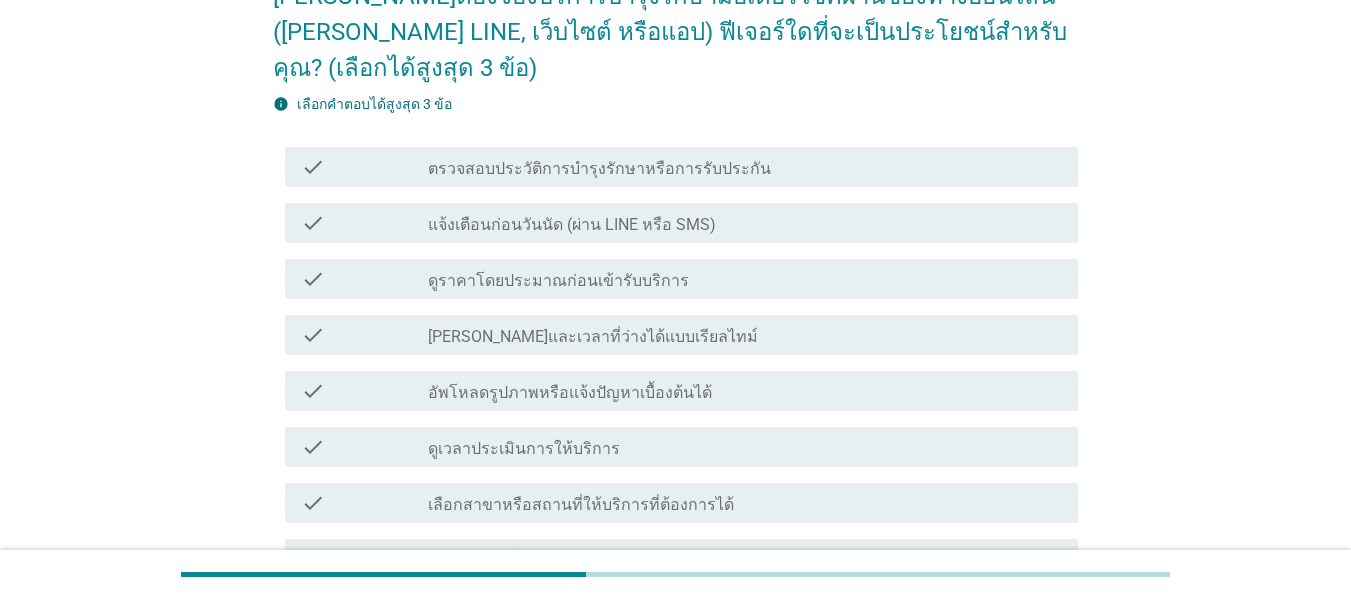 scroll, scrollTop: 200, scrollLeft: 0, axis: vertical 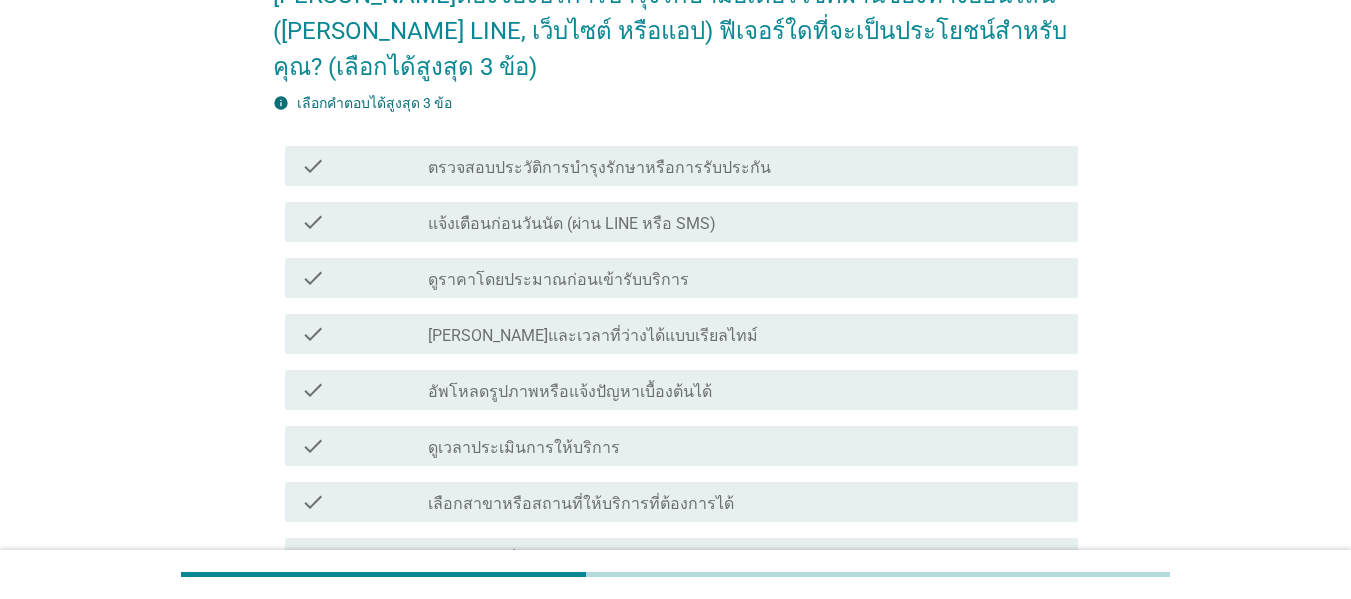 drag, startPoint x: 646, startPoint y: 437, endPoint x: 648, endPoint y: 225, distance: 212.00943 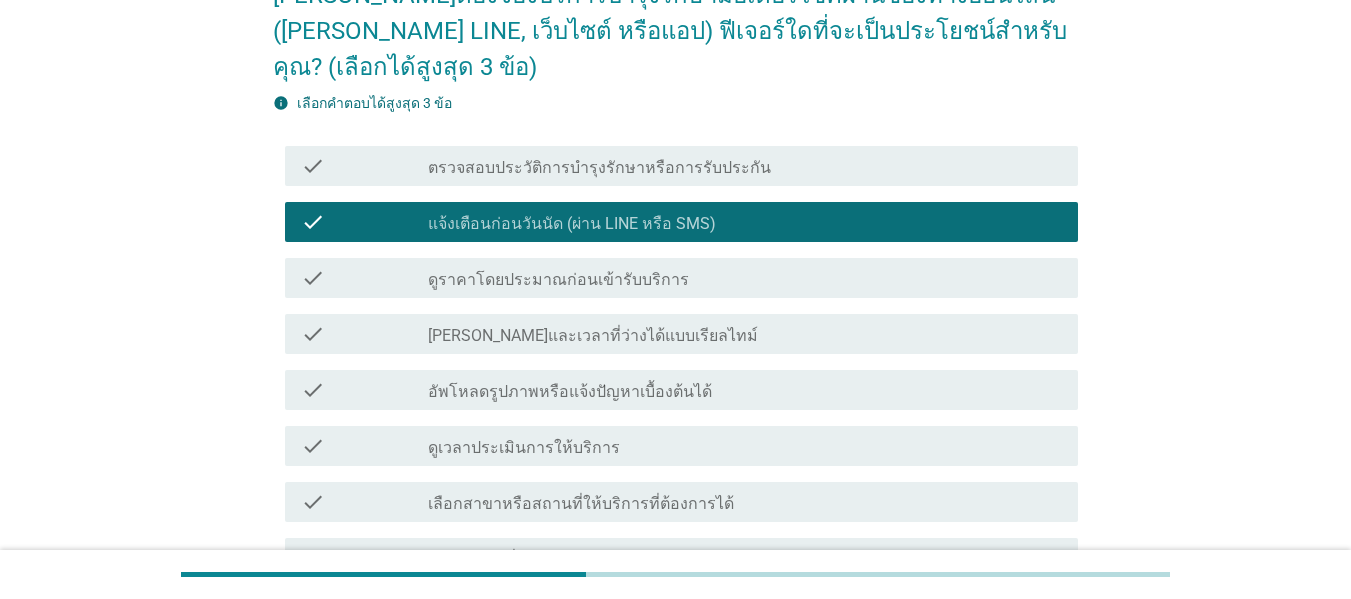 click on "check_box_outline_blank อัพโหลดรูปภาพหรือแจ้งปัญหาเบื้องต้นได้" at bounding box center (745, 390) 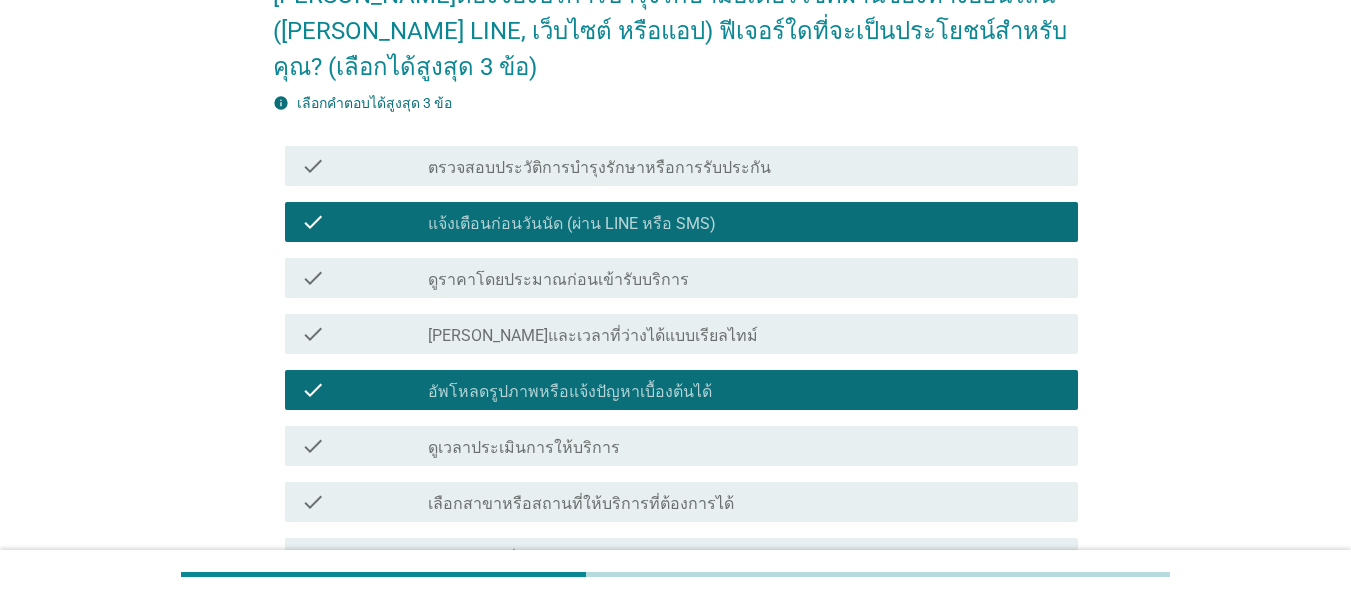 scroll, scrollTop: 600, scrollLeft: 0, axis: vertical 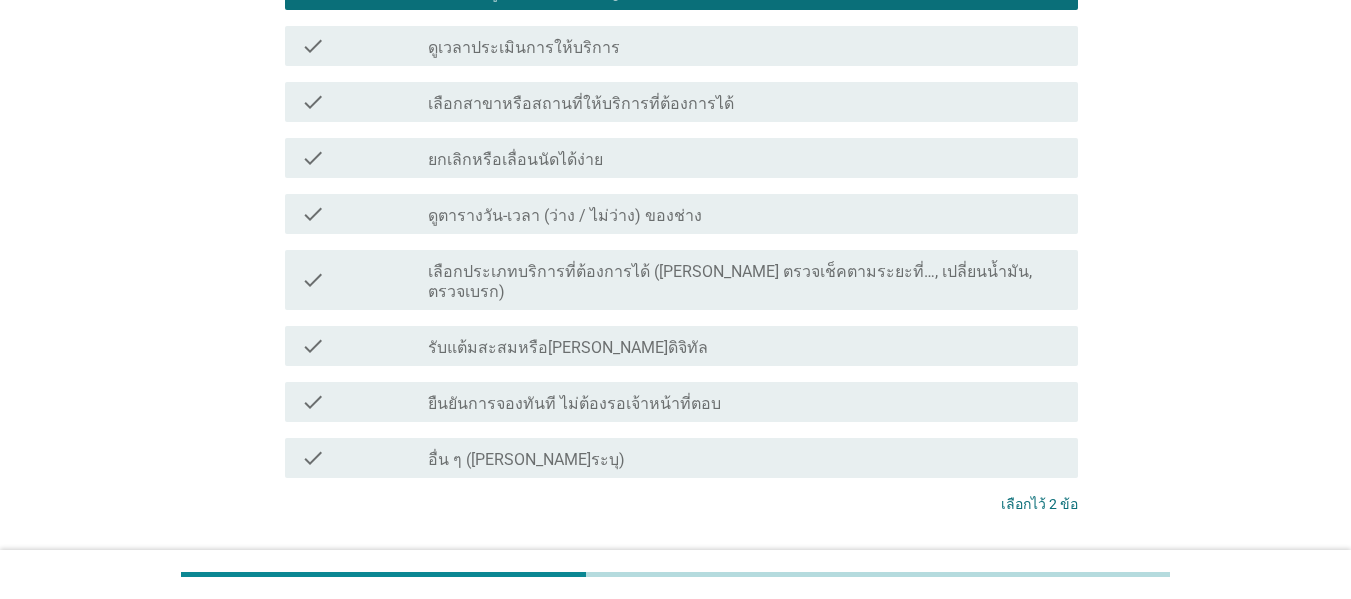 click on "check_box_outline_blank รับแต้มสะสมหรือ[PERSON_NAME]ดิจิทัล" at bounding box center (745, 346) 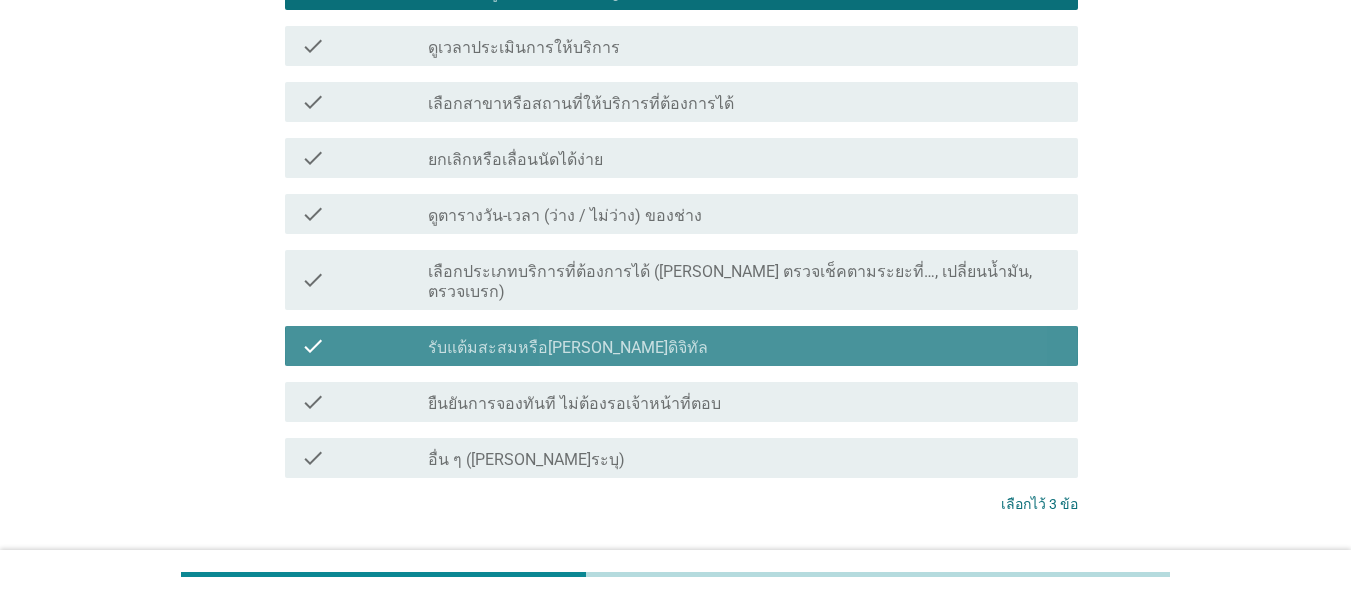 drag, startPoint x: 744, startPoint y: 285, endPoint x: 720, endPoint y: 365, distance: 83.52245 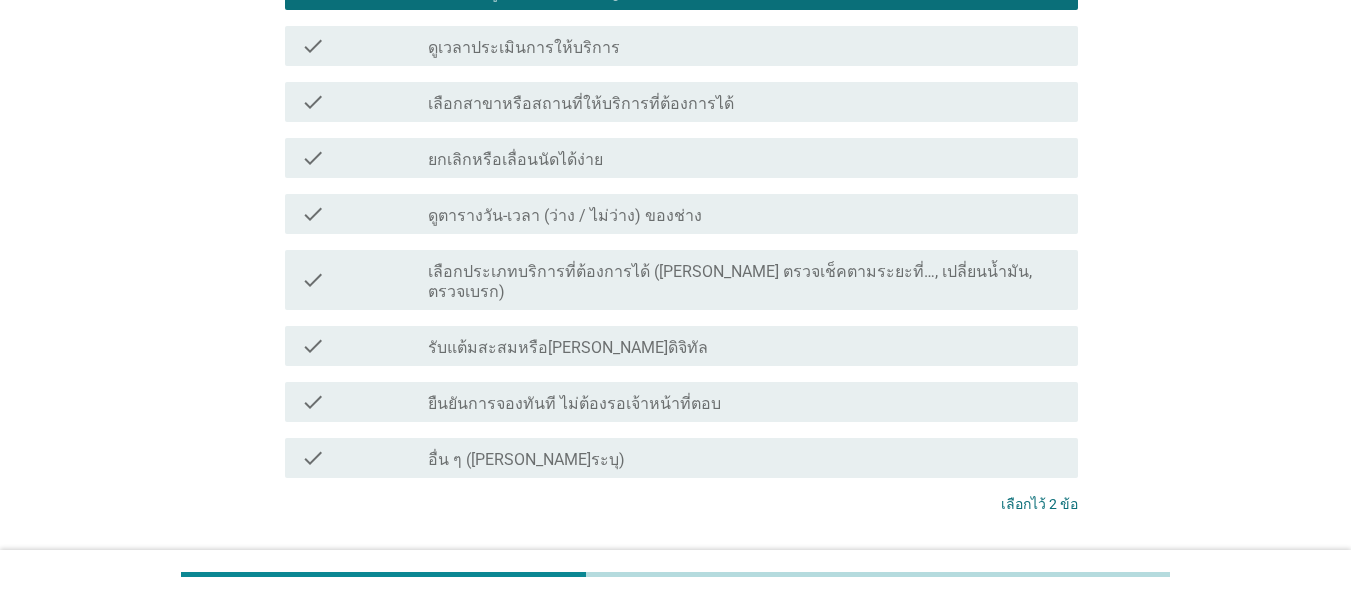 click on "check     check_box_outline_blank ยืนยันการจองทันที ไม่ต้องรอเจ้าหน้าที่ตอบ" at bounding box center [675, 402] 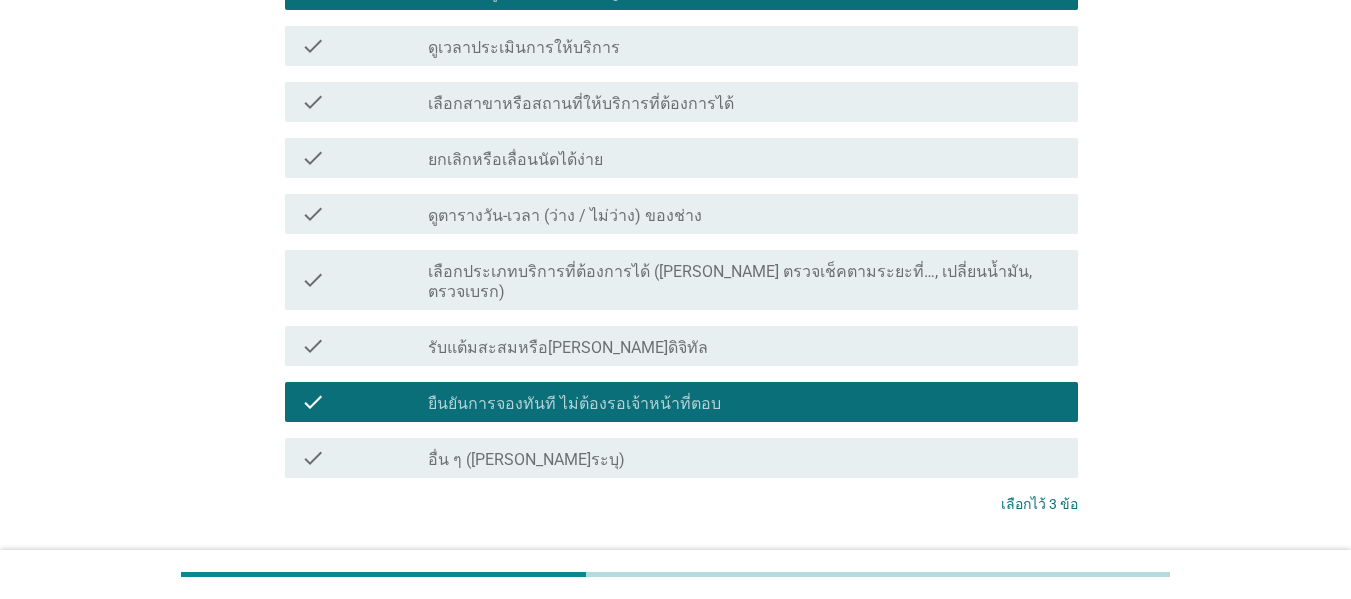 click on "ต่อไป" at bounding box center [675, 579] 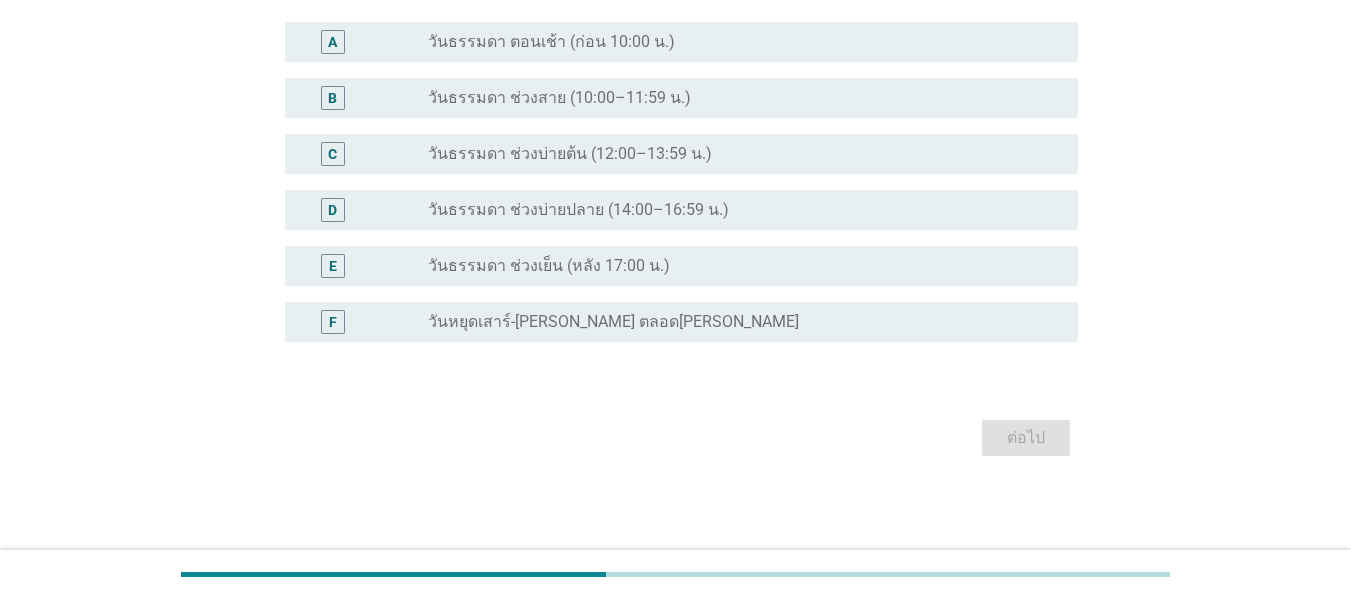 scroll, scrollTop: 0, scrollLeft: 0, axis: both 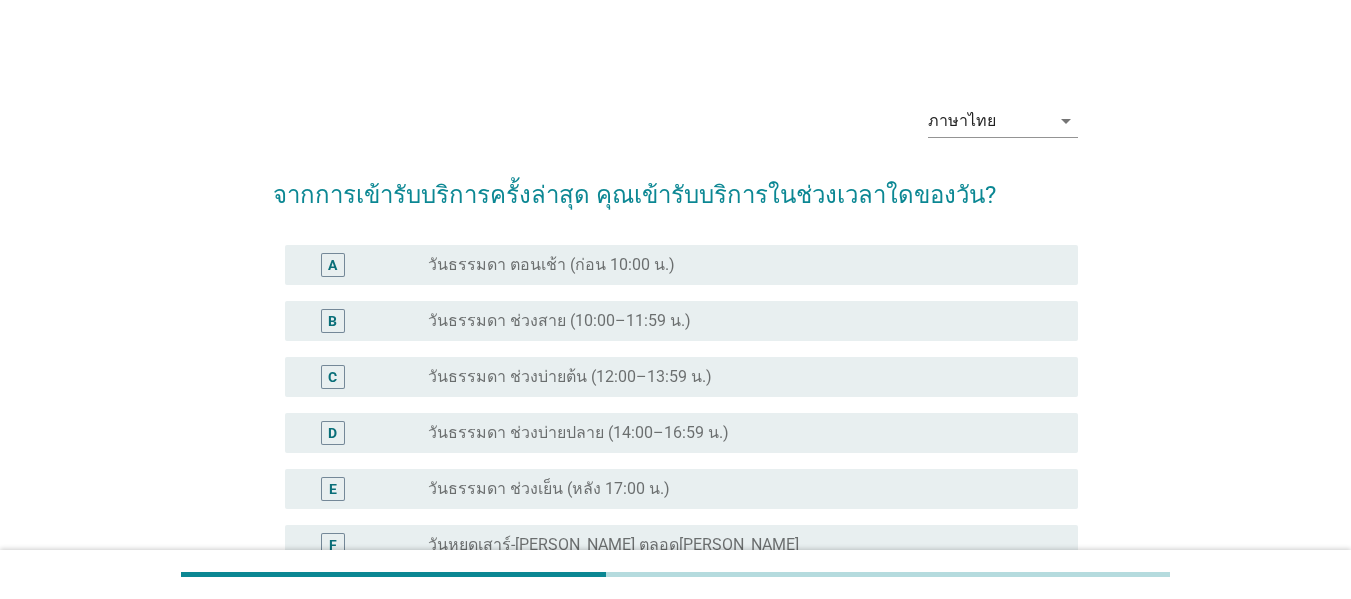click on "วันธรรมดา ช่วงบ่ายต้น (12:00–13:59 น.)" at bounding box center [570, 377] 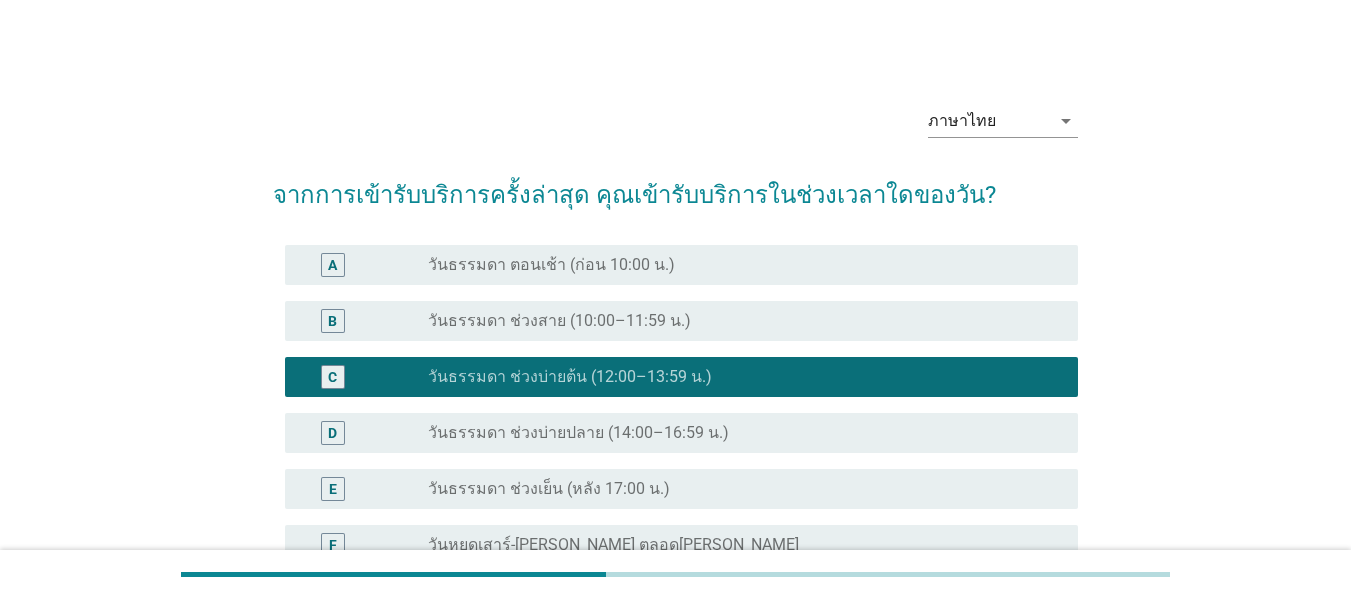 click on "radio_button_unchecked วันธรรมดา ช่วงสาย (10:00–11:59 น.)" at bounding box center [737, 321] 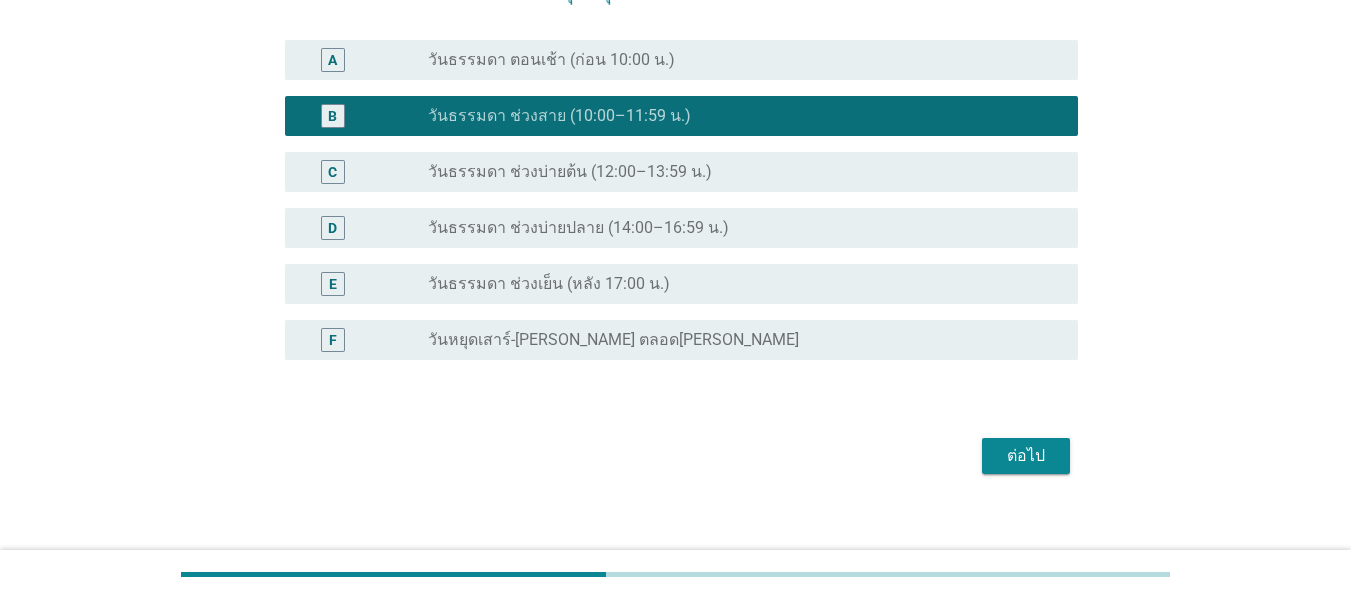 scroll, scrollTop: 223, scrollLeft: 0, axis: vertical 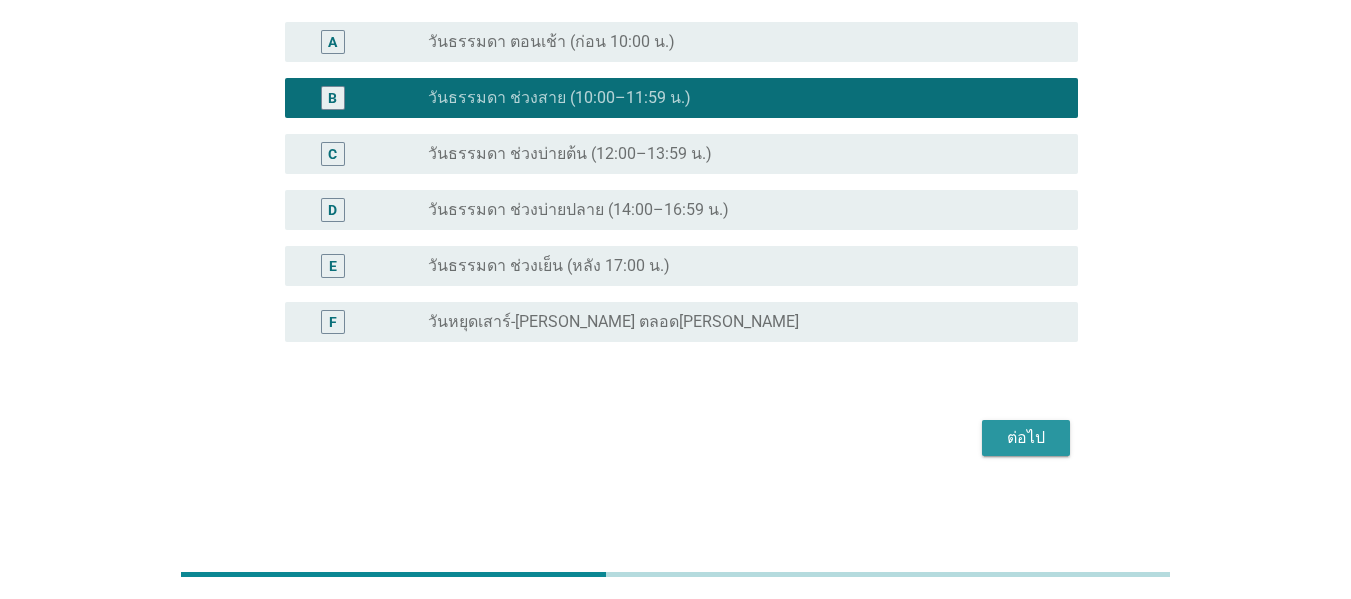 click on "ต่อไป" at bounding box center (1026, 438) 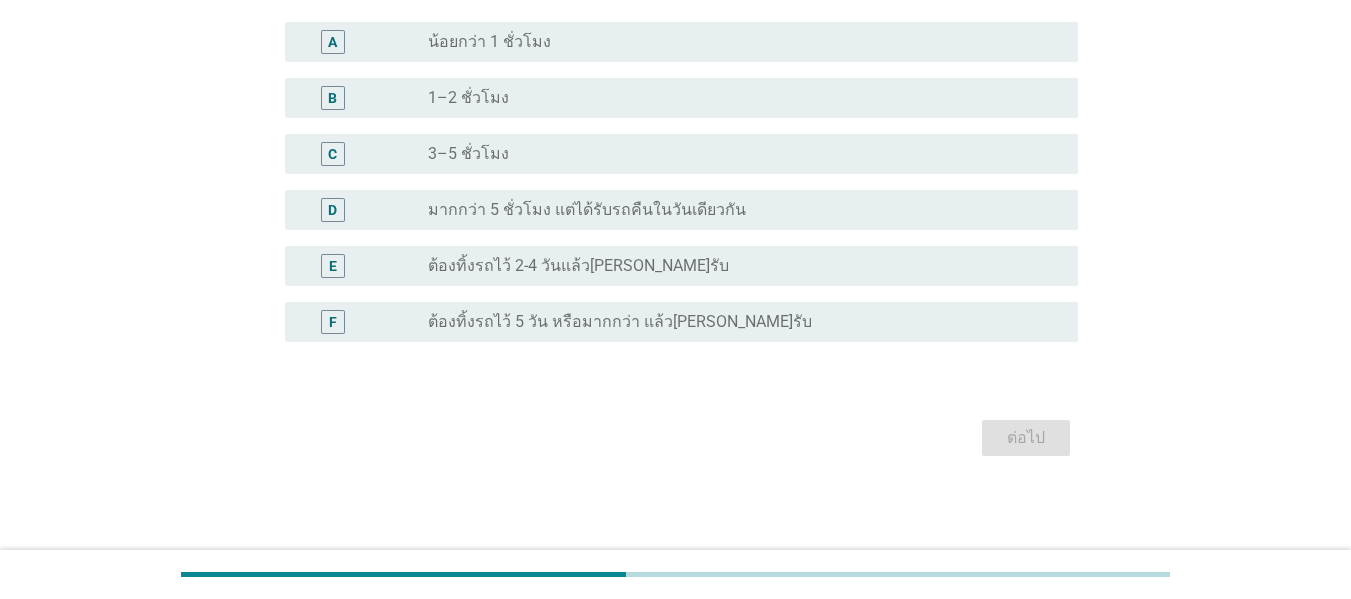 scroll, scrollTop: 0, scrollLeft: 0, axis: both 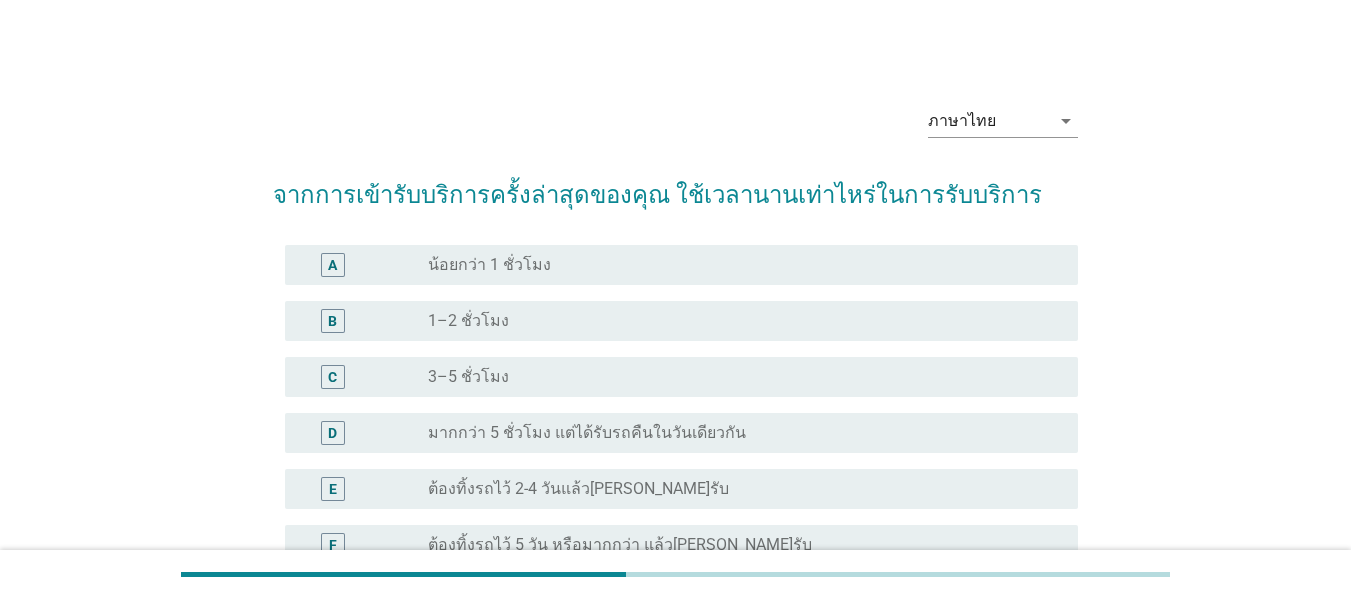 click on "radio_button_unchecked 1–2 ชั่วโมง" at bounding box center (745, 321) 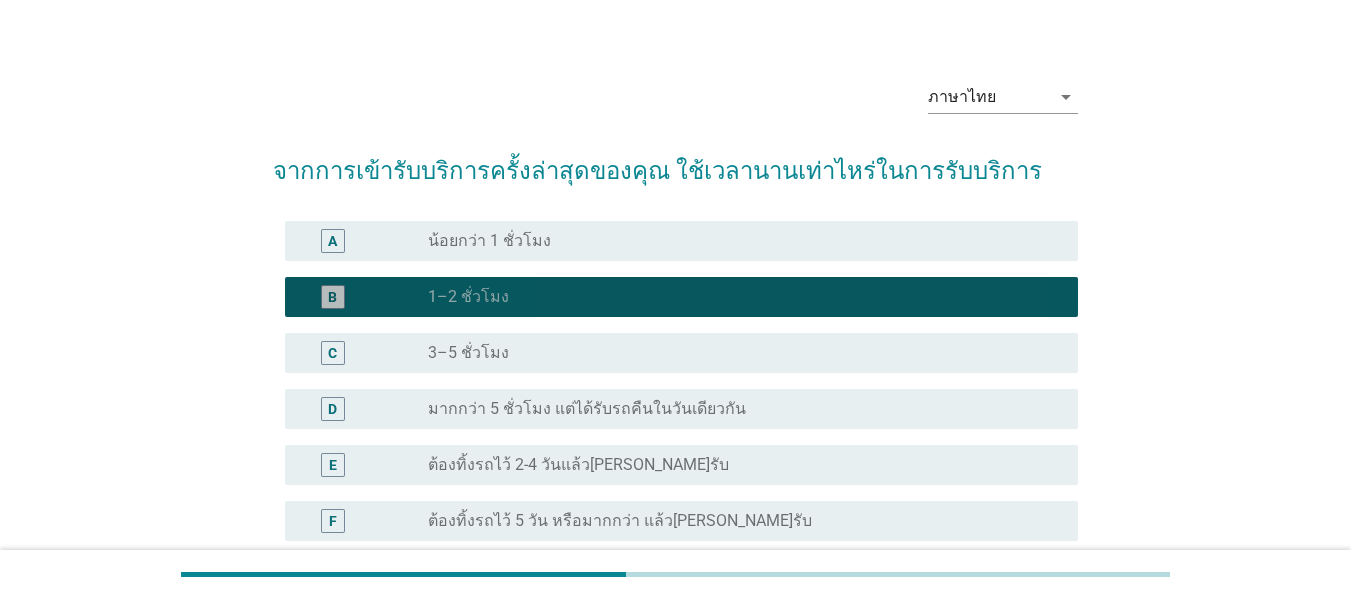scroll, scrollTop: 223, scrollLeft: 0, axis: vertical 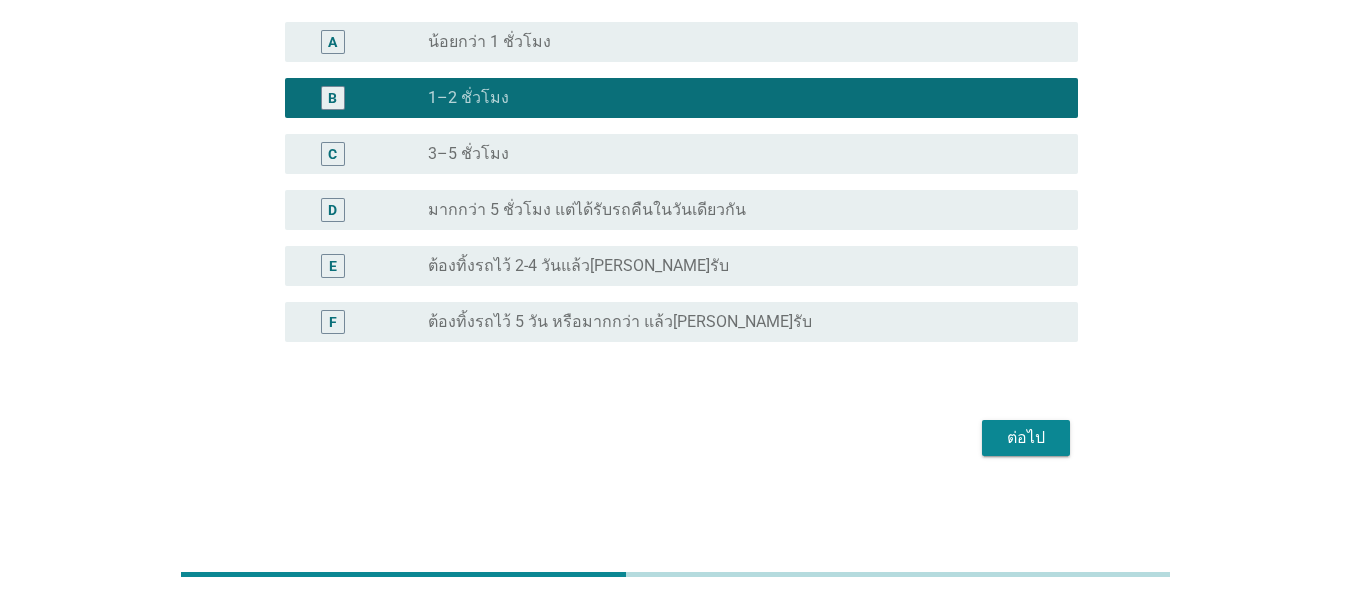 click on "ต่อไป" at bounding box center (1026, 438) 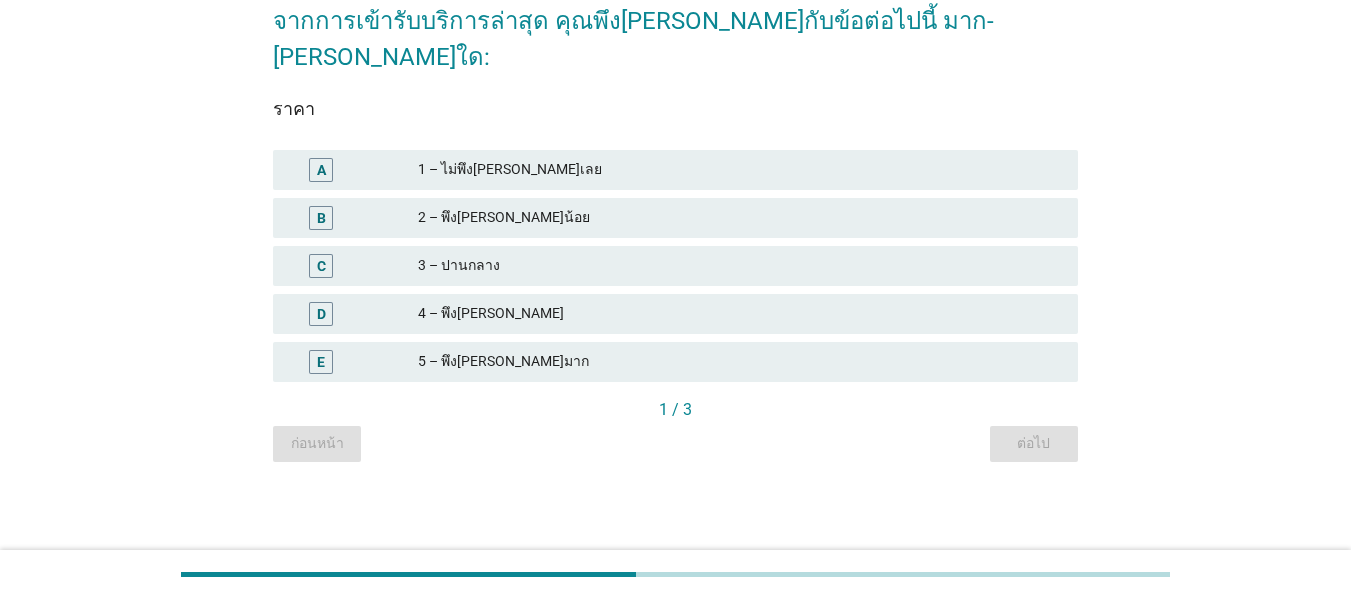 scroll, scrollTop: 0, scrollLeft: 0, axis: both 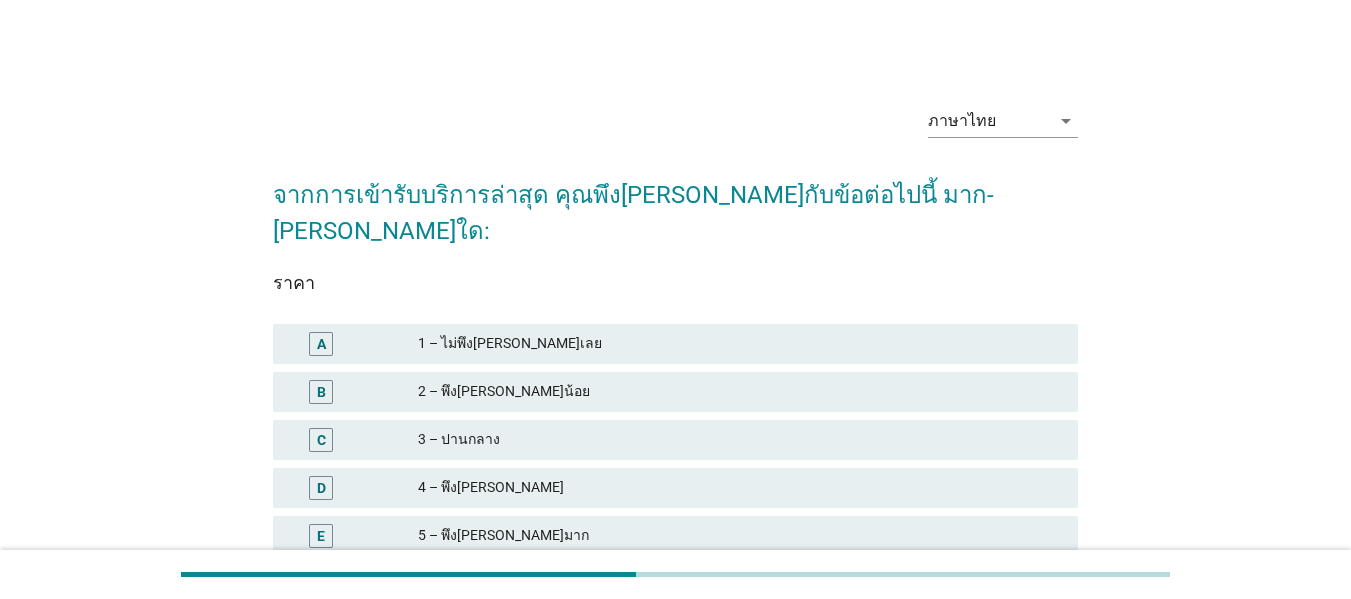 click on "5 – พึง[PERSON_NAME]มาก" at bounding box center [740, 536] 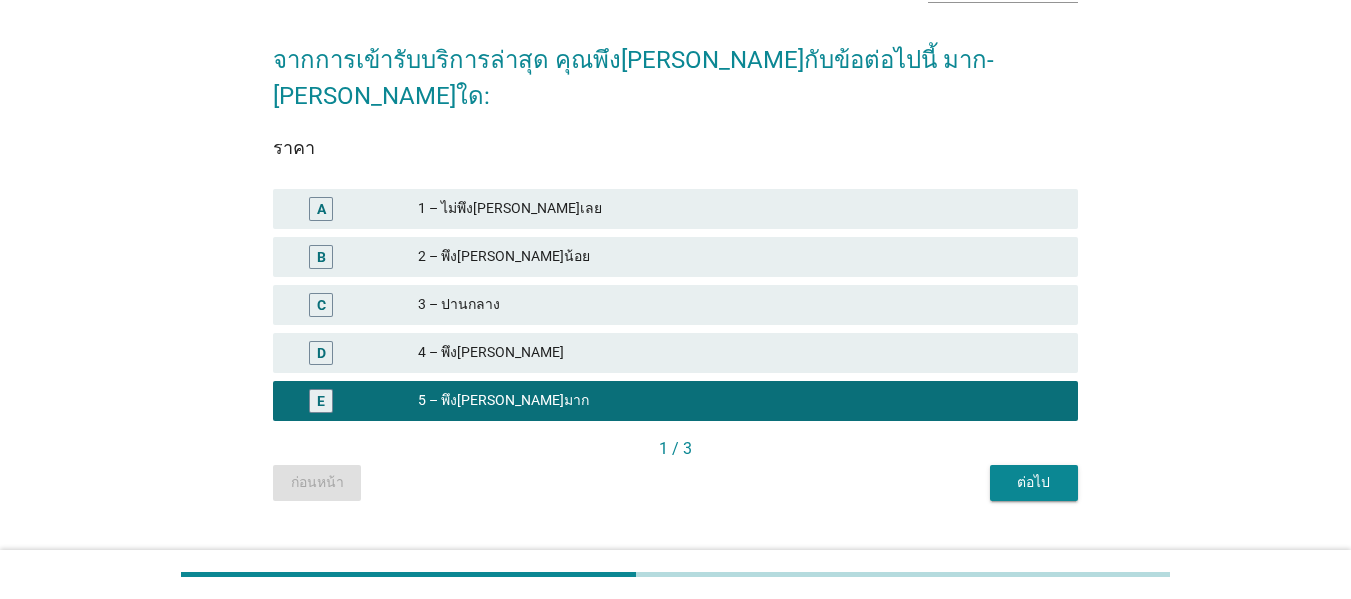 scroll, scrollTop: 138, scrollLeft: 0, axis: vertical 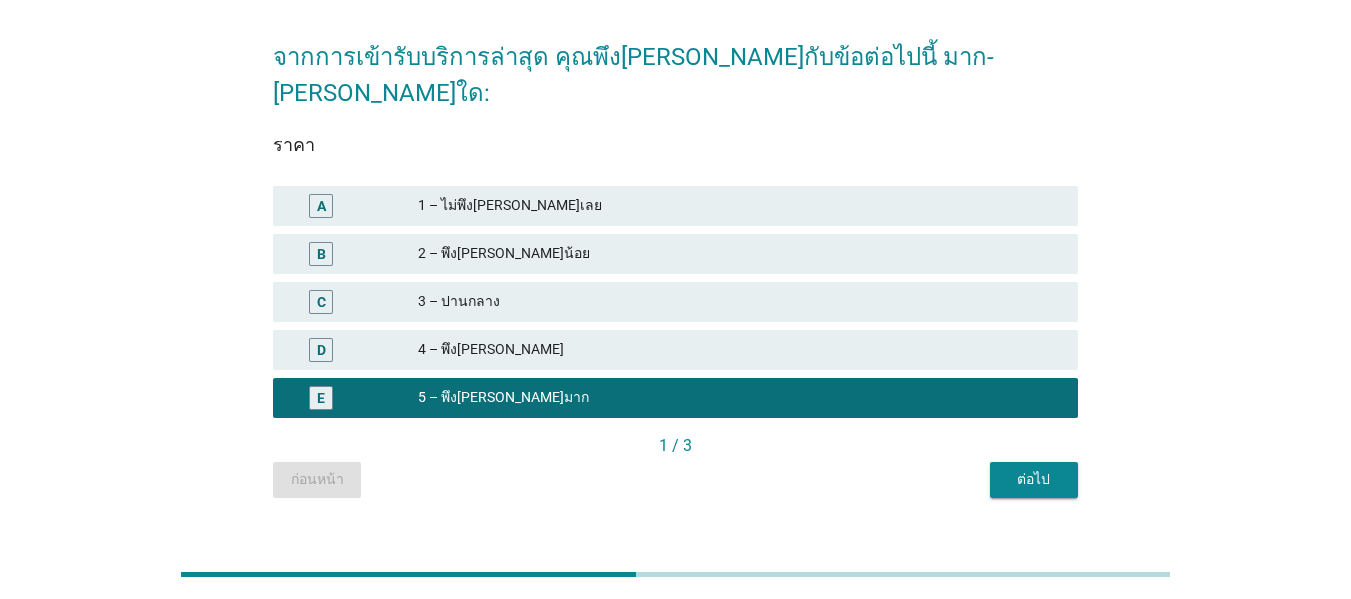 click on "ต่อไป" at bounding box center (1034, 479) 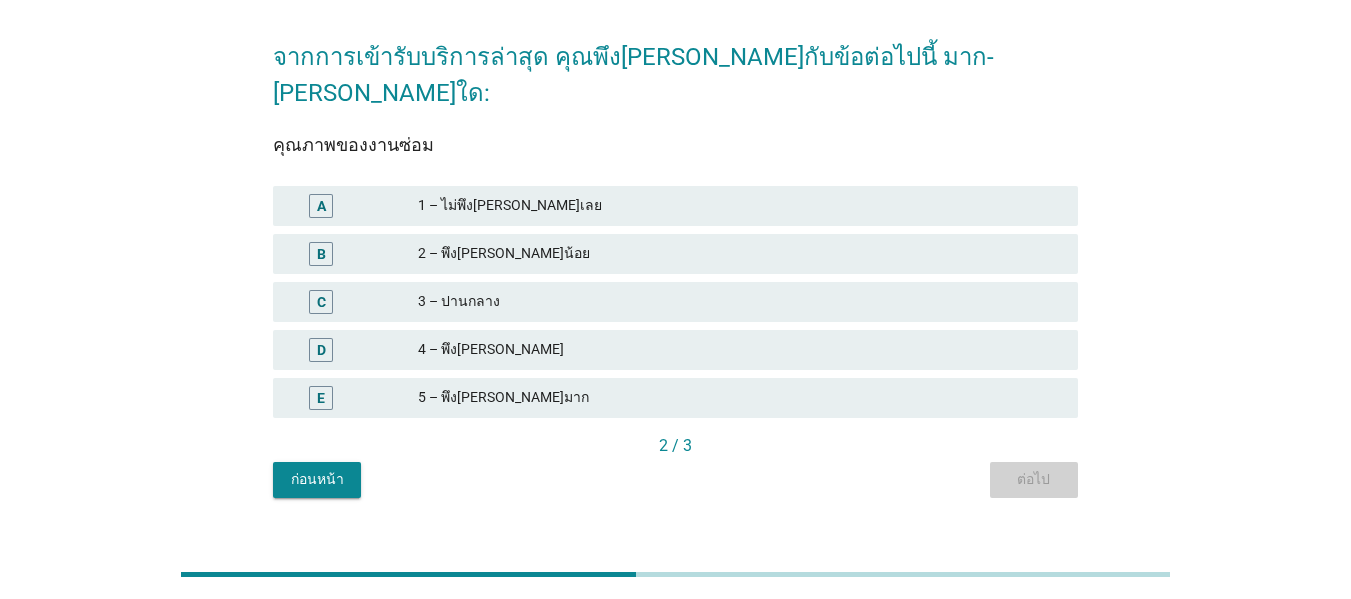 scroll, scrollTop: 0, scrollLeft: 0, axis: both 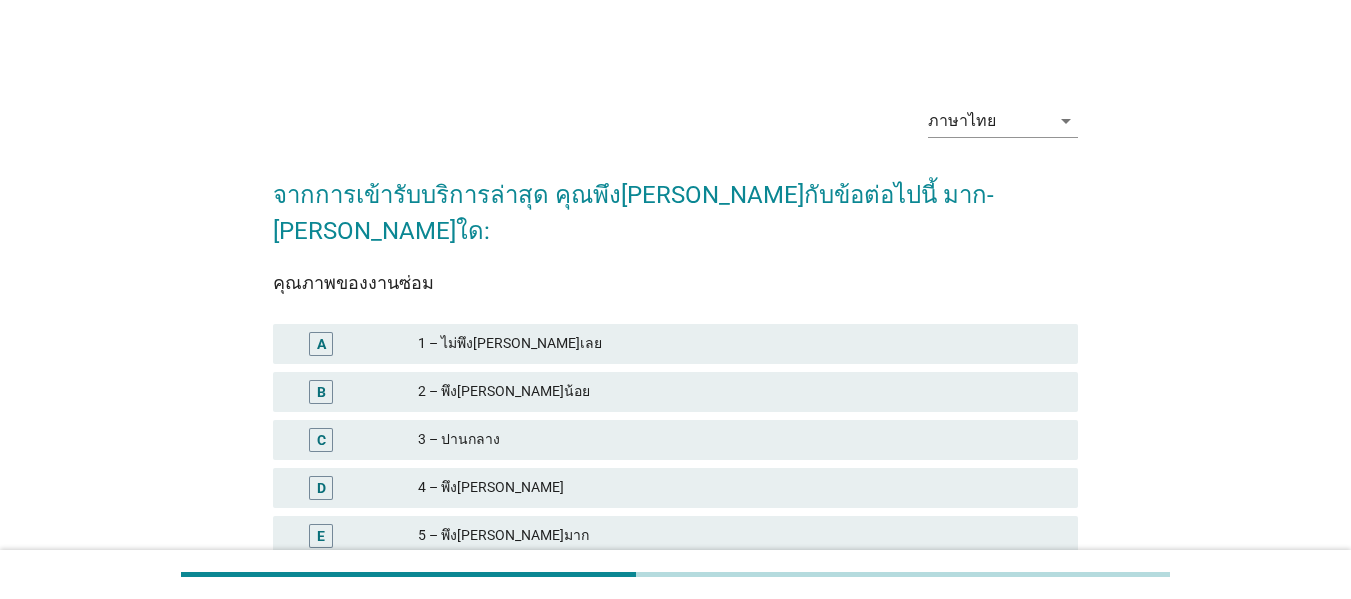 click on "D   4 – พึง[PERSON_NAME]" at bounding box center [675, 488] 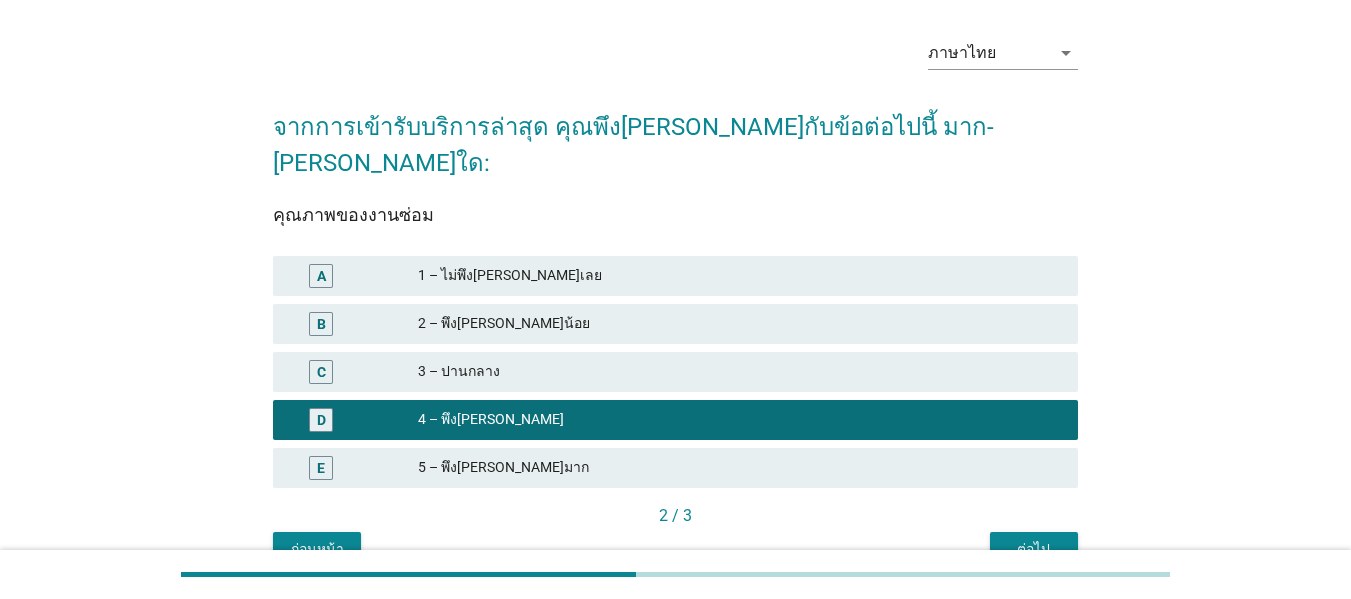 scroll, scrollTop: 138, scrollLeft: 0, axis: vertical 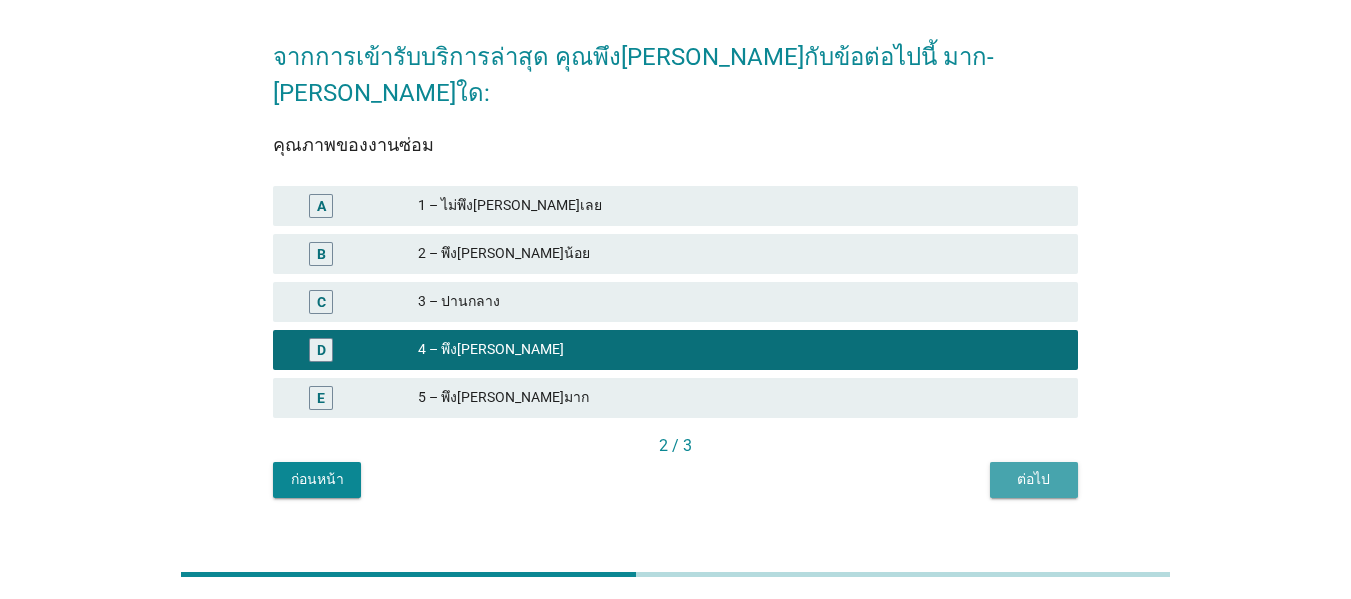 click on "ต่อไป" at bounding box center (1034, 480) 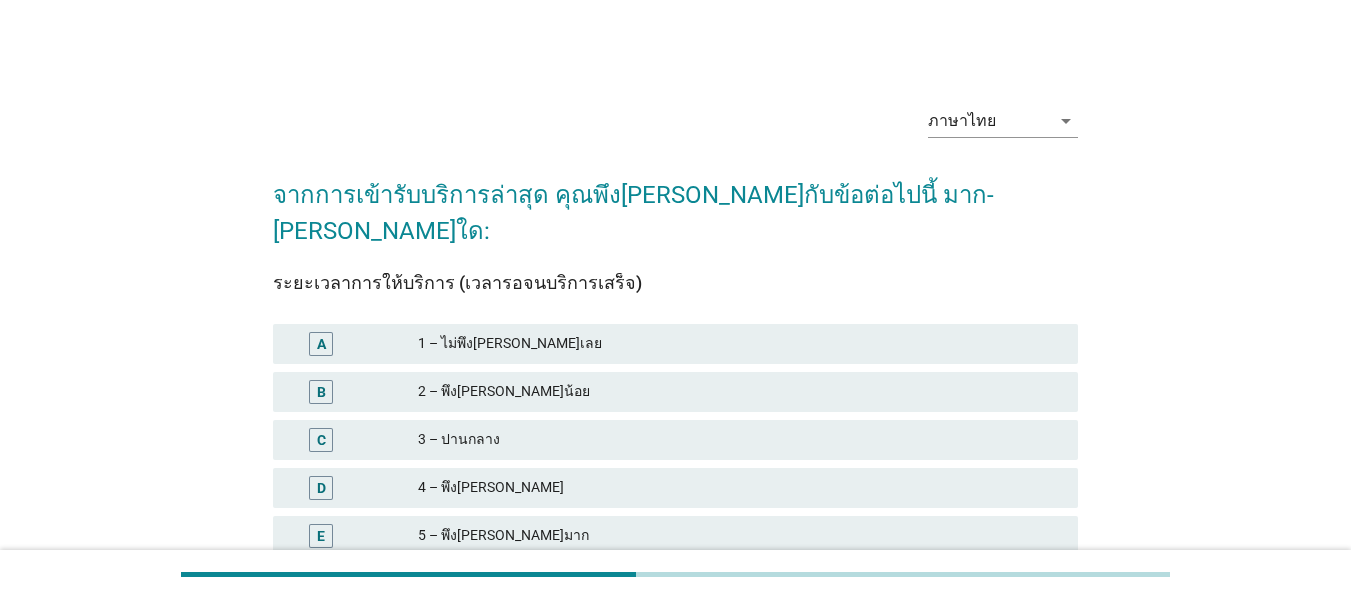 click on "E   5 – พึง[PERSON_NAME]มาก" at bounding box center [675, 536] 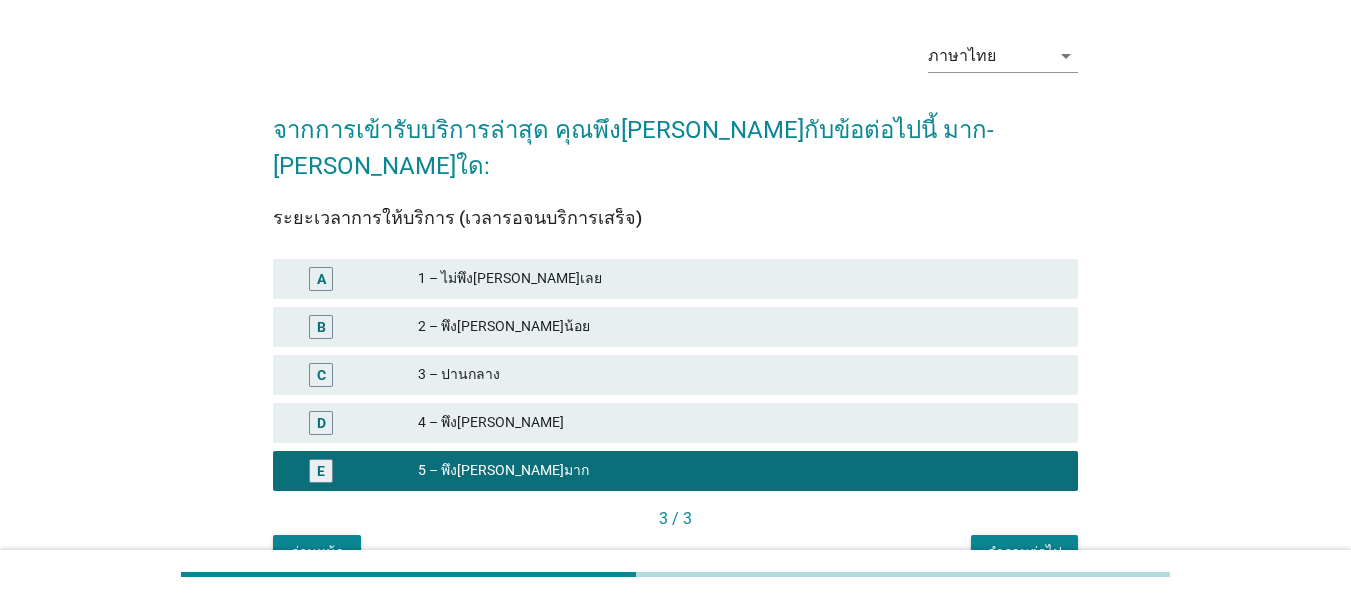 scroll, scrollTop: 100, scrollLeft: 0, axis: vertical 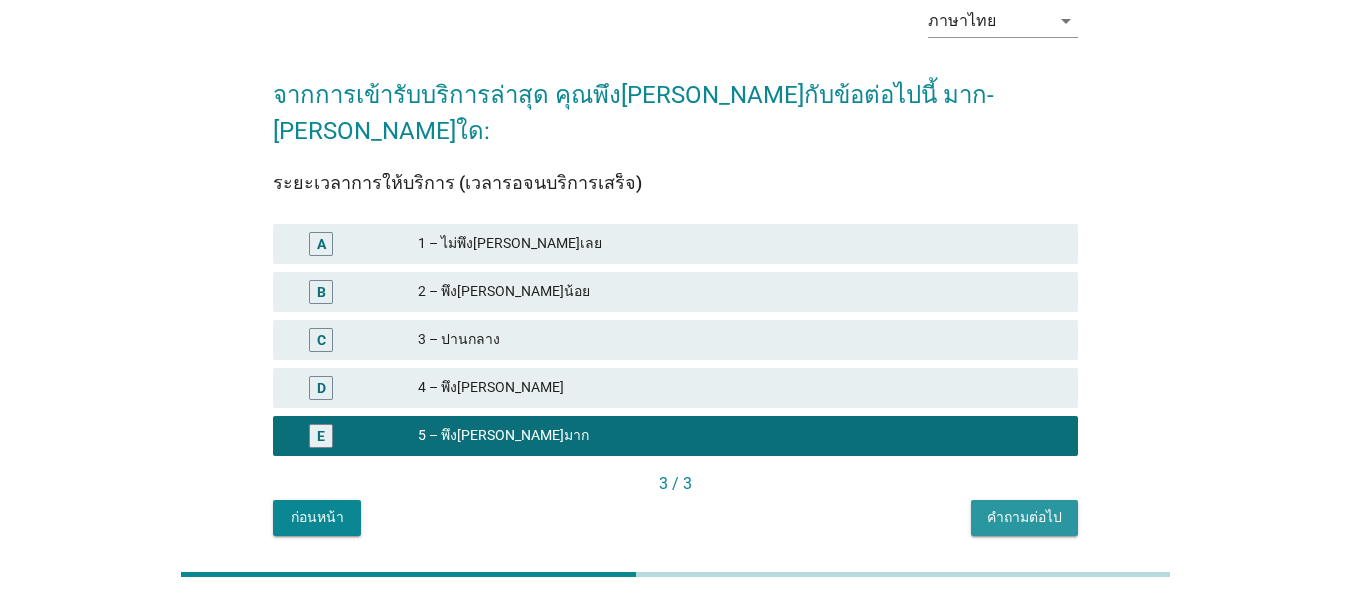 click on "คำถามต่อไป" at bounding box center (1024, 518) 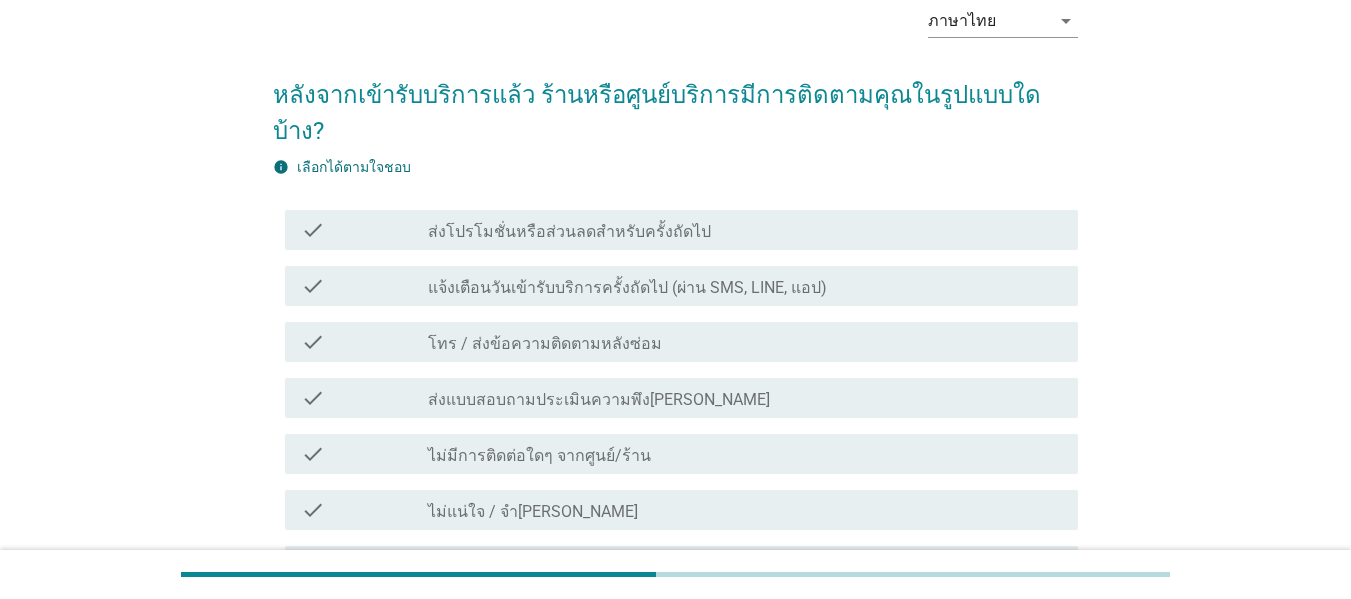 scroll, scrollTop: 0, scrollLeft: 0, axis: both 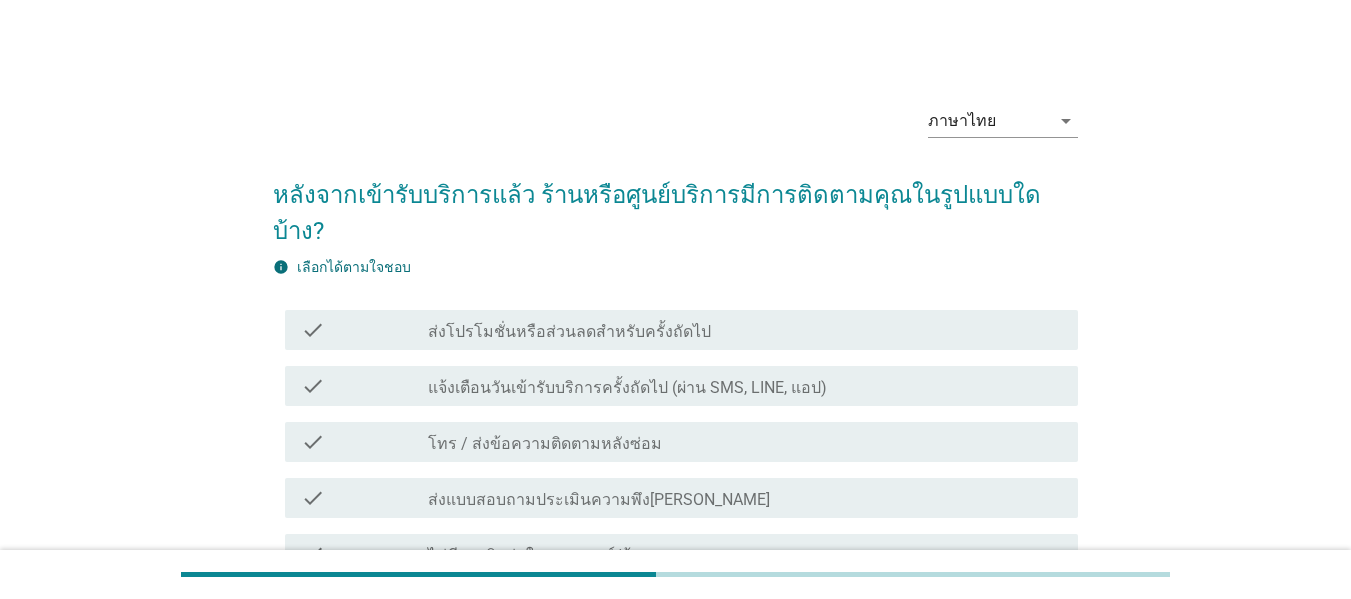 click on "check_box_outline_blank ส่งแบบสอบถามประเมินความพึง[PERSON_NAME]" at bounding box center [745, 498] 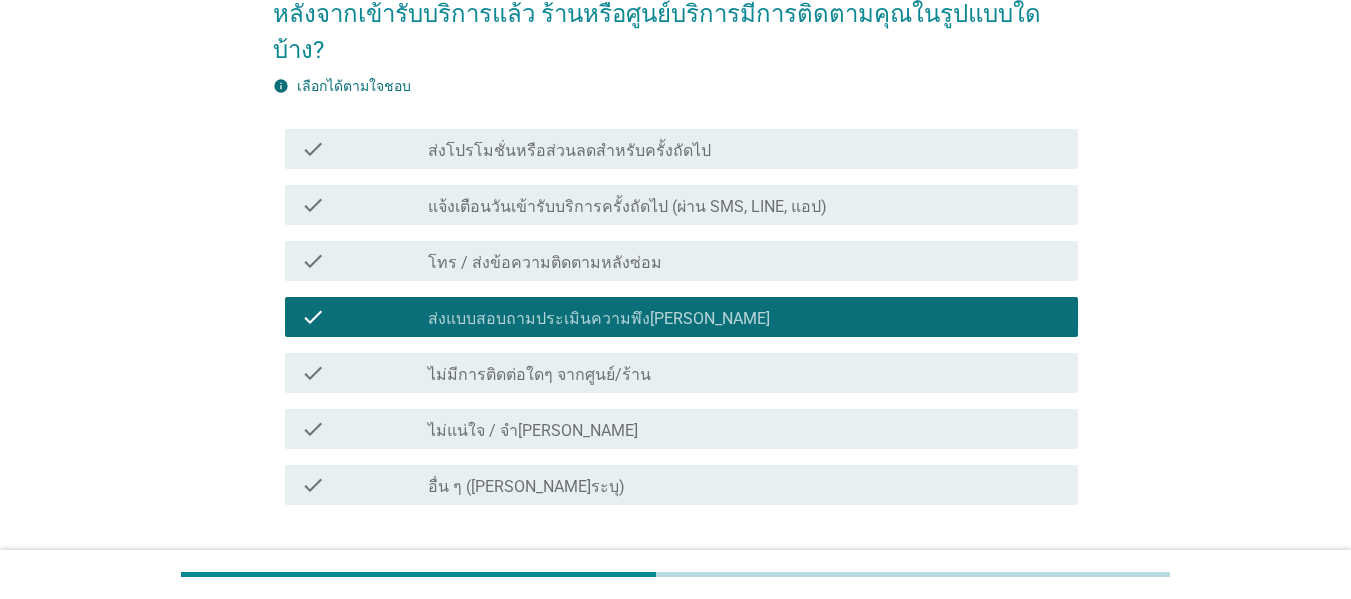 scroll, scrollTop: 284, scrollLeft: 0, axis: vertical 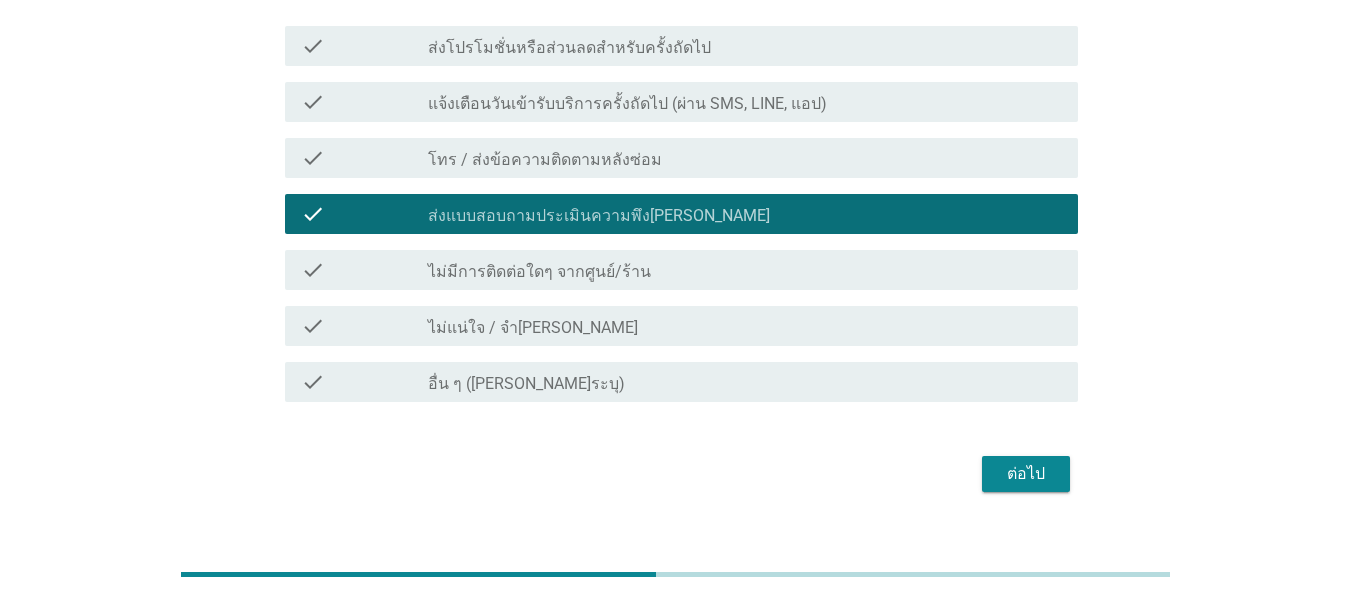 click on "check     check_box_outline_blank โทร / ส่งข้อความติดตามหลังซ่อม" at bounding box center (675, 158) 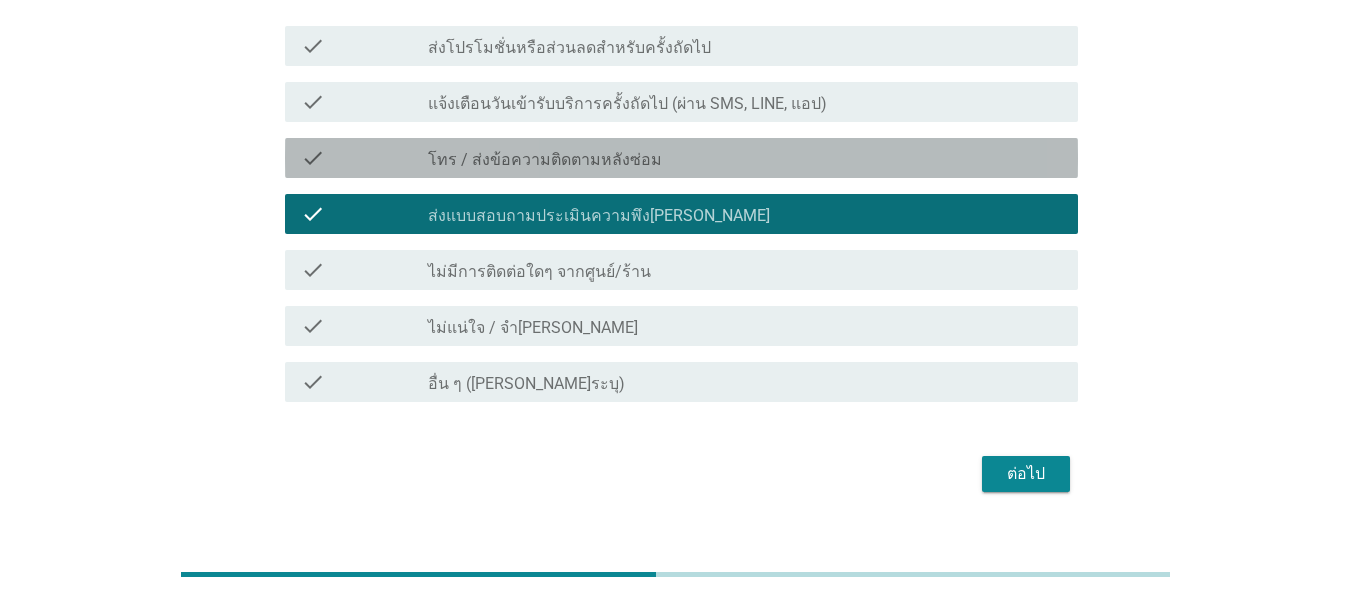 click on "check_box_outline_blank โทร / ส่งข้อความติดตามหลังซ่อม" at bounding box center (745, 158) 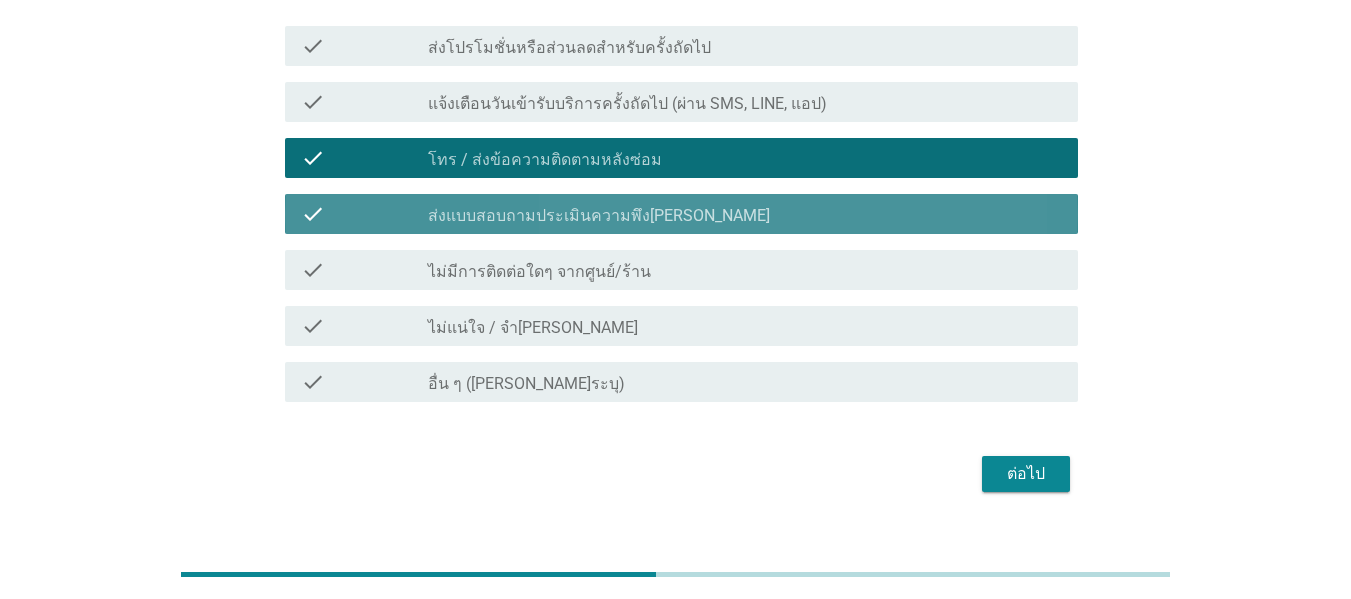 click on "check_box_outline_blank ส่งแบบสอบถามประเมินความพึง[PERSON_NAME]" at bounding box center (745, 214) 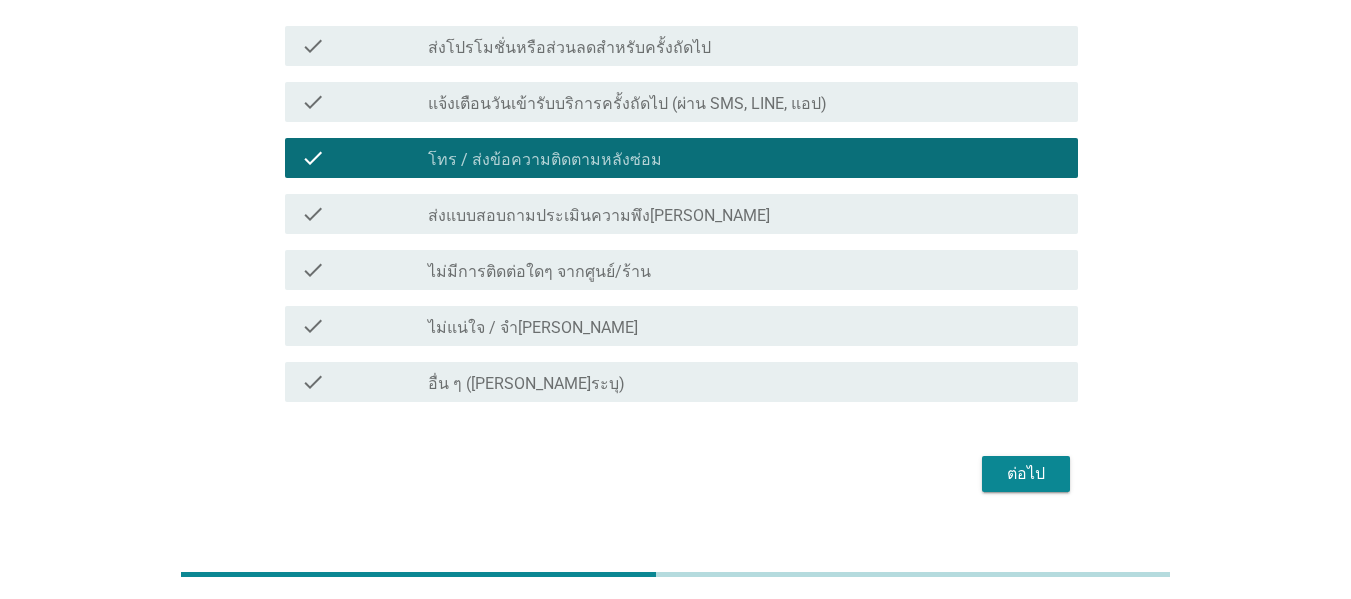 click on "ต่อไป" at bounding box center [1026, 474] 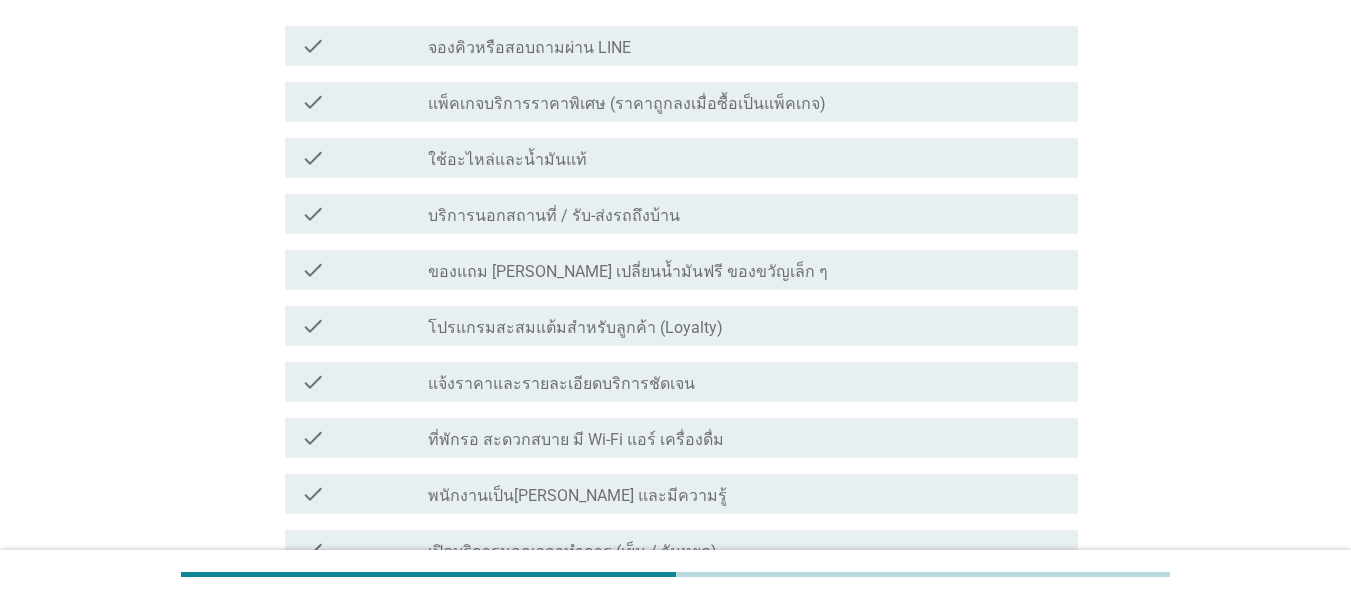 scroll, scrollTop: 0, scrollLeft: 0, axis: both 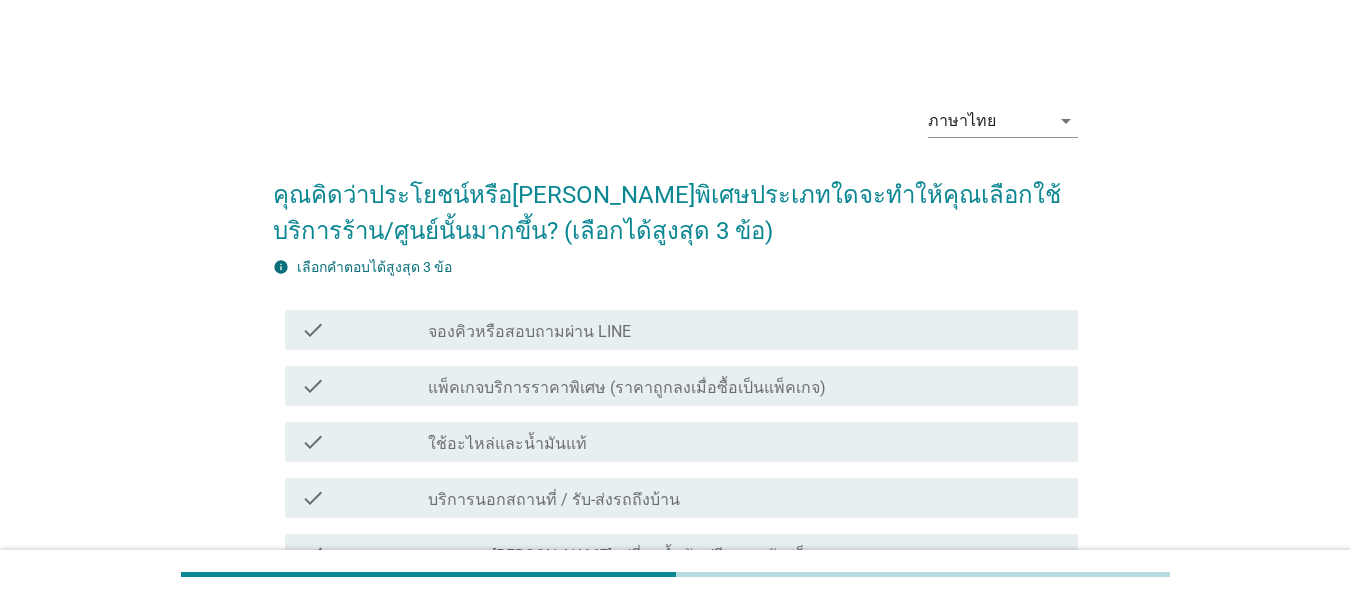 click on "check_box_outline_blank ใช้อะไหล่และน้ำมันแท้" at bounding box center [745, 442] 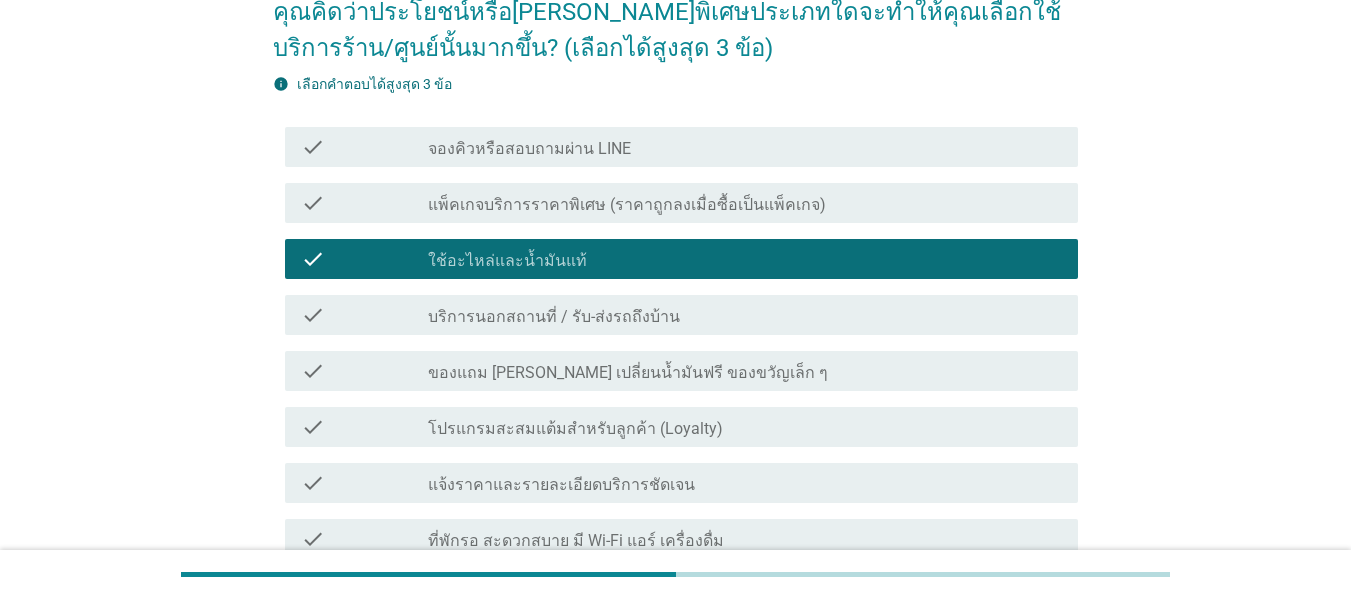 scroll, scrollTop: 400, scrollLeft: 0, axis: vertical 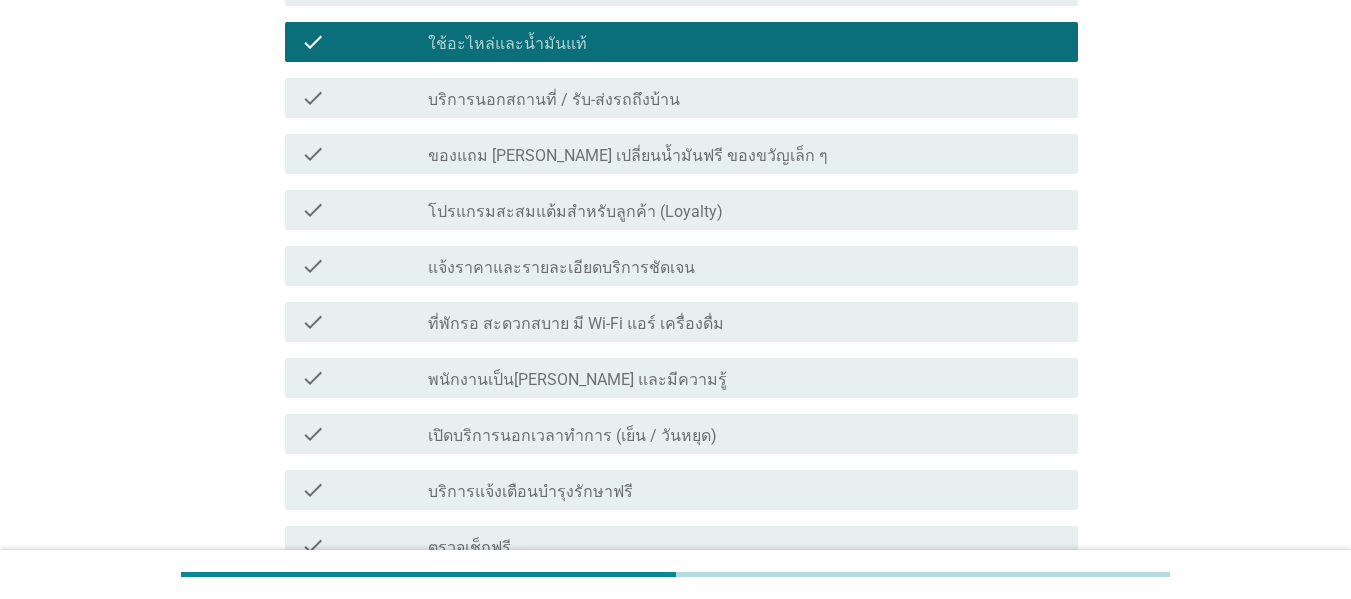 click on "check     check_box_outline_blank เปิดบริการนอกเวลาทำการ (เย็น / วันหยุด)" at bounding box center [675, 434] 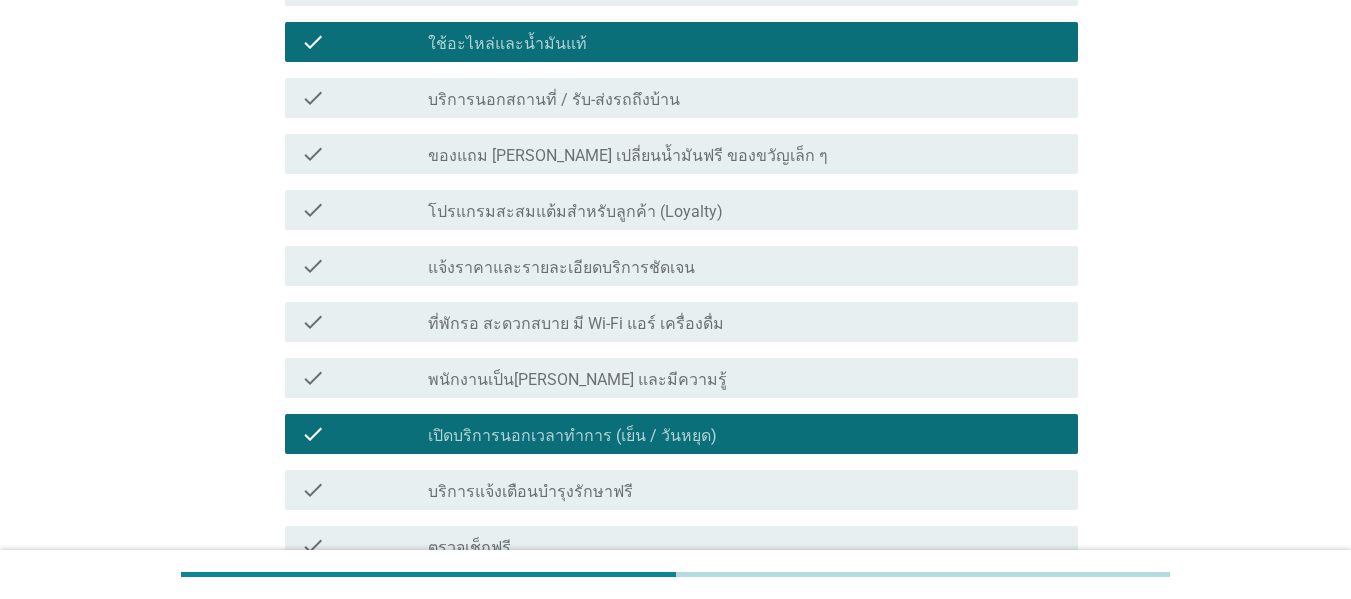 click on "เปิดบริการนอกเวลาทำการ (เย็น / วันหยุด)" at bounding box center (572, 436) 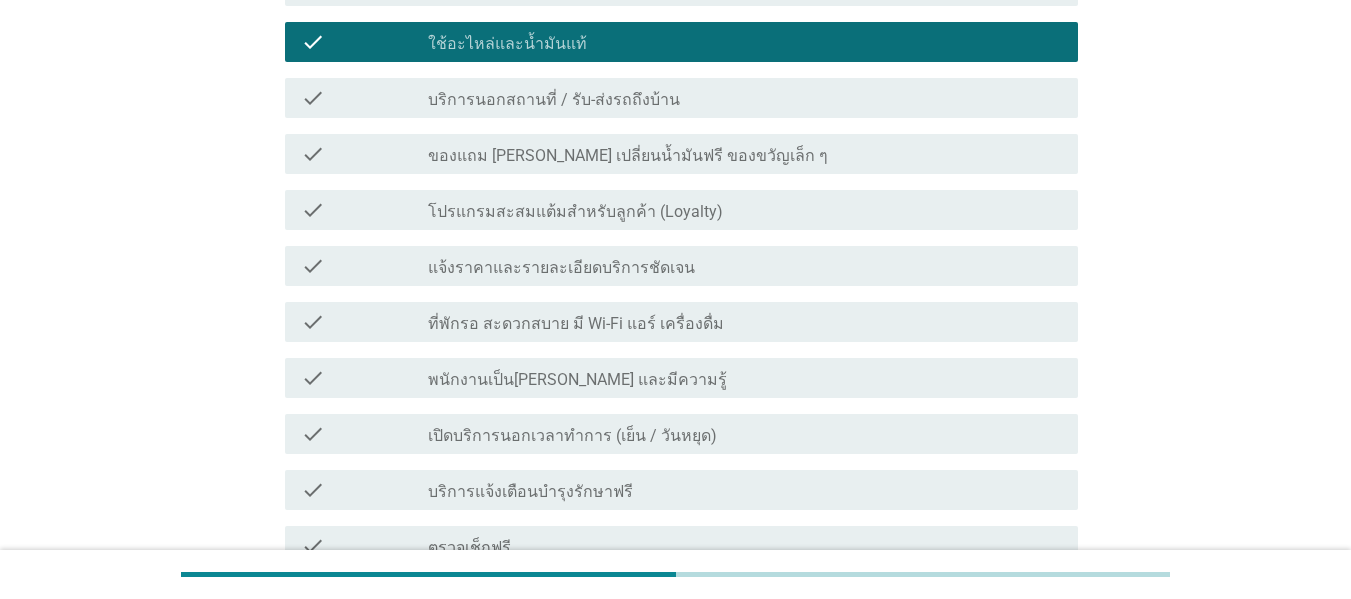 click on "เปิดบริการนอกเวลาทำการ (เย็น / วันหยุด)" at bounding box center (572, 436) 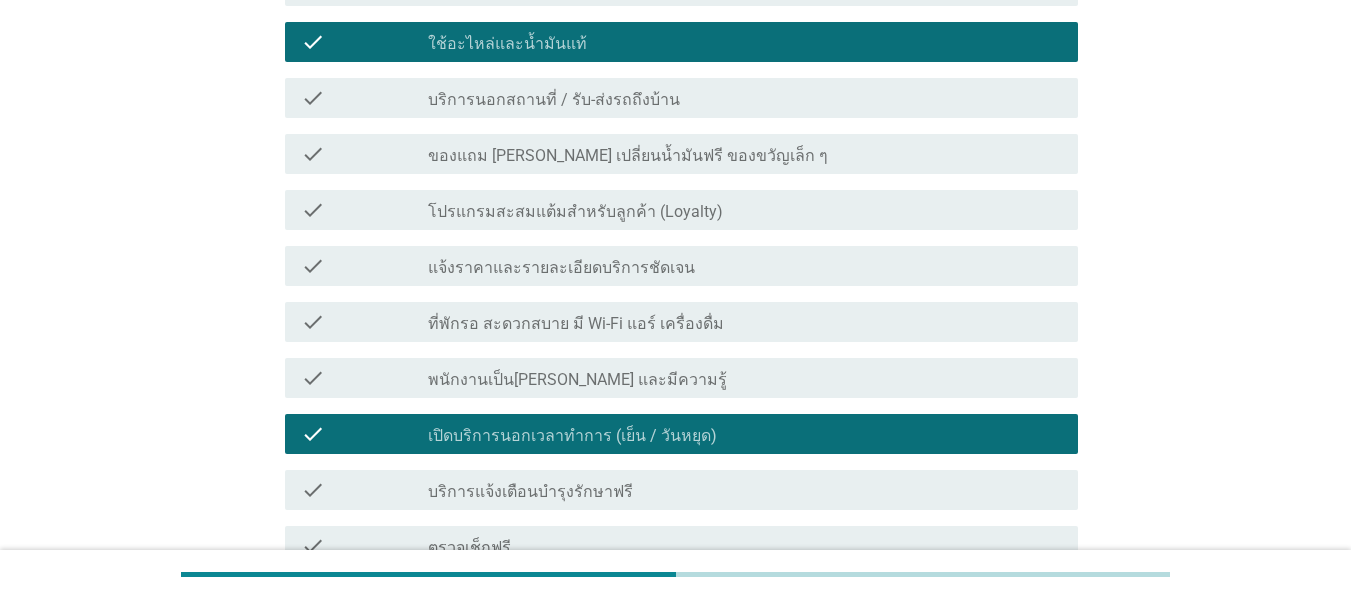 click on "check     check_box_outline_blank แจ้งราคาและรายละเอียดบริการชัดเจน" at bounding box center [681, 266] 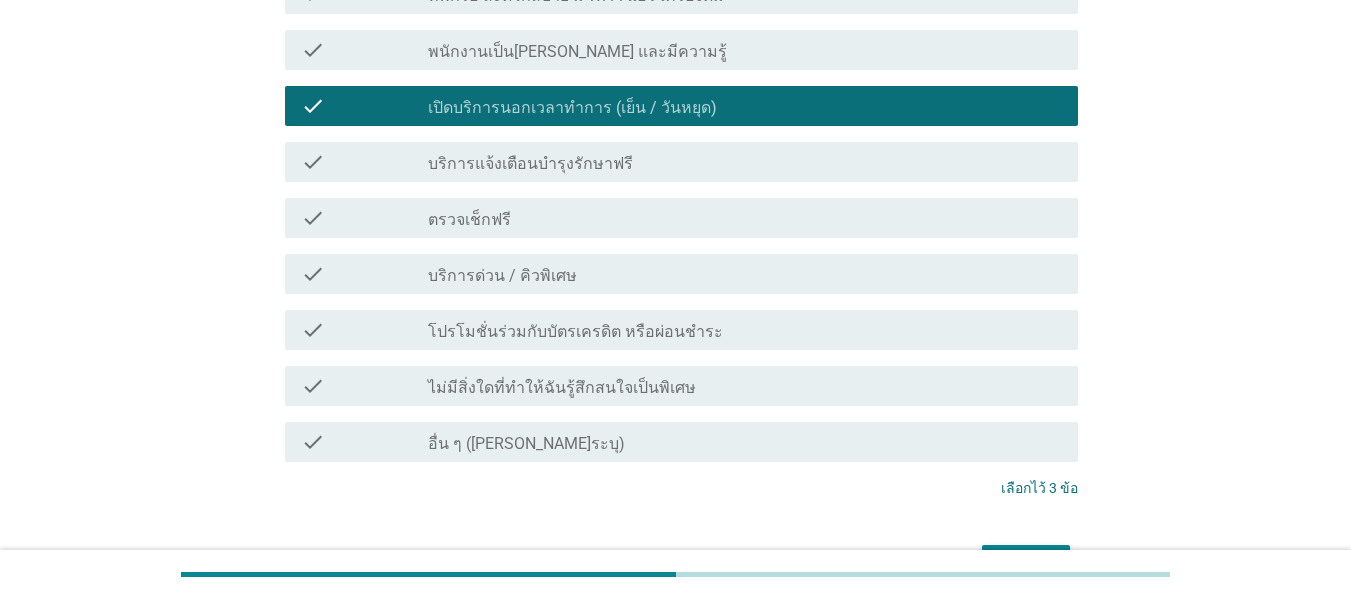 scroll, scrollTop: 853, scrollLeft: 0, axis: vertical 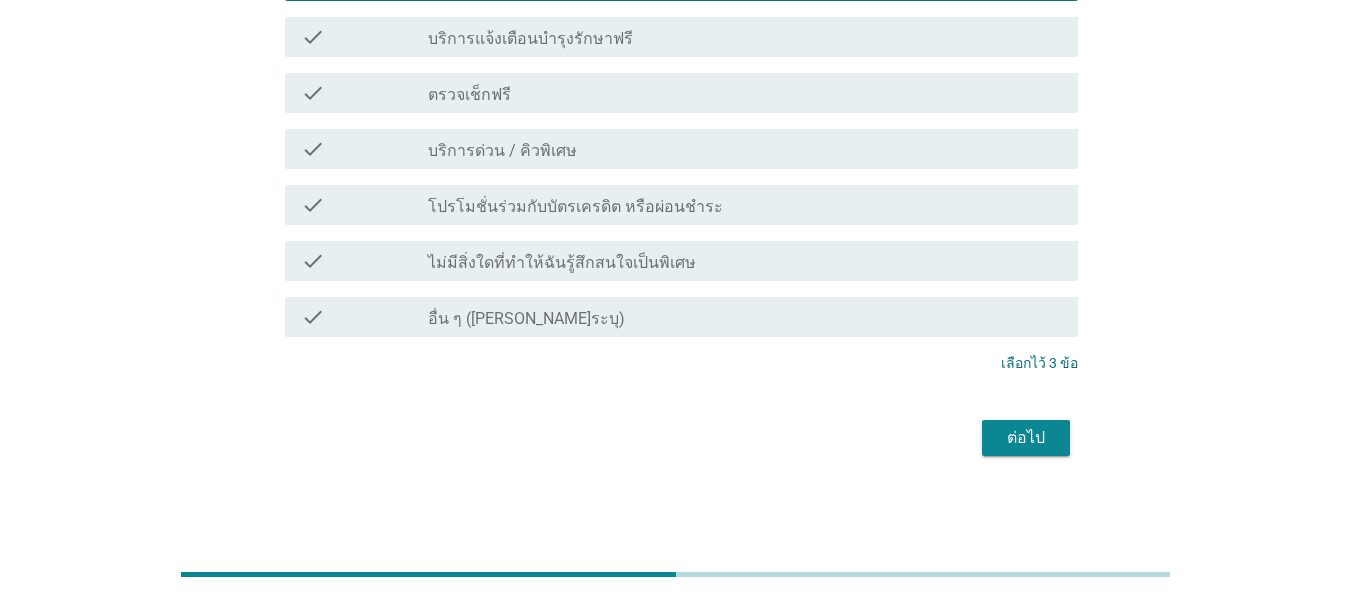 click on "ต่อไป" at bounding box center (1026, 438) 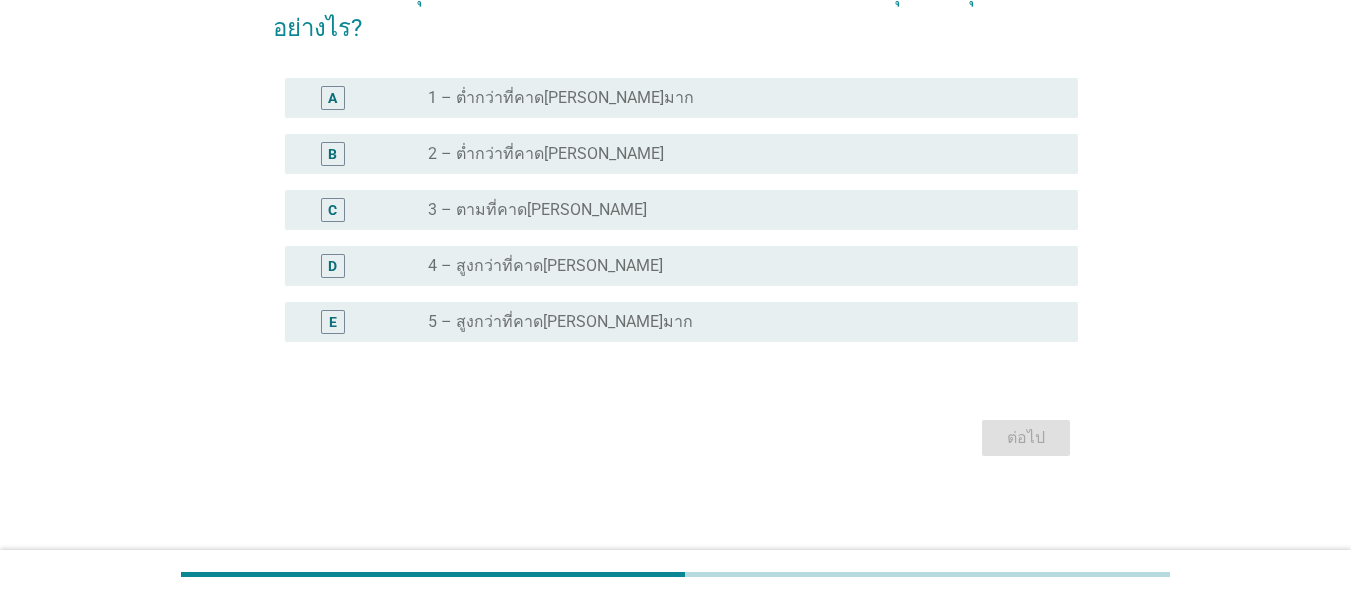 scroll, scrollTop: 0, scrollLeft: 0, axis: both 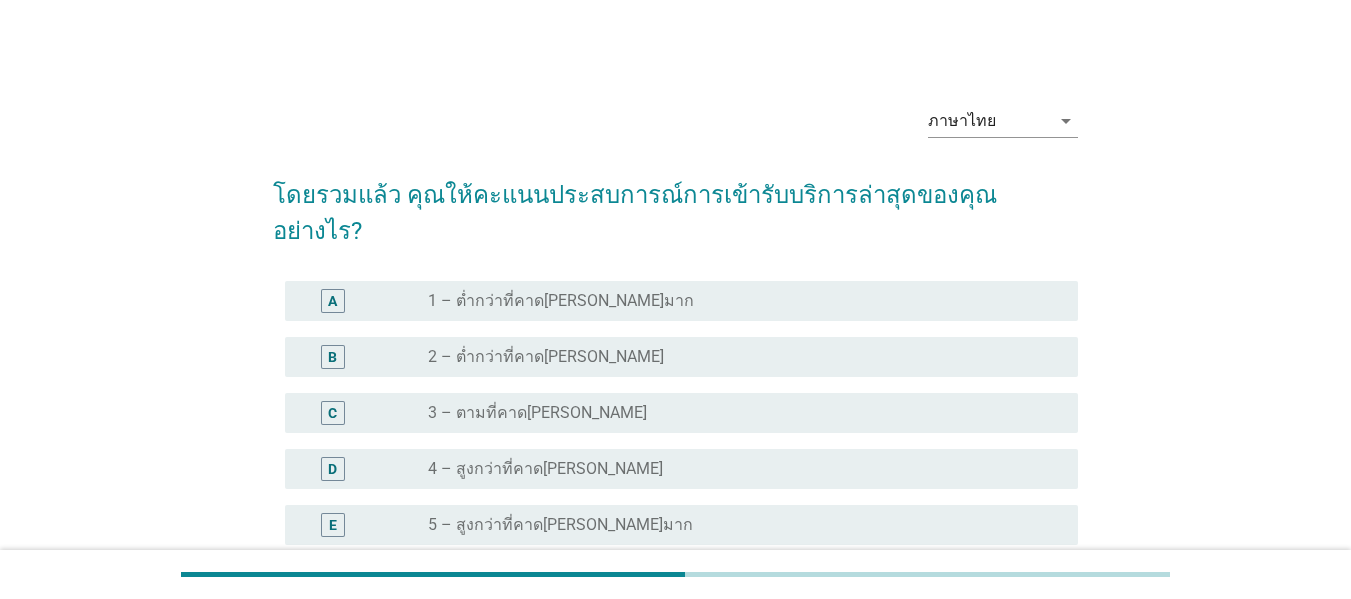click on "D     radio_button_unchecked 4 – สูงกว่าที่คาด[PERSON_NAME]" at bounding box center (675, 469) 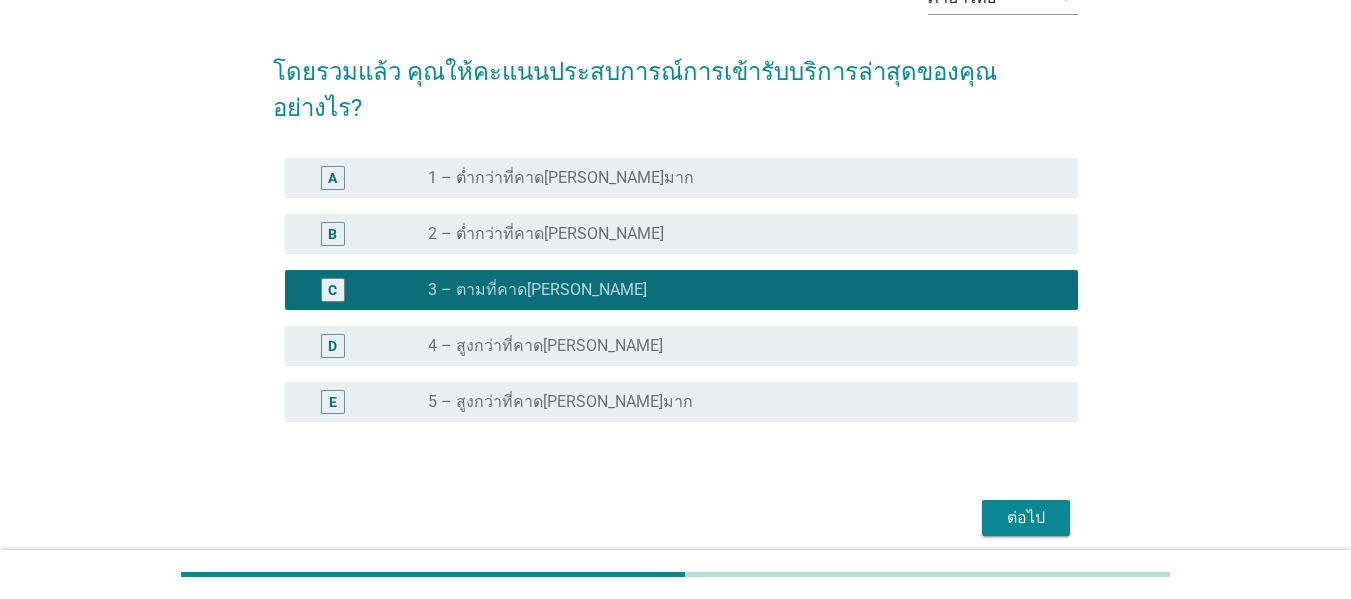 scroll, scrollTop: 167, scrollLeft: 0, axis: vertical 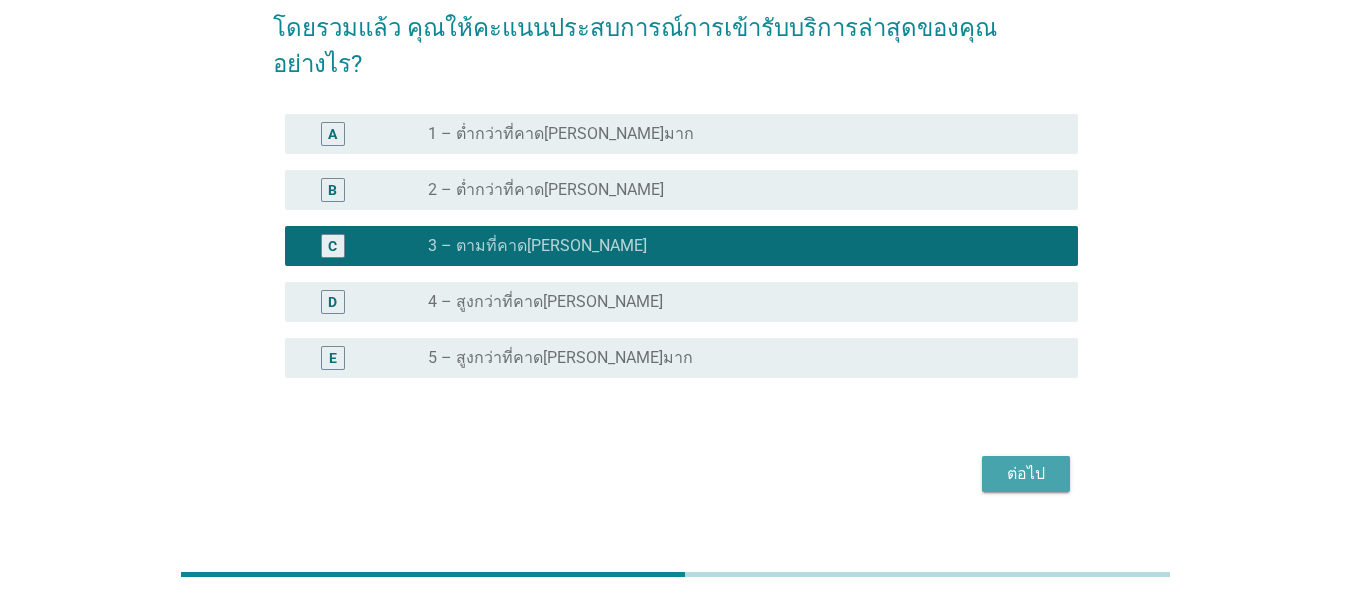 click on "ต่อไป" at bounding box center (1026, 474) 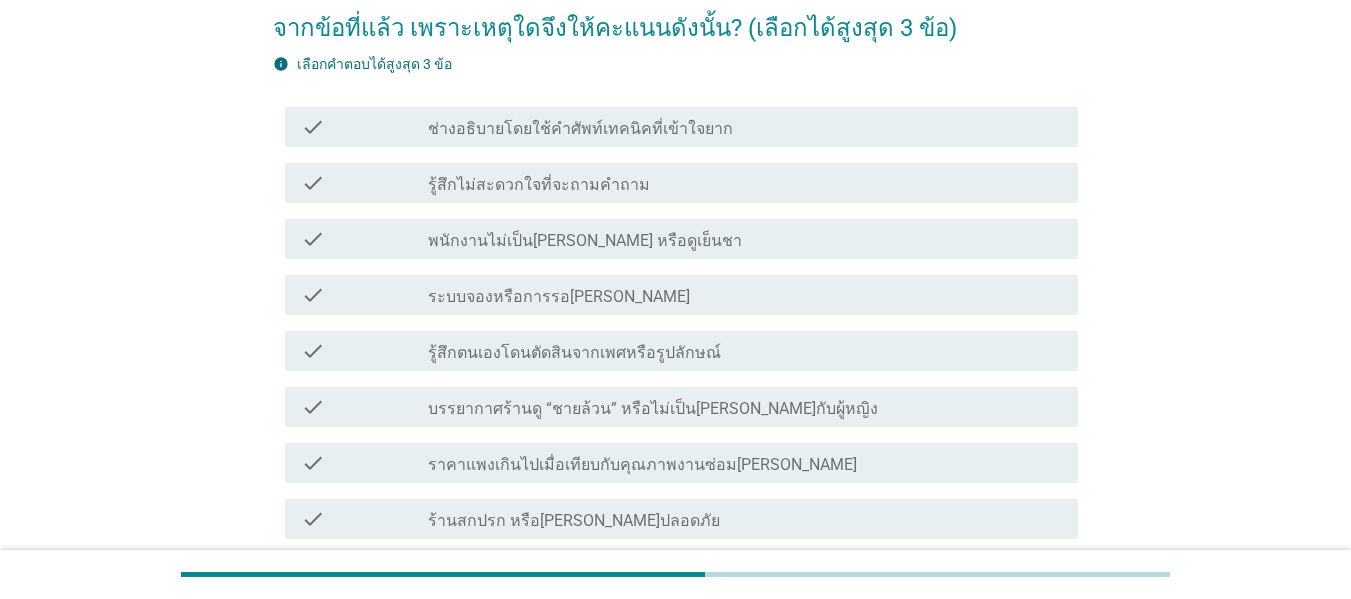 scroll, scrollTop: 0, scrollLeft: 0, axis: both 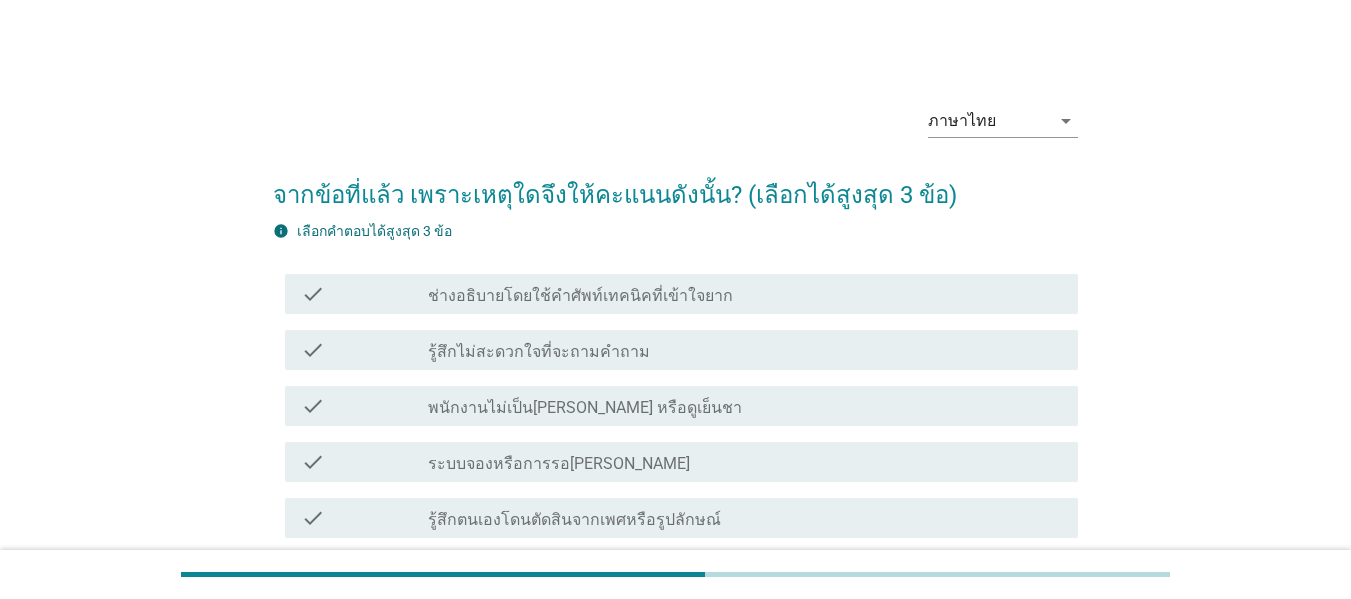 click on "check     check_box_outline_blank ระบบจองหรือการรอ[PERSON_NAME]" at bounding box center (681, 462) 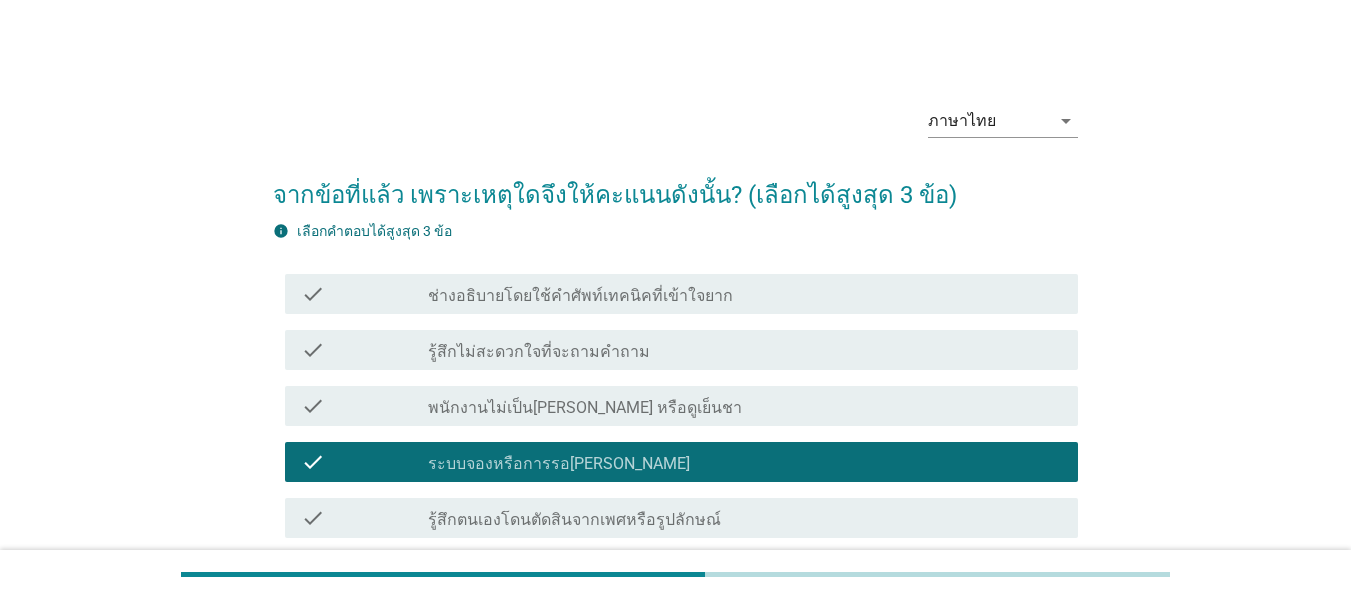click on "check_box_outline_blank รู้สึกไม่สะดวกใจที่จะถามคำถาม" at bounding box center [745, 350] 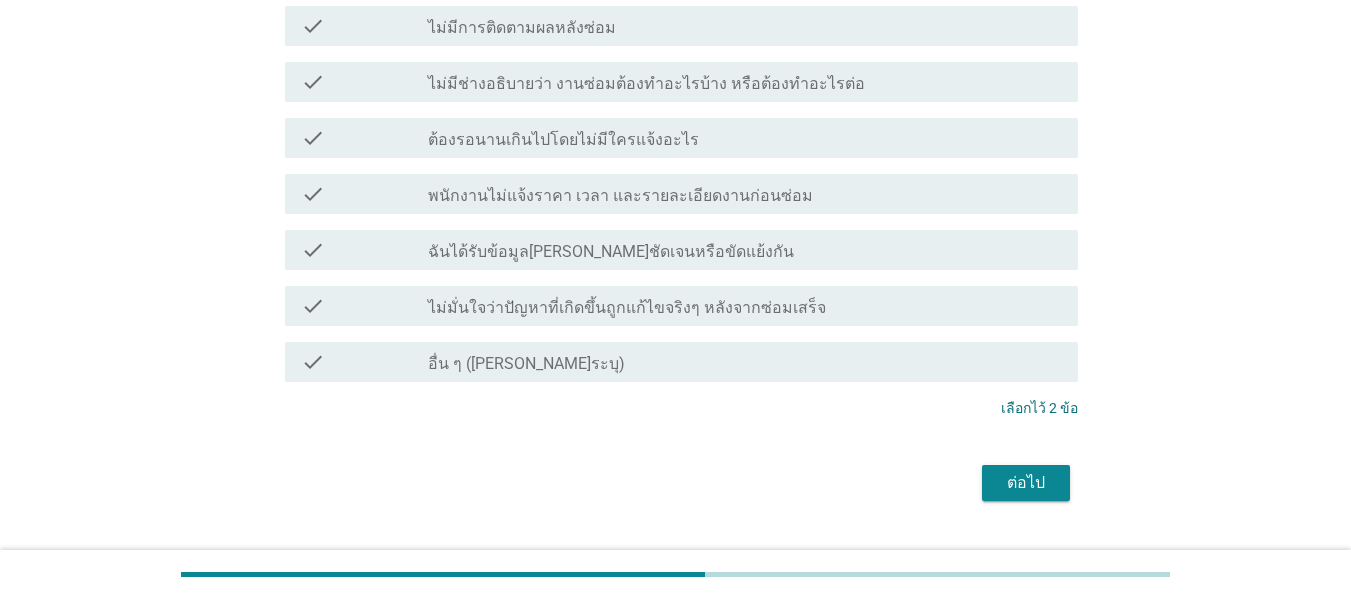 scroll, scrollTop: 761, scrollLeft: 0, axis: vertical 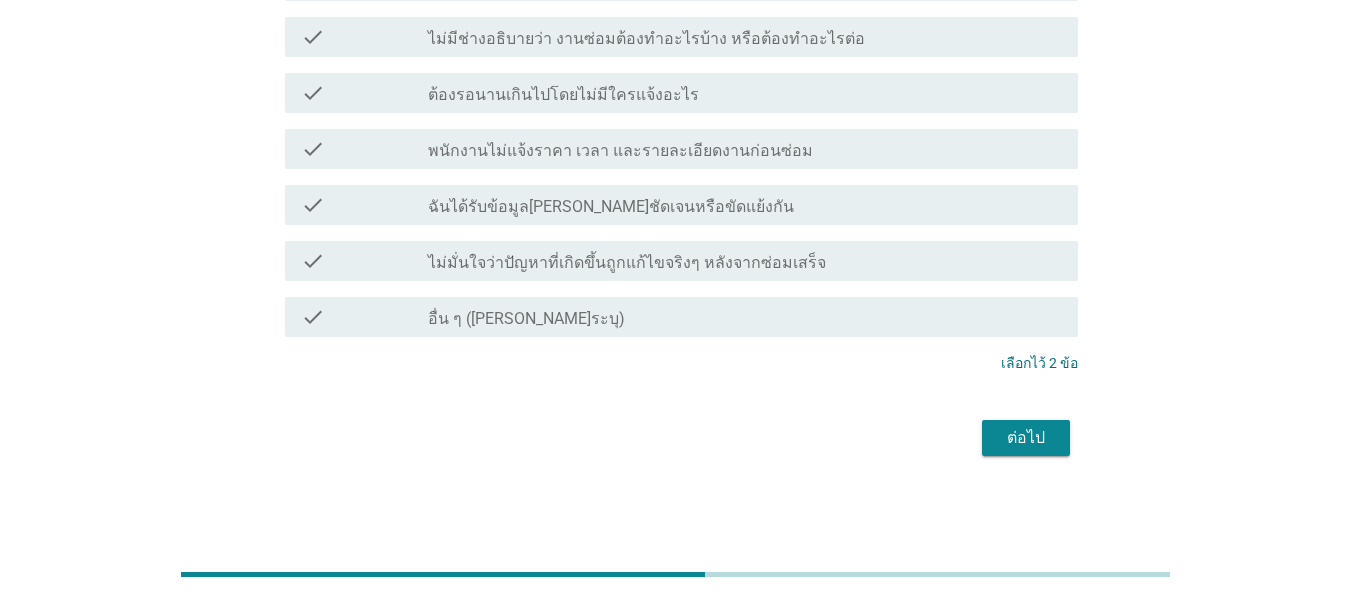 click on "ต่อไป" at bounding box center (1026, 438) 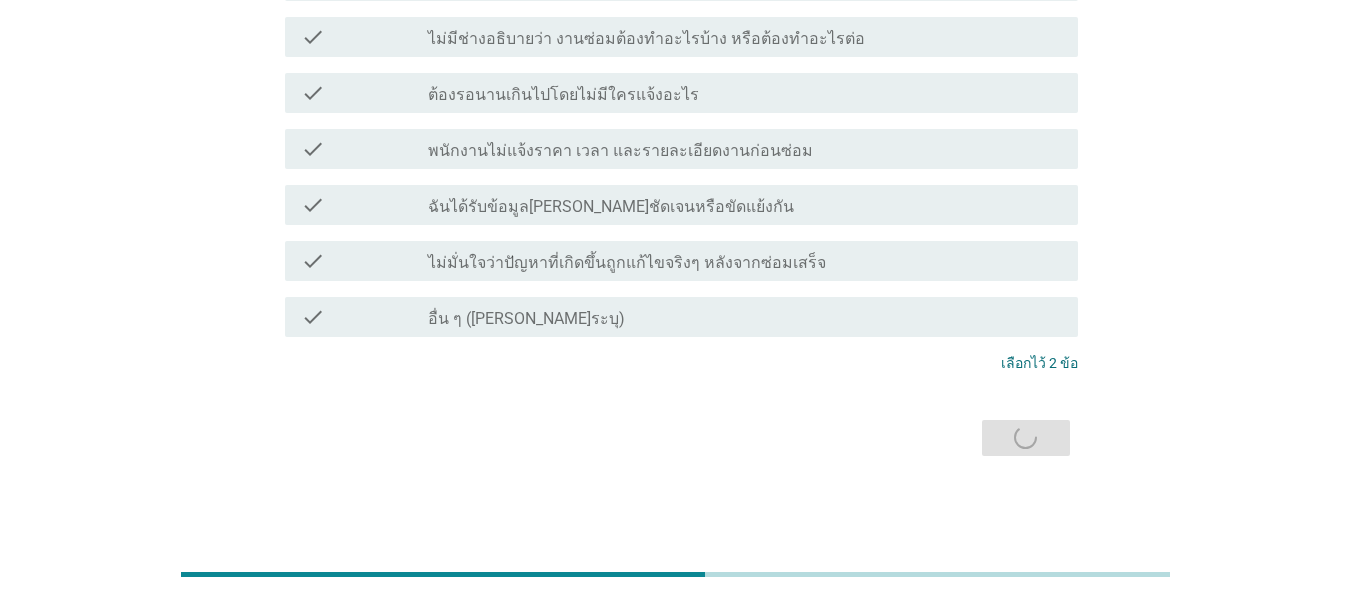 scroll, scrollTop: 0, scrollLeft: 0, axis: both 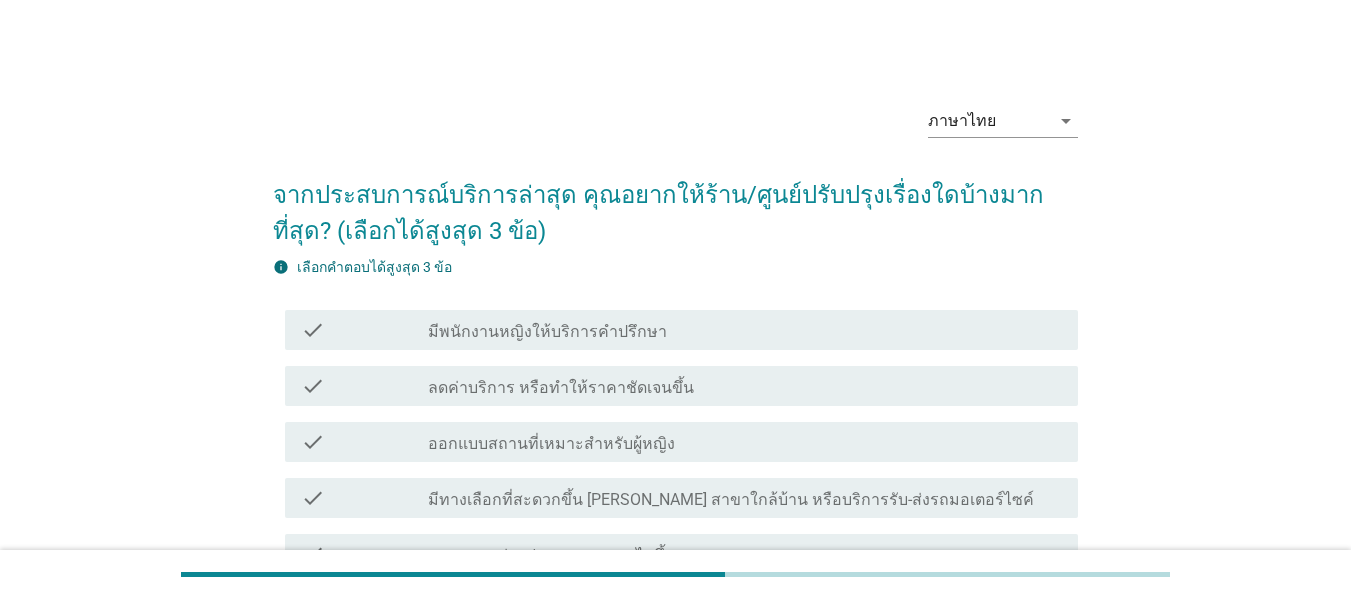 click on "check     check_box_outline_blank ออกแบบสถานที่เหมาะสำหรับผู้หญิง" at bounding box center (681, 442) 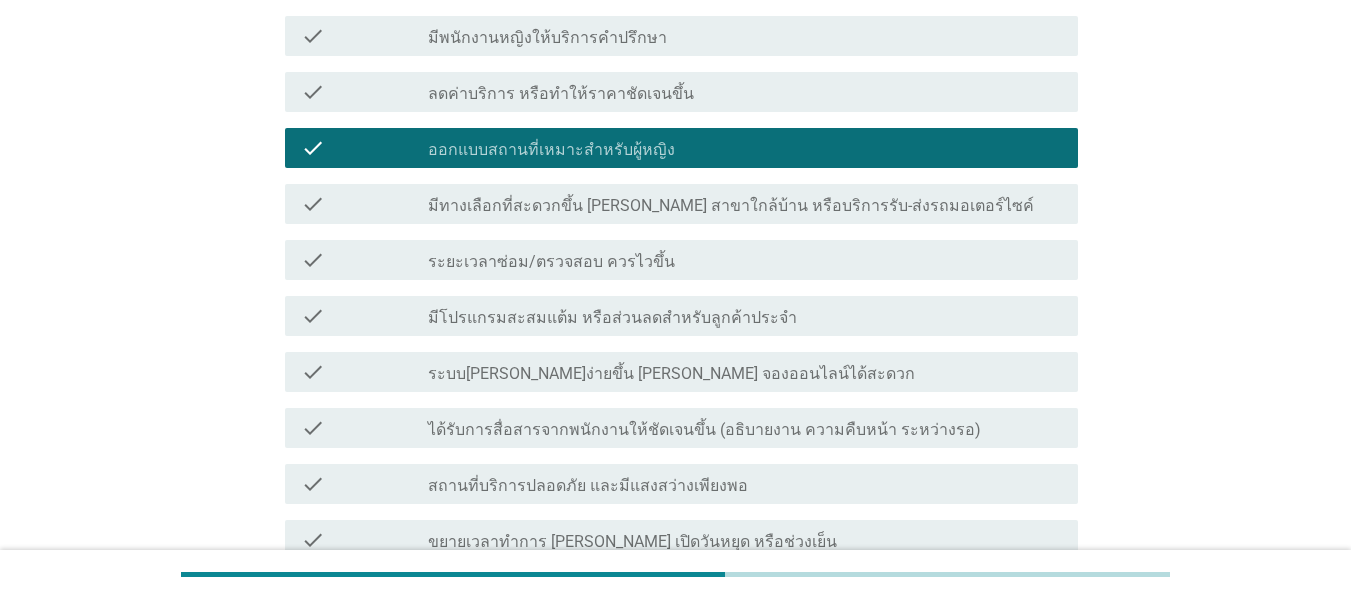 scroll, scrollTop: 500, scrollLeft: 0, axis: vertical 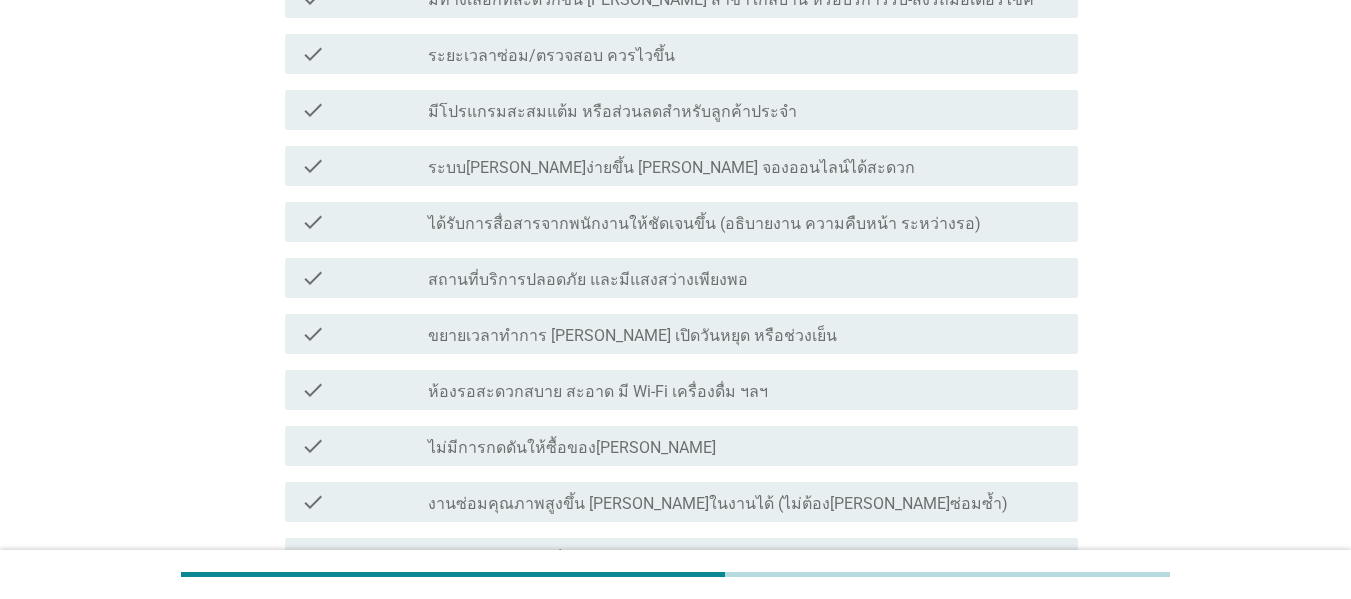 click on "check_box_outline_blank ห้องรอสะดวกสบาย สะอาด มี Wi-Fi เครื่องดื่ม ฯลฯ" at bounding box center [745, 390] 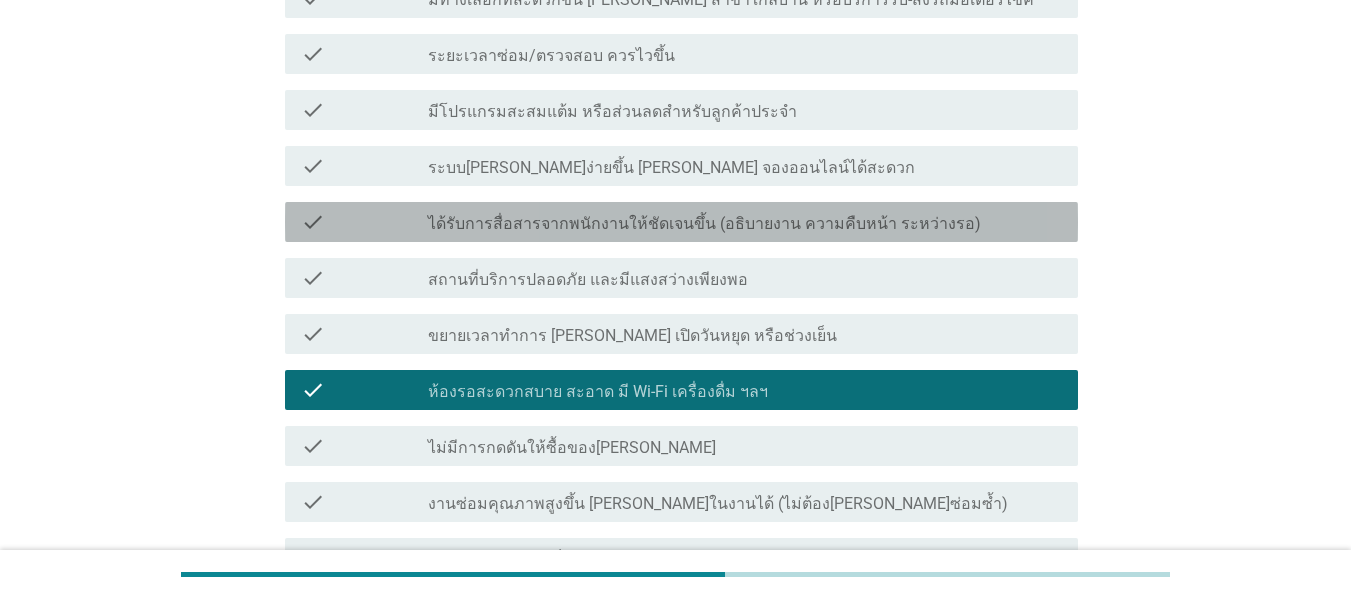 click on "ได้รับการสื่อสารจากพนักงานให้ชัดเจนขึ้น (อธิบายงาน ความคืบหน้า ระหว่างรอ)" at bounding box center (704, 224) 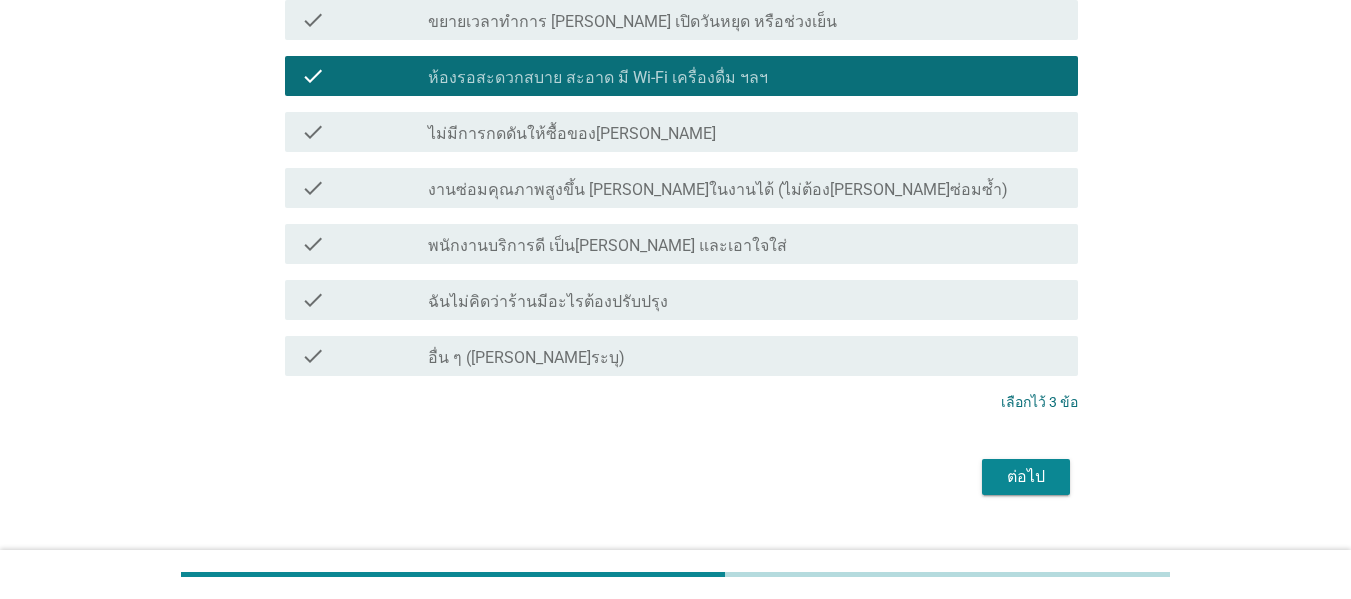 scroll, scrollTop: 853, scrollLeft: 0, axis: vertical 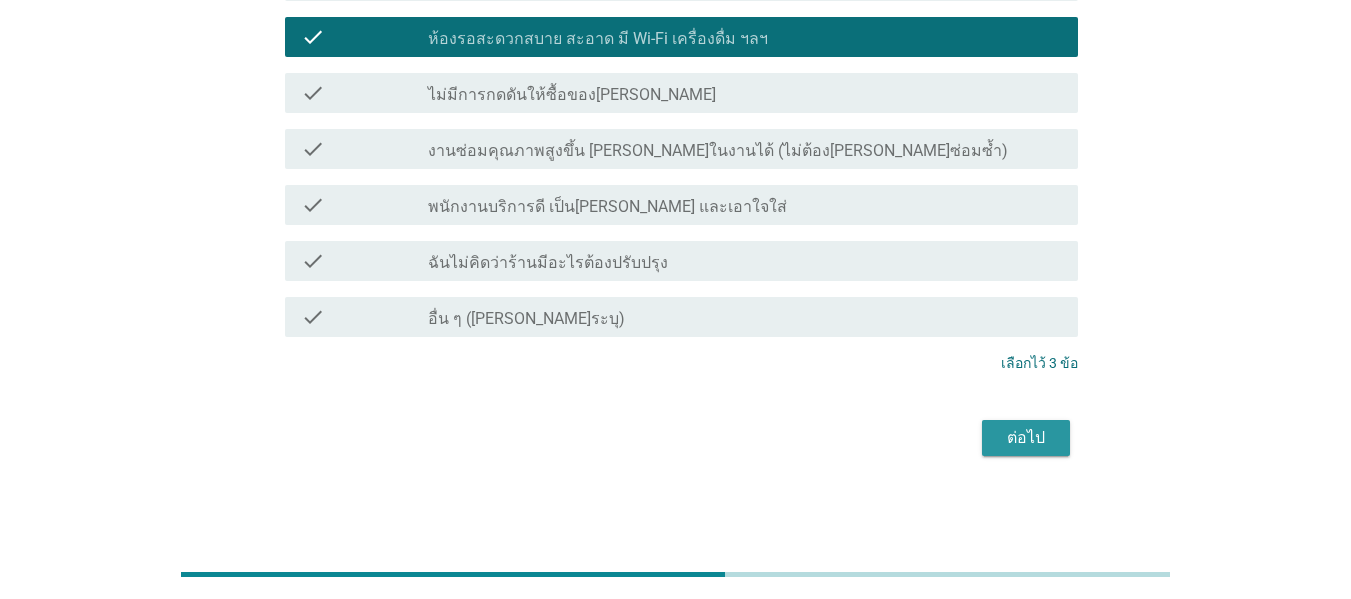 click on "ต่อไป" at bounding box center (1026, 438) 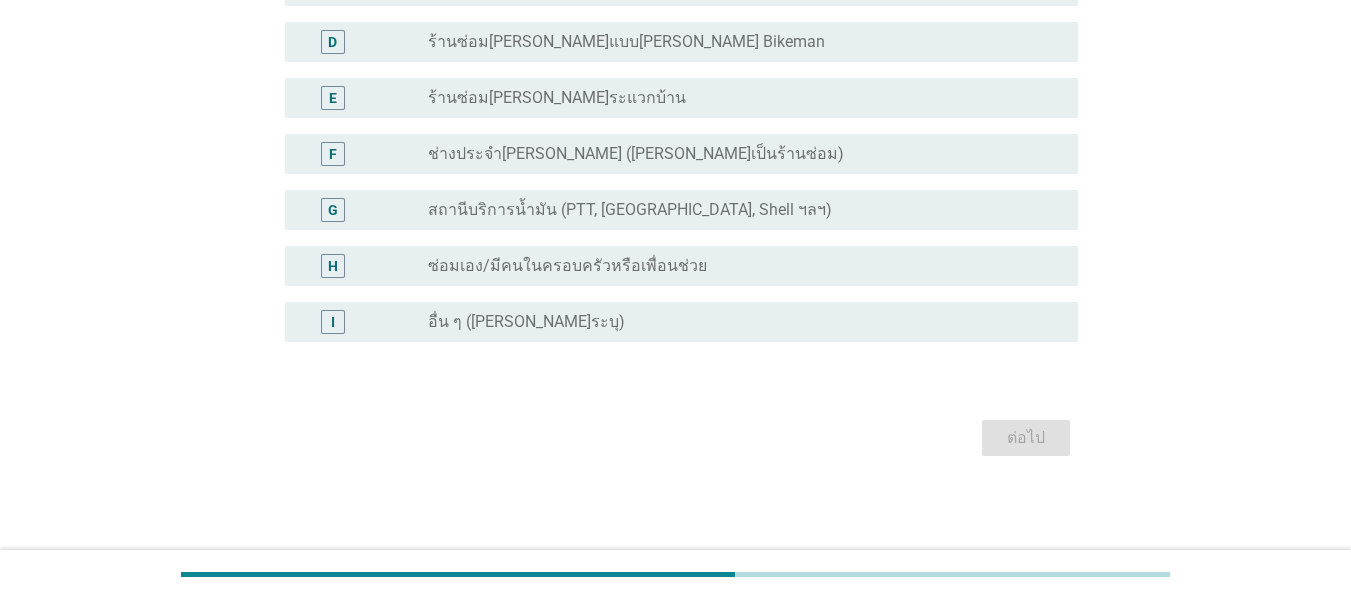 scroll, scrollTop: 0, scrollLeft: 0, axis: both 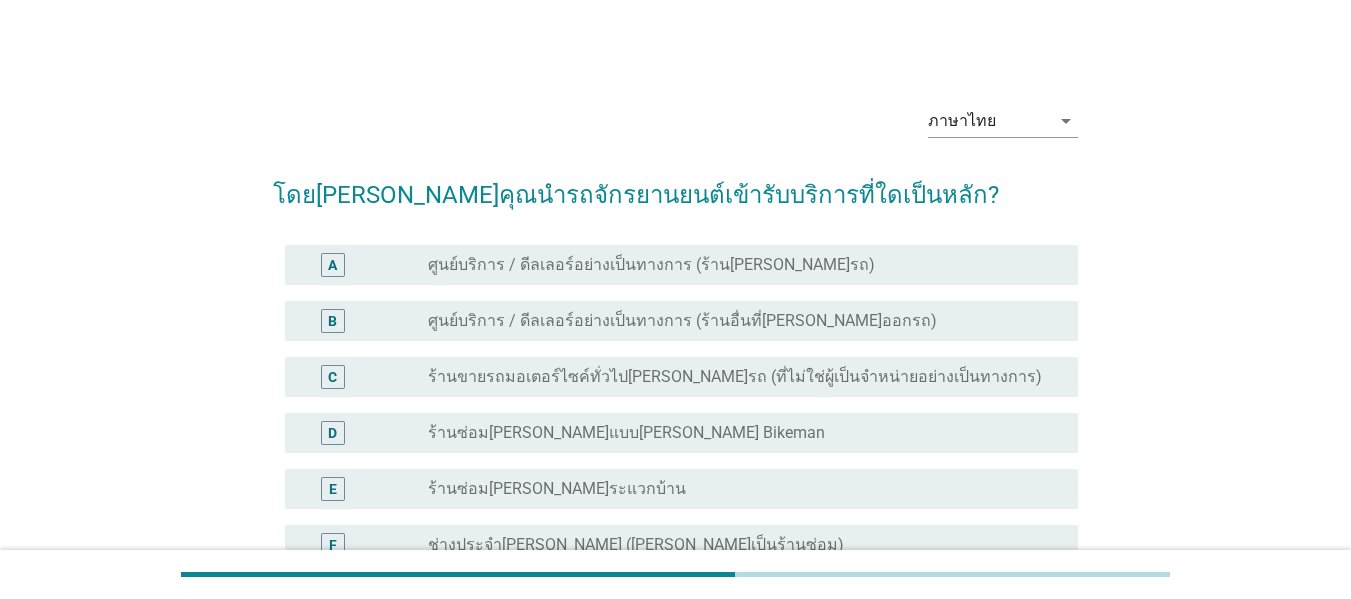 drag, startPoint x: 580, startPoint y: 448, endPoint x: 610, endPoint y: 408, distance: 50 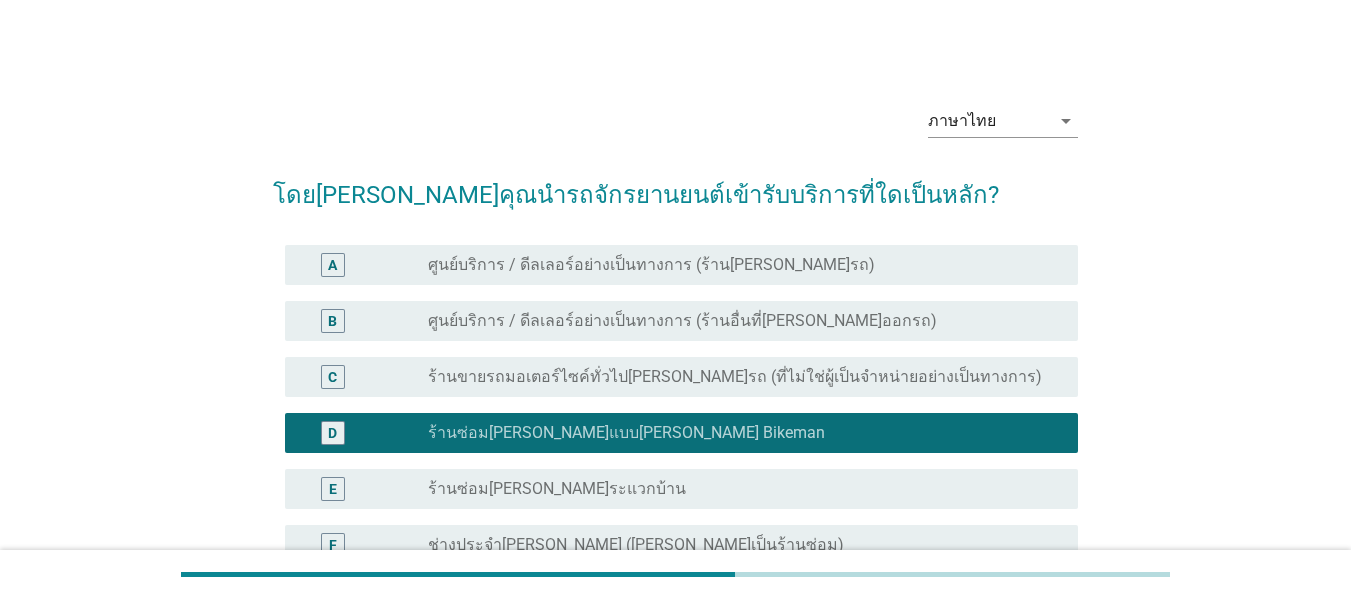 click on "C     radio_button_unchecked ร้านขายรถมอเตอร์ไซค์ทั่วไป[PERSON_NAME]รถ (ที่ไม่ใช่ผู้เป็นจำหน่ายอย่างเป็นทางการ)" at bounding box center [681, 377] 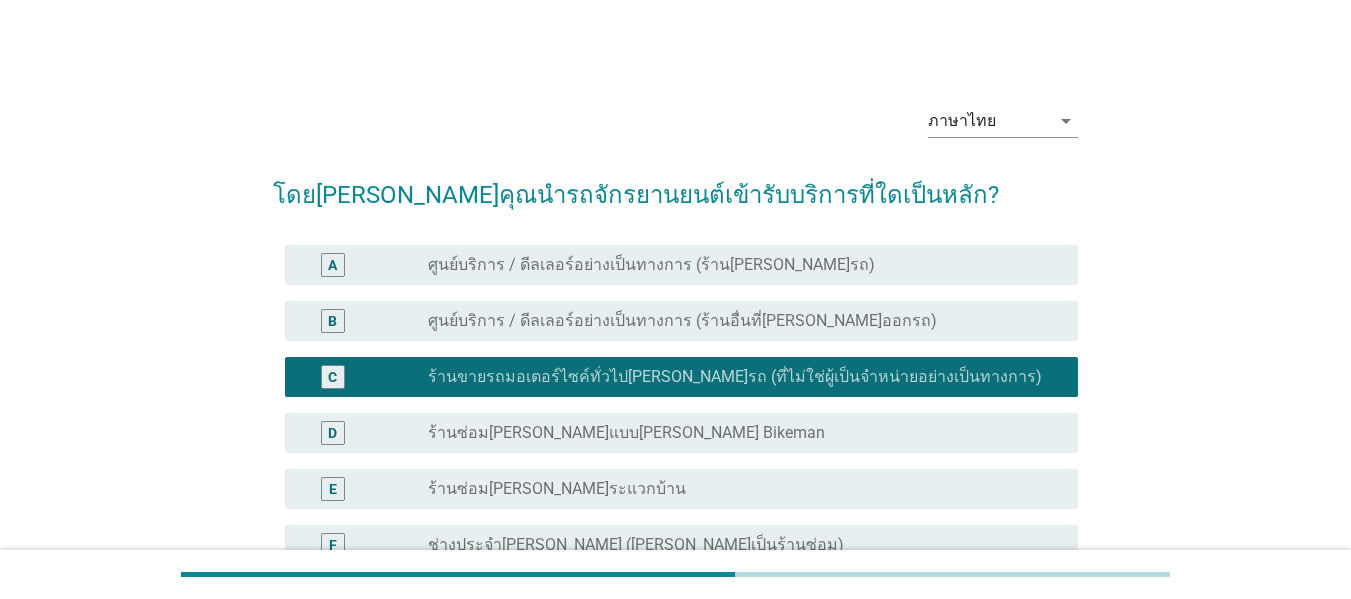 scroll, scrollTop: 391, scrollLeft: 0, axis: vertical 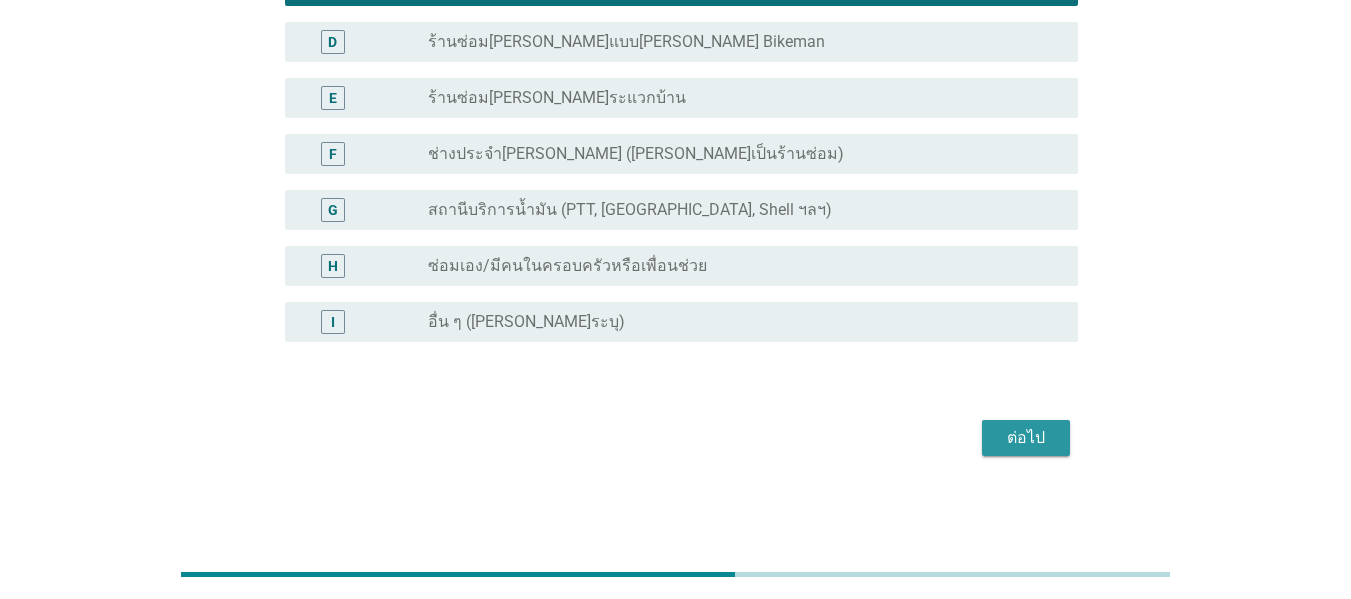 drag, startPoint x: 1046, startPoint y: 431, endPoint x: 1055, endPoint y: 415, distance: 18.35756 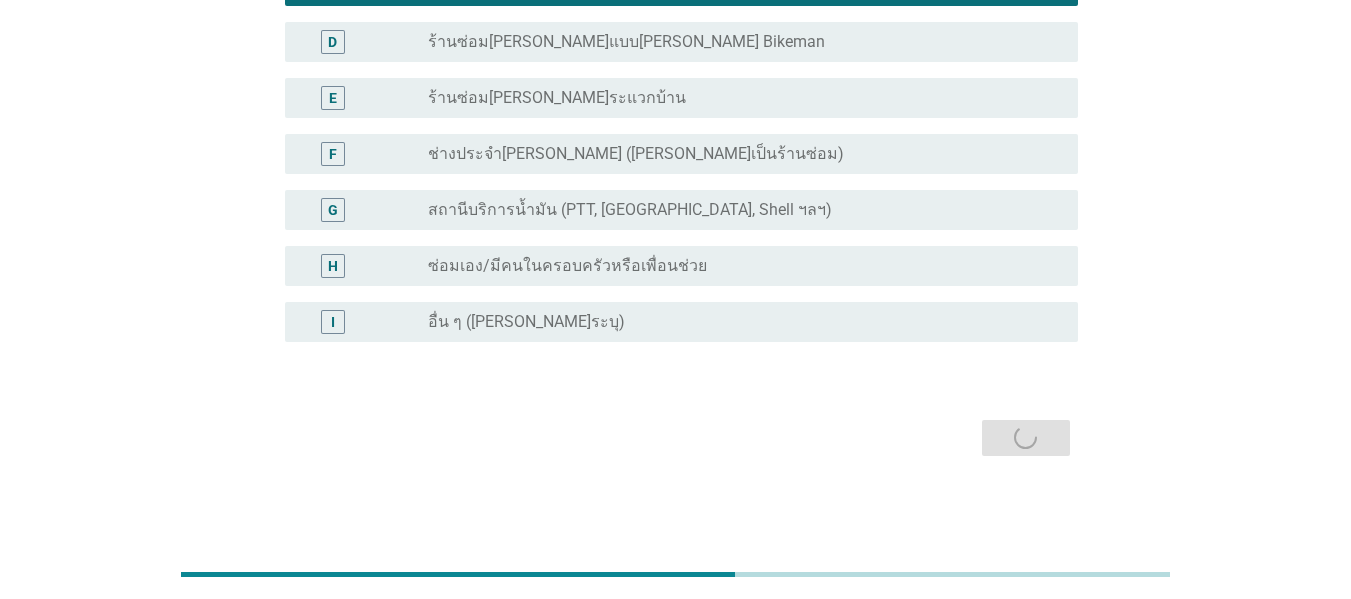 scroll, scrollTop: 0, scrollLeft: 0, axis: both 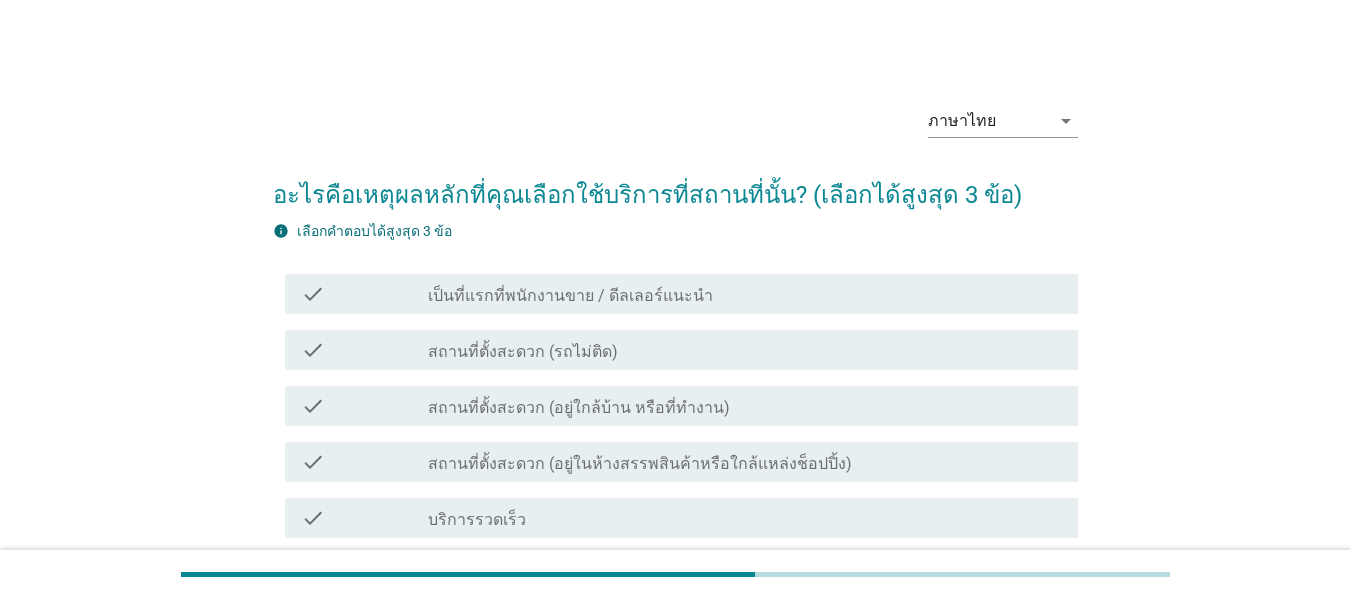 click on "สถานที่ตั้งสะดวก (อยู่ใกล้บ้าน หรือที่ทำงาน)" at bounding box center [579, 408] 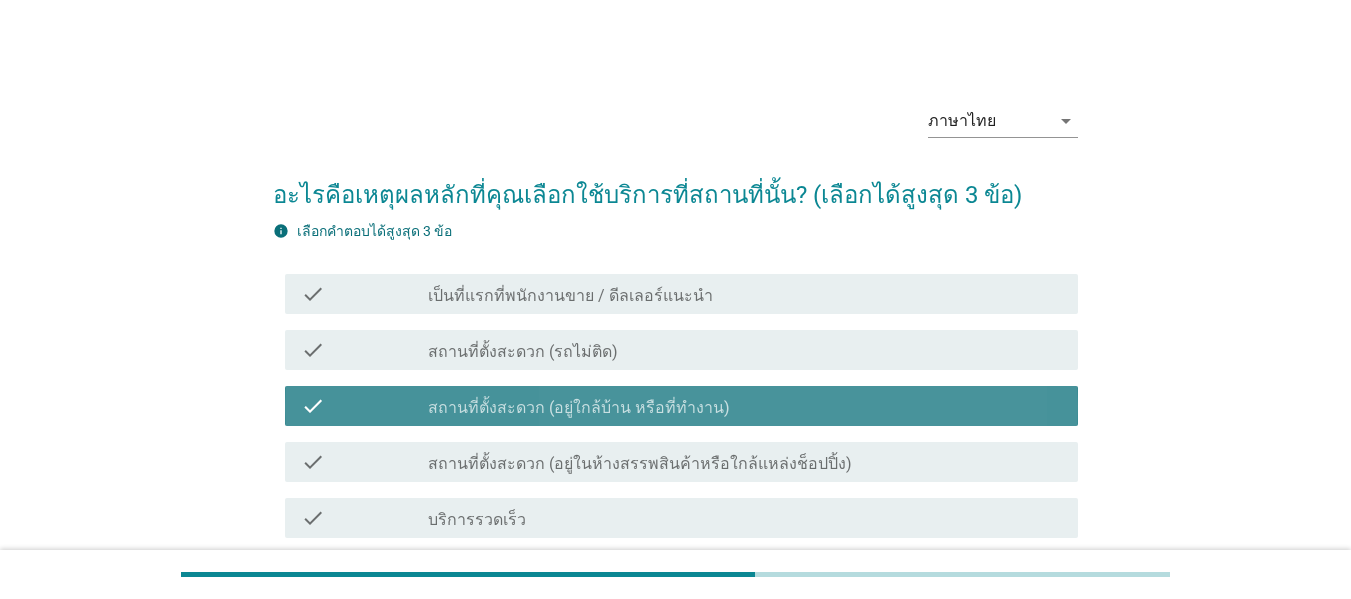 scroll, scrollTop: 300, scrollLeft: 0, axis: vertical 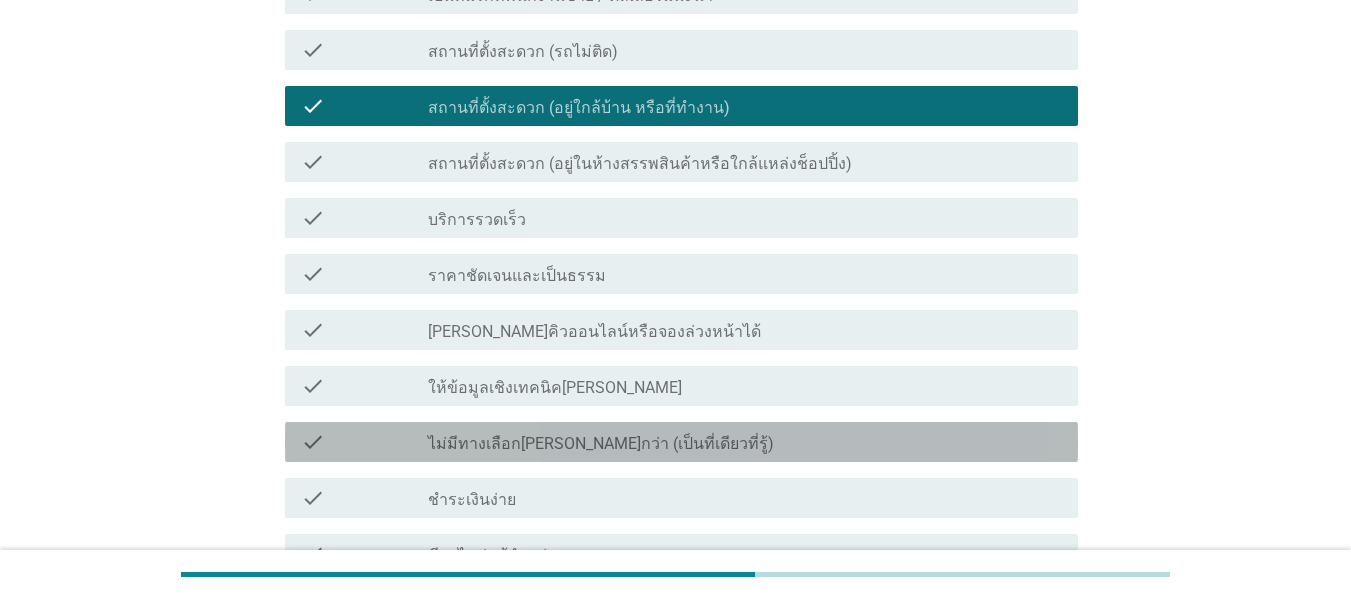 click on "check     check_box_outline_blank ไม่มีทางเลือก[PERSON_NAME]กว่า (เป็นที่เดียวที่รู้)" at bounding box center [681, 442] 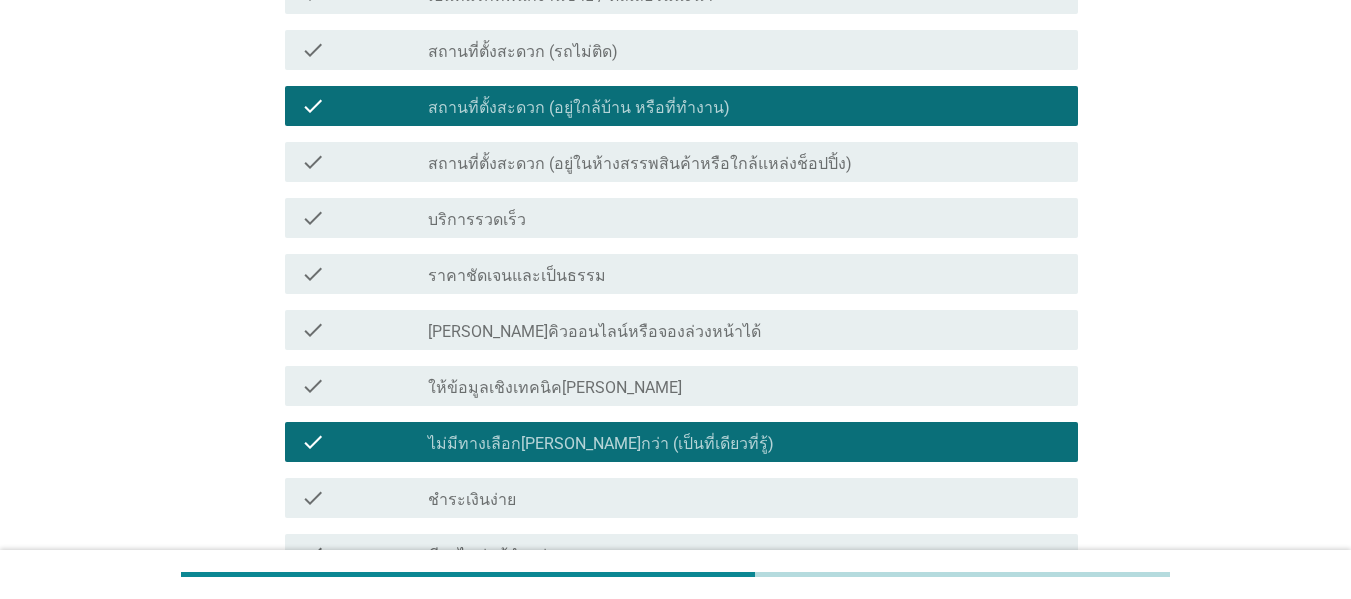 click on "ภาษาไทย arrow_drop_down   อะไรคือเหตุผลหลักที่คุณเลือกใช้บริการที่สถานที่นั้น? (เลือกได้สูงสุด 3 ข้อ)     info   เลือกคําตอบได้สูงสุด 3 ข้อ   check     check_box_outline_blank เป็นที่แรกที่พนักงานขาย / ดีลเลอร์แนะนำ   check     check_box_outline_blank สถานที่ตั้งสะดวก (รถไม่ติด)   check     check_box สถานที่ตั้งสะดวก (อยู่ใกล้บ้าน หรือที่ทำงาน)   check     check_box_outline_blank สถานที่ตั้งสะดวก (อยู่ในห้างสรรพสินค้าหรือใกล้แหล่งช็อปปิ้ง)   check     check_box_outline_blank   check       check       check" at bounding box center [675, 468] 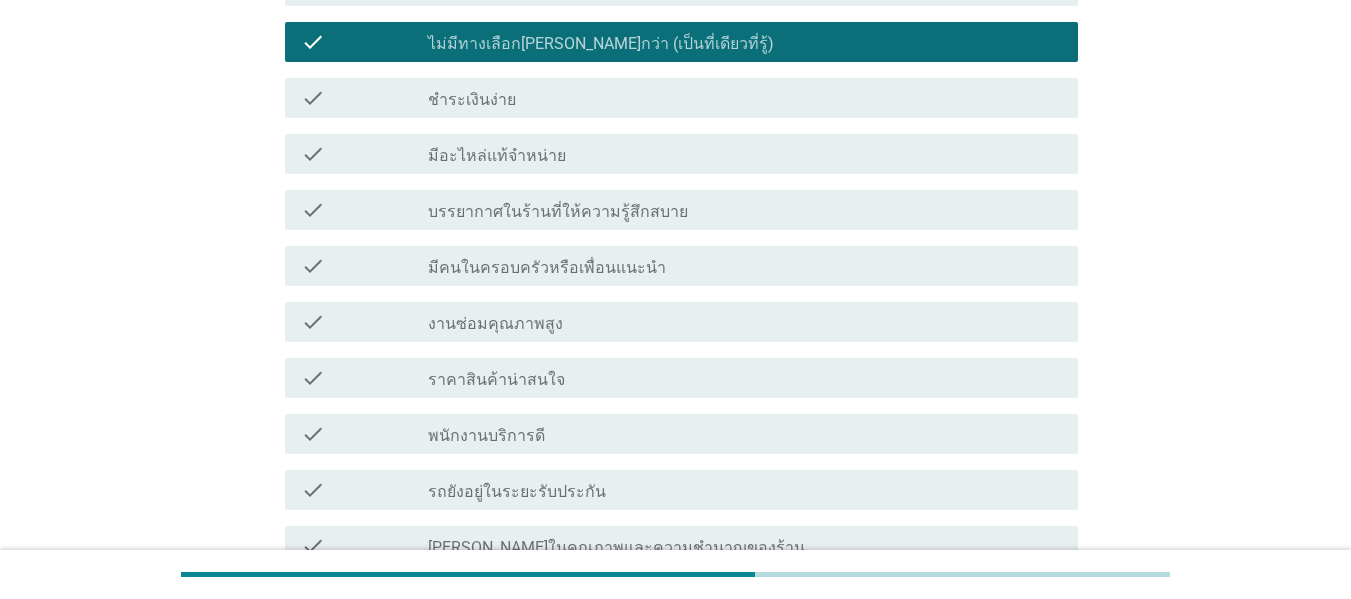 click on "ภาษาไทย arrow_drop_down   อะไรคือเหตุผลหลักที่คุณเลือกใช้บริการที่สถานที่นั้น? (เลือกได้สูงสุด 3 ข้อ)     info   เลือกคําตอบได้สูงสุด 3 ข้อ   check     check_box_outline_blank เป็นที่แรกที่พนักงานขาย / ดีลเลอร์แนะนำ   check     check_box_outline_blank สถานที่ตั้งสะดวก (รถไม่ติด)   check     check_box สถานที่ตั้งสะดวก (อยู่ใกล้บ้าน หรือที่ทำงาน)   check     check_box_outline_blank สถานที่ตั้งสะดวก (อยู่ในห้างสรรพสินค้าหรือใกล้แหล่งช็อปปิ้ง)   check     check_box_outline_blank   check       check       check" at bounding box center [675, 68] 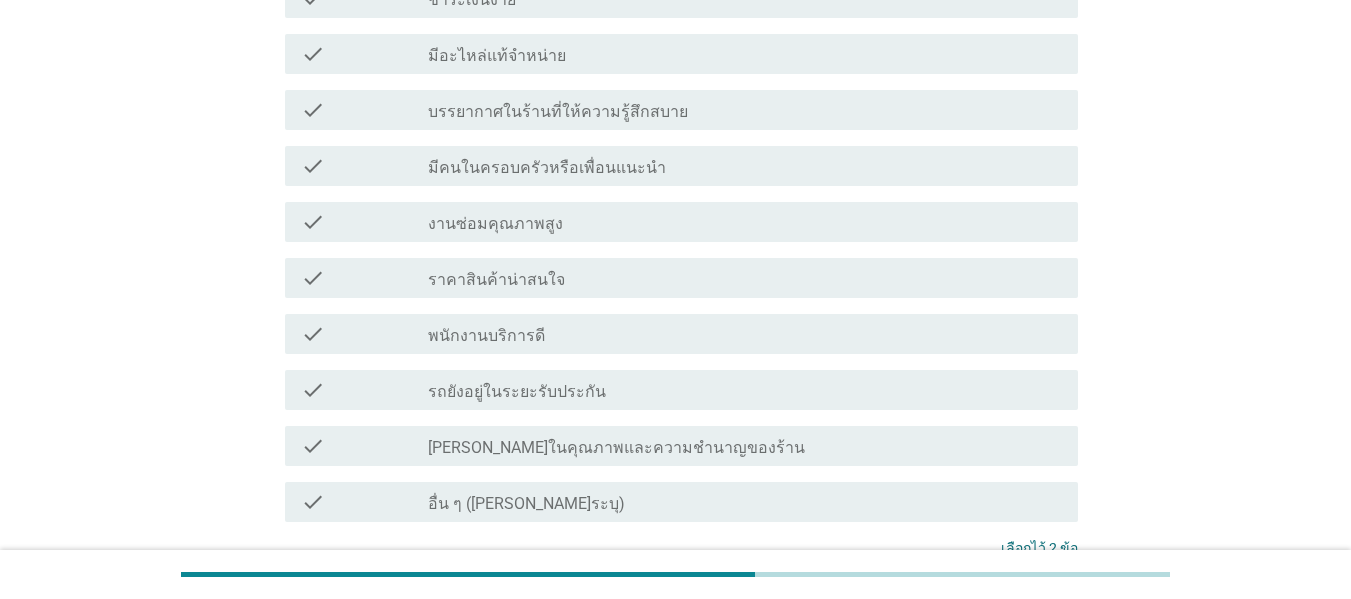 click on "check_box_outline_blank [PERSON_NAME]ในคุณภาพและความชำนาญของร้าน" at bounding box center (745, 446) 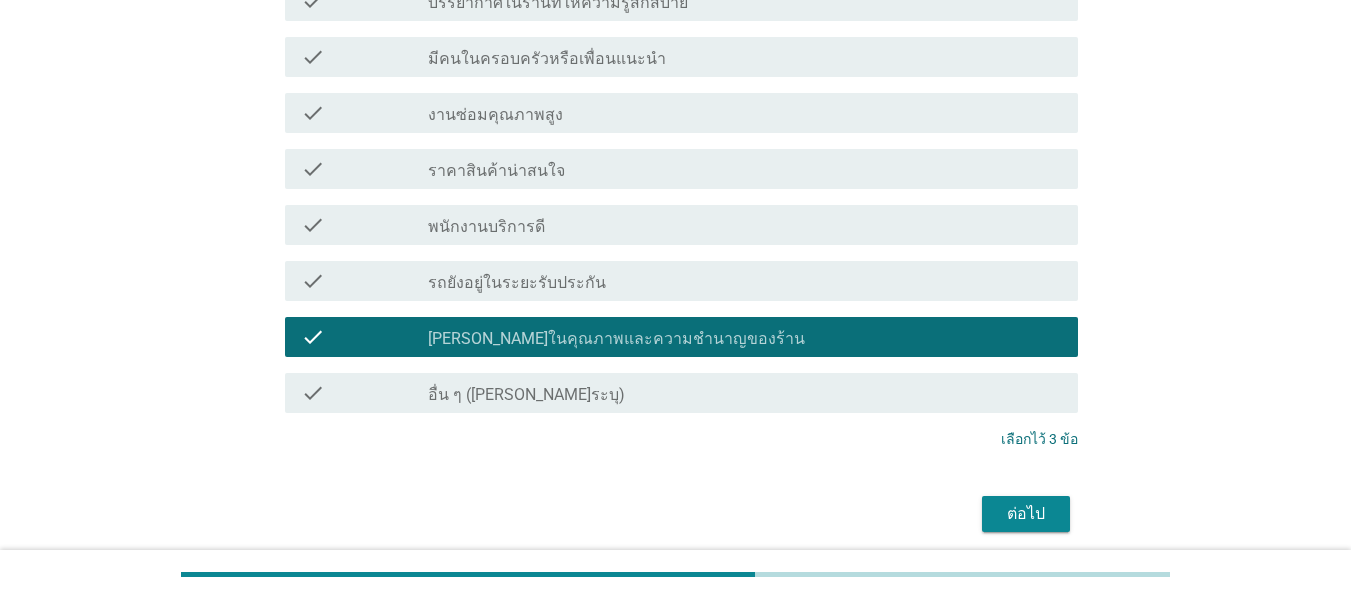 scroll, scrollTop: 985, scrollLeft: 0, axis: vertical 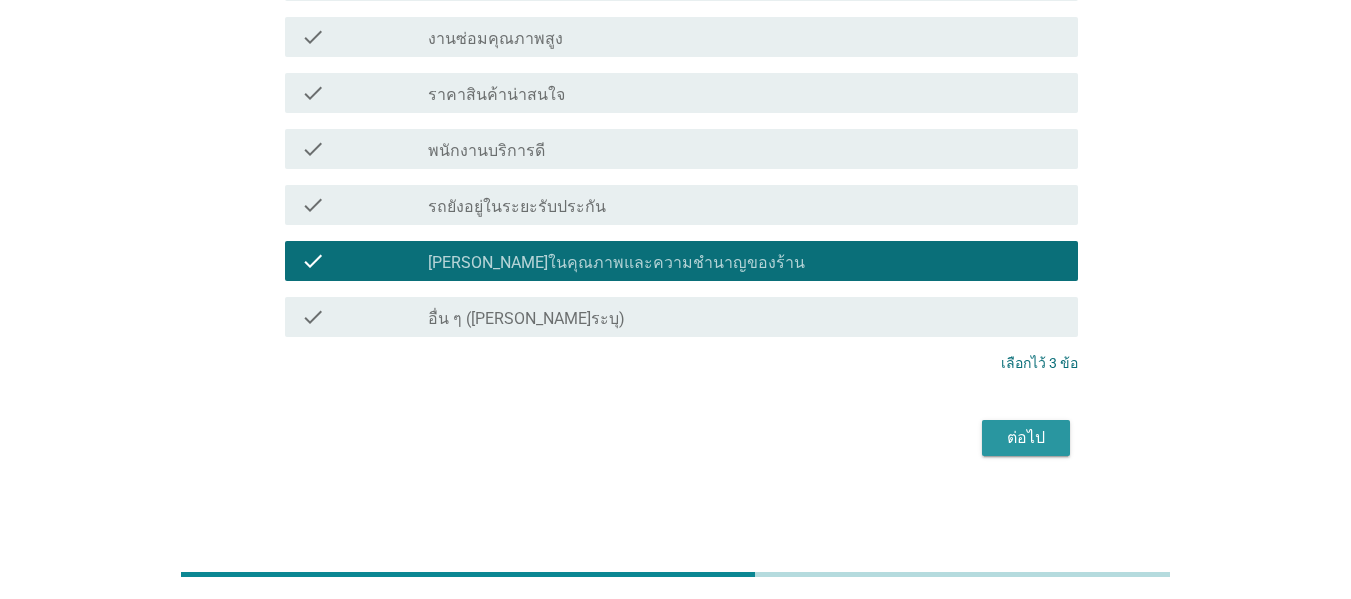 click on "ต่อไป" at bounding box center (1026, 438) 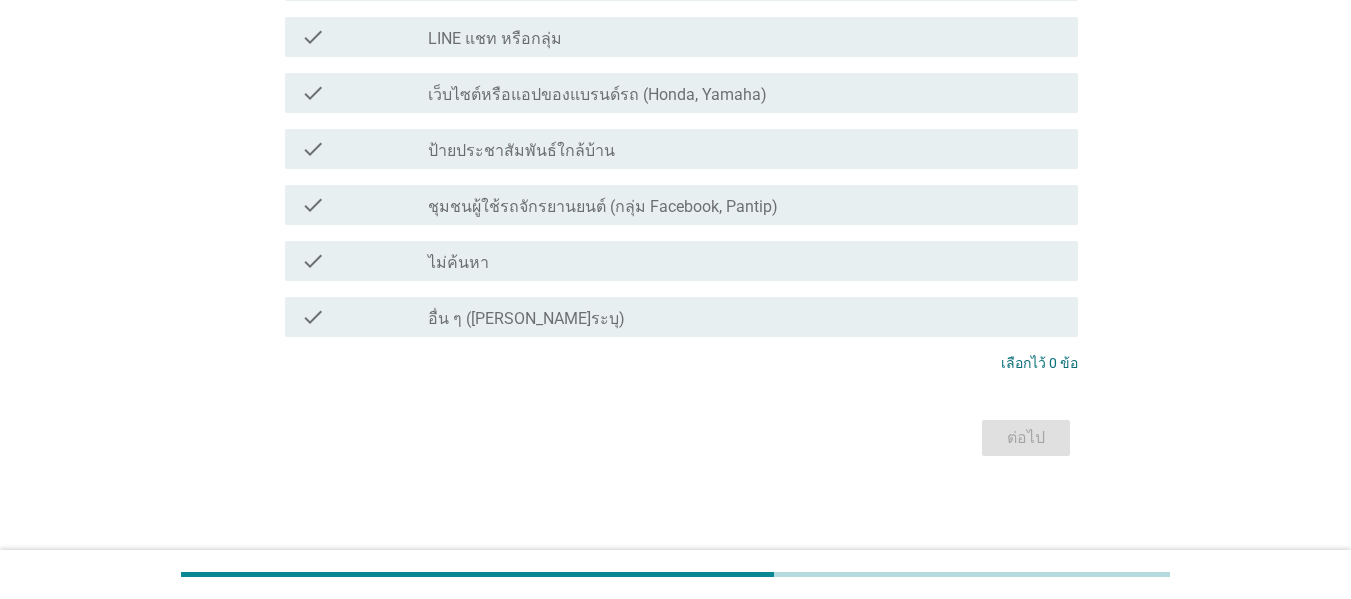 scroll, scrollTop: 0, scrollLeft: 0, axis: both 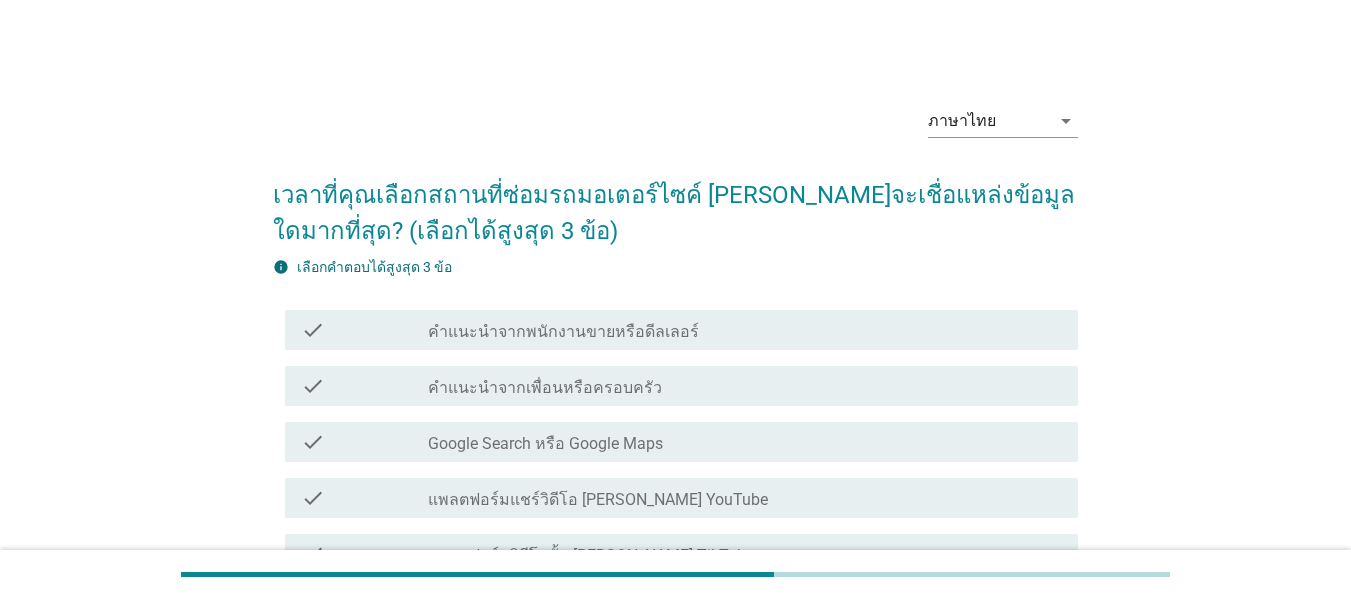 click on "ภาษาไทย arrow_drop_down   เวลาที่คุณเลือกสถานที่ซ่อมรถมอเตอร์ไซค์ [PERSON_NAME]จะเชื่อแหล่งข้อมูลใดมากที่สุด? (เลือกได้สูงสุด 3 ข้อ)     info   เลือกคําตอบได้สูงสุด 3 ข้อ   check     check_box_outline_blank คำแนะนำจากพนักงานขายหรือดีลเลอร์   check     check_box_outline_blank คำแนะนำจากเพื่อนหรือครอบครัว   check     check_box_outline_blank Google Search หรือ Google Maps   check     check_box_outline_blank แพลตฟอร์มแชร์วิดีโอ [PERSON_NAME] YouTube   check     check_box_outline_blank แพลตฟอร์มวิดีโอสั้น [PERSON_NAME] TikTok   check     check_box_outline_blank   check       check" at bounding box center [675, 618] 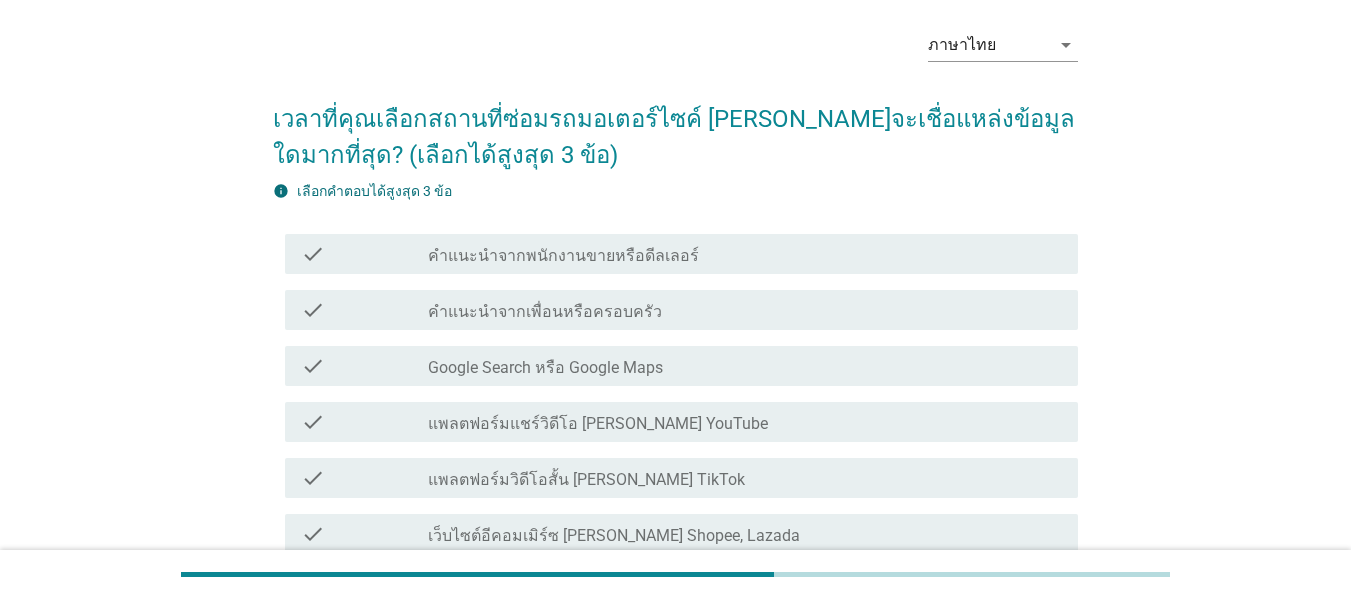 scroll, scrollTop: 200, scrollLeft: 0, axis: vertical 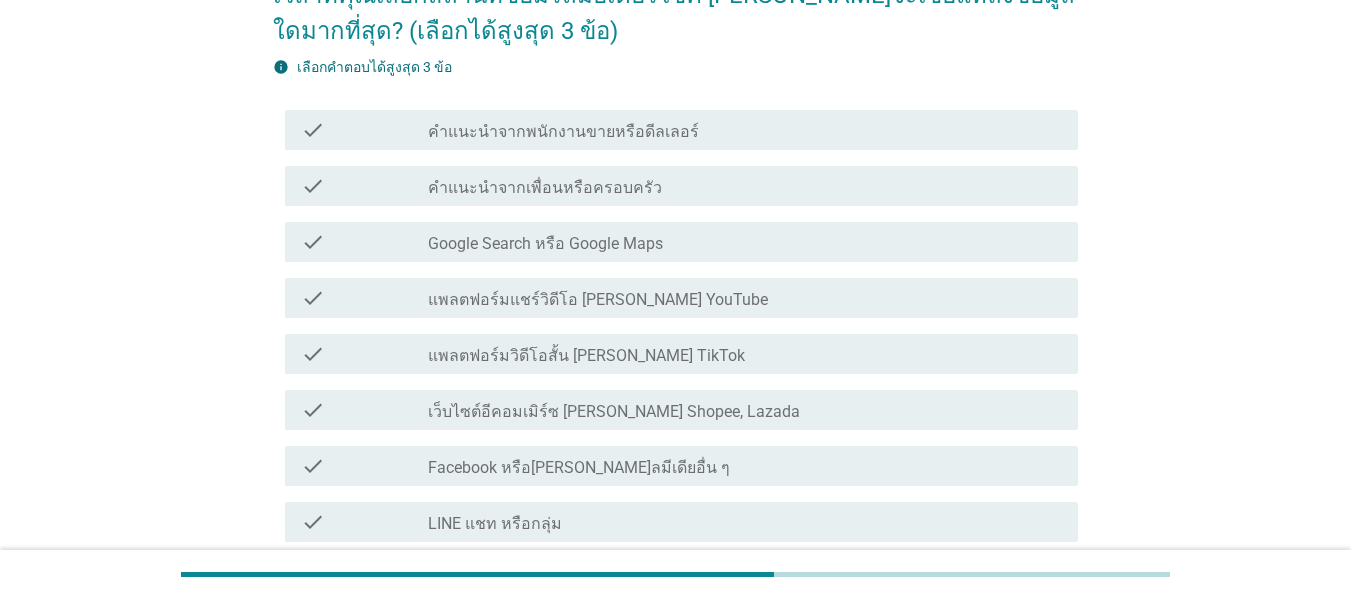 click on "check     check_box_outline_blank เว็บไซต์อีคอมเมิร์ซ [PERSON_NAME] Shopee, Lazada" at bounding box center (675, 410) 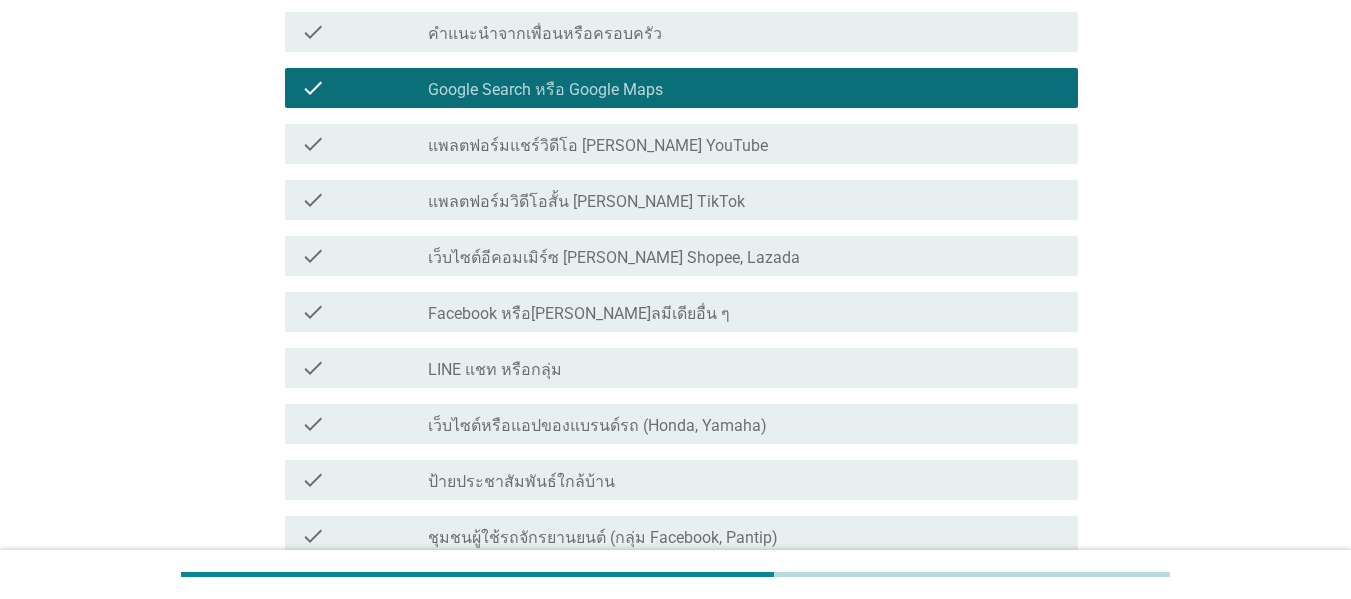 scroll, scrollTop: 500, scrollLeft: 0, axis: vertical 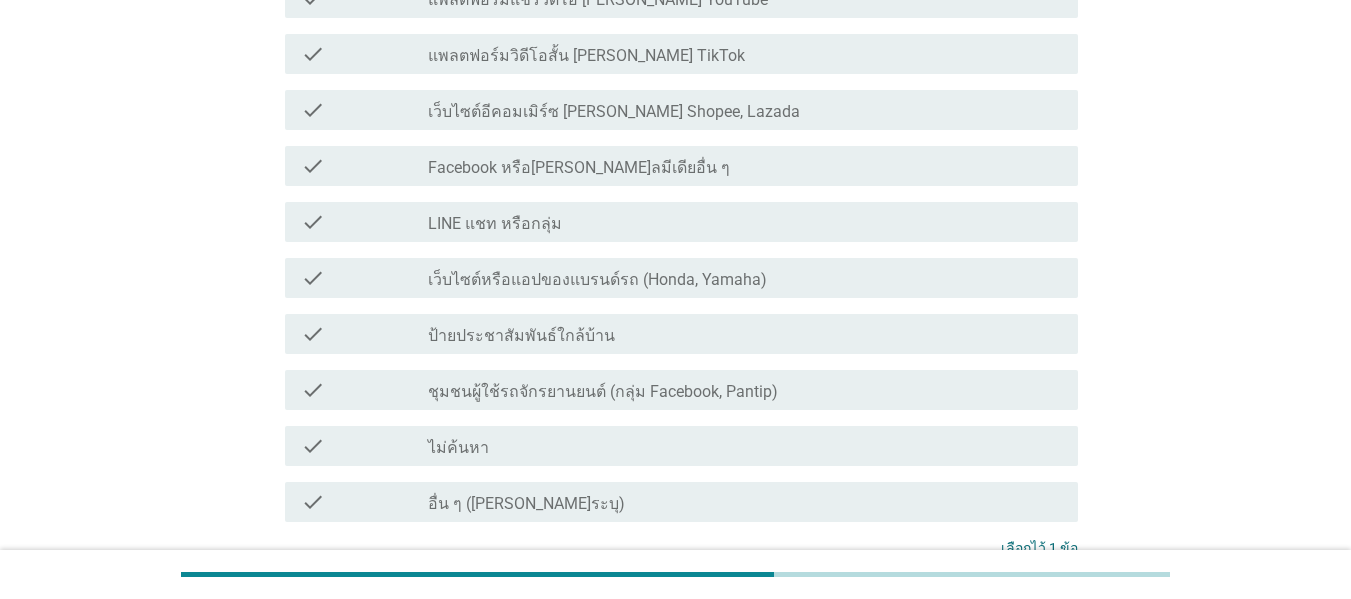click on "check     check_box_outline_blank เว็บไซต์หรือแอปของแบรนด์รถ (Honda, Yamaha)" at bounding box center (675, 278) 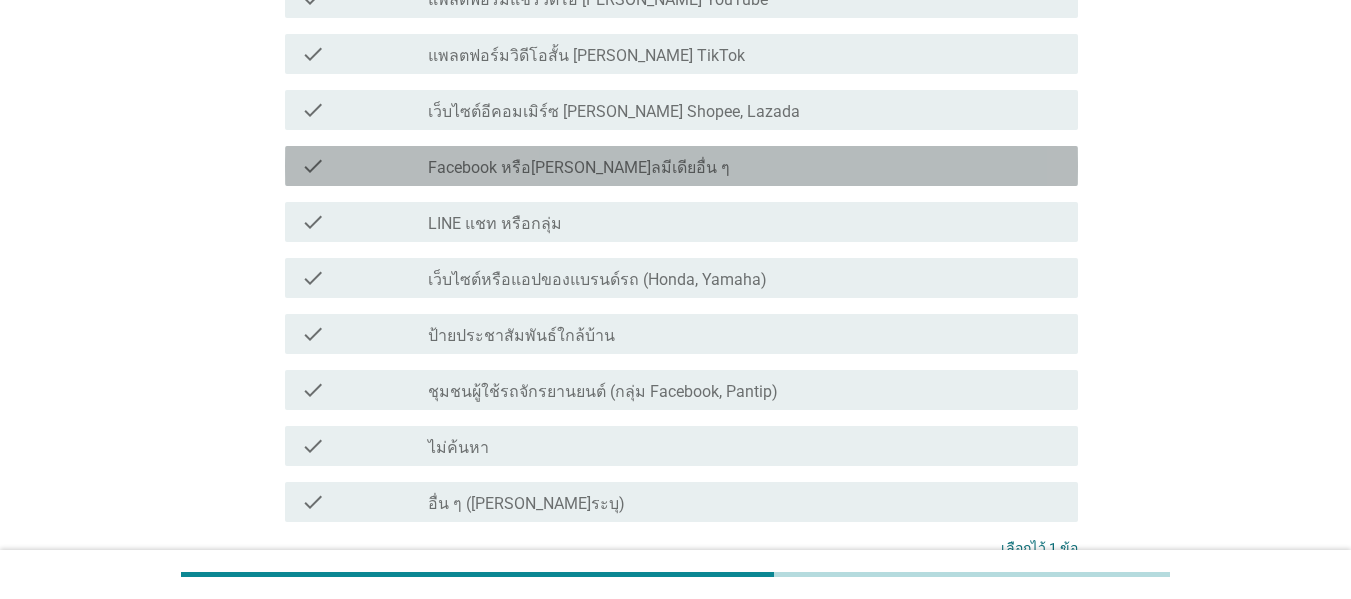 click on "check     check_box_outline_blank Facebook หรือ[PERSON_NAME]ลมีเดียอื่น ๆ" at bounding box center (681, 166) 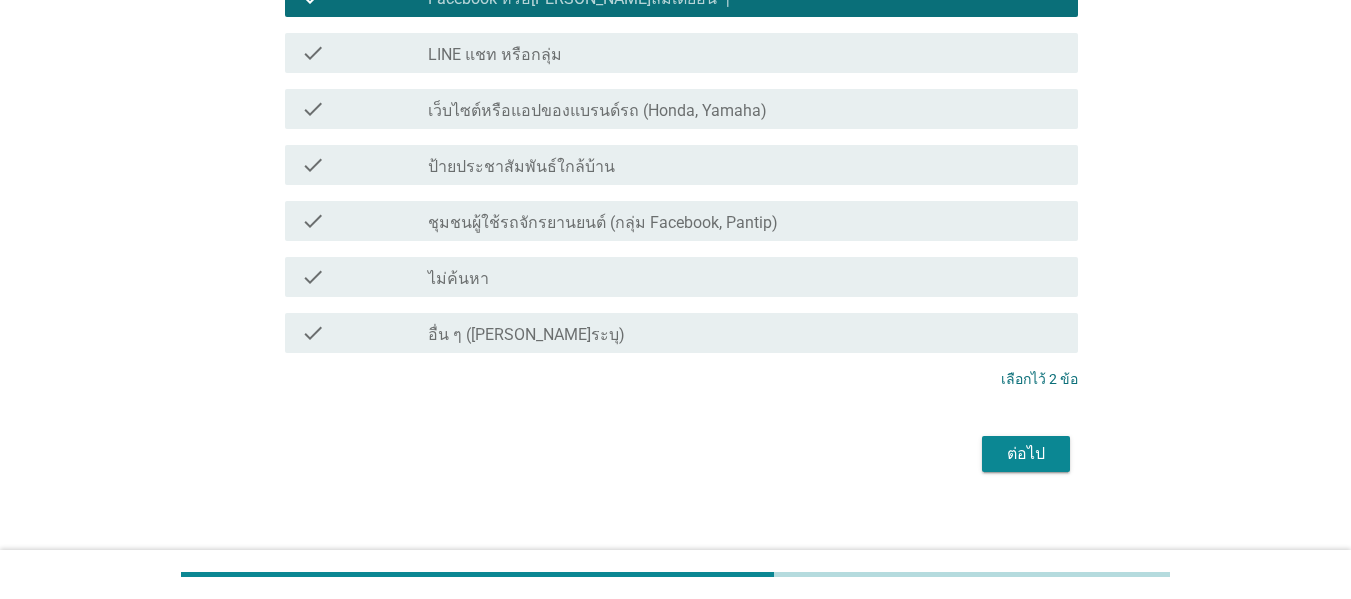 scroll, scrollTop: 685, scrollLeft: 0, axis: vertical 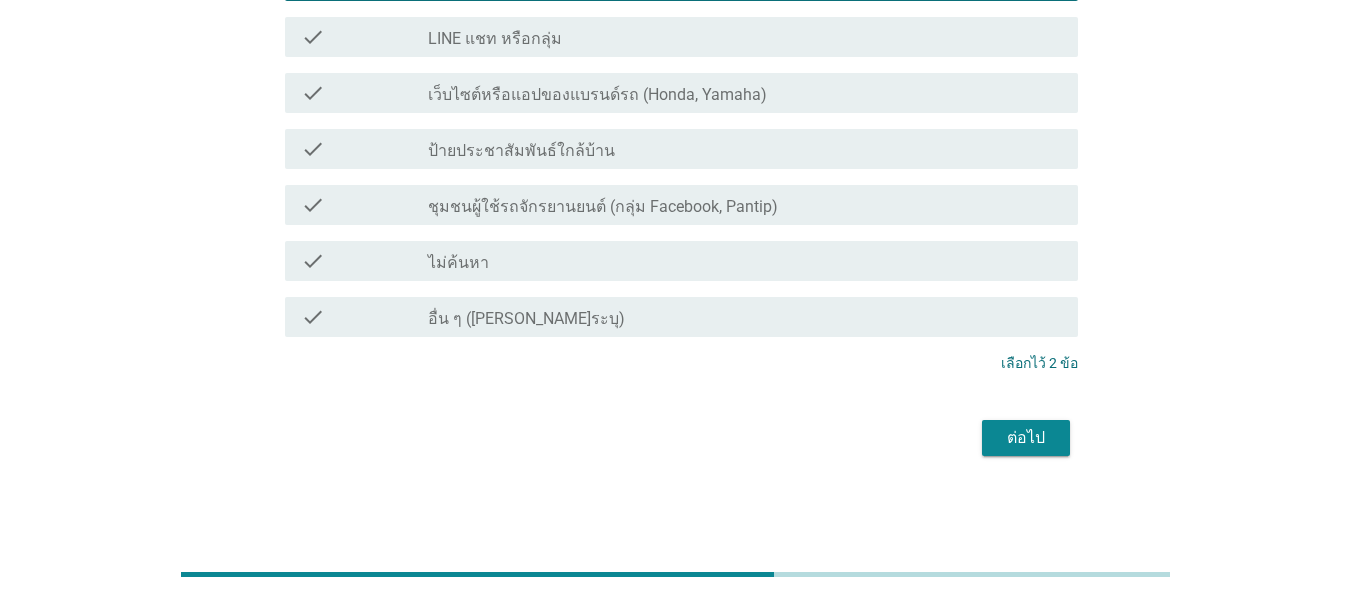 click on "ต่อไป" at bounding box center [1026, 438] 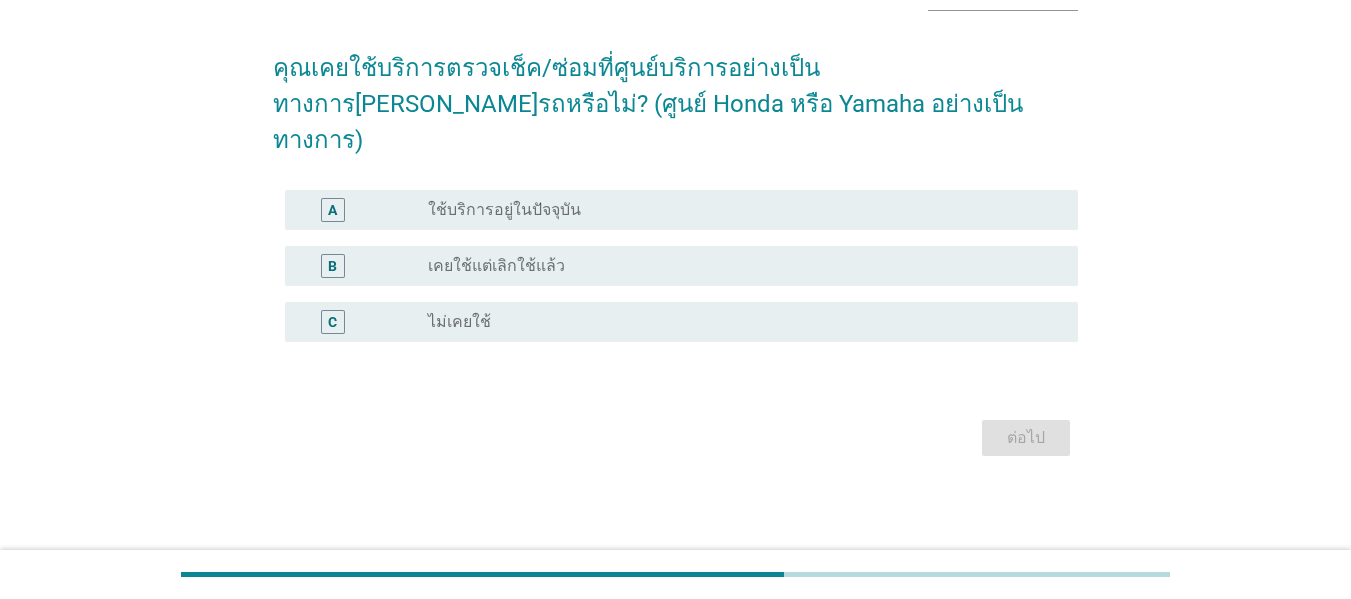 scroll, scrollTop: 0, scrollLeft: 0, axis: both 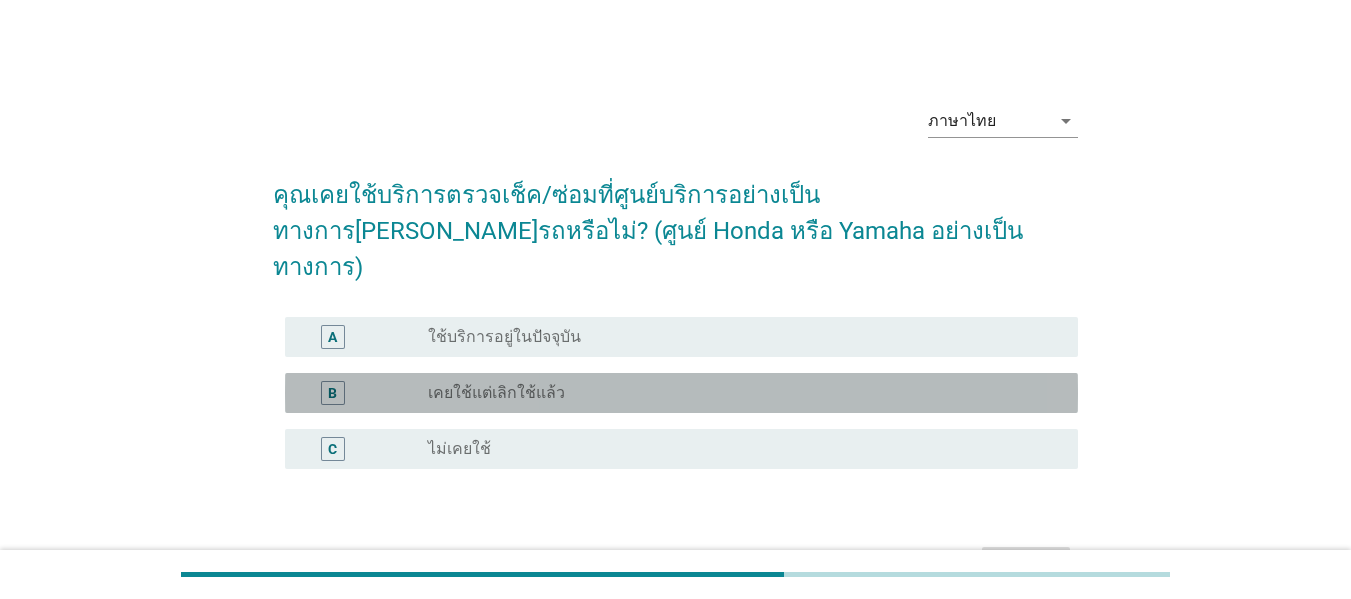 click on "radio_button_unchecked เคยใช้แต่เลิกใช้แล้ว" at bounding box center [737, 393] 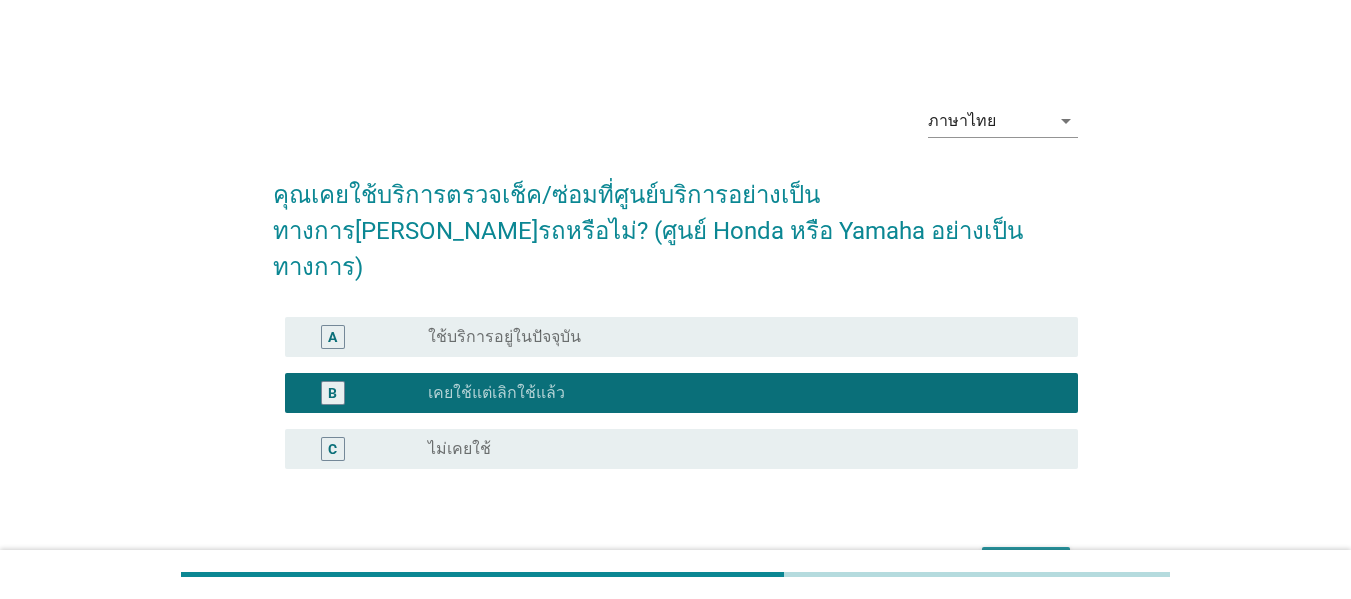 drag, startPoint x: 1023, startPoint y: 530, endPoint x: 1026, endPoint y: 595, distance: 65.06919 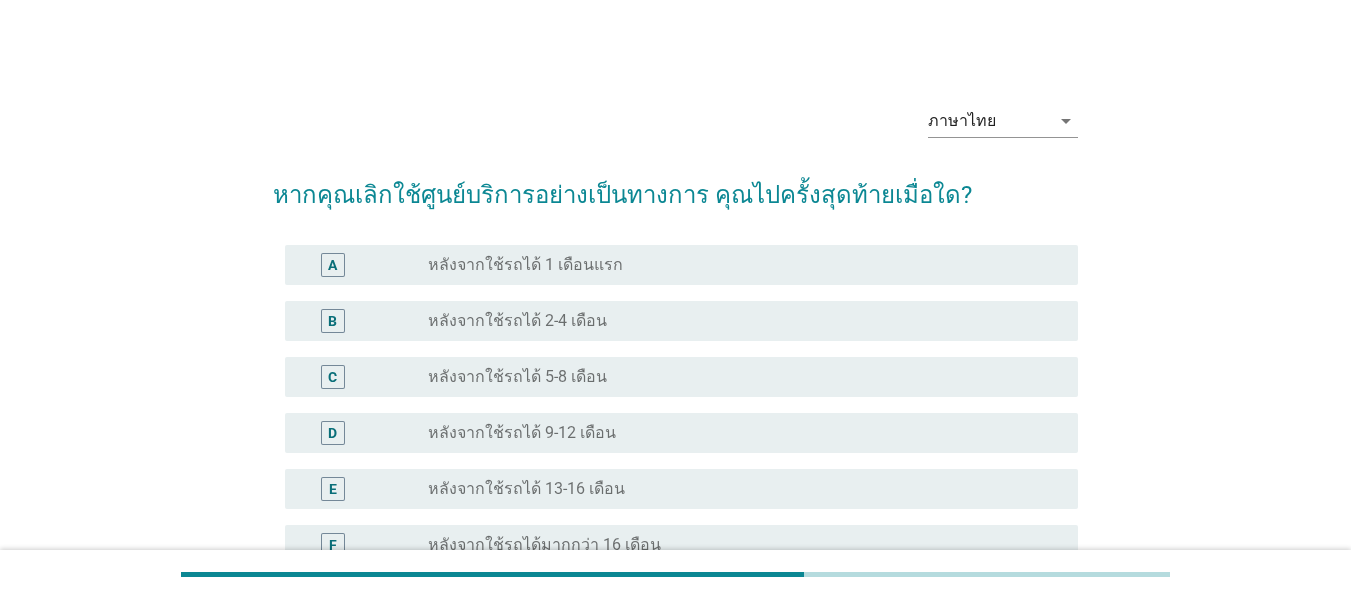 click on "radio_button_unchecked หลังจากใช้รถได้ 9-12 เดือน" at bounding box center (737, 433) 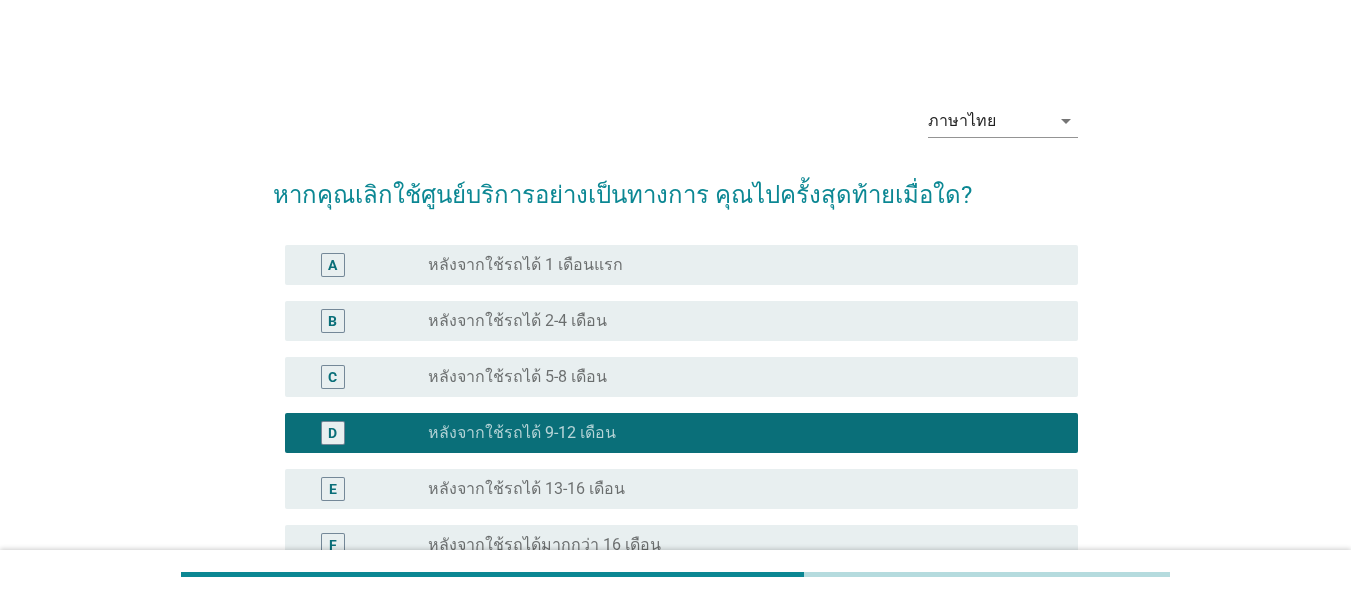click on "radio_button_unchecked หลังจากใช้รถได้ 5-8 เดือน" at bounding box center [737, 377] 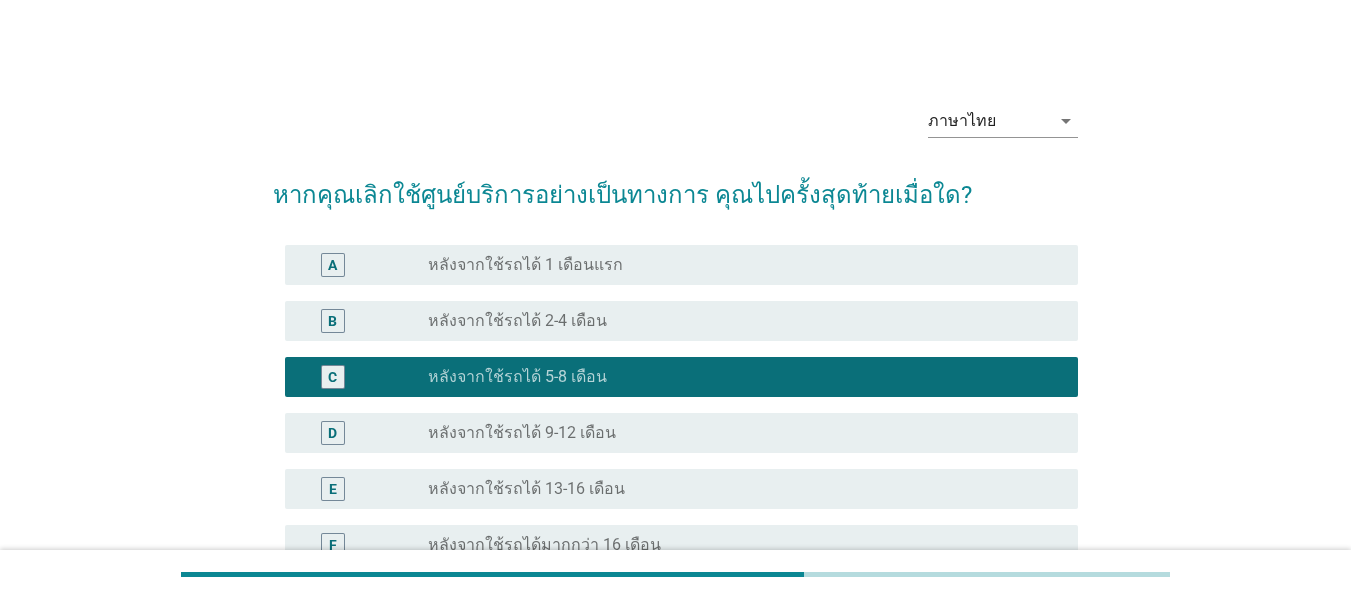 scroll, scrollTop: 223, scrollLeft: 0, axis: vertical 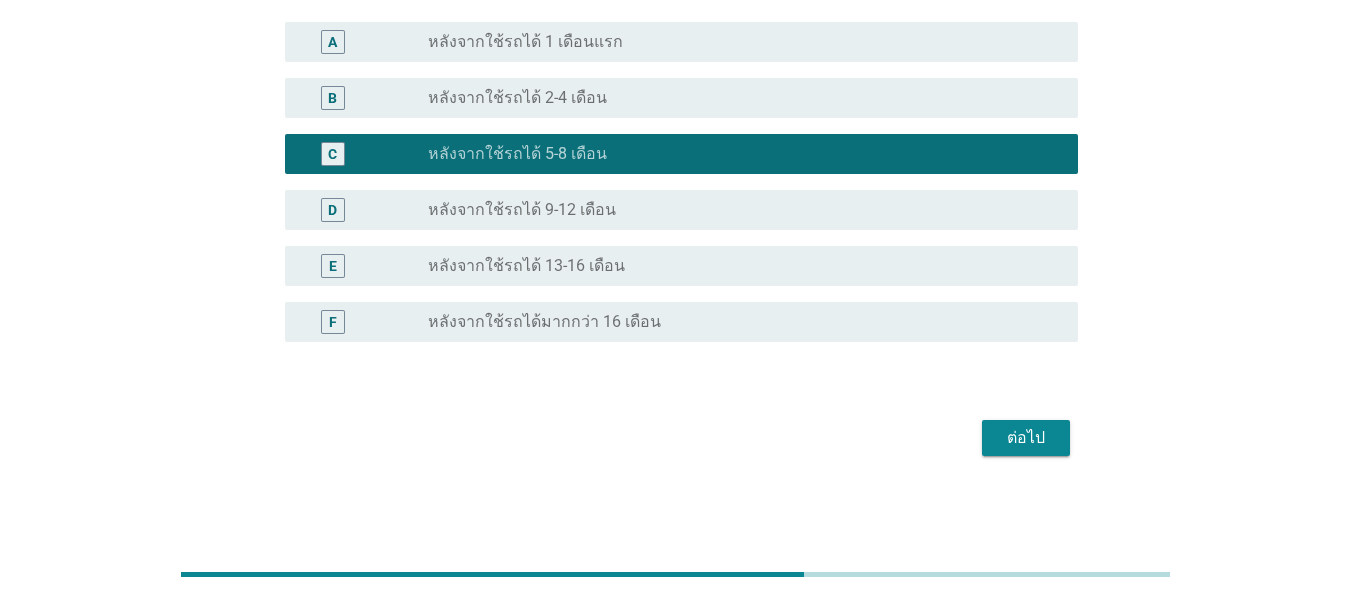 click on "ต่อไป" at bounding box center [1026, 438] 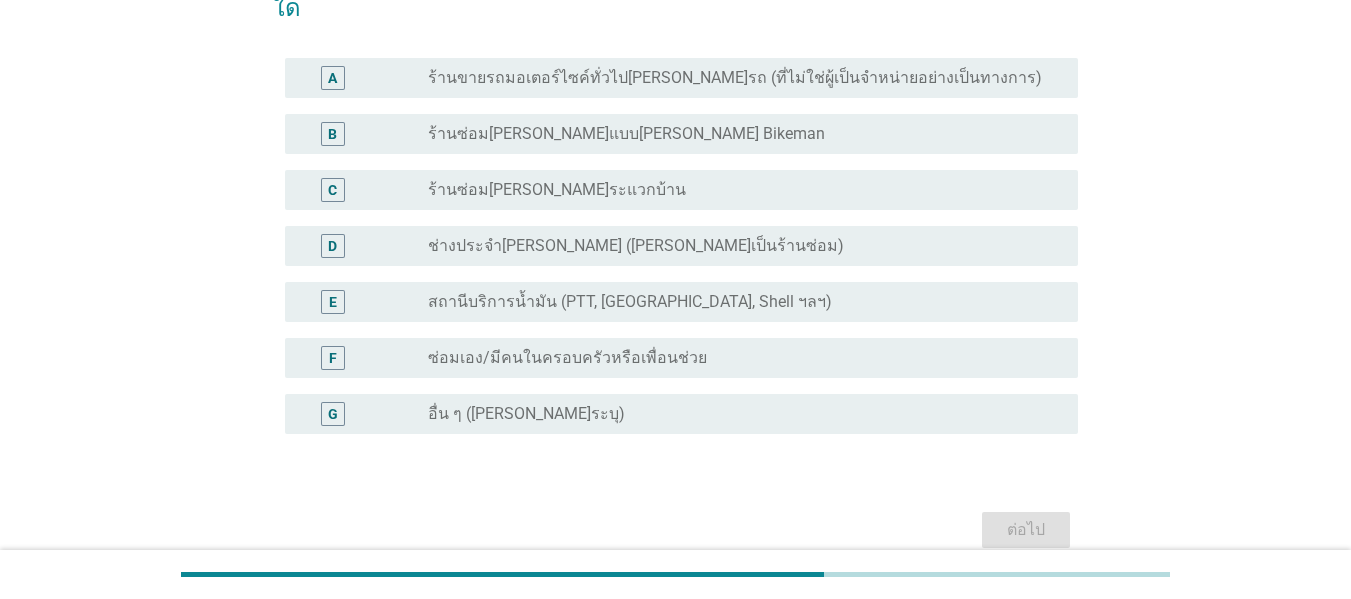 scroll, scrollTop: 0, scrollLeft: 0, axis: both 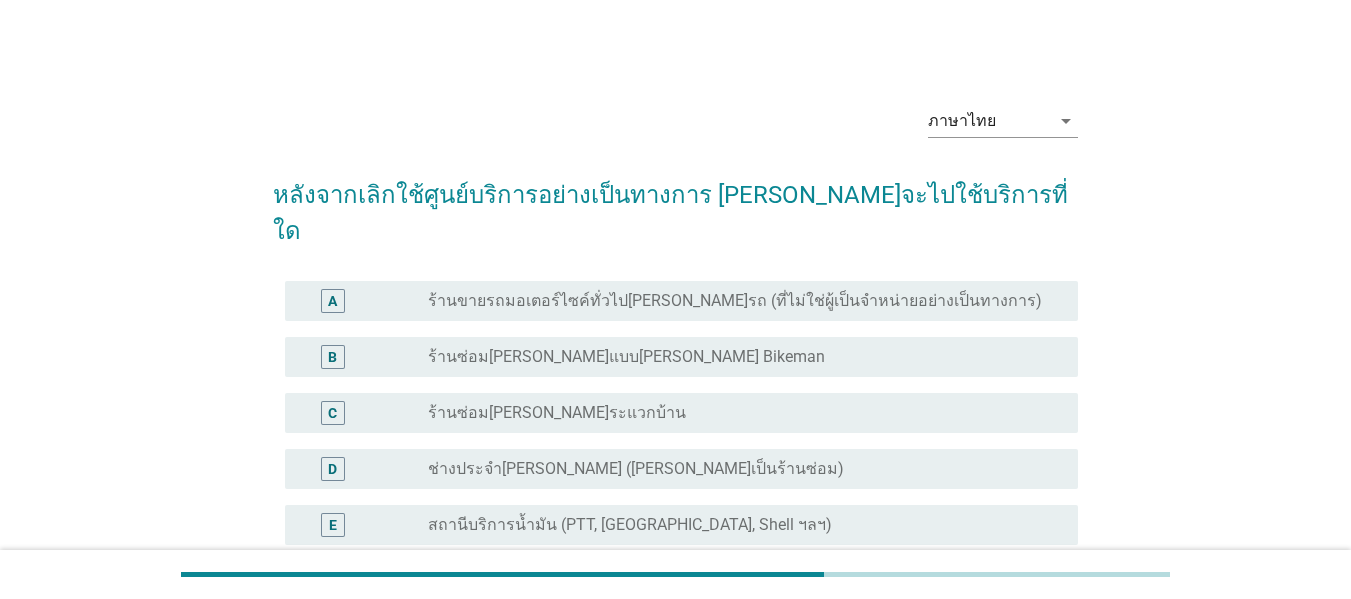 click on "D     radio_button_unchecked ช่างประจำ[PERSON_NAME] ([PERSON_NAME]เป็นร้านซ่อม)" at bounding box center [675, 469] 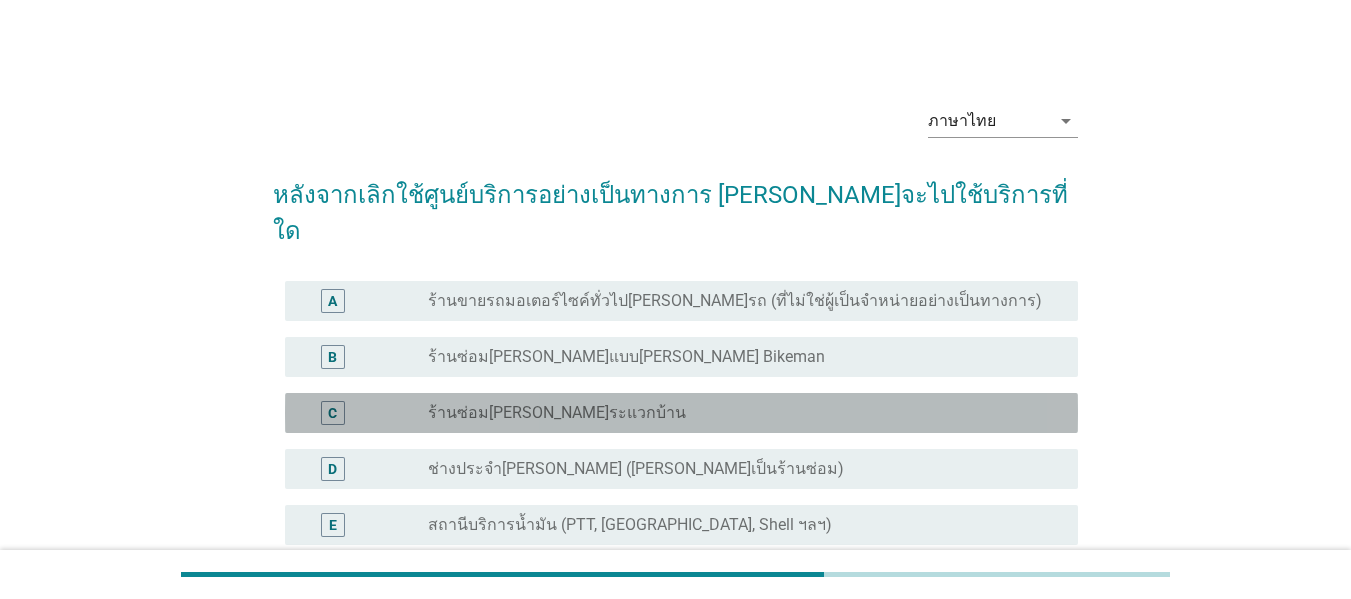 click on "radio_button_unchecked ร้านซ่อม[PERSON_NAME]ระแวกบ้าน" at bounding box center [737, 413] 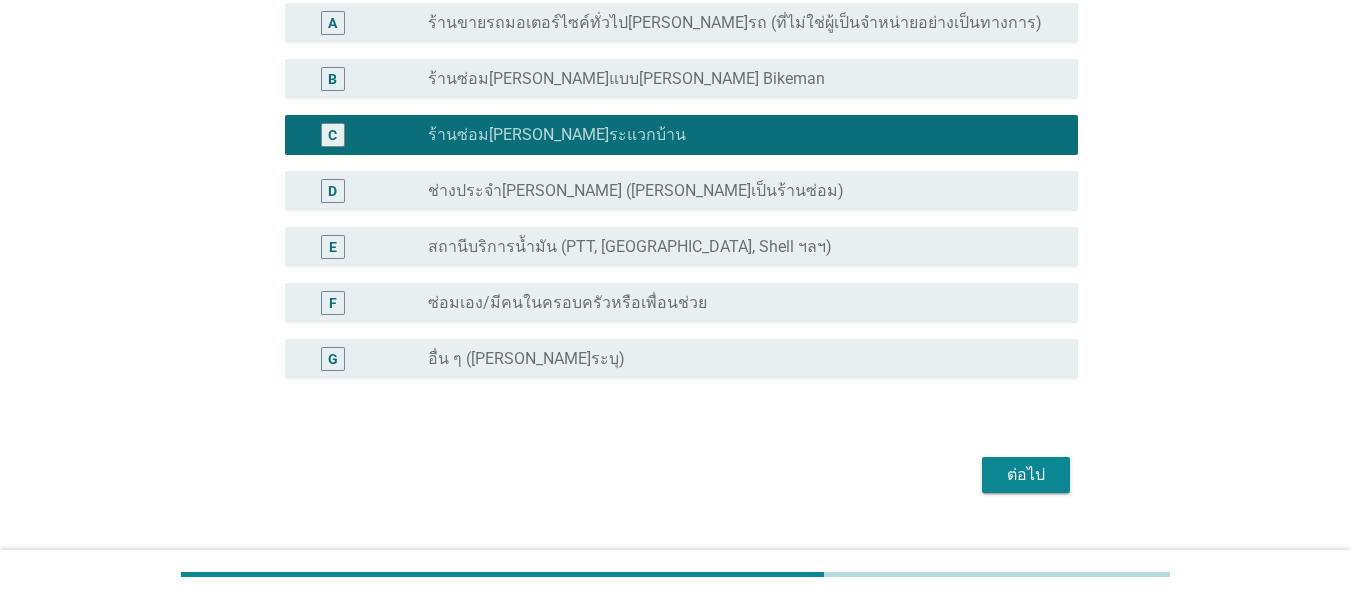 scroll, scrollTop: 279, scrollLeft: 0, axis: vertical 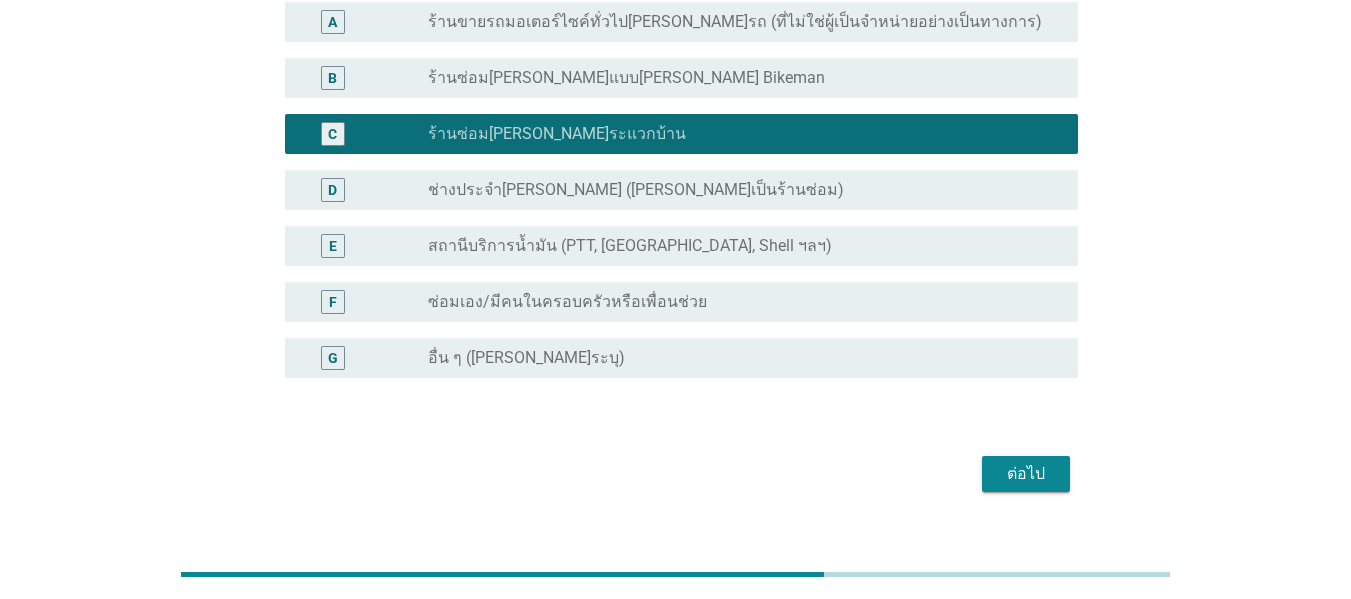 click on "ต่อไป" at bounding box center (1026, 474) 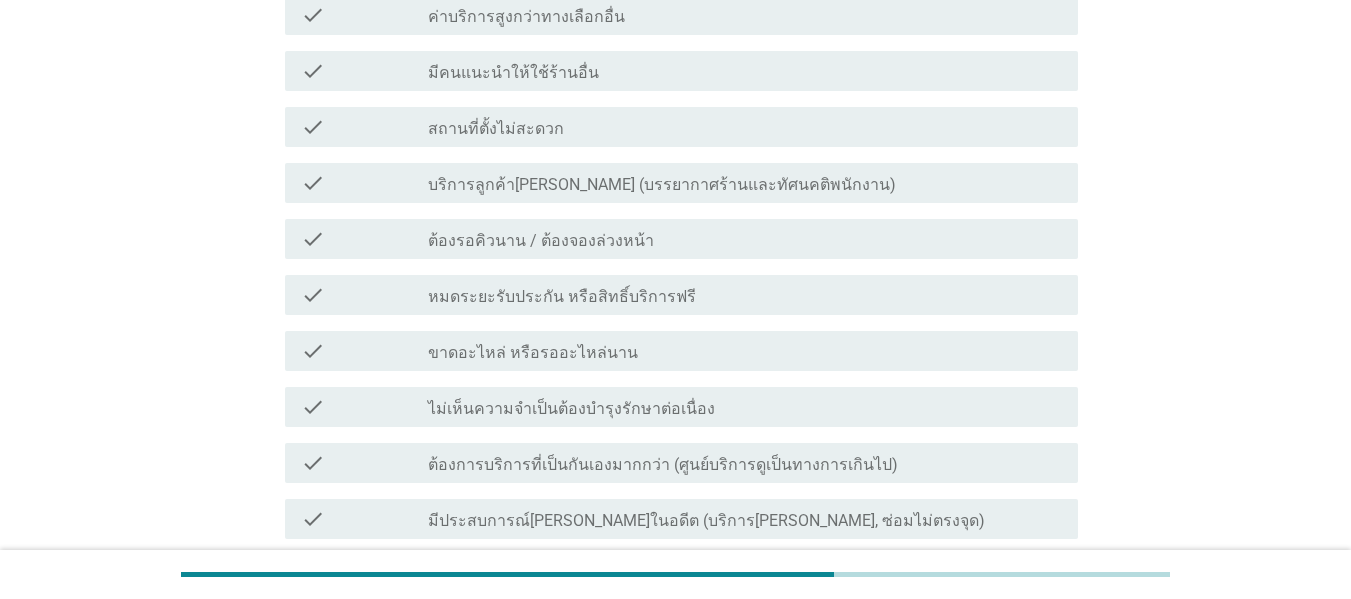 scroll, scrollTop: 0, scrollLeft: 0, axis: both 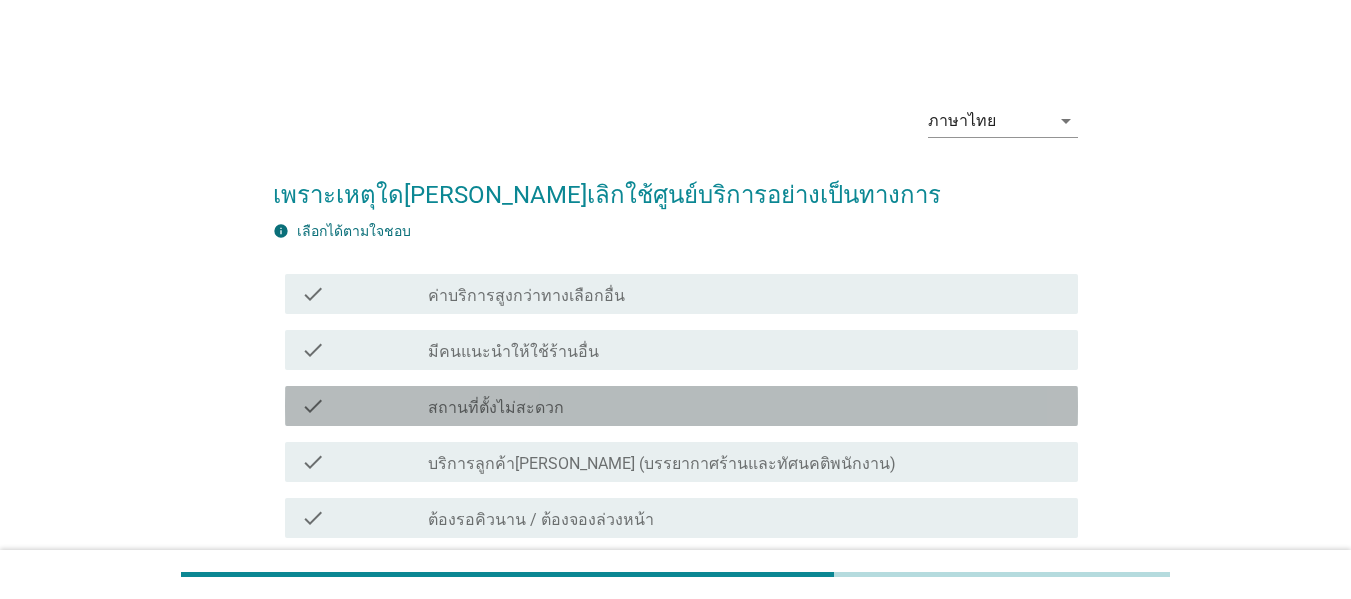 click on "check     check_box_outline_blank สถานที่ตั้งไม่สะดวก" at bounding box center [681, 406] 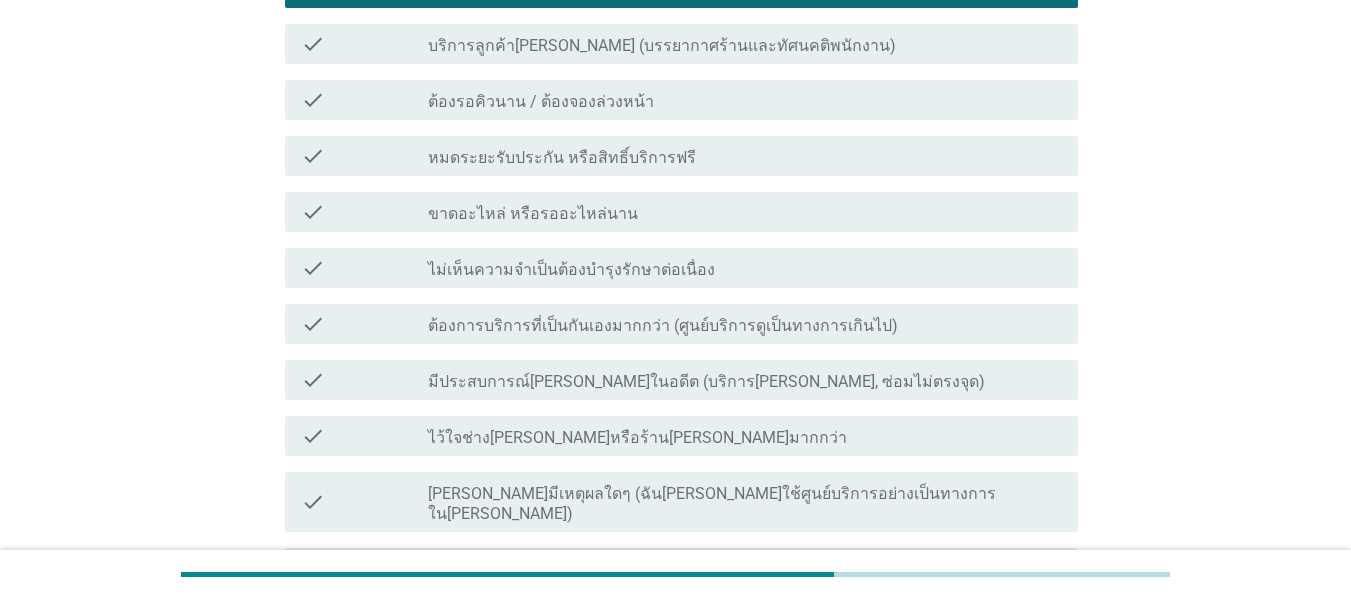 scroll, scrollTop: 500, scrollLeft: 0, axis: vertical 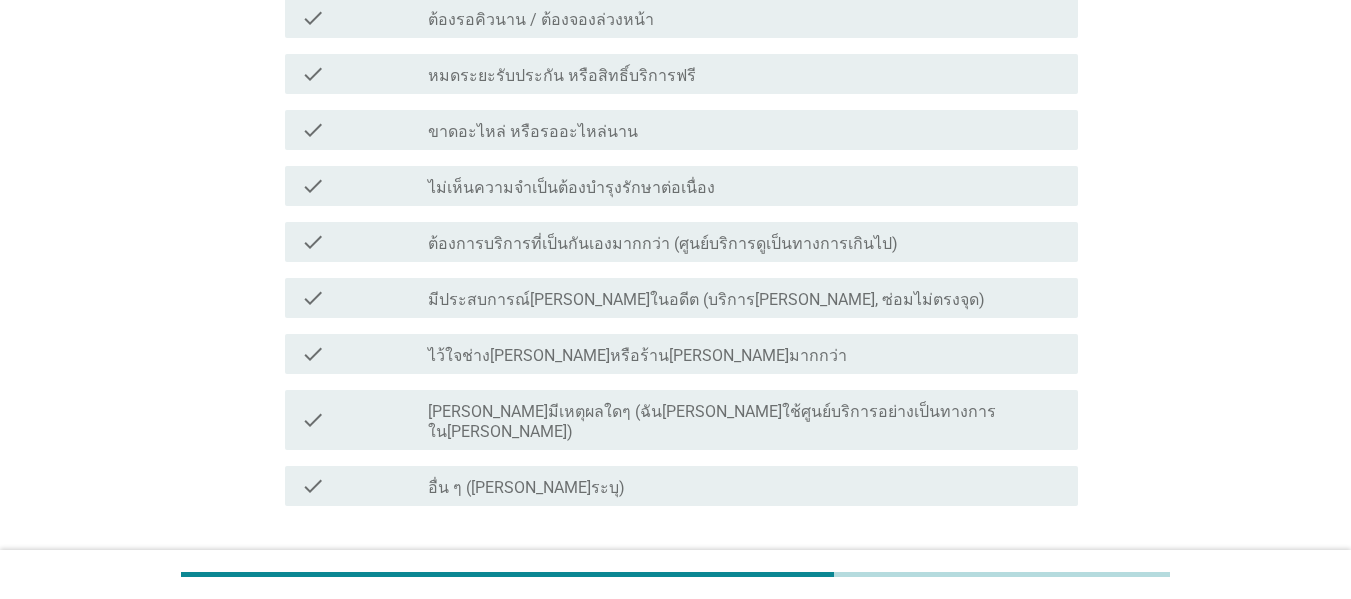 click on "check     check_box_outline_blank มีประสบการณ์[PERSON_NAME]ในอดีต (บริการ[PERSON_NAME], ซ่อมไม่ตรงจุด)" at bounding box center [675, 298] 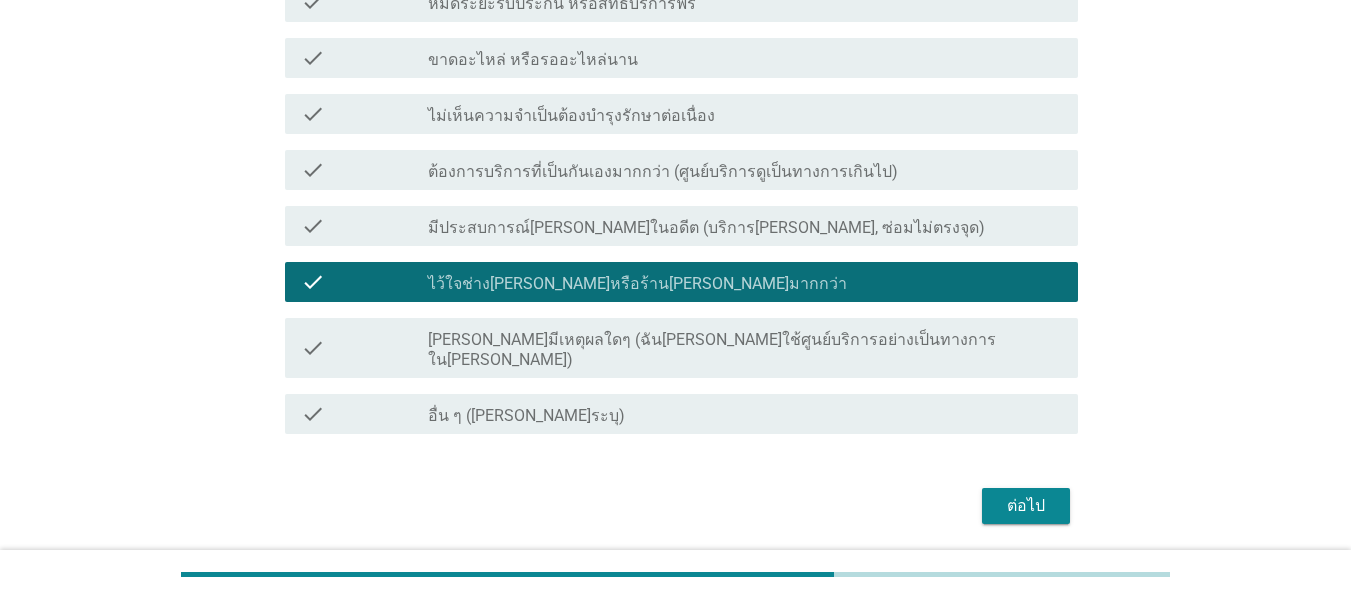 scroll, scrollTop: 620, scrollLeft: 0, axis: vertical 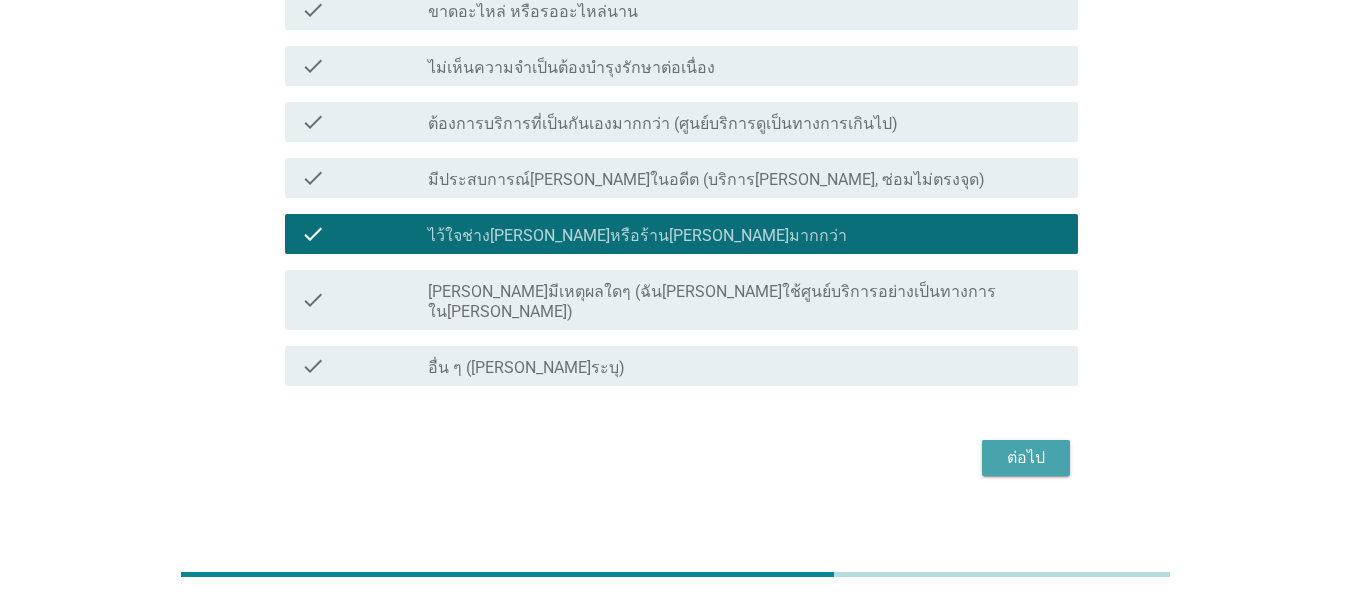 click on "ต่อไป" at bounding box center (1026, 458) 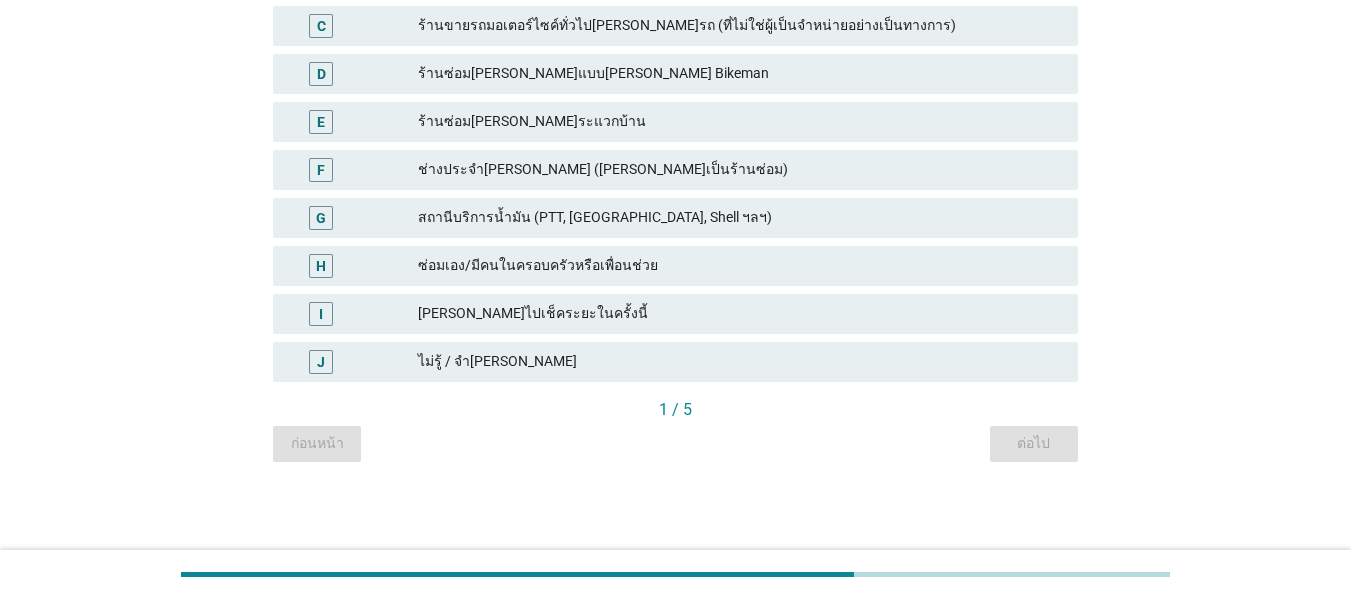 scroll, scrollTop: 0, scrollLeft: 0, axis: both 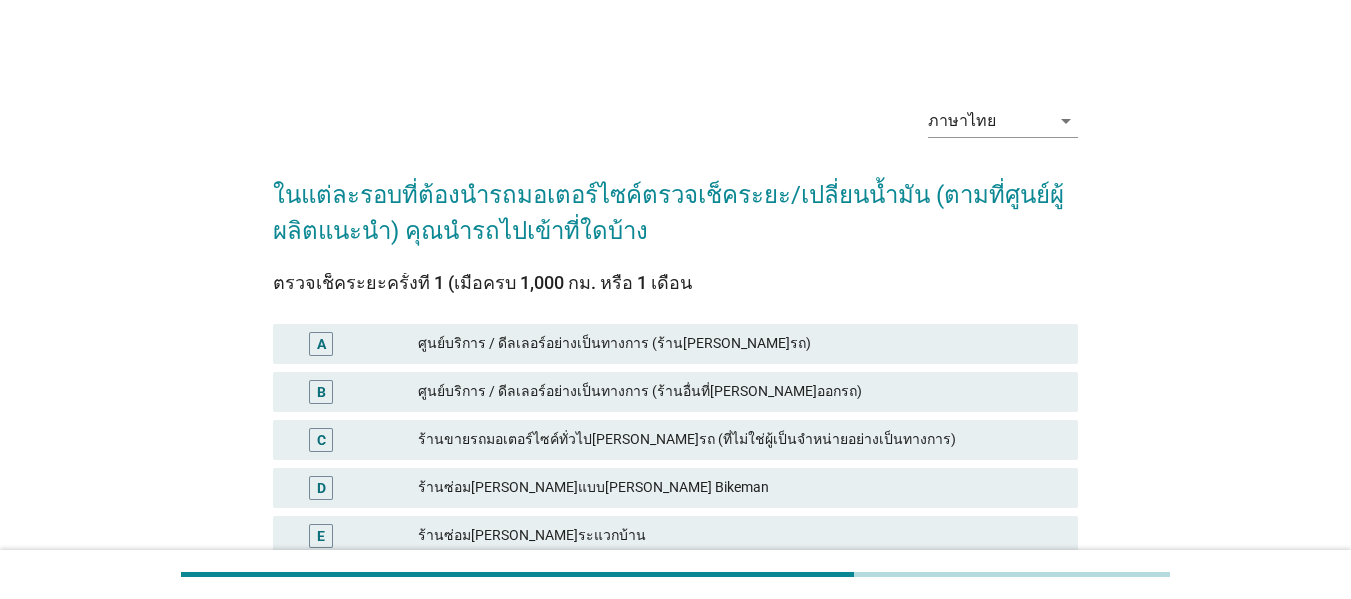 click on "B   ศูนย์บริการ / ดีลเลอร์อย่างเป็นทางการ  (ร้านอื่นที่[PERSON_NAME]ออกรถ)" at bounding box center [675, 392] 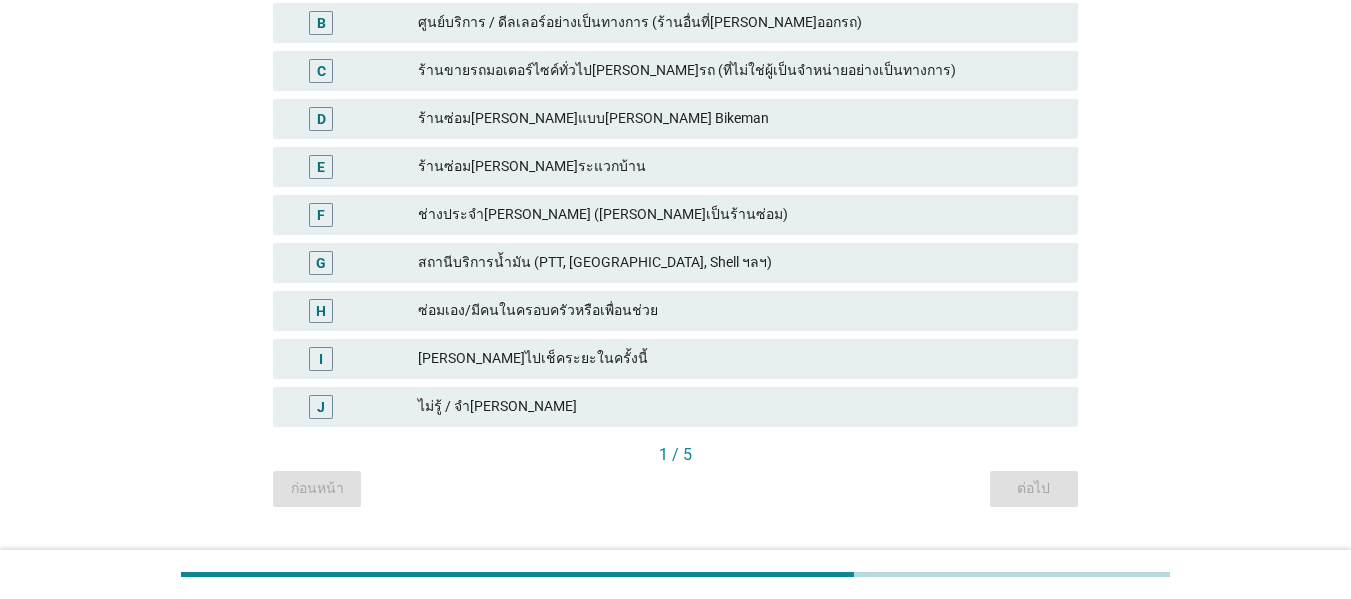 scroll, scrollTop: 400, scrollLeft: 0, axis: vertical 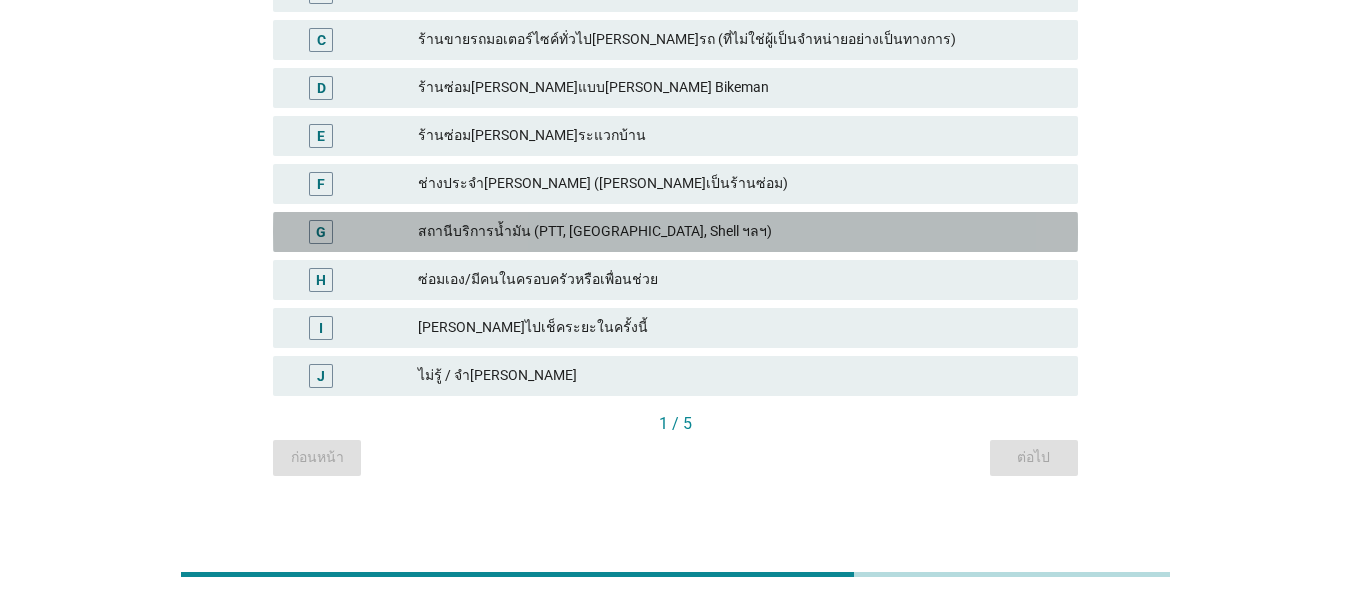 click on "G   สถานีบริการน้ำมัน (PTT, [GEOGRAPHIC_DATA], Shell ฯลฯ)" at bounding box center (675, 232) 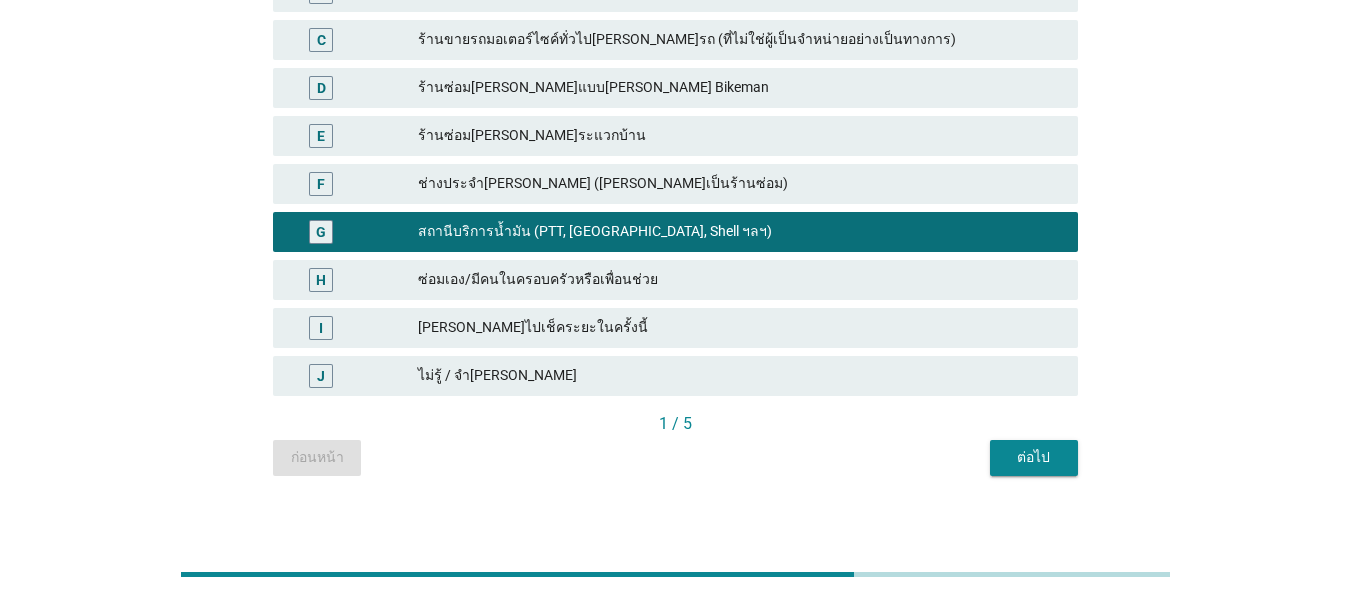 click on "H   ซ่อมเอง/มีคนในครอบครัวหรือเพื่อนช่วย" at bounding box center (675, 280) 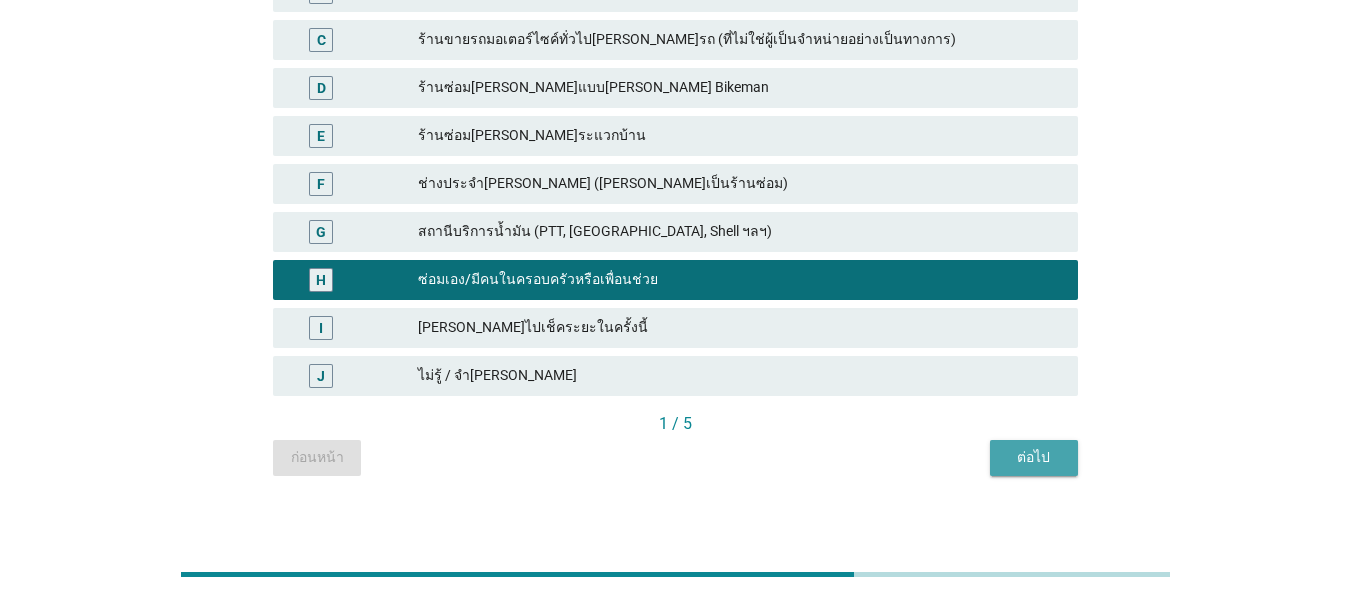 click on "ต่อไป" at bounding box center [1034, 457] 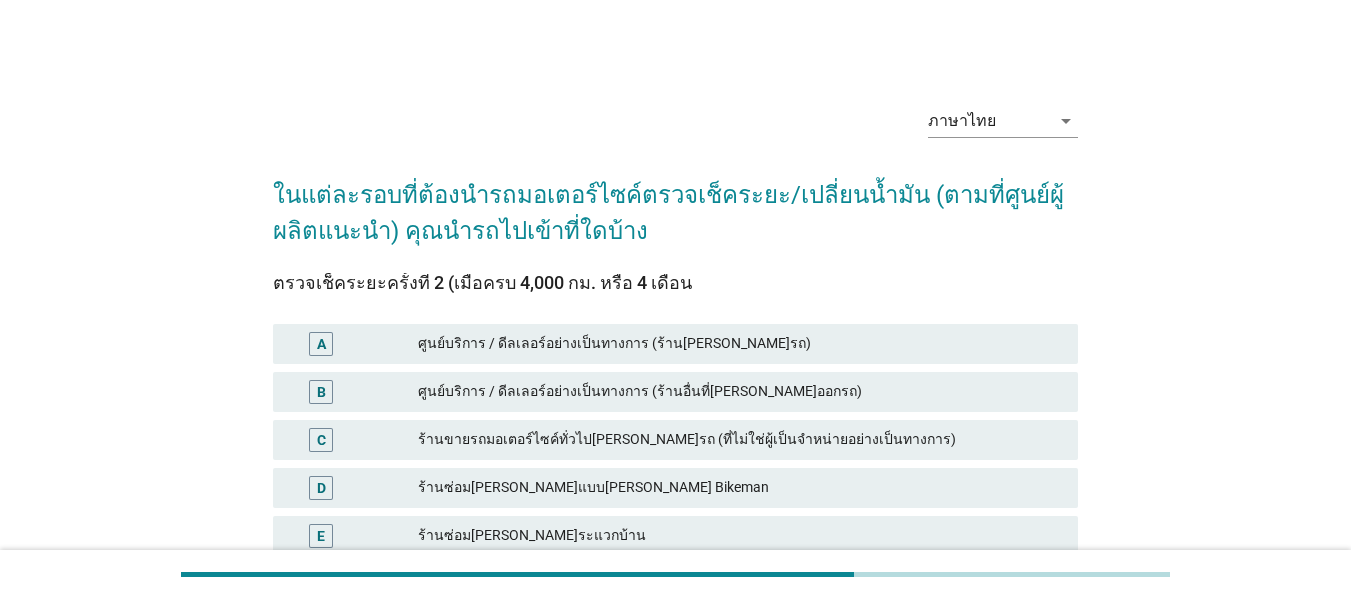 click on "C   ร้านขายรถมอเตอร์ไซค์ทั่วไป[PERSON_NAME]รถ (ที่ไม่ใช่ผู้เป็นจำหน่ายอย่างเป็นทางการ)" at bounding box center [675, 440] 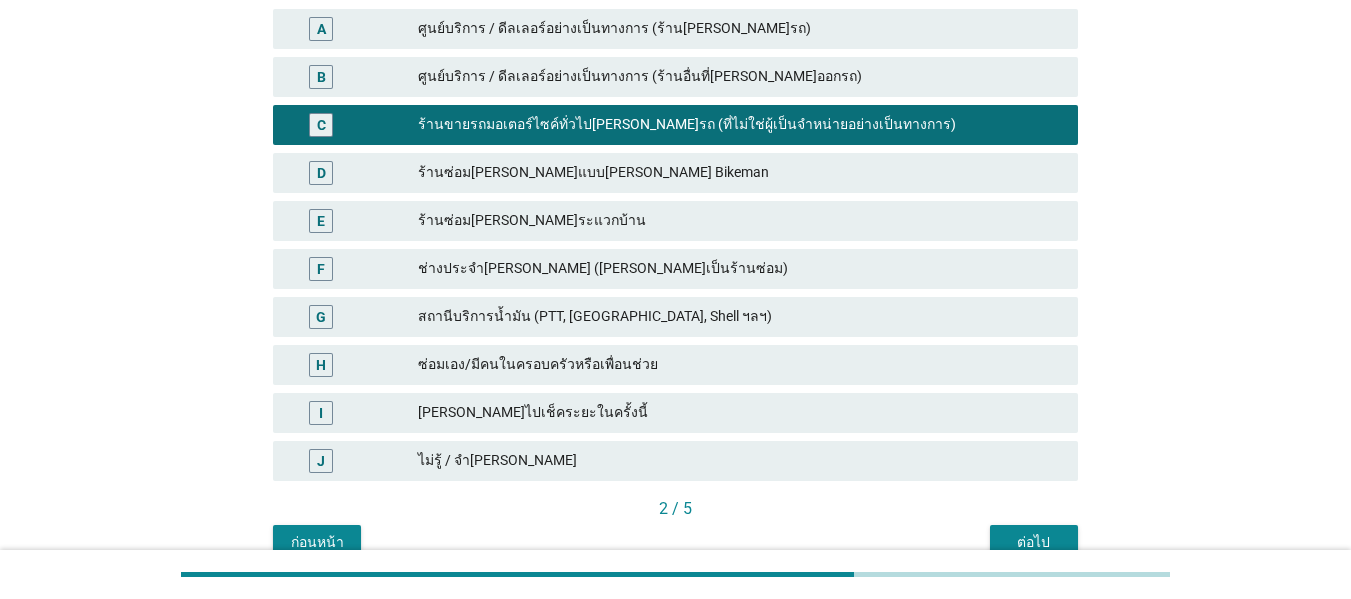 scroll, scrollTop: 414, scrollLeft: 0, axis: vertical 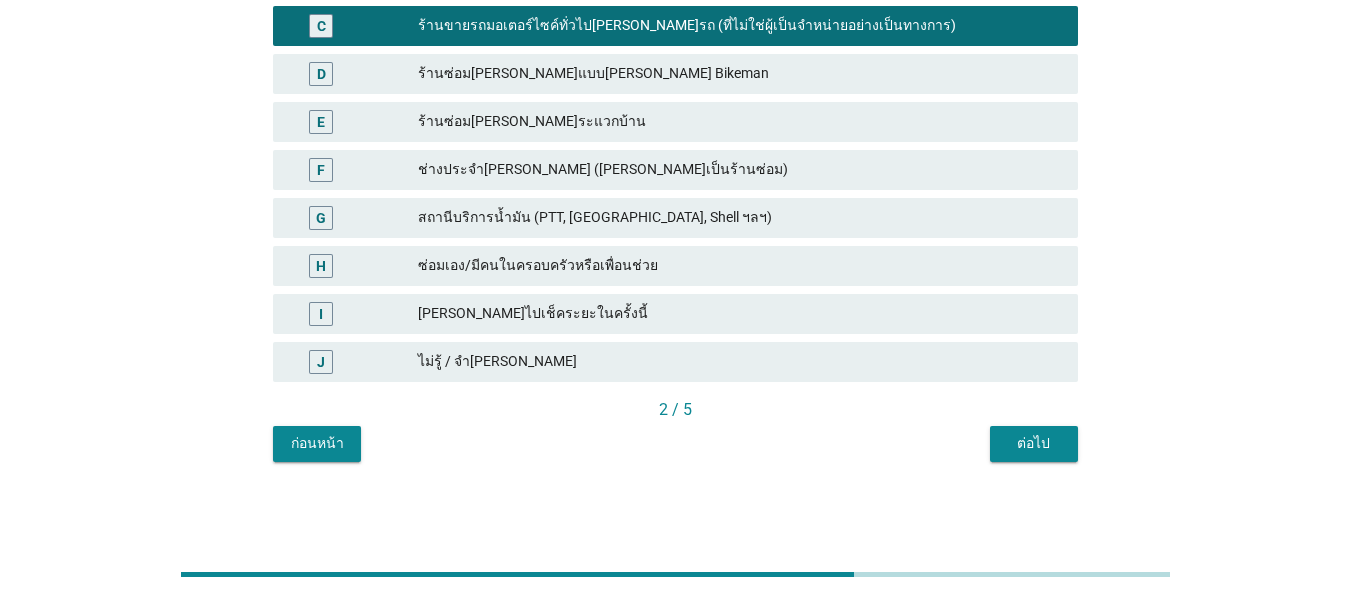 click on "G   สถานีบริการน้ำมัน (PTT, [GEOGRAPHIC_DATA], Shell ฯลฯ)" at bounding box center [675, 218] 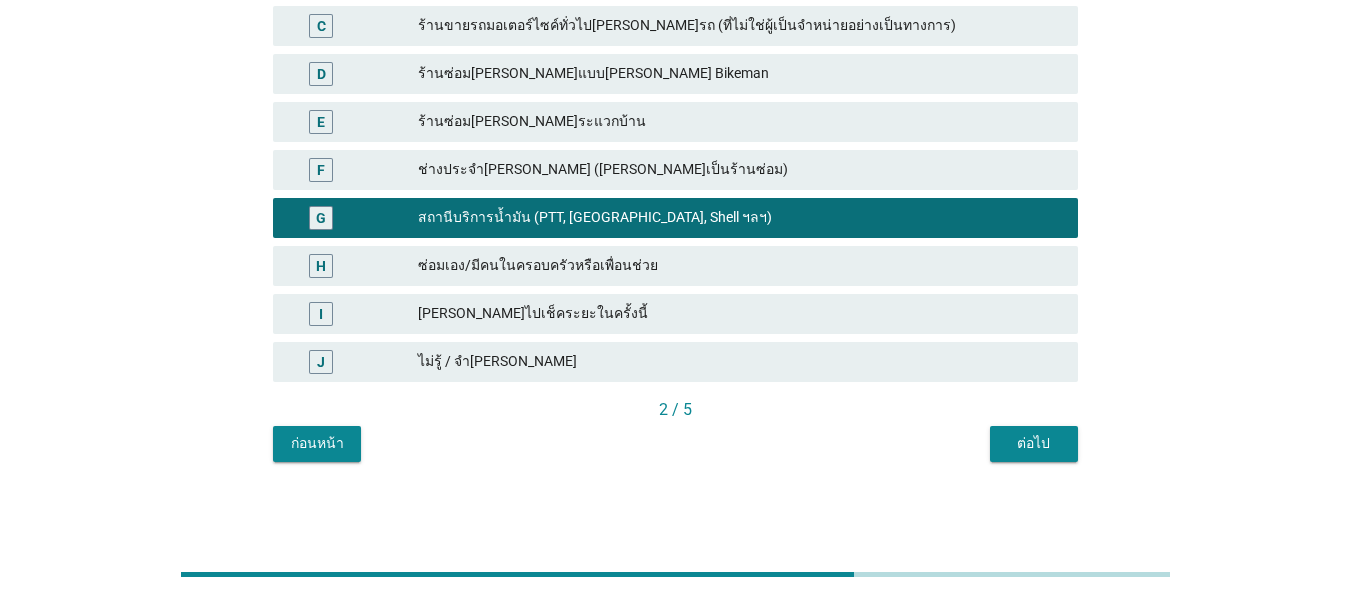 click on "ร้านขายรถมอเตอร์ไซค์ทั่วไป[PERSON_NAME]รถ (ที่ไม่ใช่ผู้เป็นจำหน่ายอย่างเป็นทางการ)" at bounding box center (740, 26) 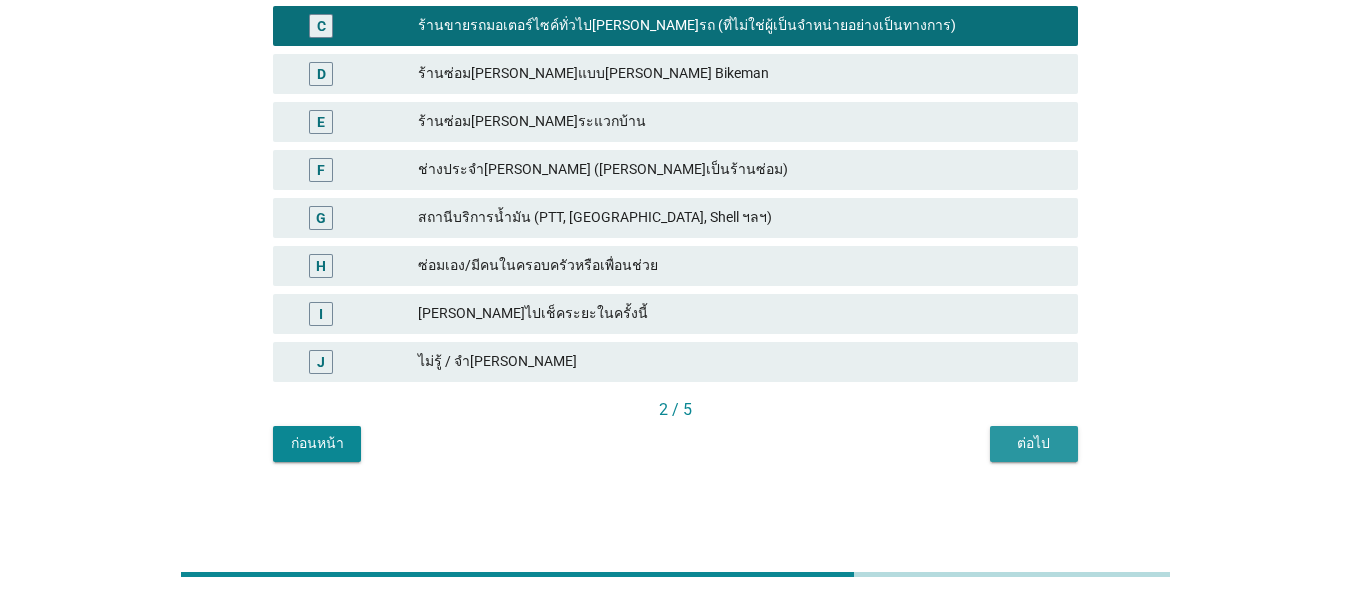 click on "ต่อไป" at bounding box center [1034, 443] 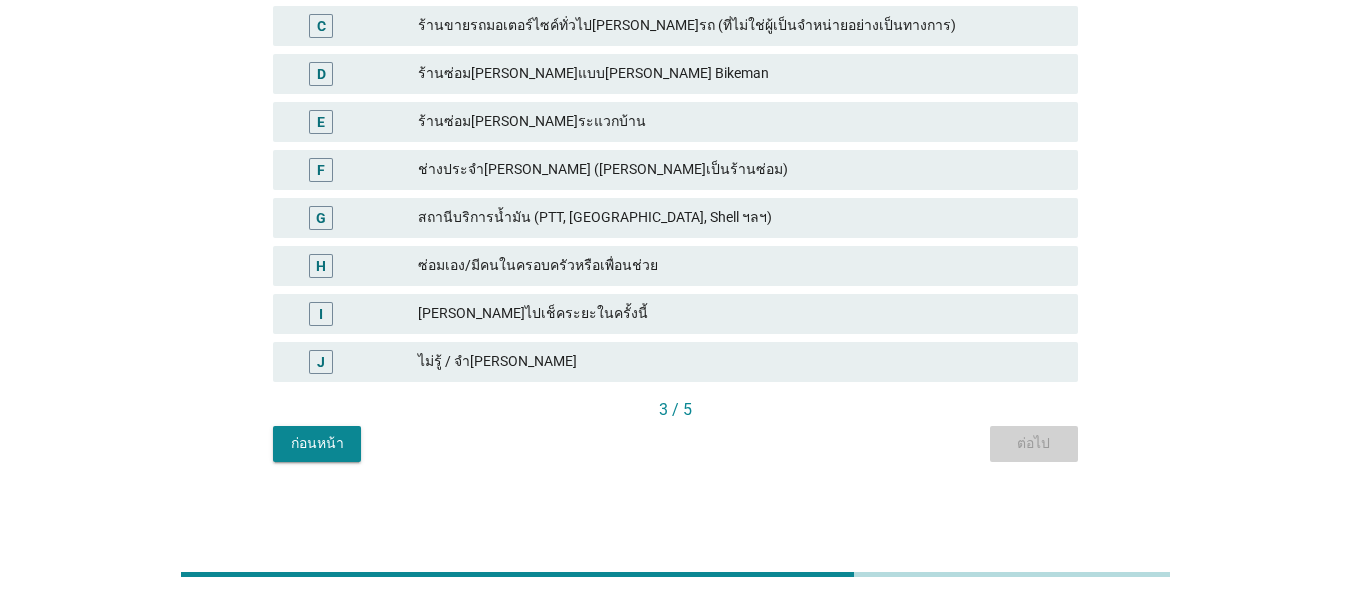 scroll, scrollTop: 0, scrollLeft: 0, axis: both 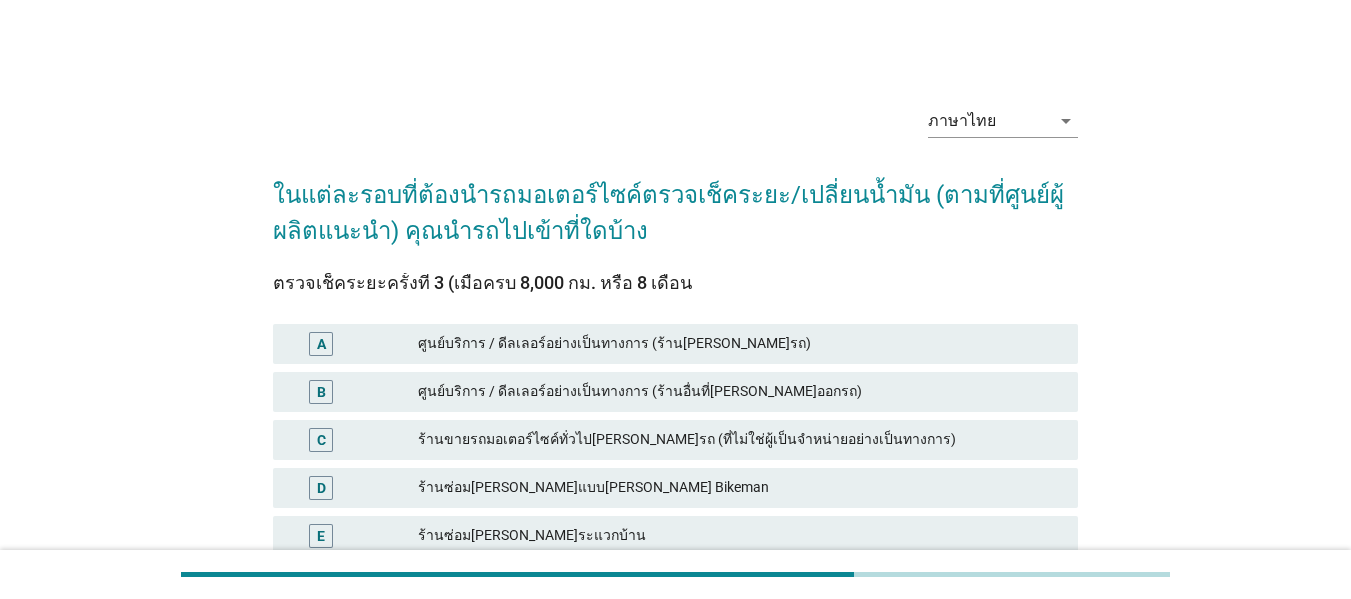 click on "C   ร้านขายรถมอเตอร์ไซค์ทั่วไป[PERSON_NAME]รถ (ที่ไม่ใช่ผู้เป็นจำหน่ายอย่างเป็นทางการ)" at bounding box center [675, 440] 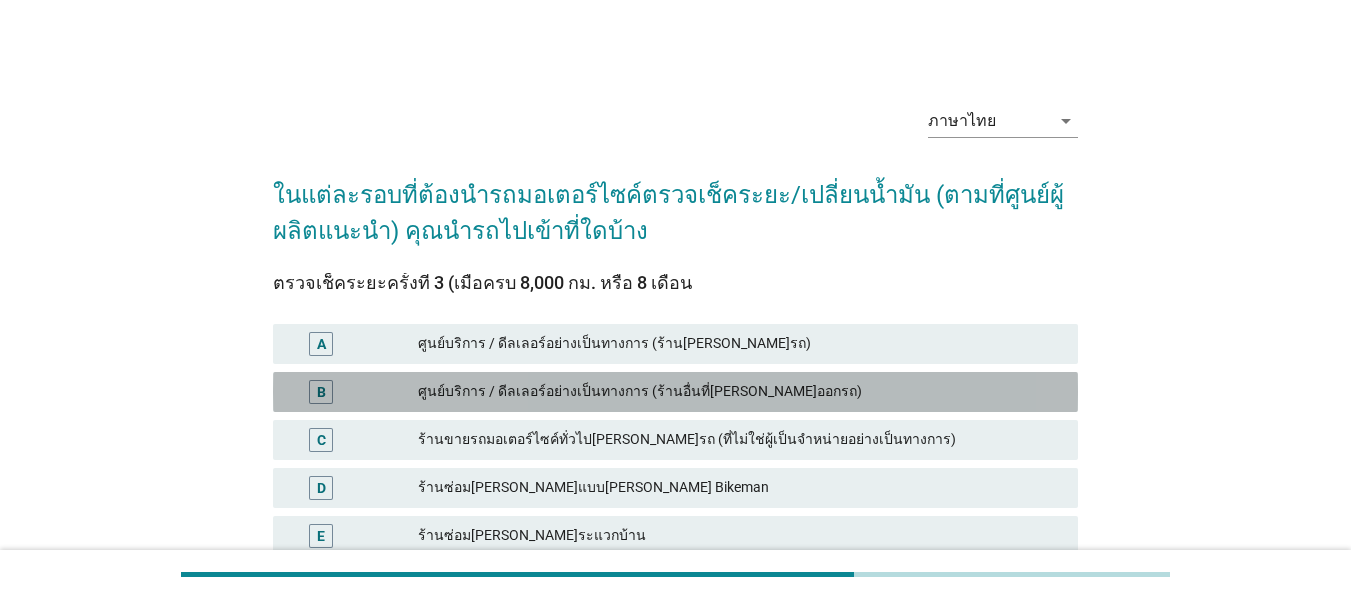 click on "ศูนย์บริการ / ดีลเลอร์อย่างเป็นทางการ  (ร้านอื่นที่[PERSON_NAME]ออกรถ)" at bounding box center (740, 392) 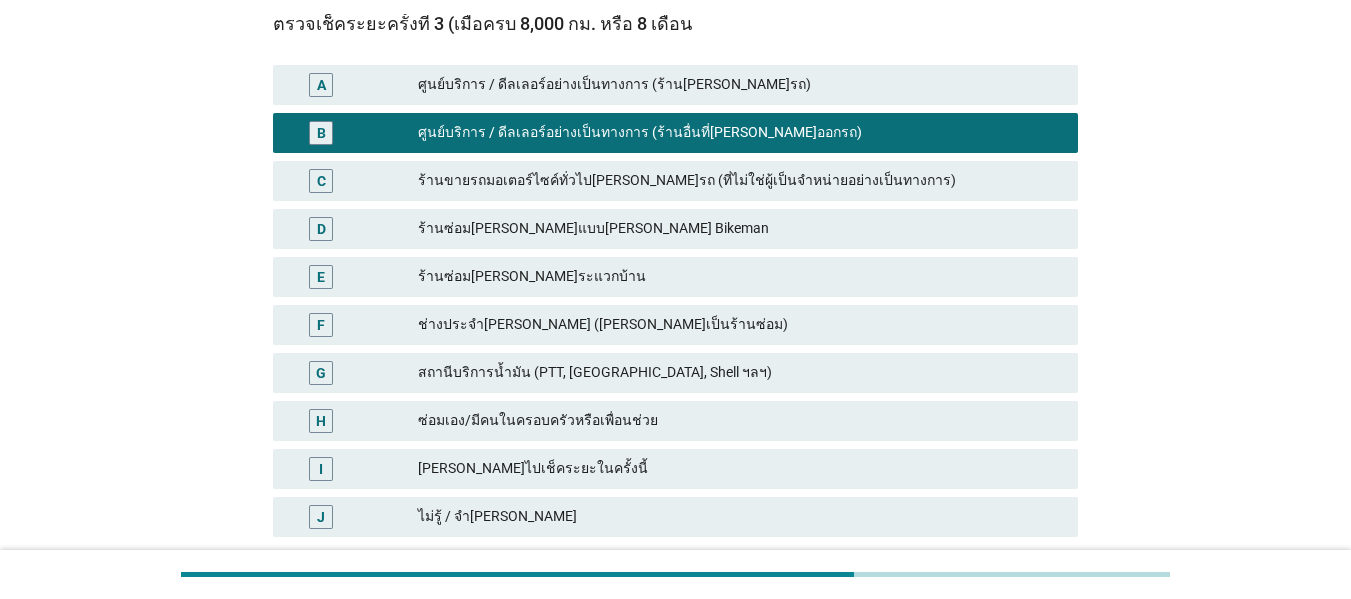 scroll, scrollTop: 414, scrollLeft: 0, axis: vertical 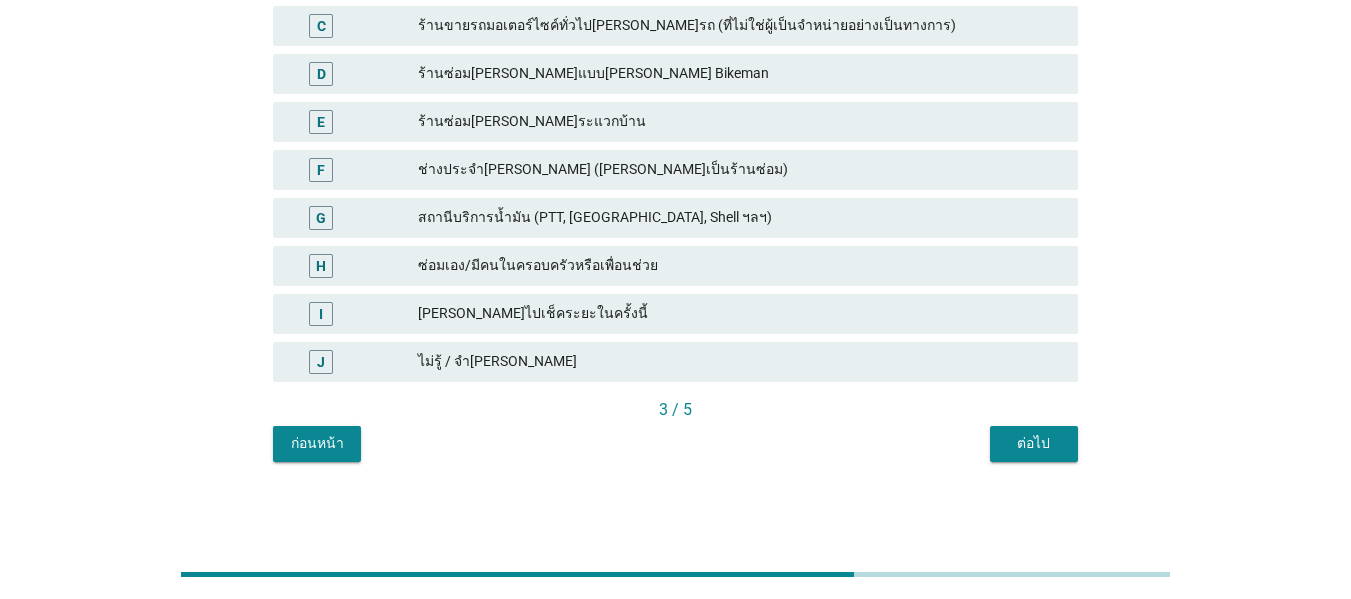 click on "ต่อไป" at bounding box center [1034, 443] 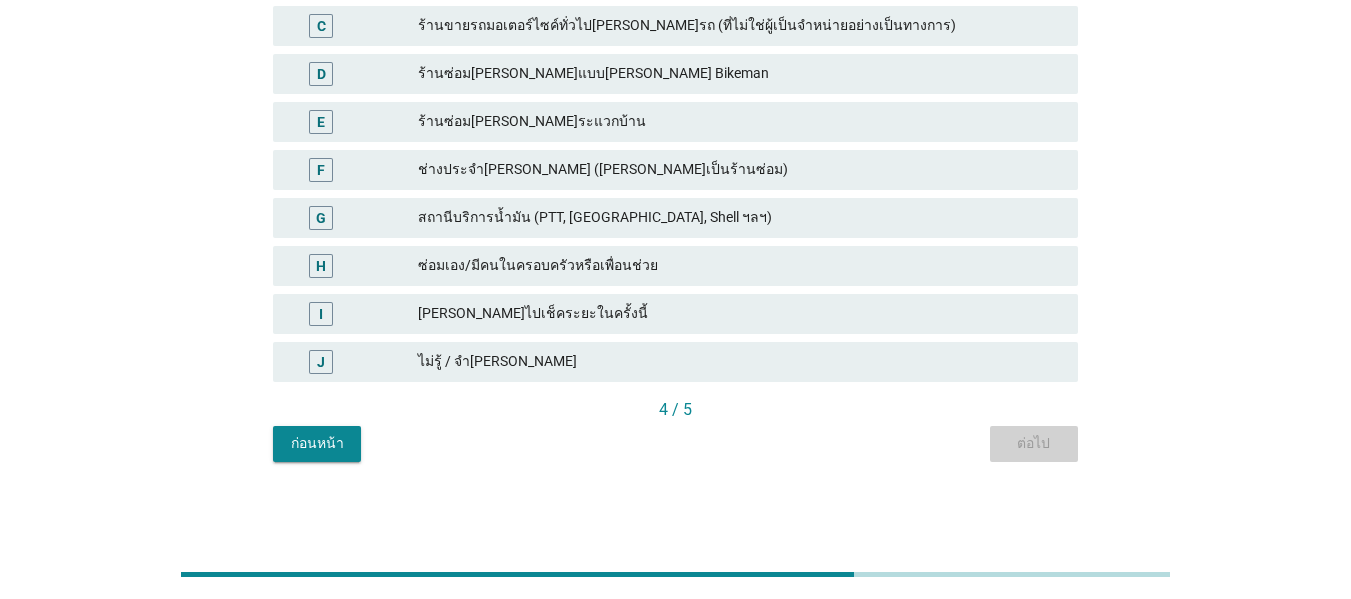 scroll, scrollTop: 0, scrollLeft: 0, axis: both 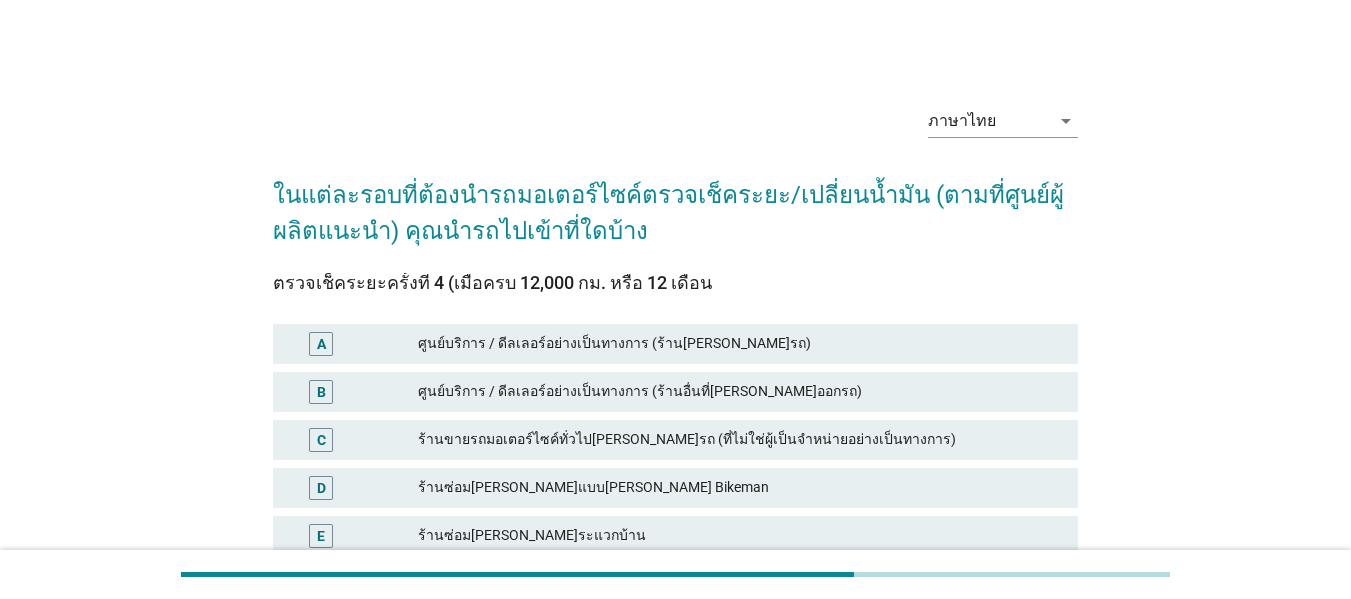 click on "ร้านขายรถมอเตอร์ไซค์ทั่วไป[PERSON_NAME]รถ (ที่ไม่ใช่ผู้เป็นจำหน่ายอย่างเป็นทางการ)" at bounding box center [740, 440] 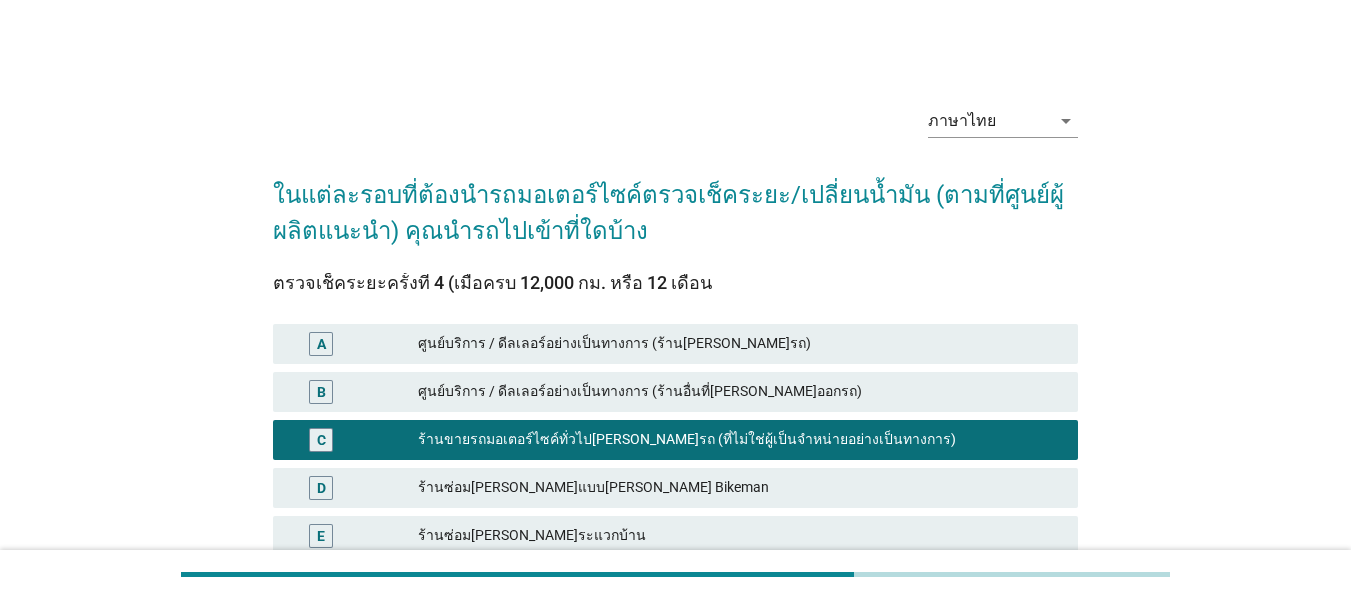 click on "ศูนย์บริการ / ดีลเลอร์อย่างเป็นทางการ  (ร้านอื่นที่[PERSON_NAME]ออกรถ)" at bounding box center [740, 392] 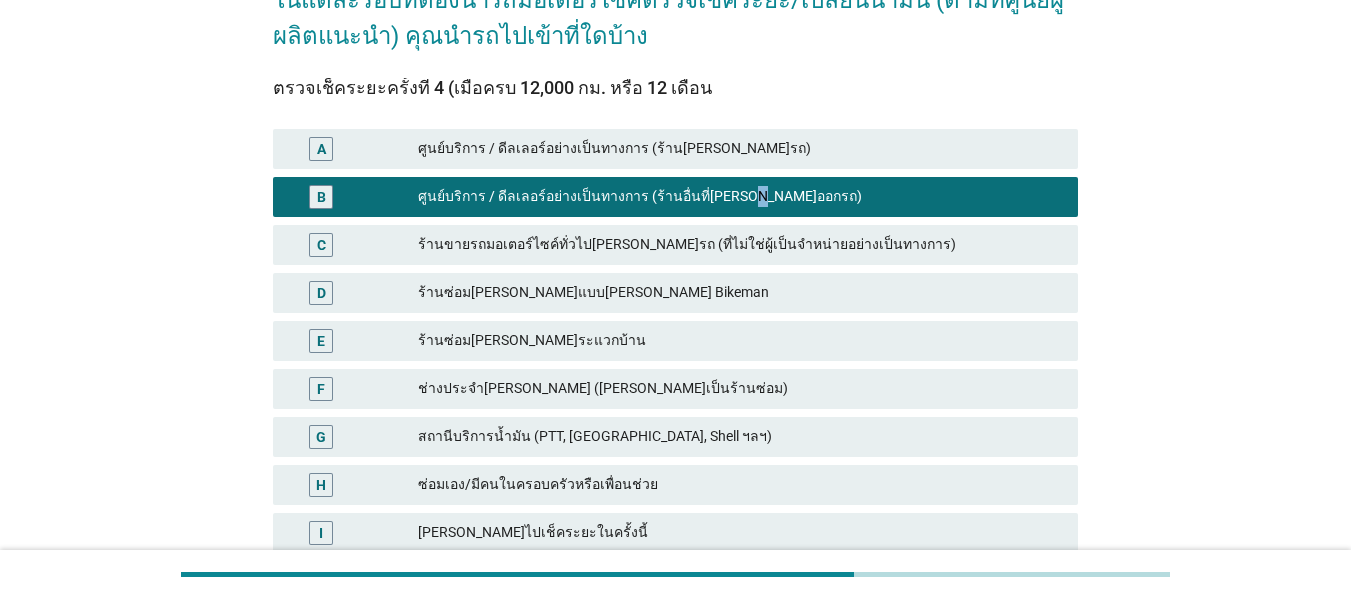 scroll, scrollTop: 400, scrollLeft: 0, axis: vertical 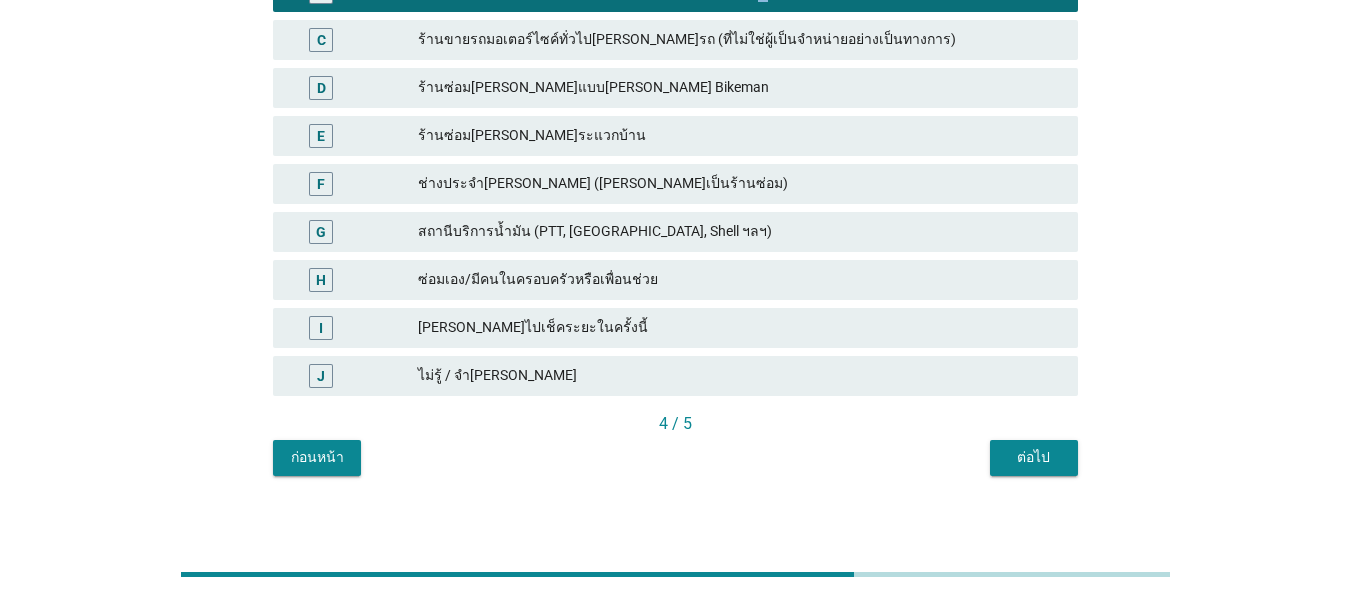 click on "ต่อไป" at bounding box center [1034, 457] 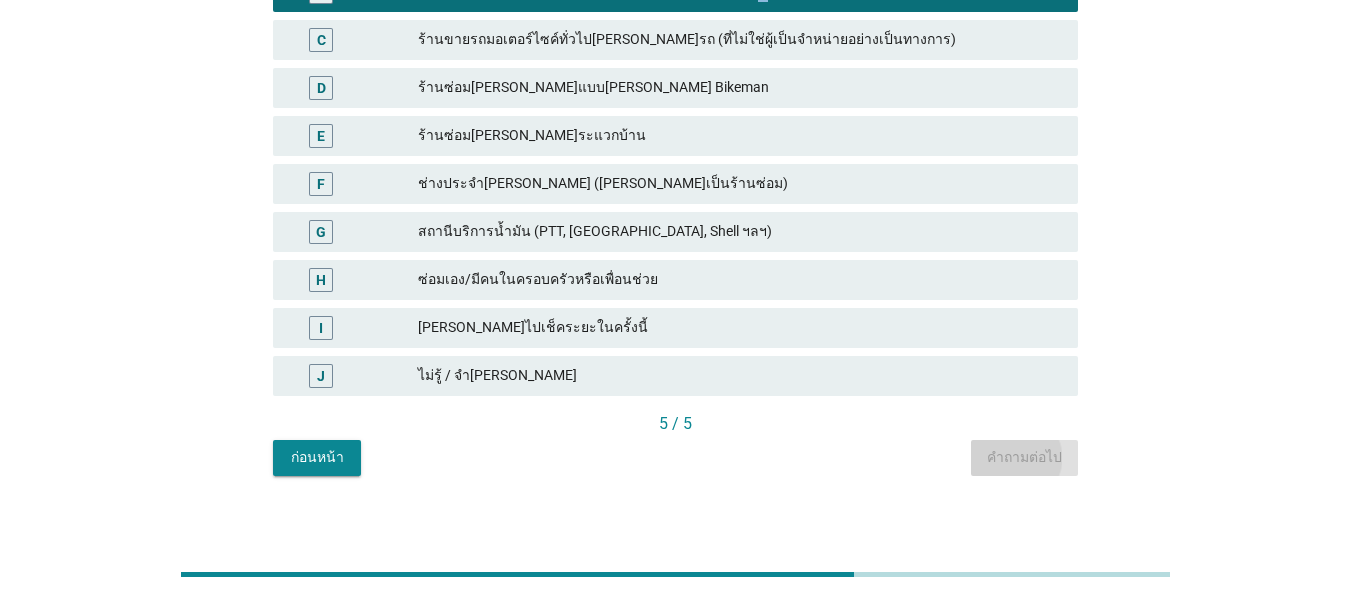 scroll, scrollTop: 0, scrollLeft: 0, axis: both 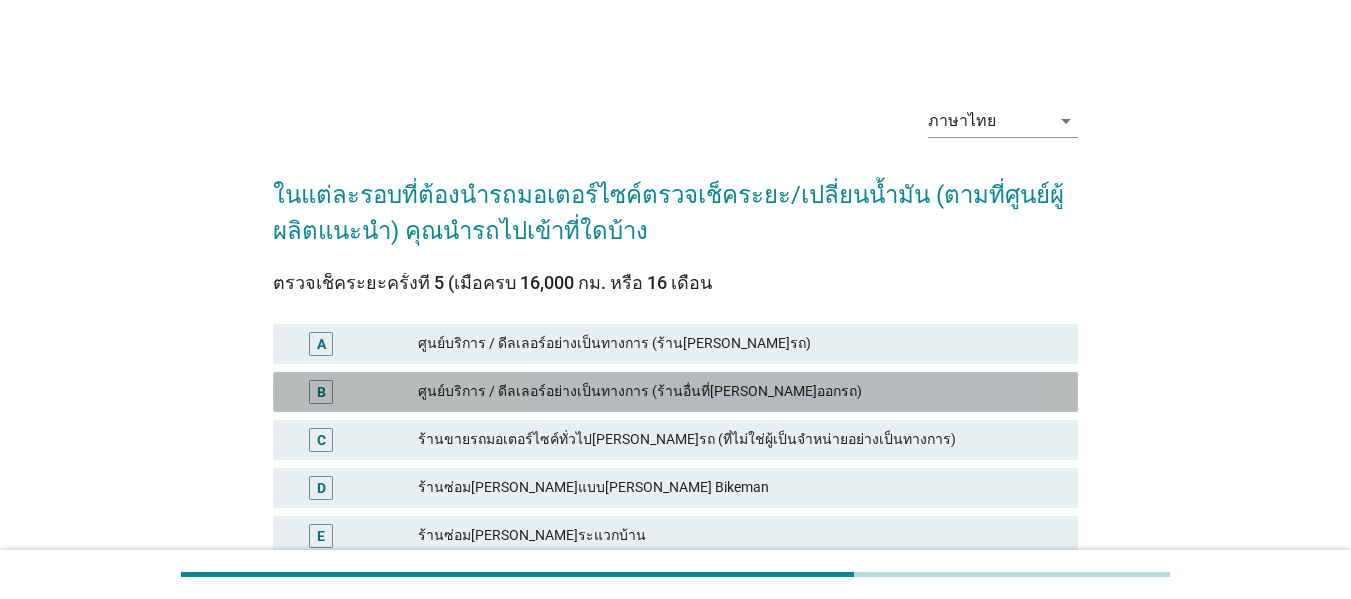 click on "ศูนย์บริการ / ดีลเลอร์อย่างเป็นทางการ  (ร้านอื่นที่[PERSON_NAME]ออกรถ)" at bounding box center [740, 392] 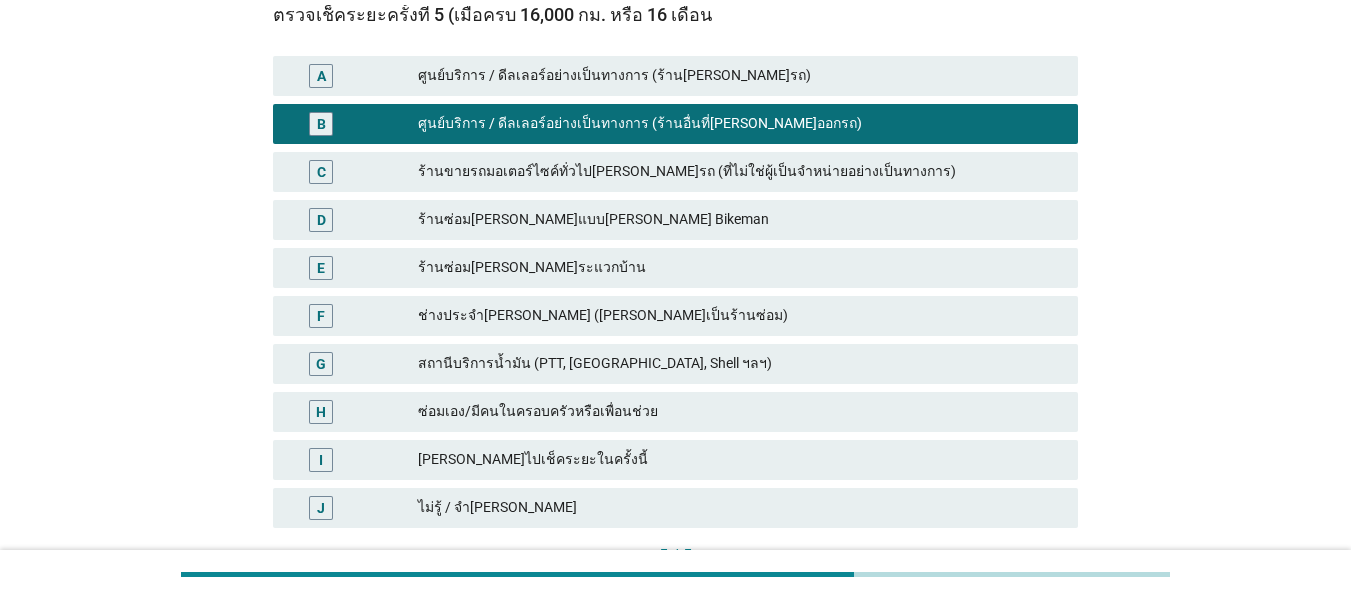 scroll, scrollTop: 414, scrollLeft: 0, axis: vertical 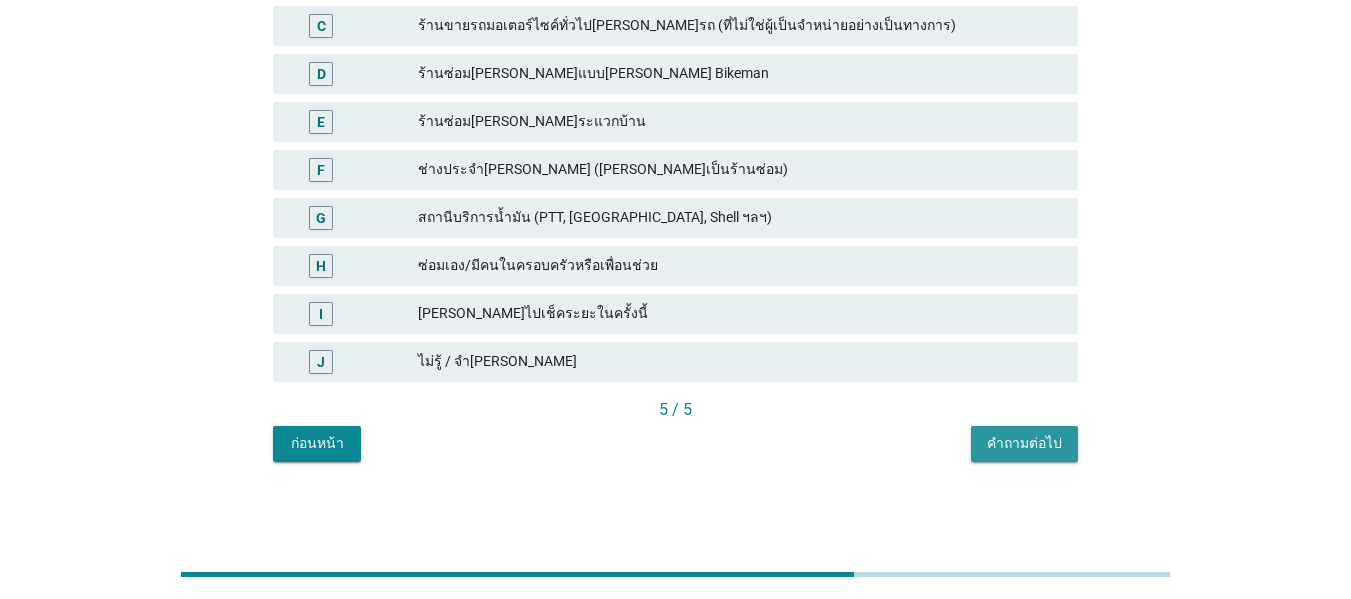 drag, startPoint x: 1014, startPoint y: 451, endPoint x: 1013, endPoint y: 441, distance: 10.049875 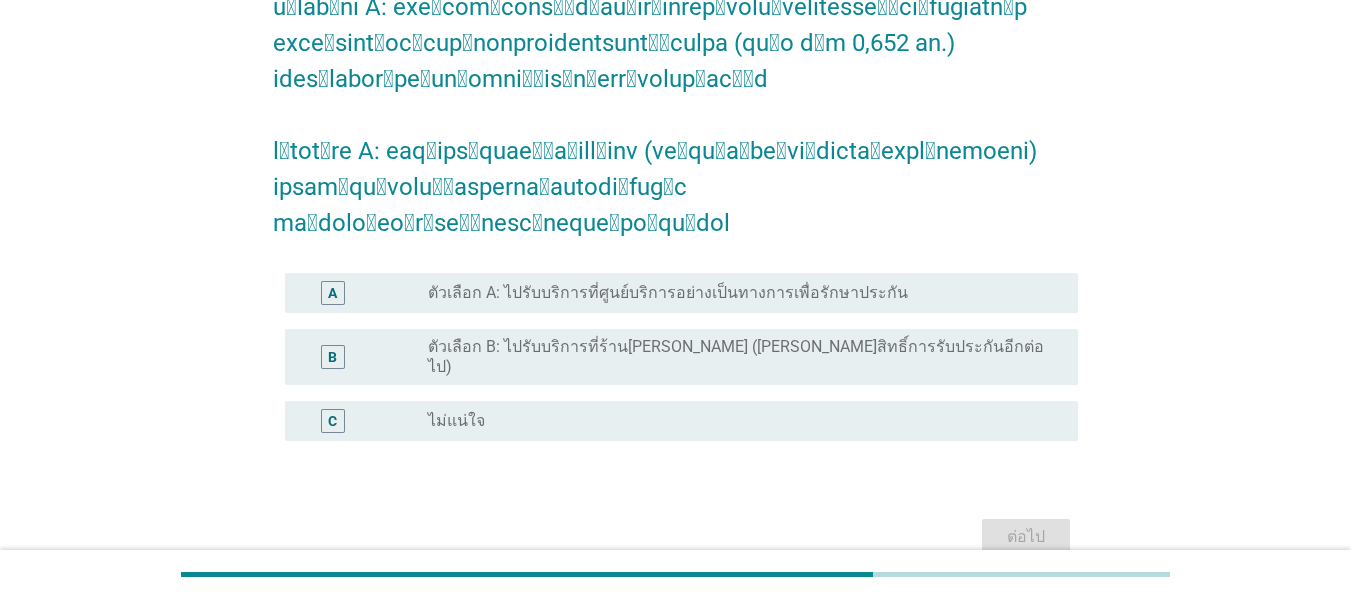 scroll, scrollTop: 343, scrollLeft: 0, axis: vertical 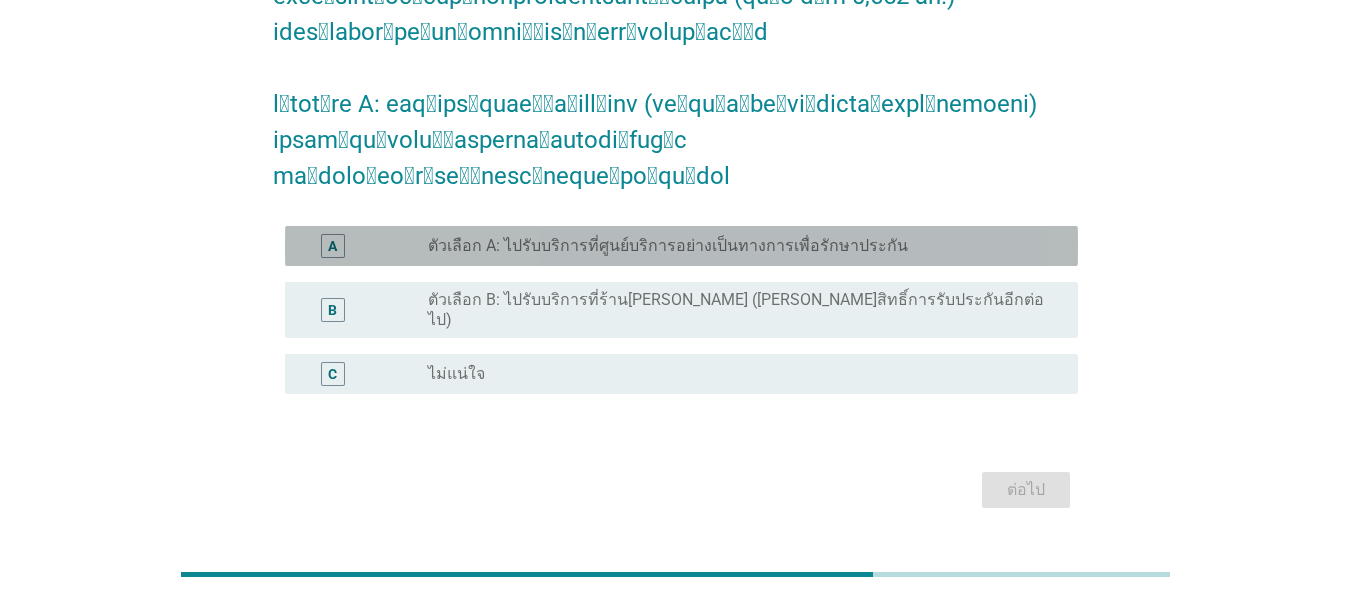 click on "radio_button_unchecked ตัวเลือก A: ไปรับบริการที่ศูนย์บริการอย่างเป็นทางการเพื่อรักษาประกัน" at bounding box center (745, 246) 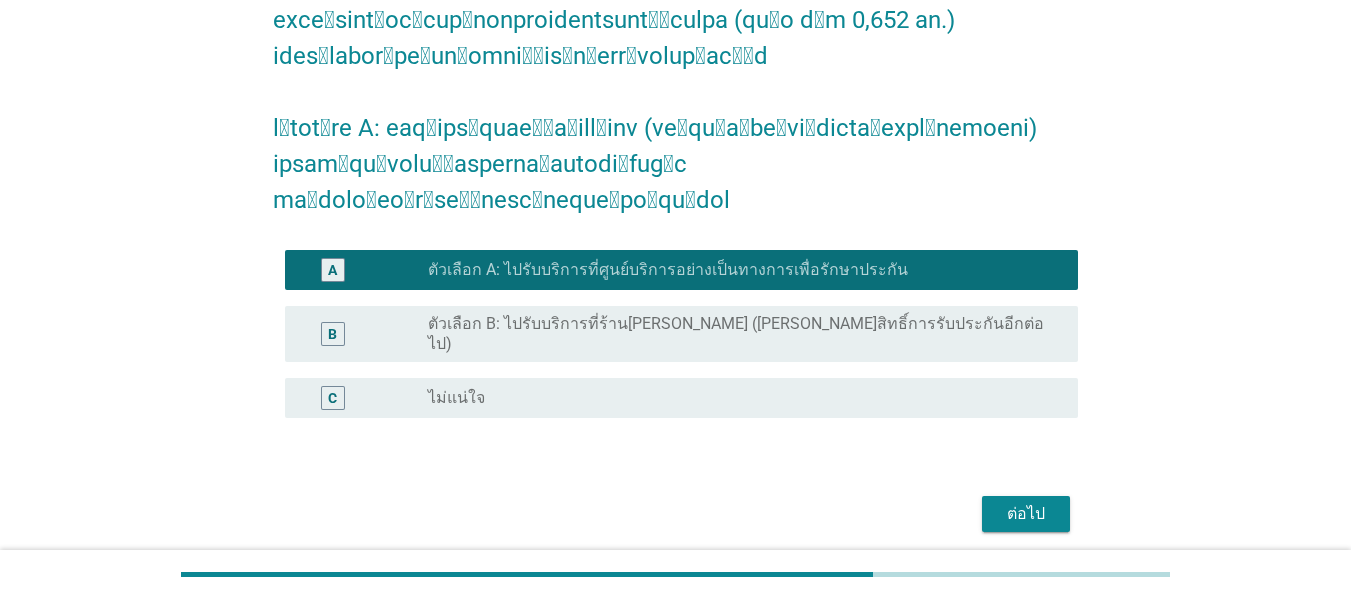 scroll, scrollTop: 343, scrollLeft: 0, axis: vertical 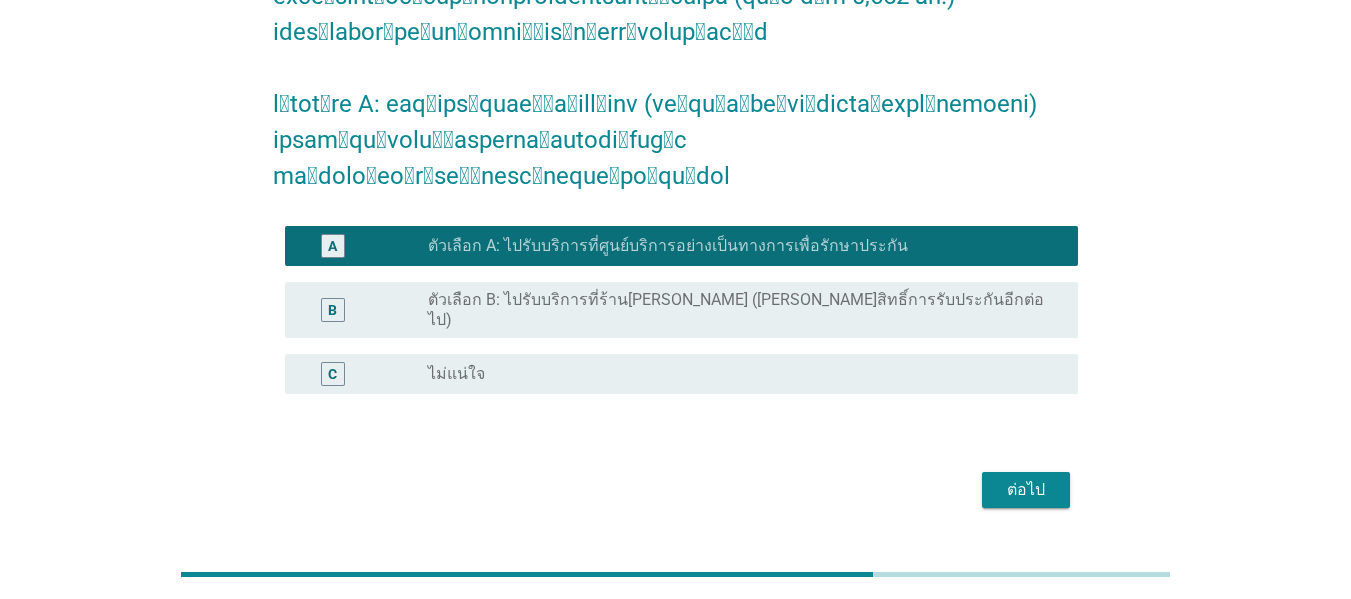 click on "ต่อไป" at bounding box center (1026, 490) 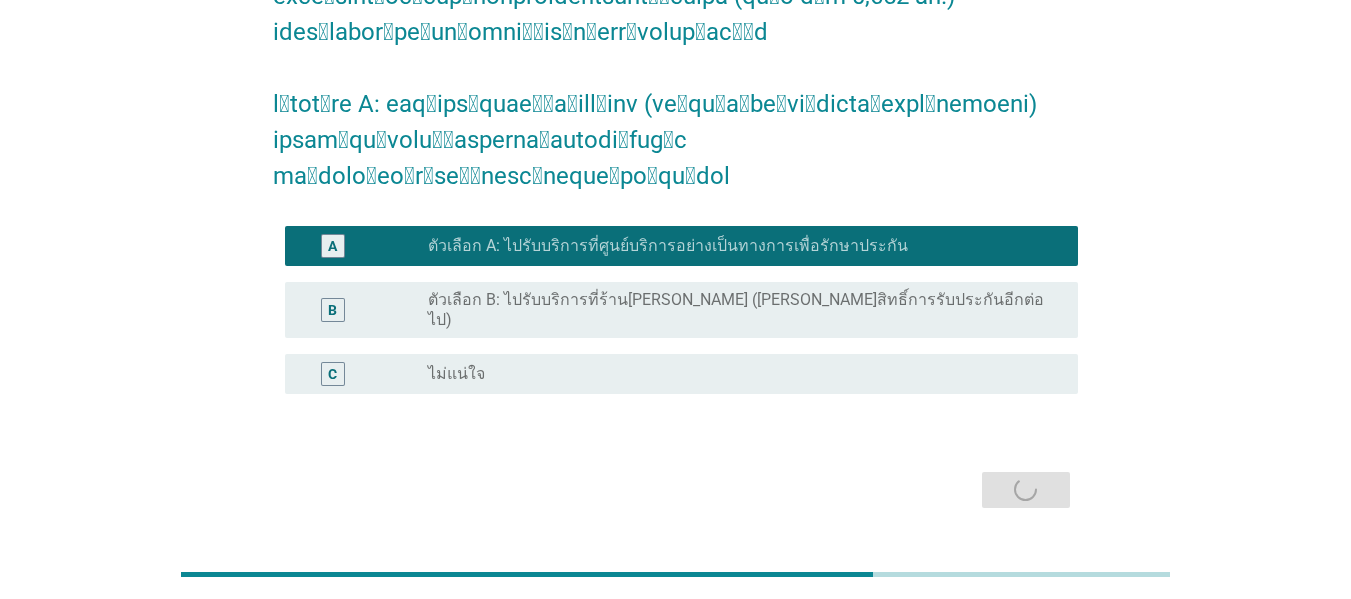 scroll, scrollTop: 0, scrollLeft: 0, axis: both 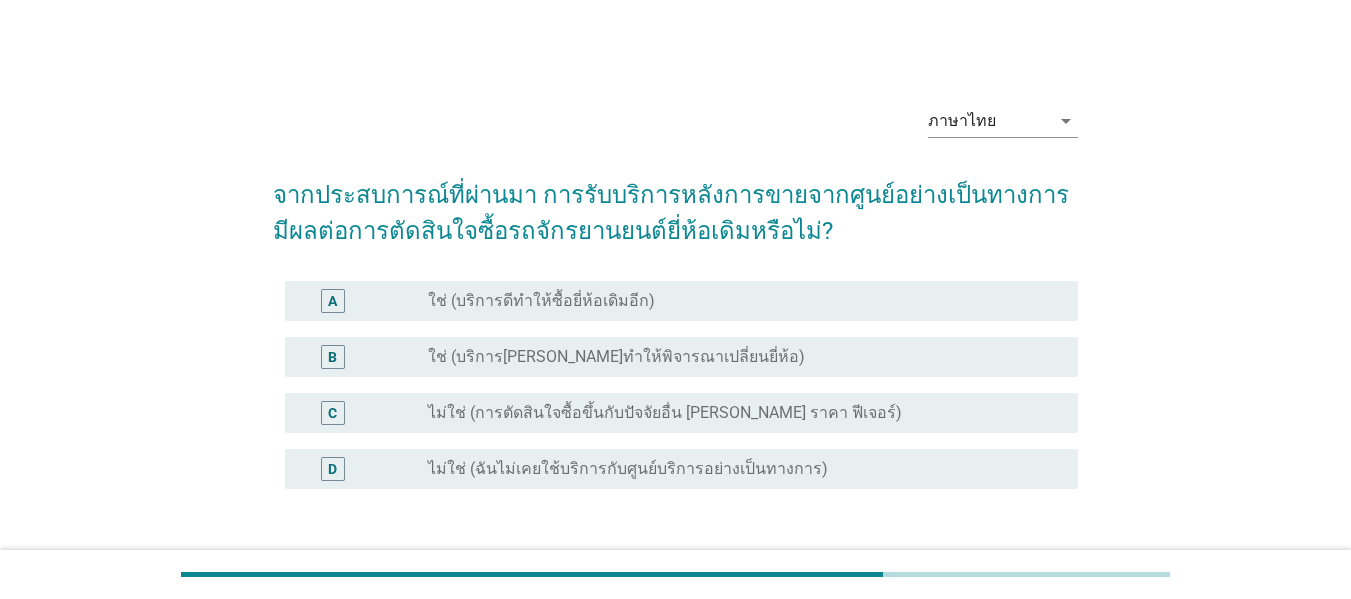 click on "B     radio_button_unchecked ใช่ (บริการ[PERSON_NAME]ทำให้พิจารณาเปลี่ยนยี่ห้อ)" at bounding box center [675, 357] 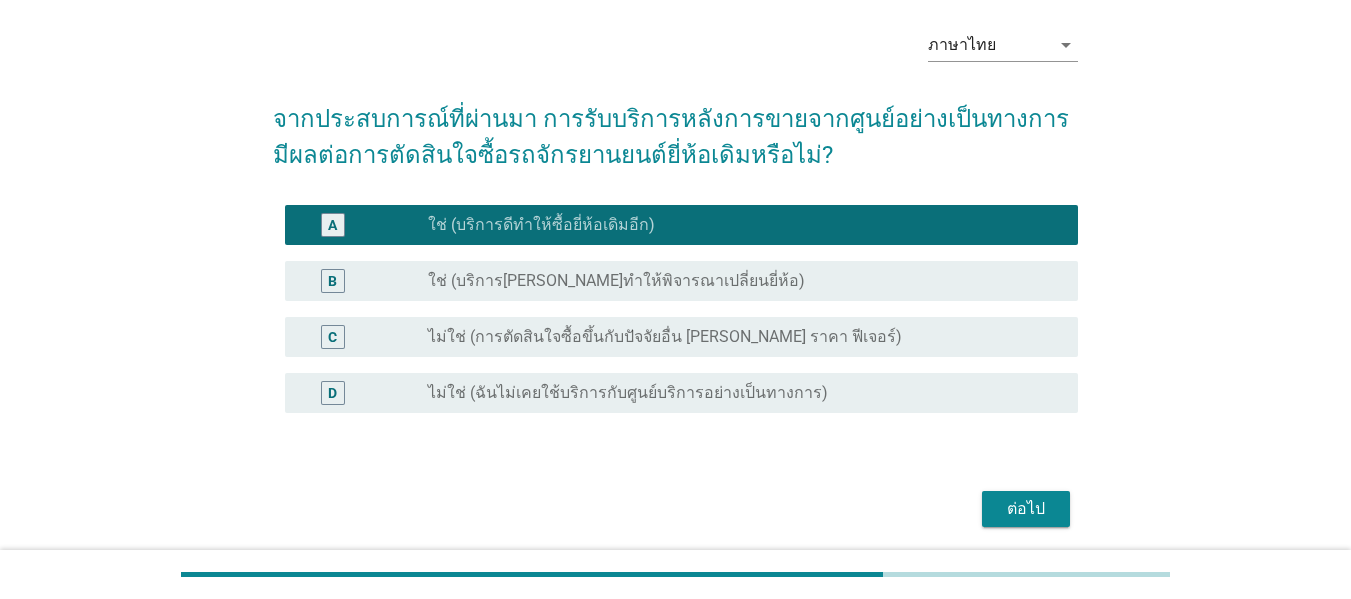 scroll, scrollTop: 147, scrollLeft: 0, axis: vertical 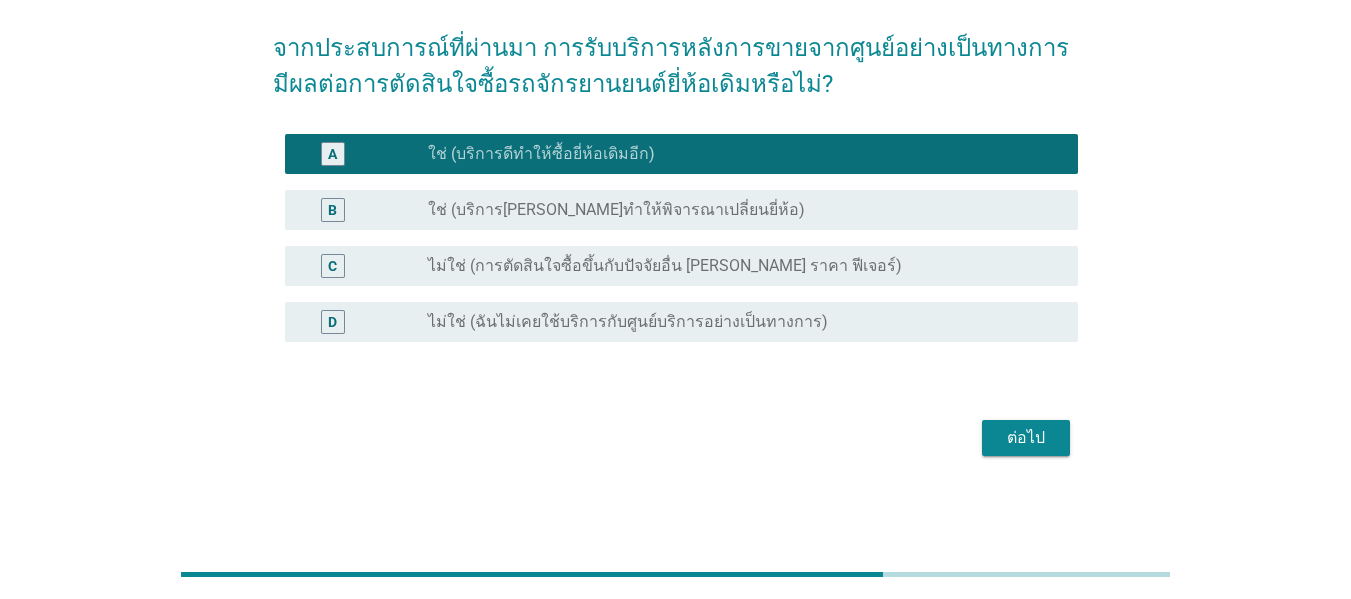 click on "ต่อไป" at bounding box center [1026, 438] 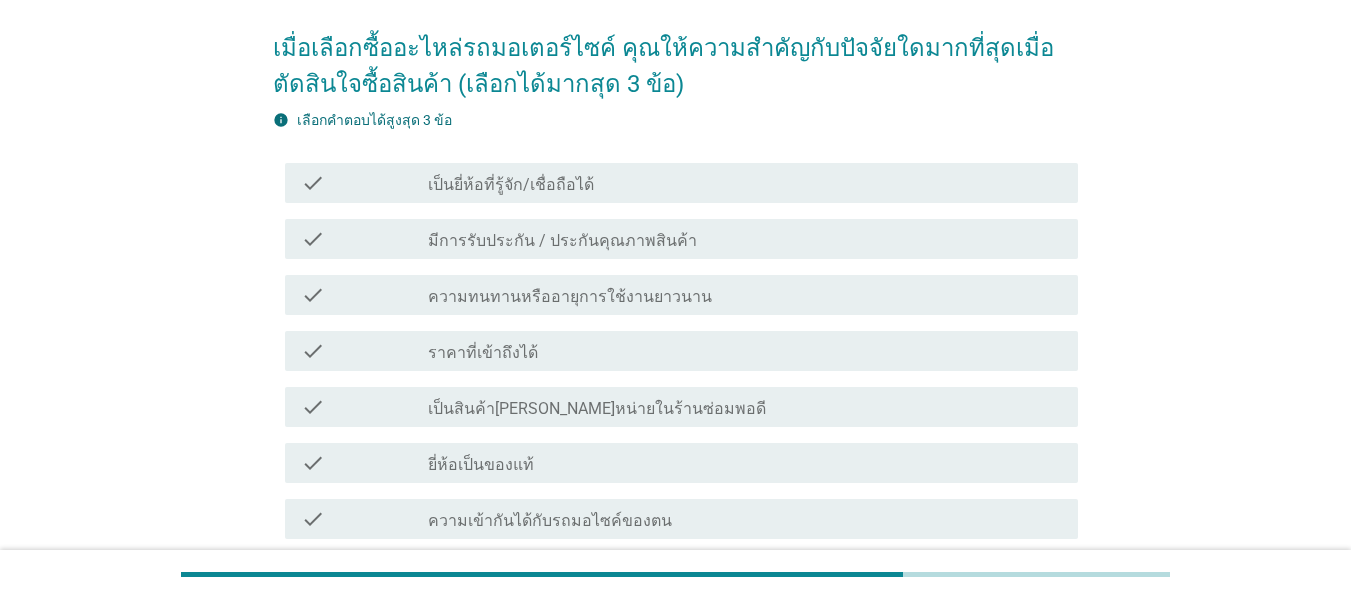 scroll, scrollTop: 0, scrollLeft: 0, axis: both 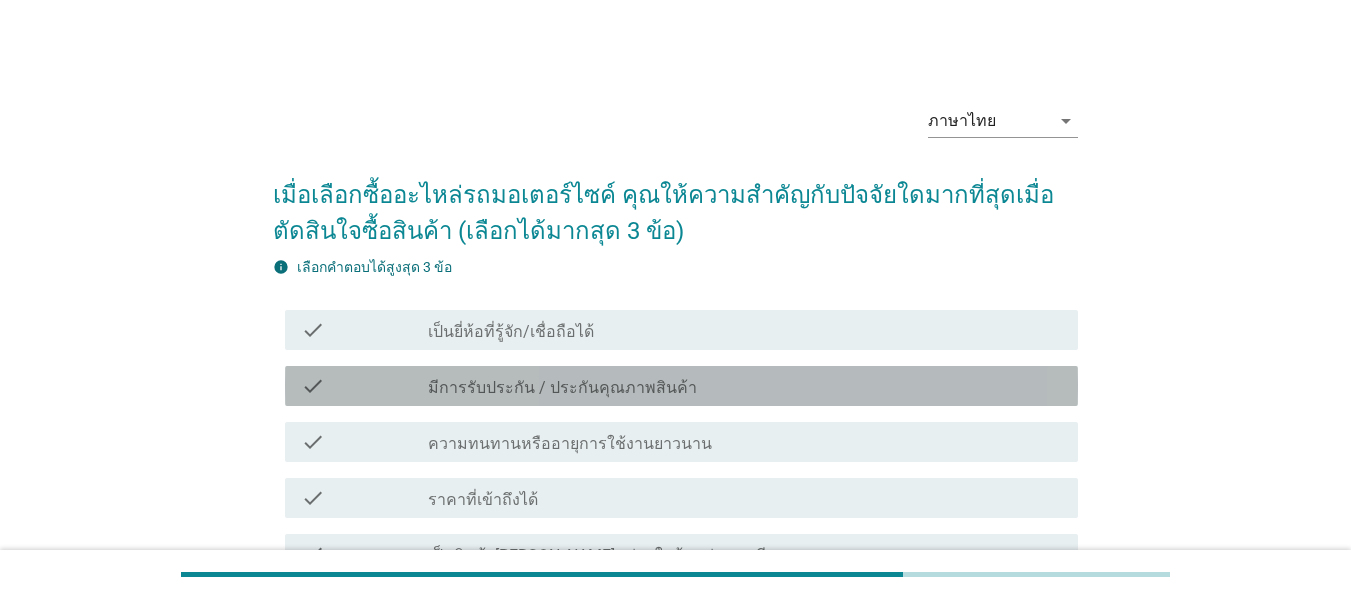 click on "check_box_outline_blank มีการรับประกัน / ประกันคุณภาพสินค้า" at bounding box center (745, 386) 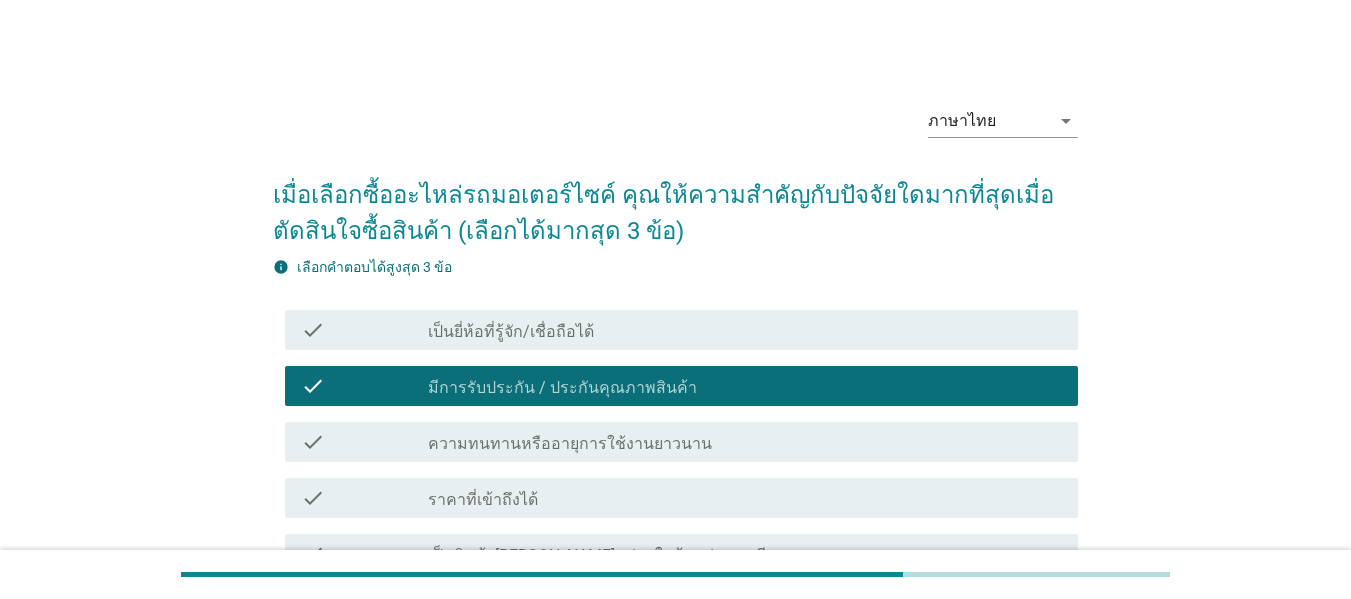 scroll, scrollTop: 500, scrollLeft: 0, axis: vertical 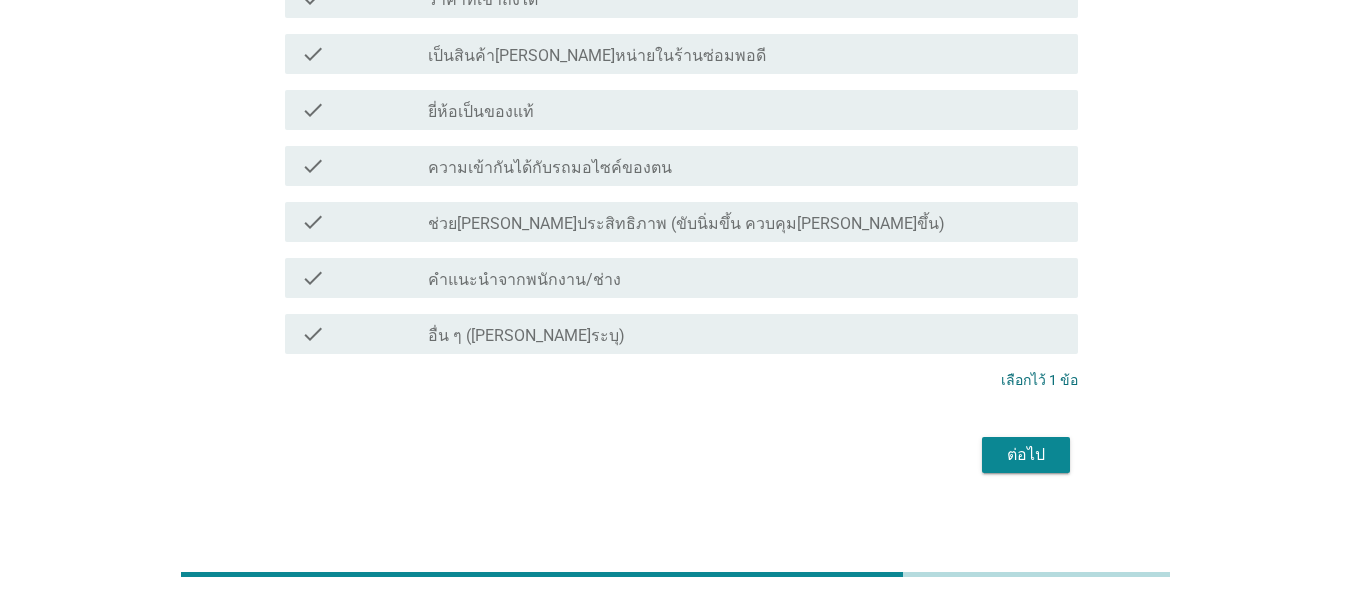 click on "check     check_box_outline_blank ช่วย[PERSON_NAME]ประสิทธิภาพ (ขับนิ่มขึ้น ควบคุม[PERSON_NAME]ขึ้น)" at bounding box center [681, 222] 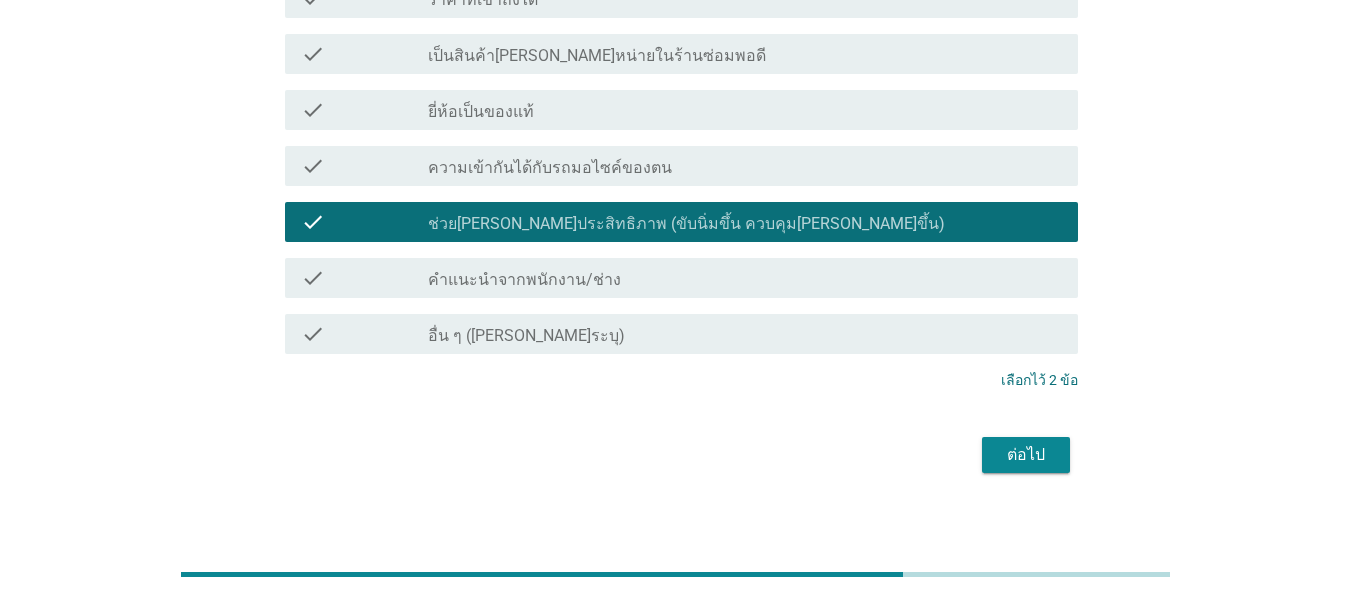 click on "ต่อไป" at bounding box center [1026, 455] 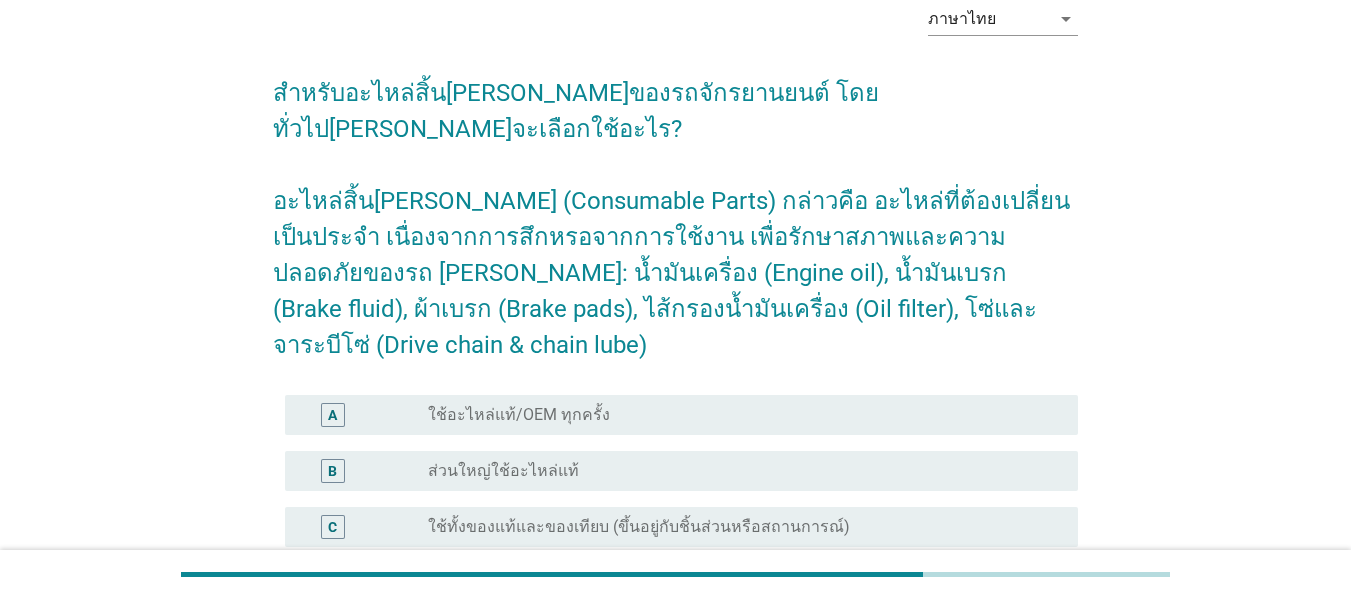 scroll, scrollTop: 200, scrollLeft: 0, axis: vertical 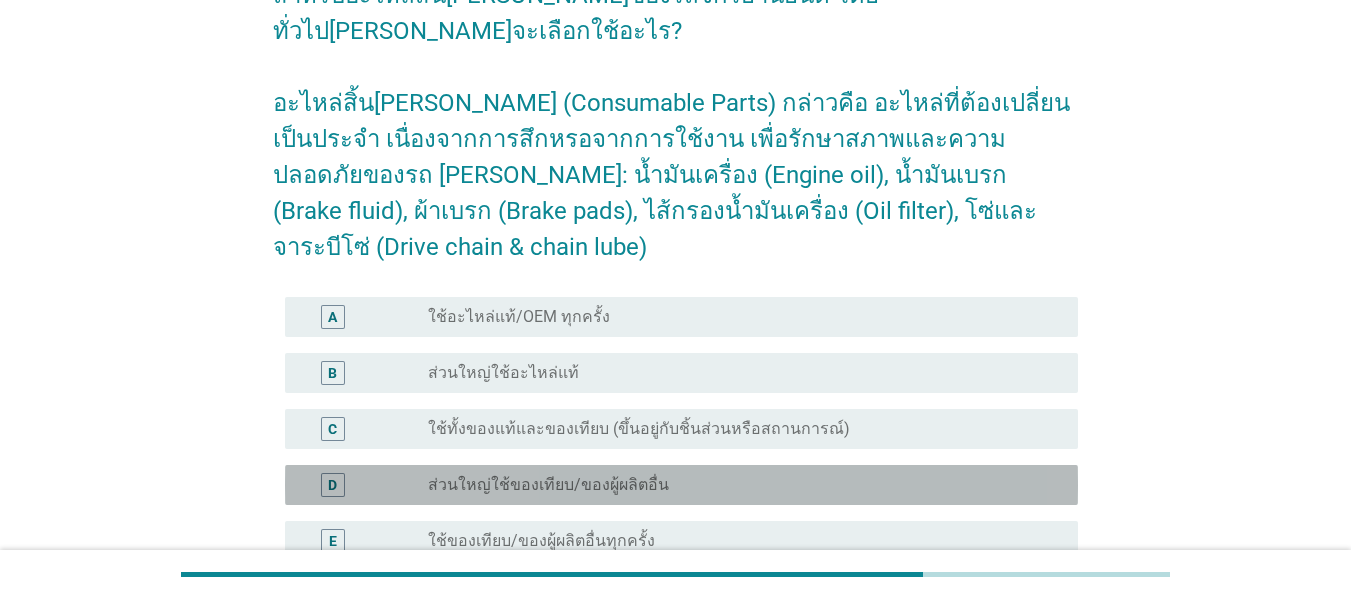 click on "radio_button_unchecked ส่วนใหญ่ใช้ของเทียบ/ของผู้ผลิตอื่น" at bounding box center [737, 485] 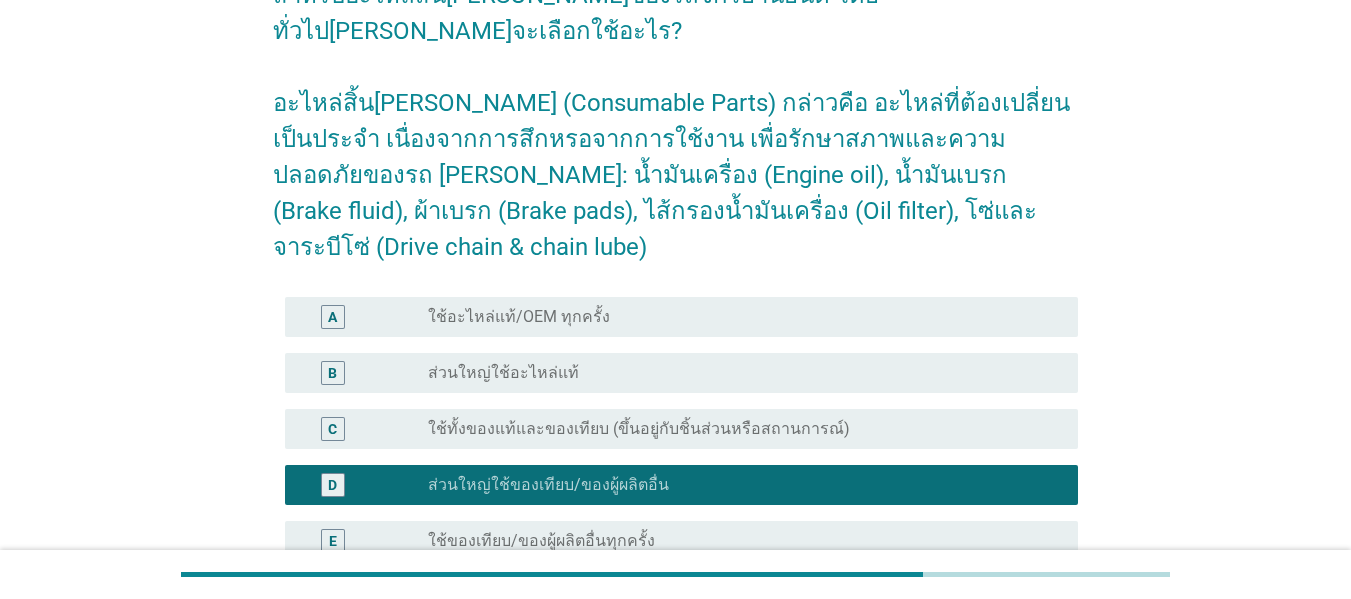 click on "A     radio_button_unchecked ใช้อะไหล่แท้/OEM ทุกครั้ง" at bounding box center [675, 317] 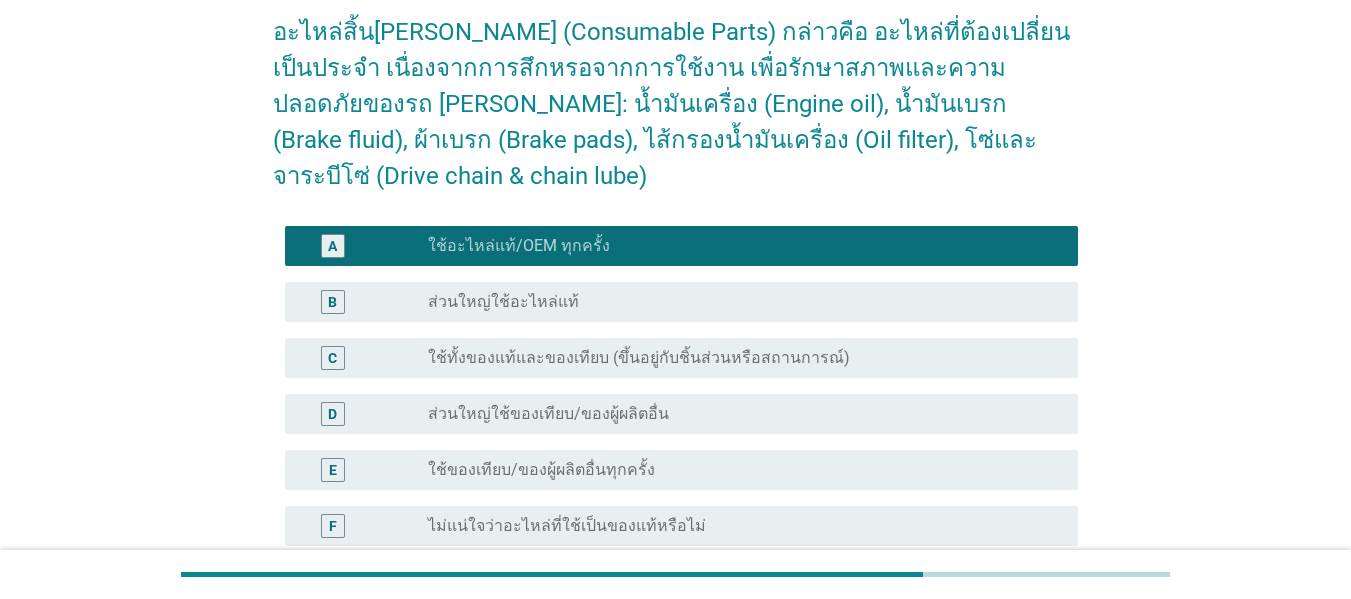 scroll, scrollTop: 403, scrollLeft: 0, axis: vertical 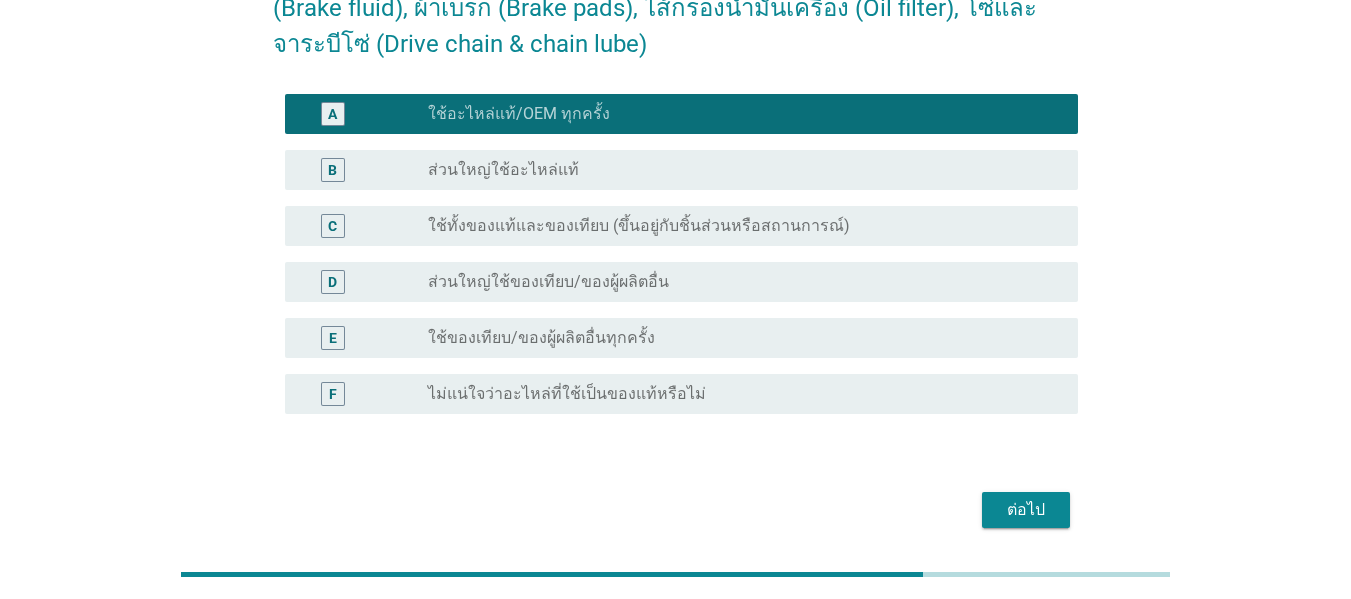 click on "ต่อไป" at bounding box center (1026, 510) 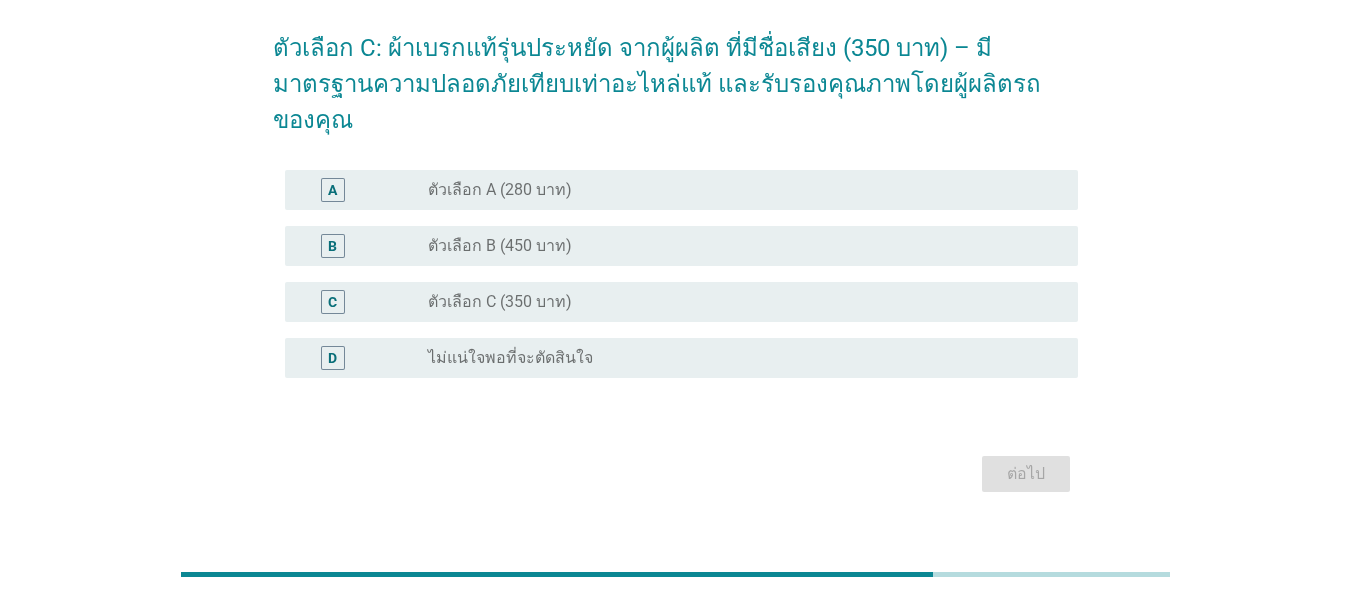 scroll, scrollTop: 199, scrollLeft: 0, axis: vertical 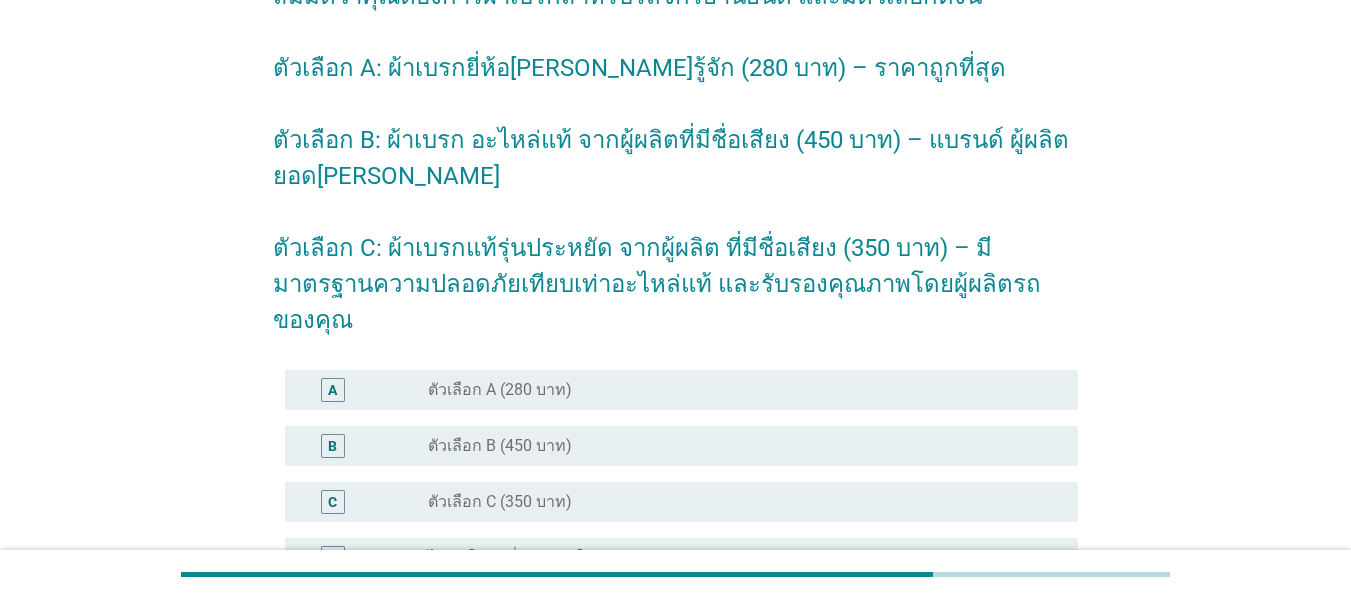 click on "radio_button_unchecked ตัวเลือก B (450 บาท)" at bounding box center [745, 446] 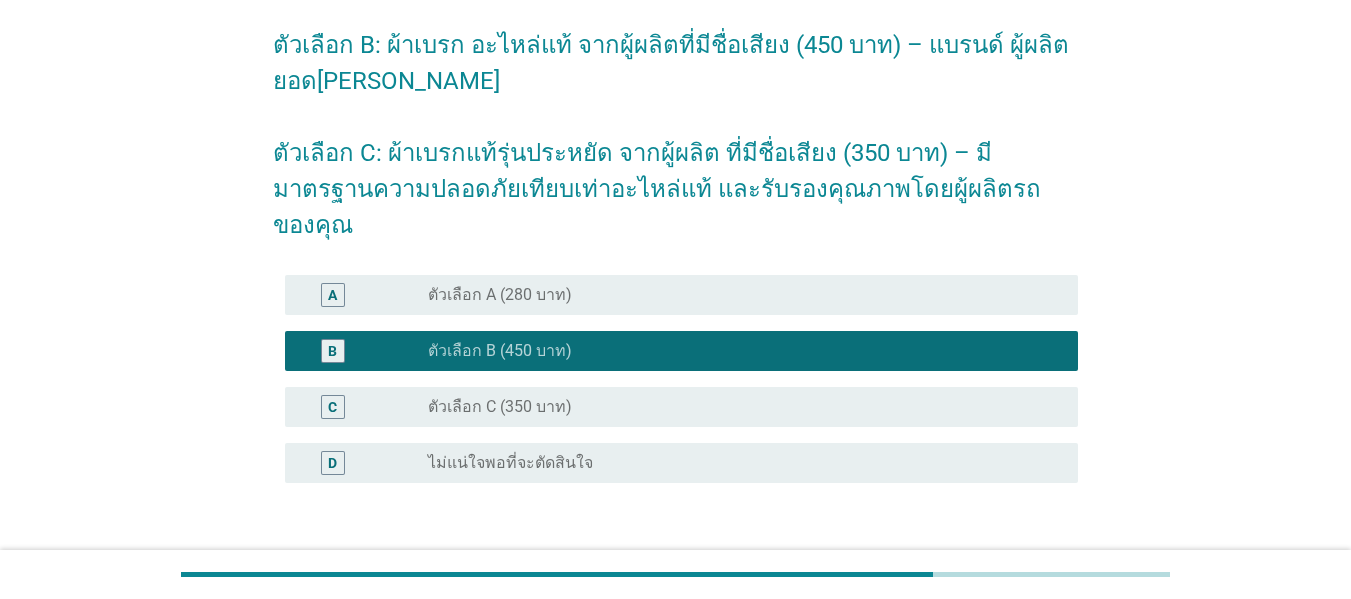 scroll, scrollTop: 399, scrollLeft: 0, axis: vertical 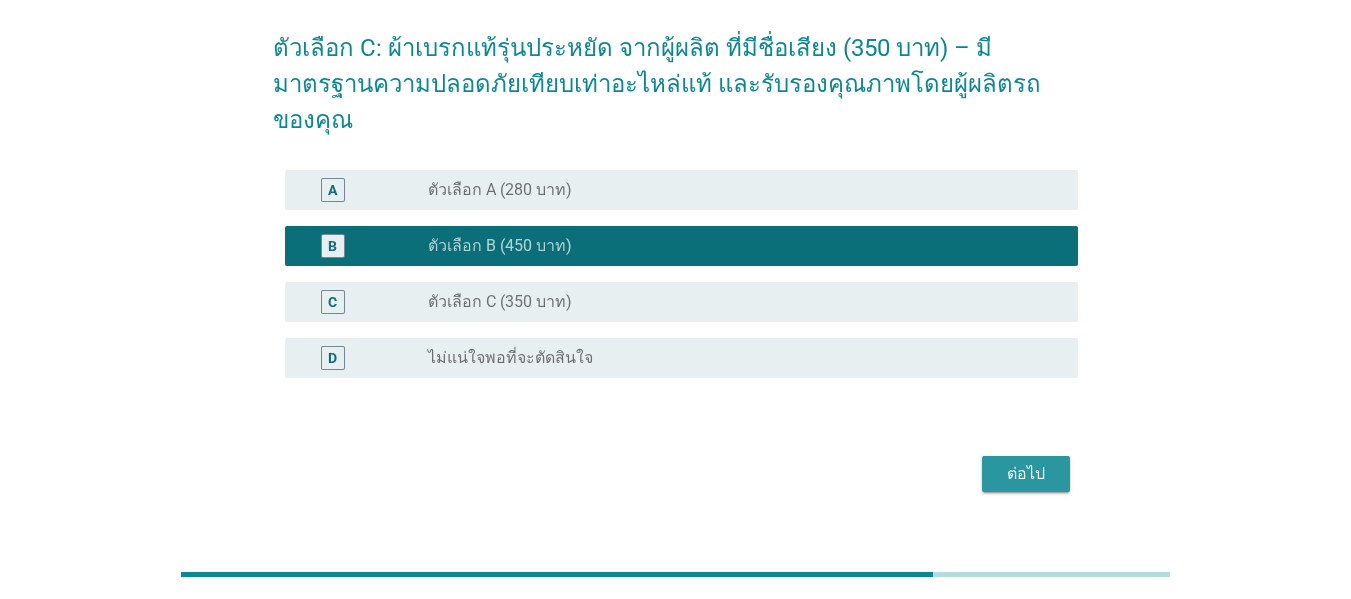 click on "ต่อไป" at bounding box center [1026, 474] 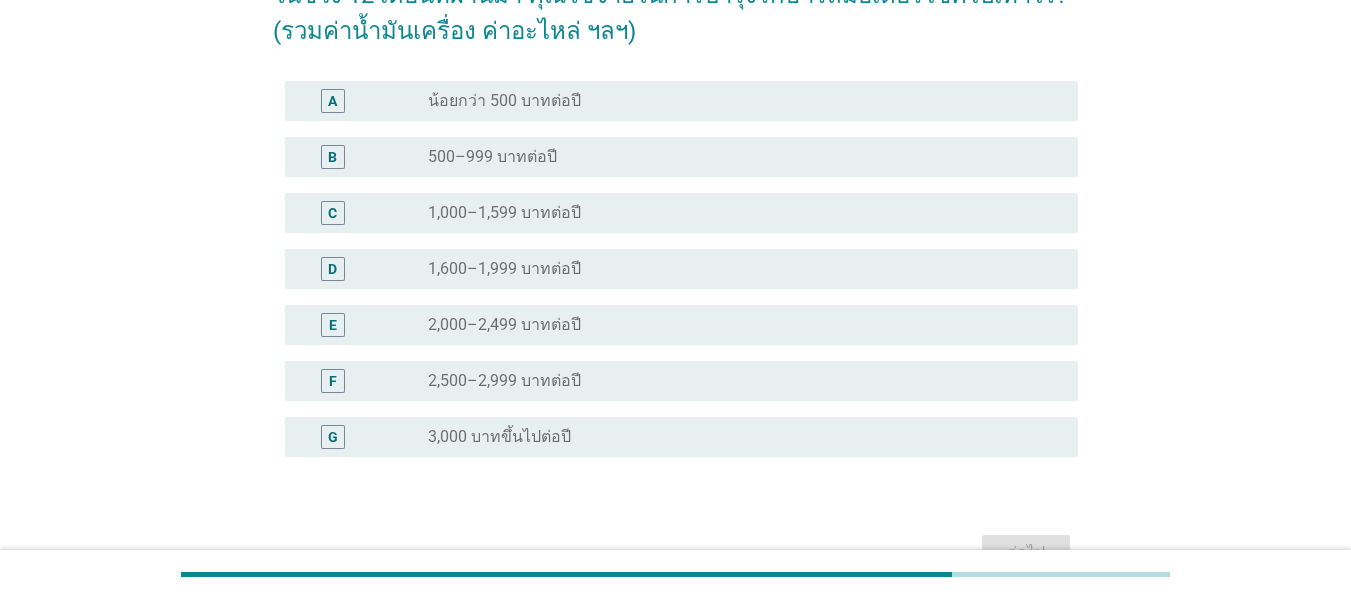 scroll, scrollTop: 100, scrollLeft: 0, axis: vertical 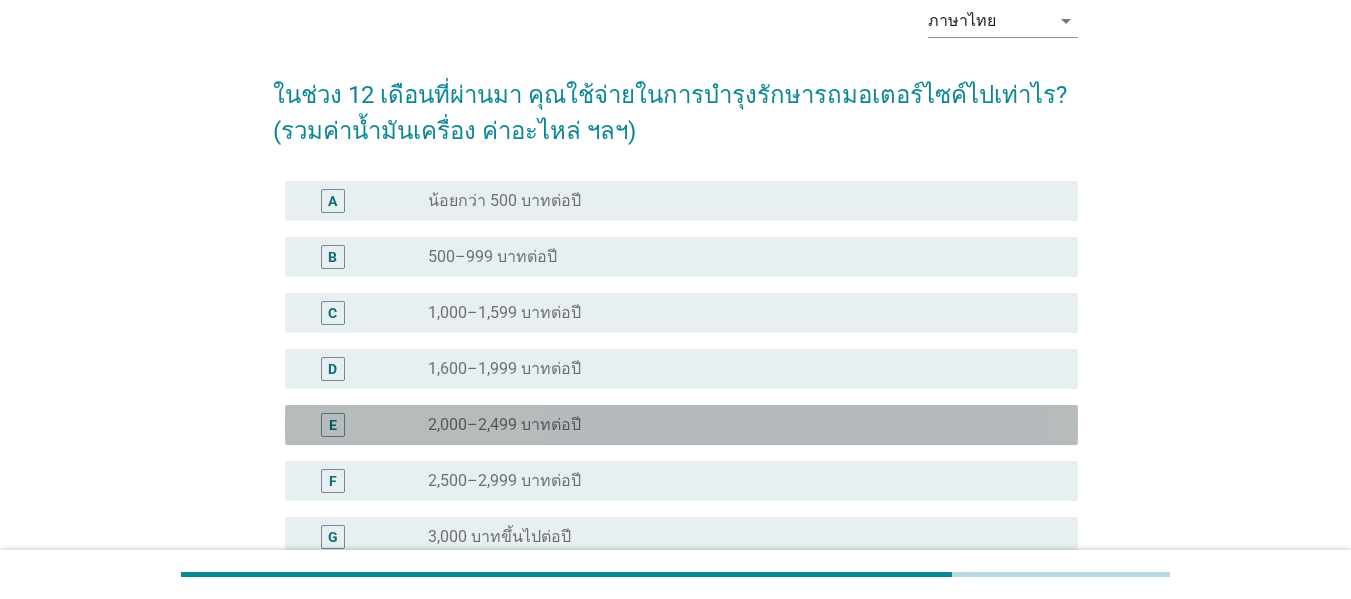 click on "radio_button_unchecked 2,000–2,499 บาทต่อปี" at bounding box center [737, 425] 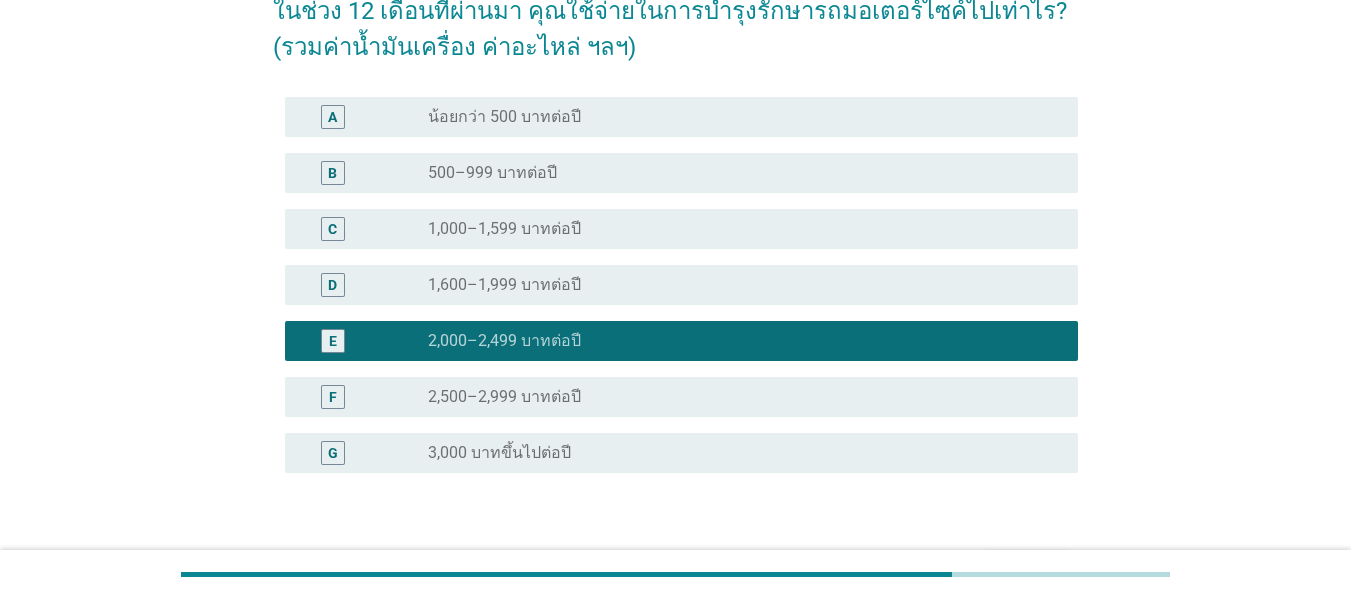scroll, scrollTop: 300, scrollLeft: 0, axis: vertical 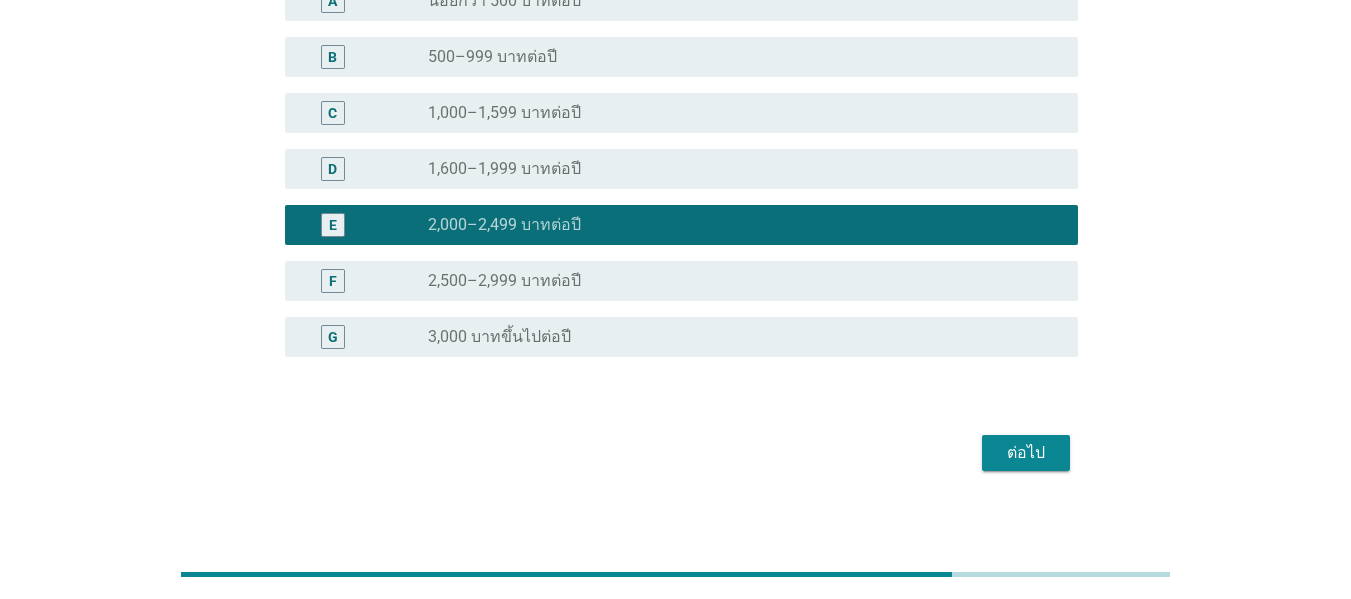 click on "F     radio_button_unchecked 2,500–2,999 บาทต่อปี" at bounding box center [681, 281] 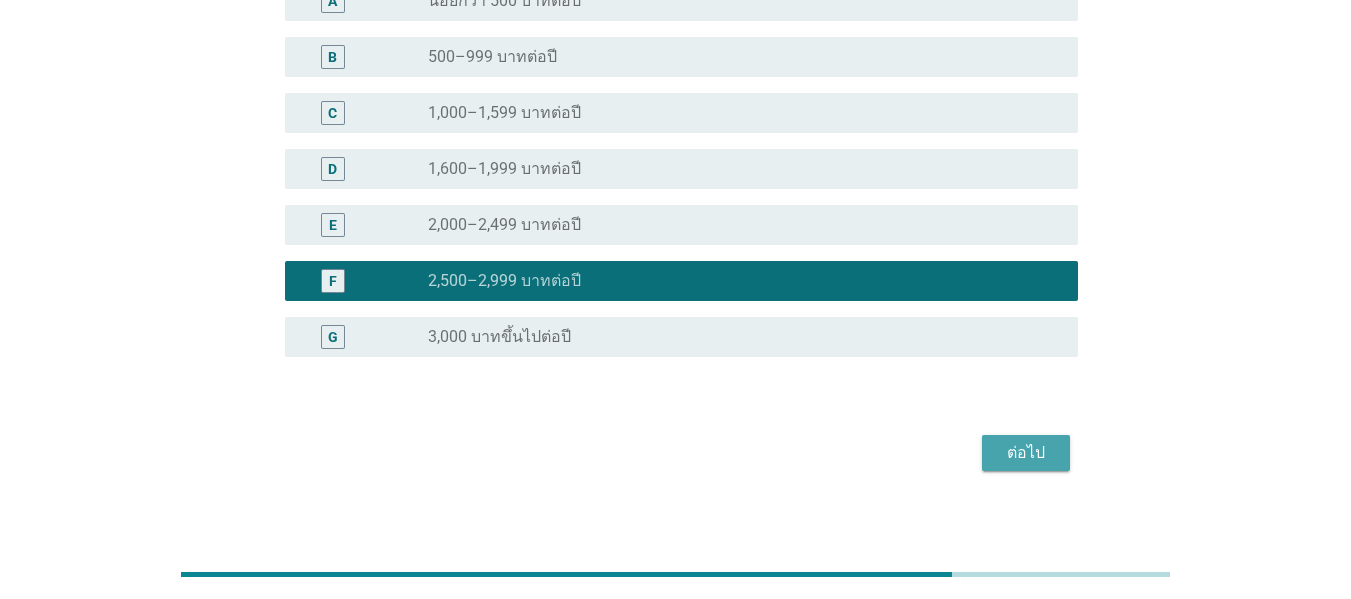 click on "ต่อไป" at bounding box center [1026, 453] 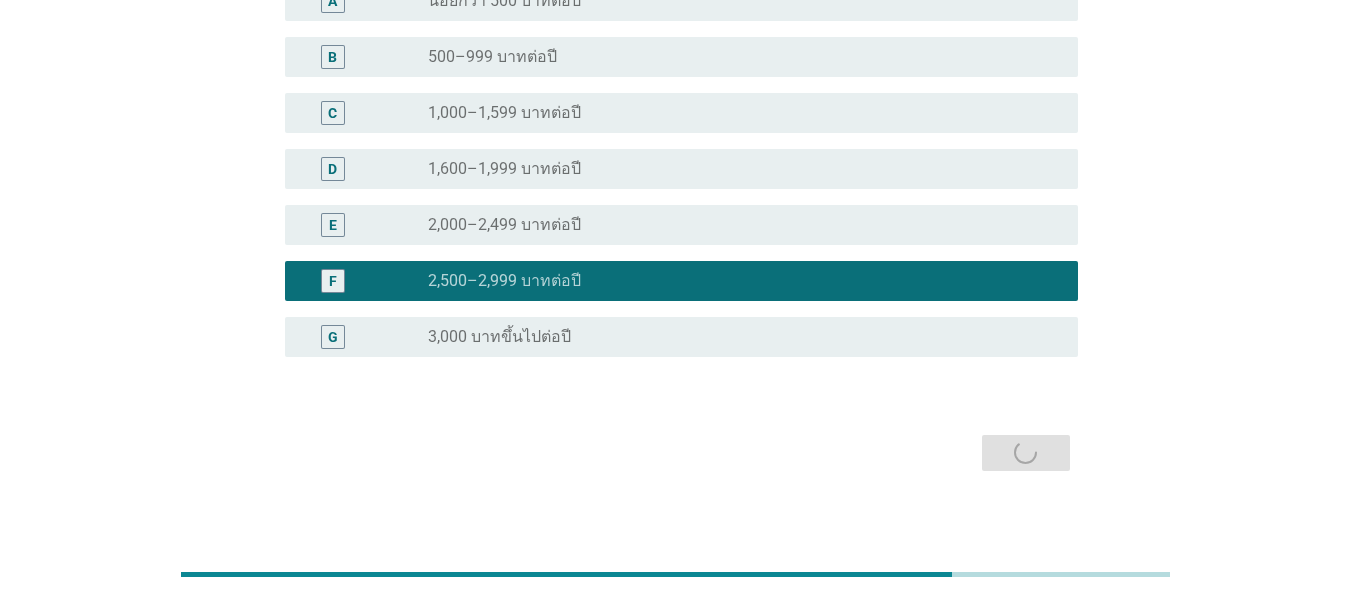 scroll, scrollTop: 0, scrollLeft: 0, axis: both 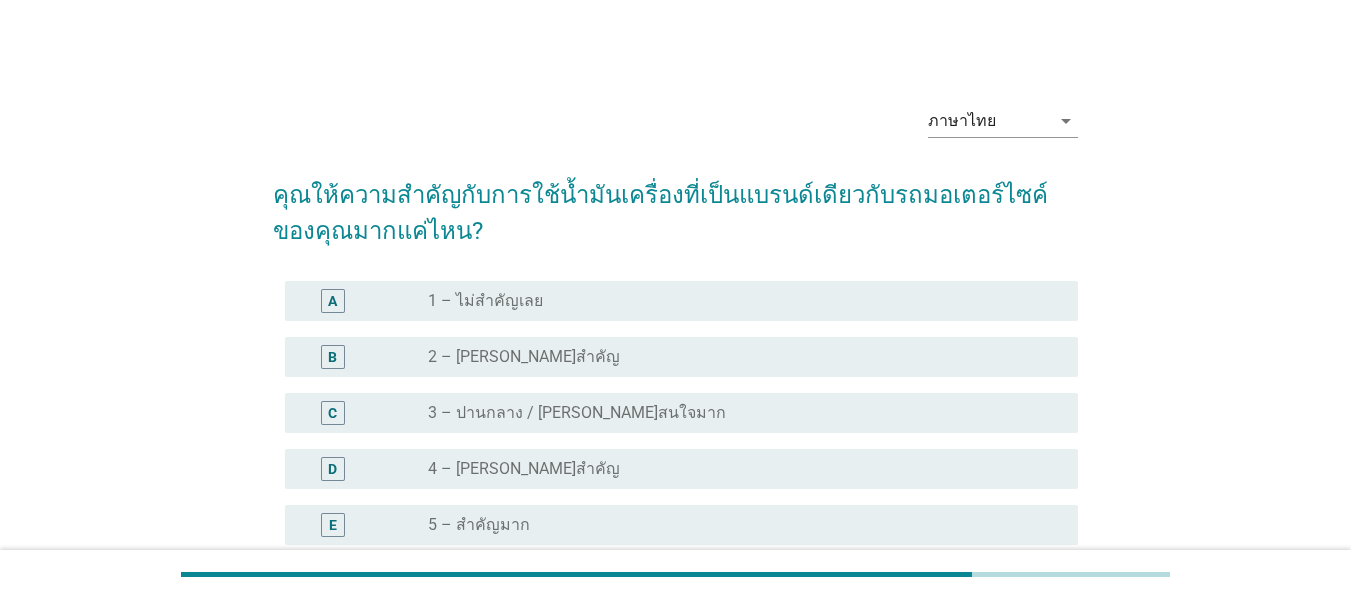 drag, startPoint x: 691, startPoint y: 465, endPoint x: 817, endPoint y: 459, distance: 126.14278 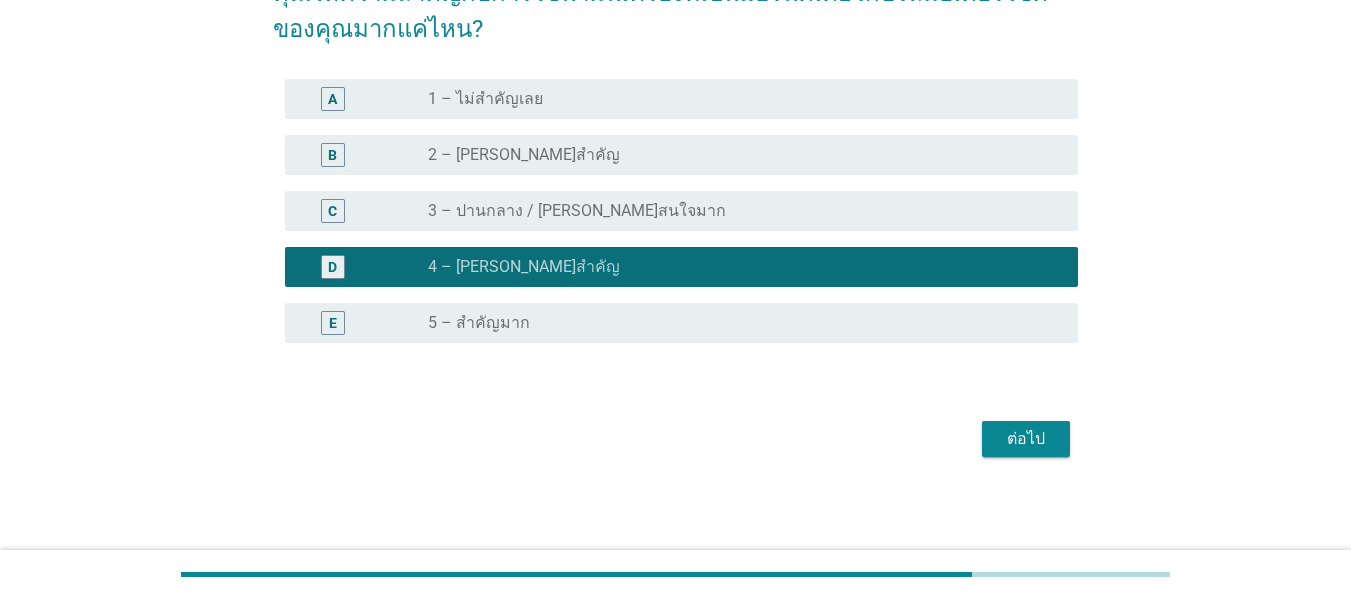 scroll, scrollTop: 203, scrollLeft: 0, axis: vertical 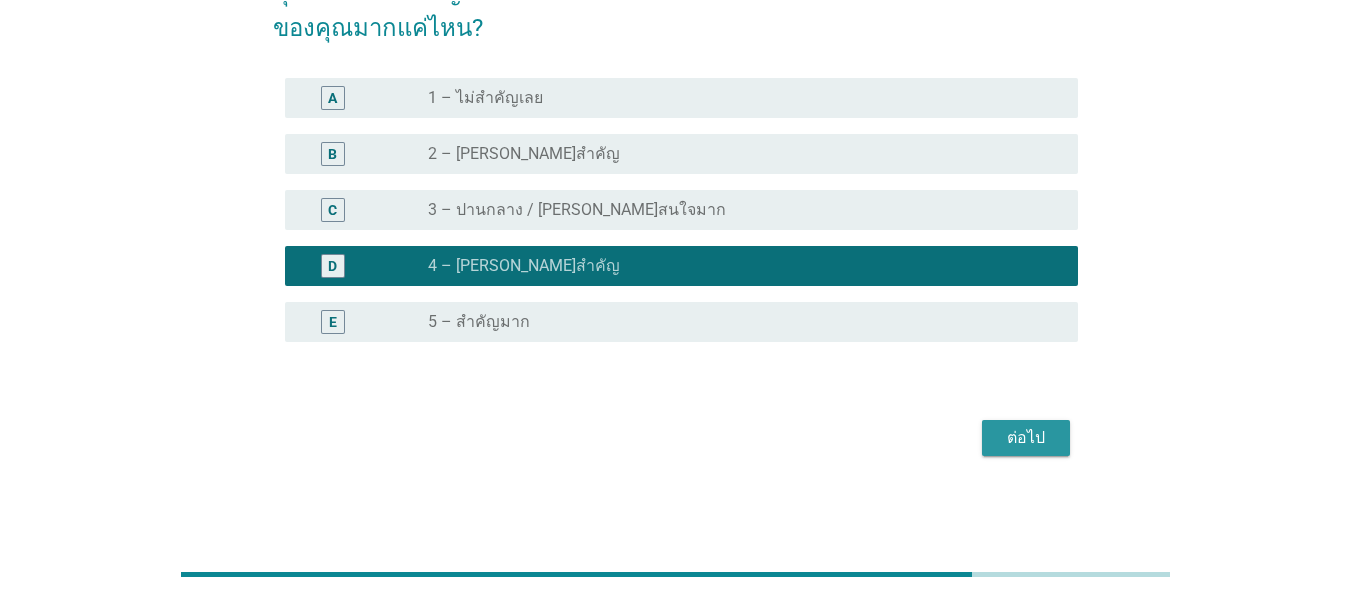 click on "ต่อไป" at bounding box center (1026, 438) 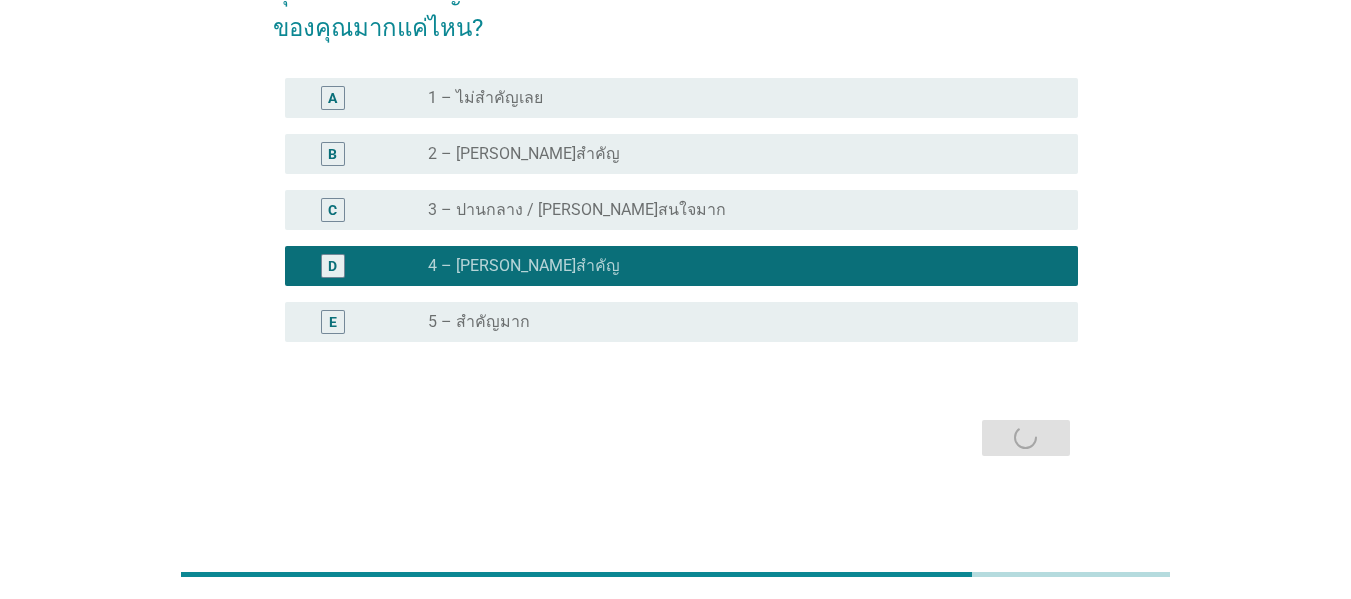 scroll, scrollTop: 0, scrollLeft: 0, axis: both 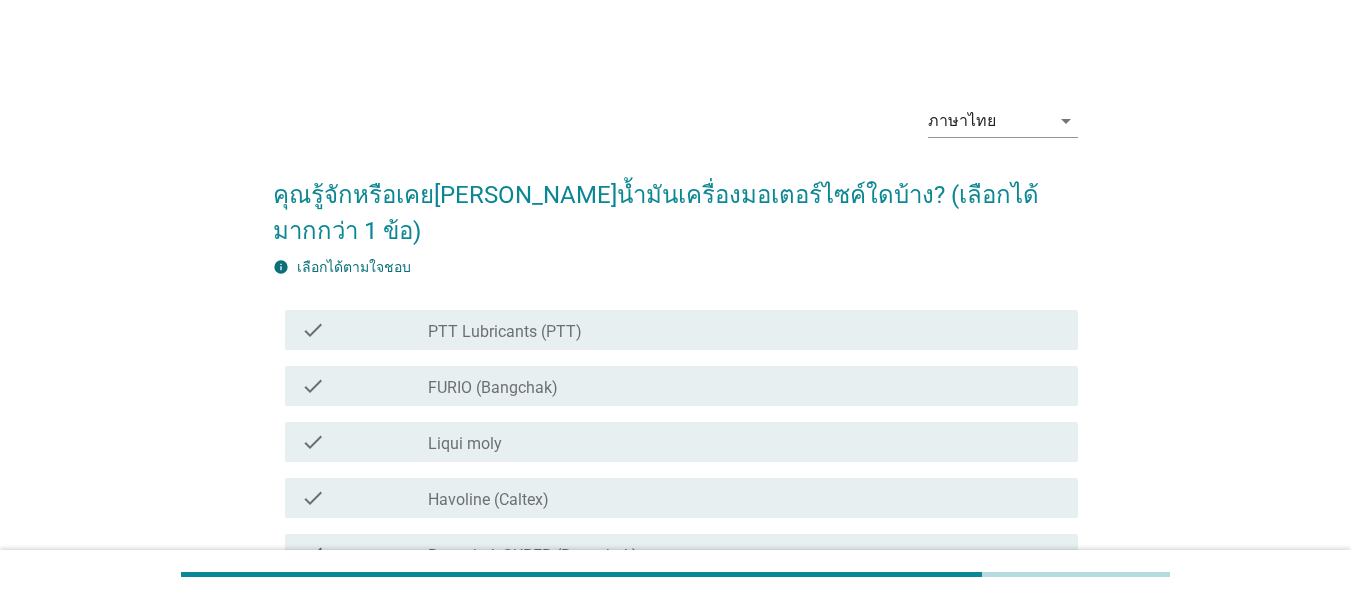click on "check     check_box_outline_blank PTT Lubricants (PTT)" at bounding box center [681, 330] 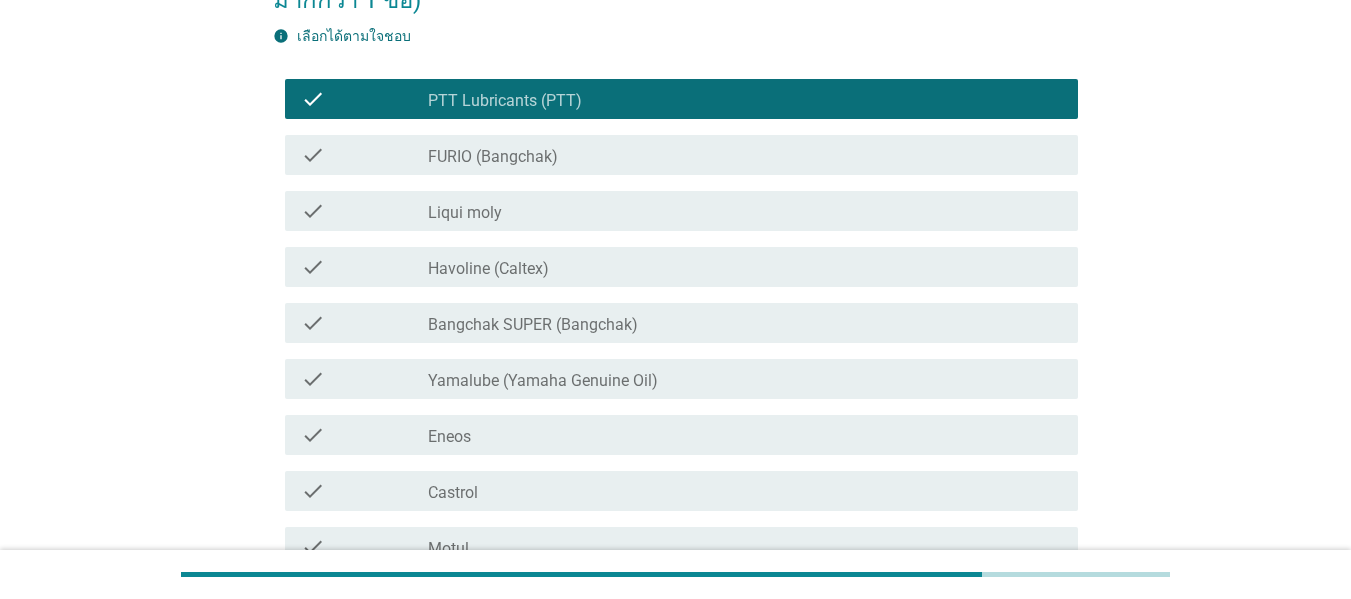 scroll, scrollTop: 300, scrollLeft: 0, axis: vertical 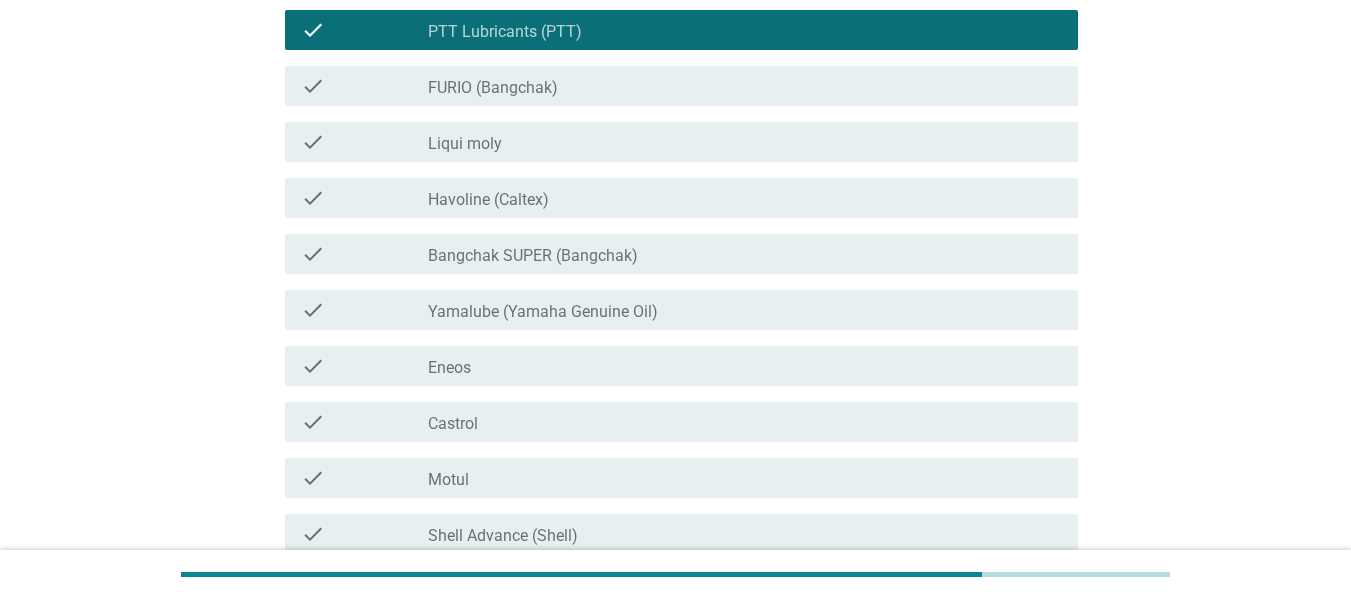 click on "check_box_outline_blank Yamalube (Yamaha Genuine Oil)" at bounding box center (745, 310) 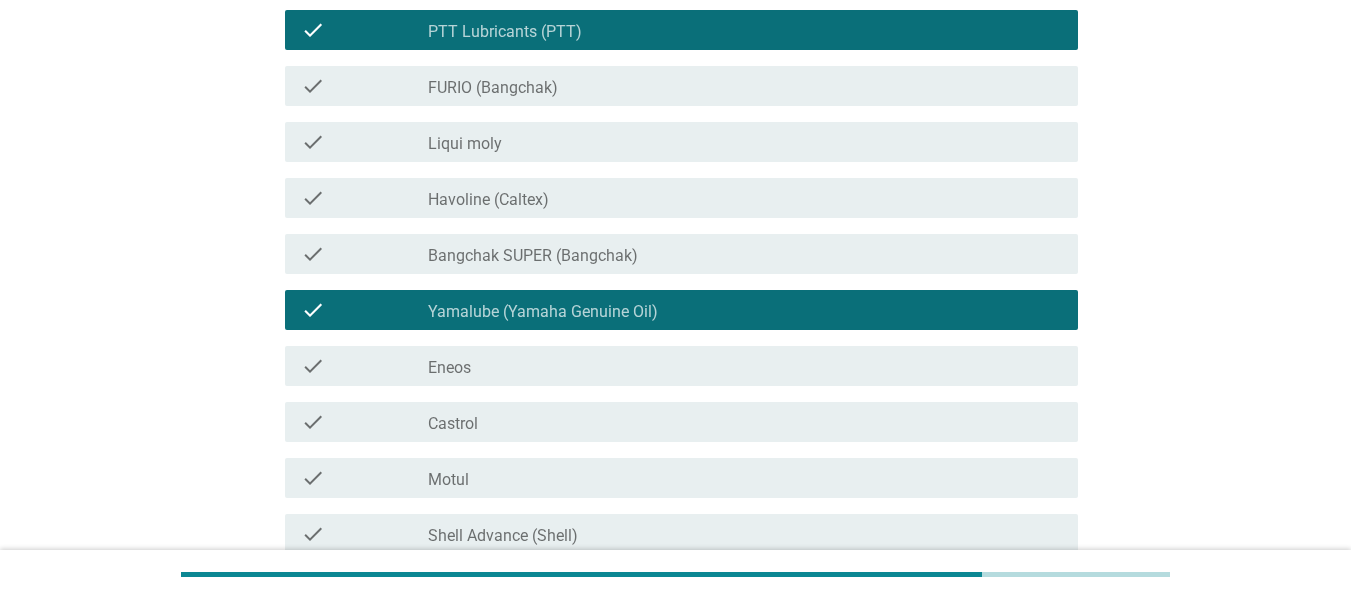 click on "check_box_outline_blank Castrol" at bounding box center [745, 422] 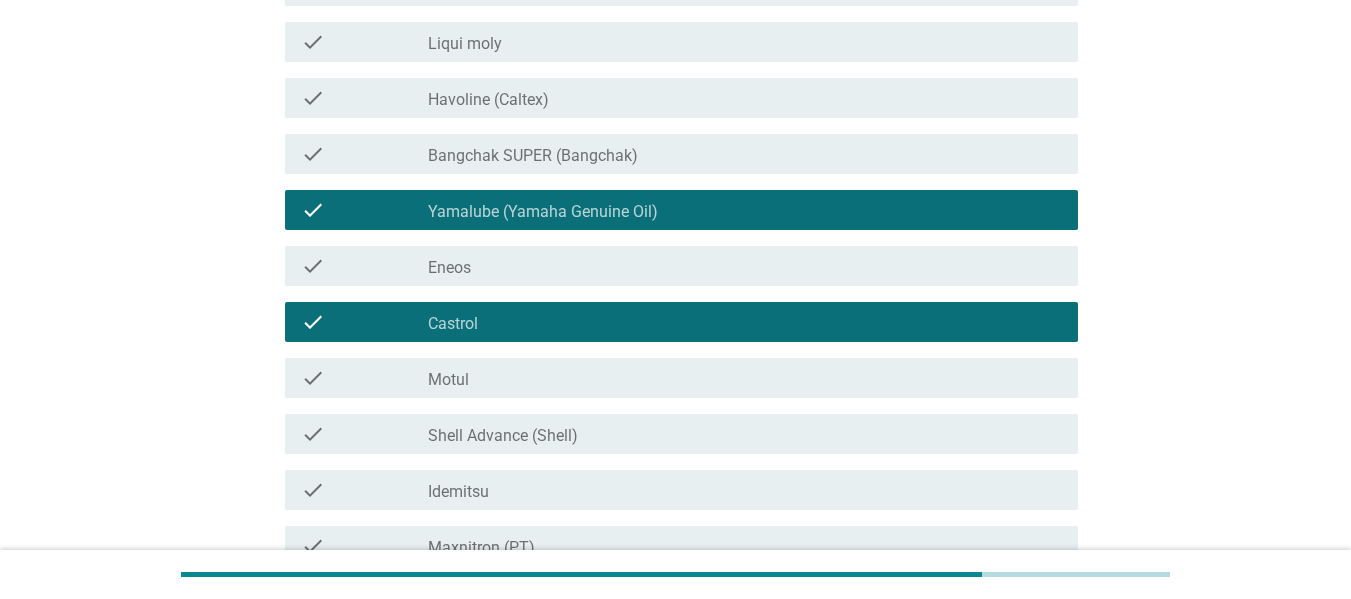 click on "check     check_box_outline_blank Shell Advance (Shell)" at bounding box center (675, 434) 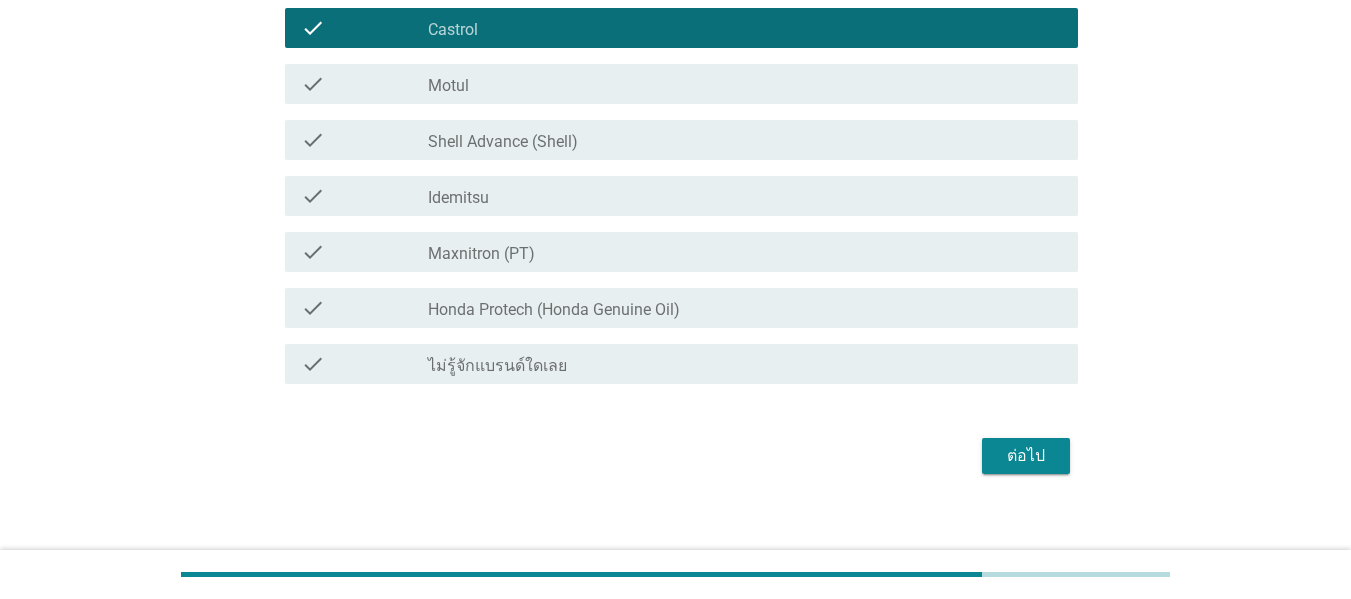 scroll, scrollTop: 700, scrollLeft: 0, axis: vertical 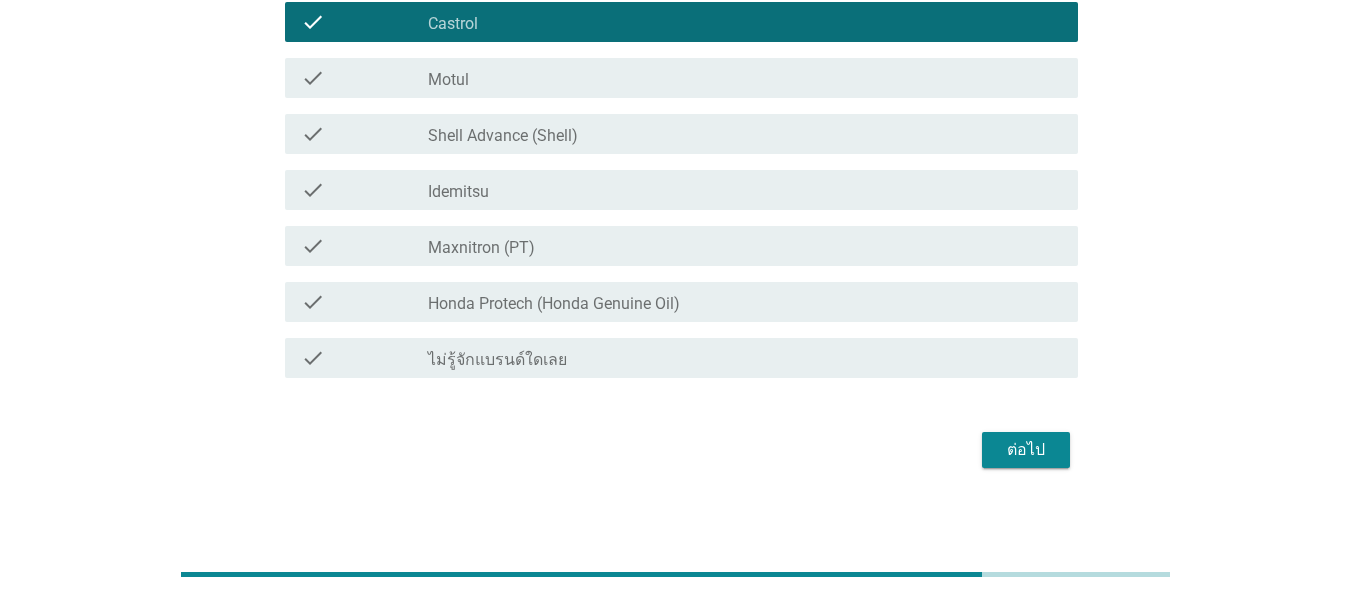 click on "check     check_box_outline_blank Honda Protech (Honda Genuine Oil)" at bounding box center (681, 302) 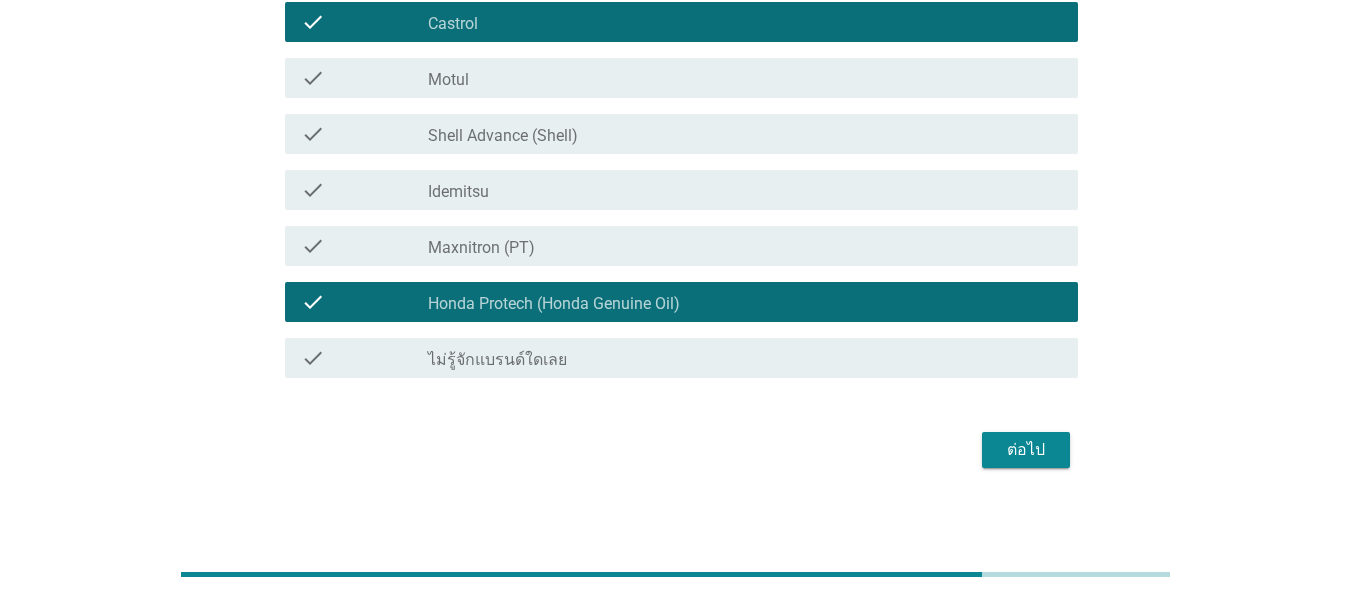 drag, startPoint x: 609, startPoint y: 143, endPoint x: 619, endPoint y: 138, distance: 11.18034 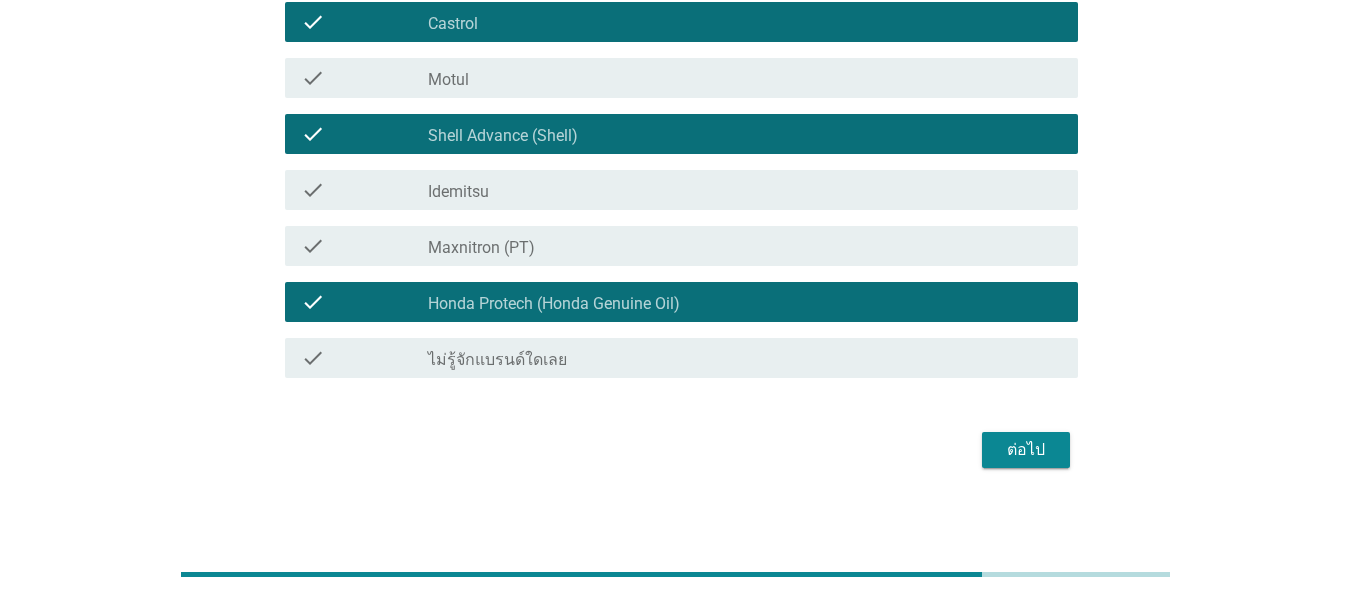 click on "ต่อไป" at bounding box center [1026, 450] 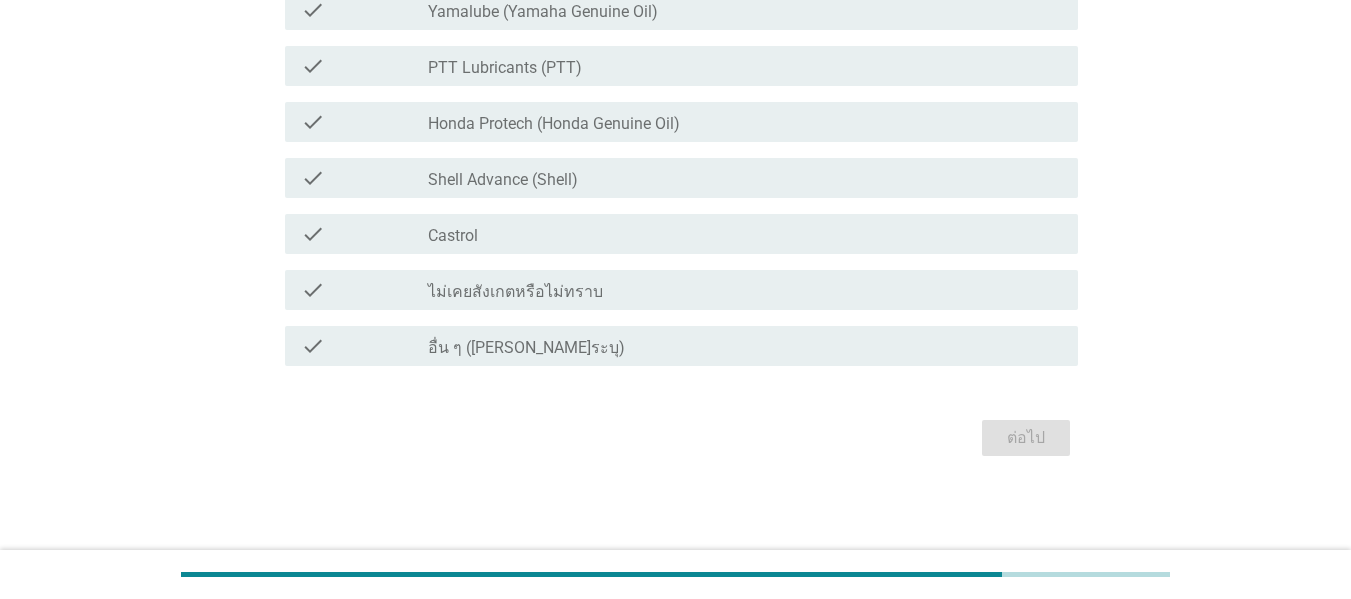 scroll, scrollTop: 0, scrollLeft: 0, axis: both 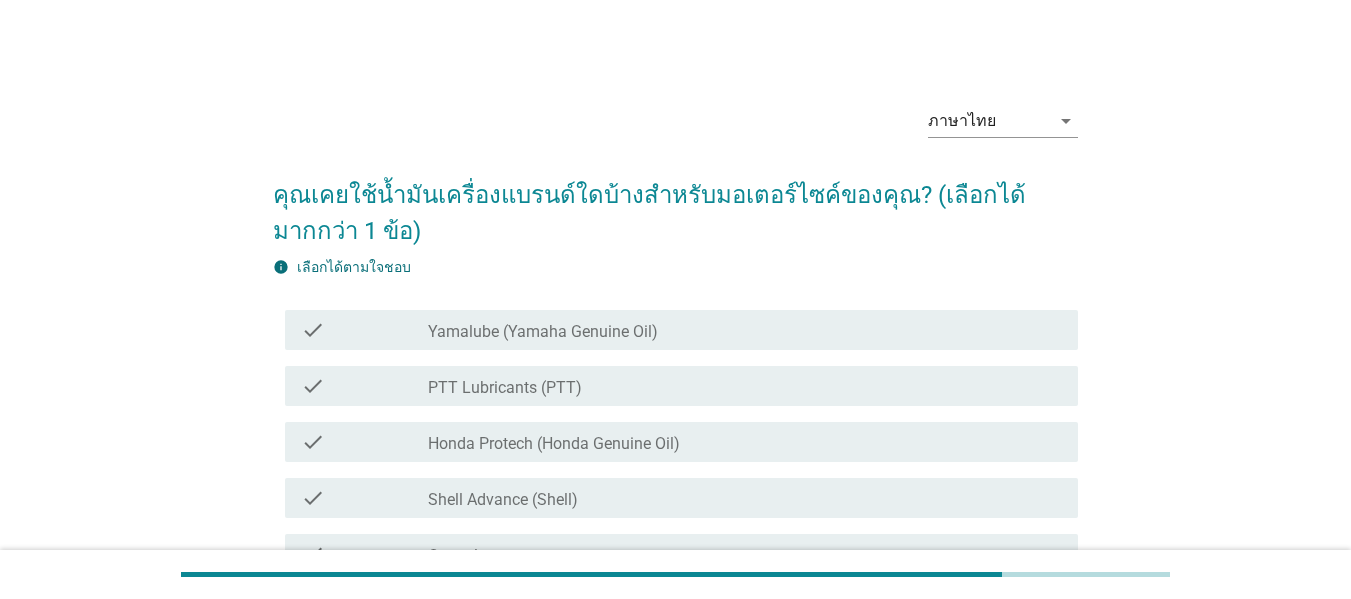click on "Honda Protech (Honda Genuine Oil)" at bounding box center [554, 444] 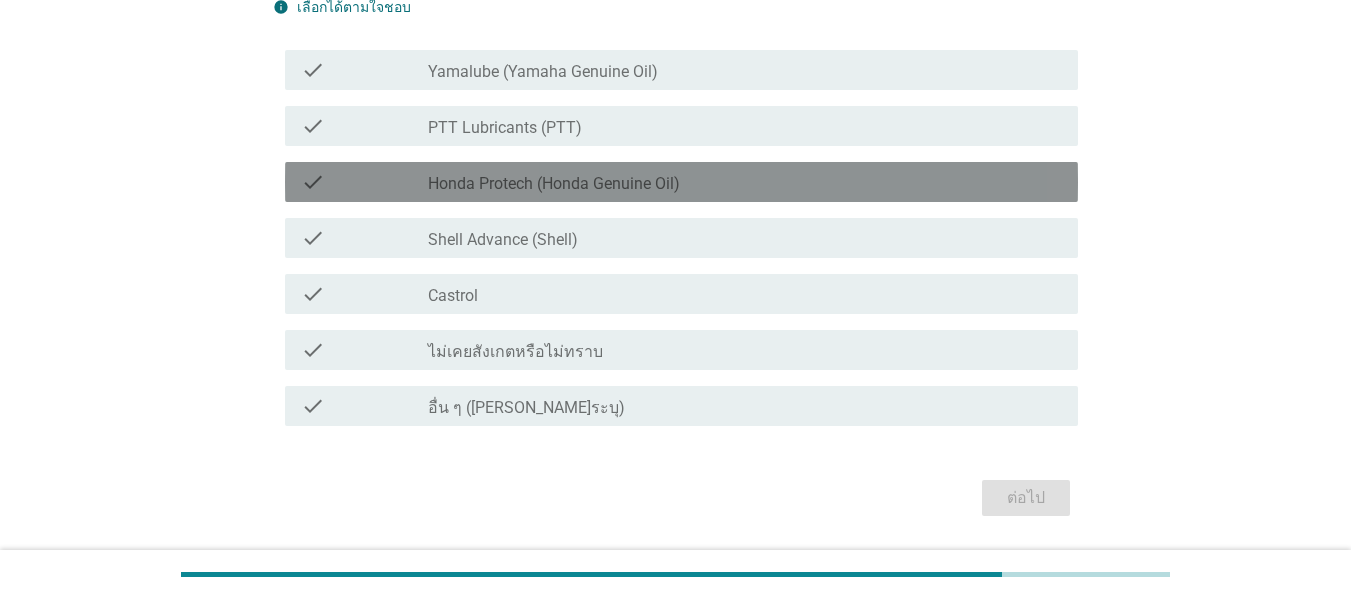 scroll, scrollTop: 320, scrollLeft: 0, axis: vertical 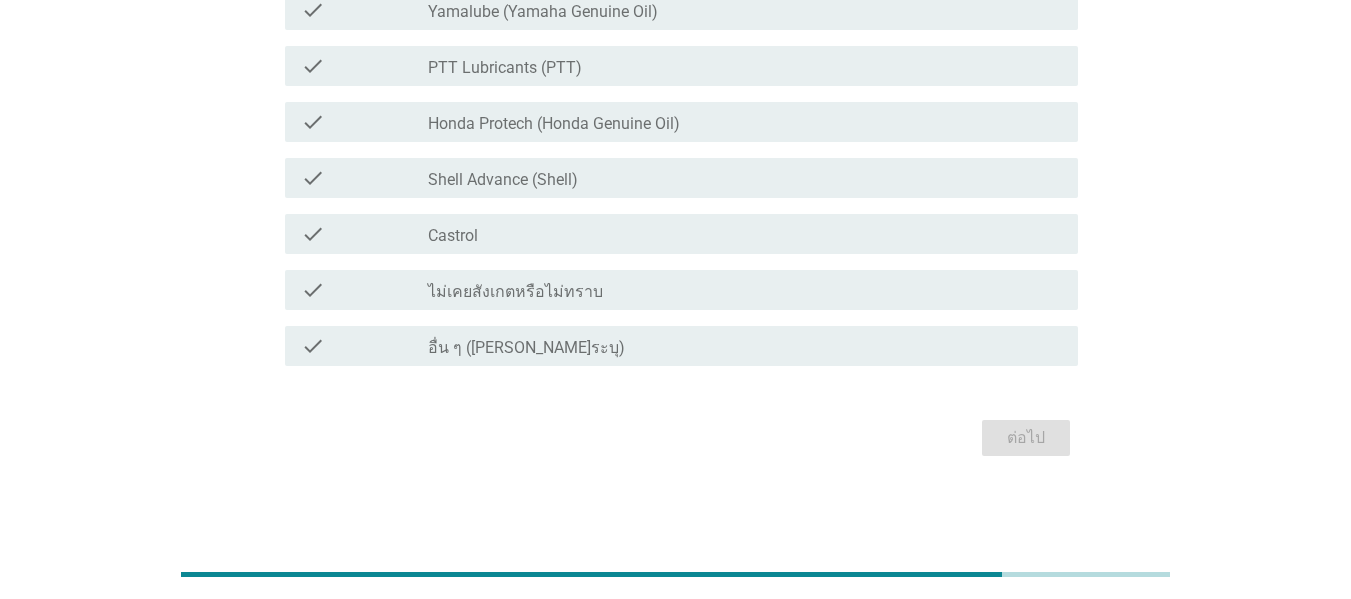 click on "check     check_box_outline_blank Castrol" at bounding box center (681, 234) 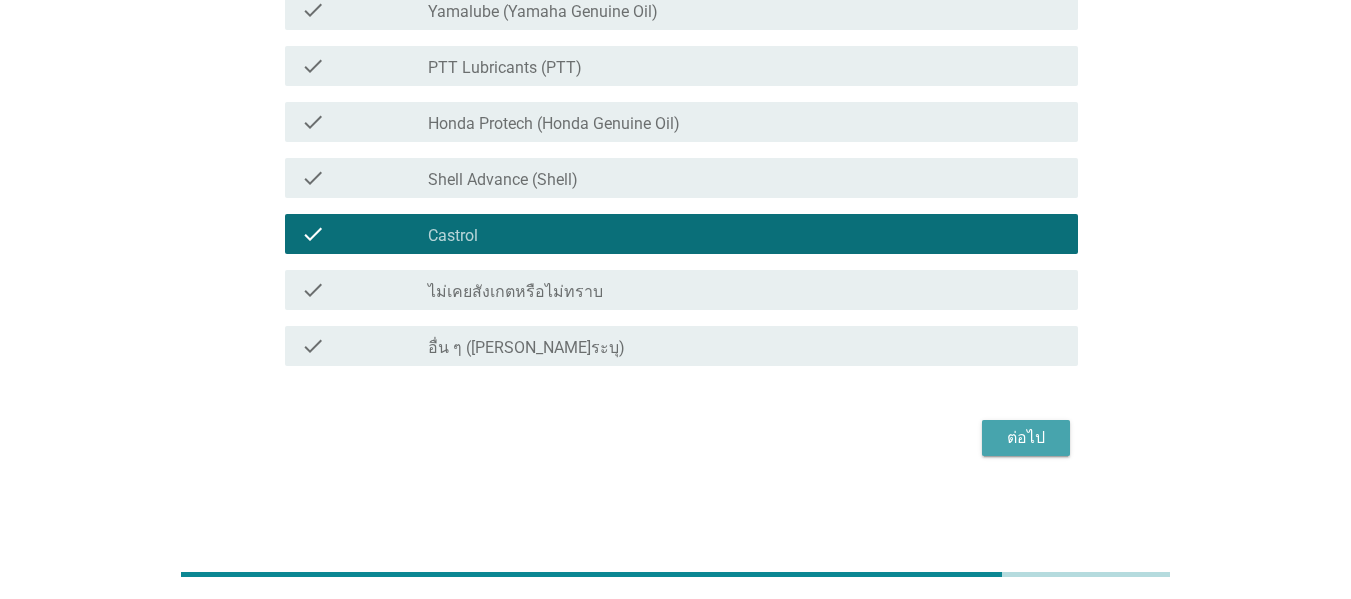 click on "ต่อไป" at bounding box center [1026, 438] 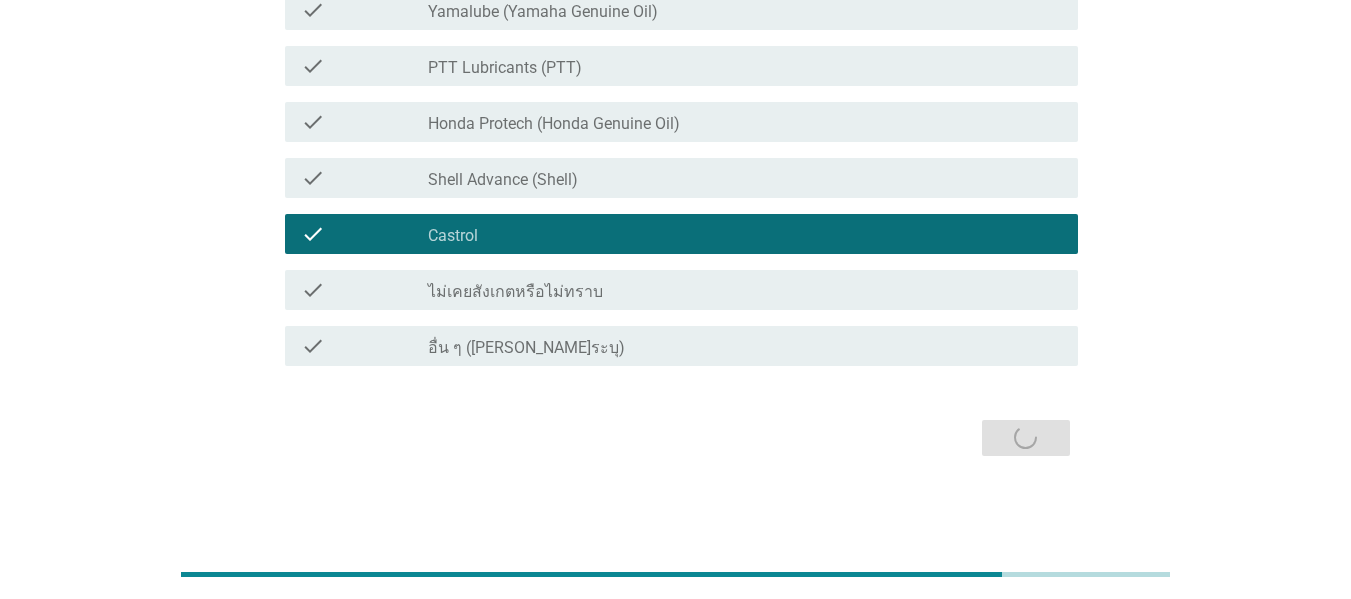 scroll, scrollTop: 0, scrollLeft: 0, axis: both 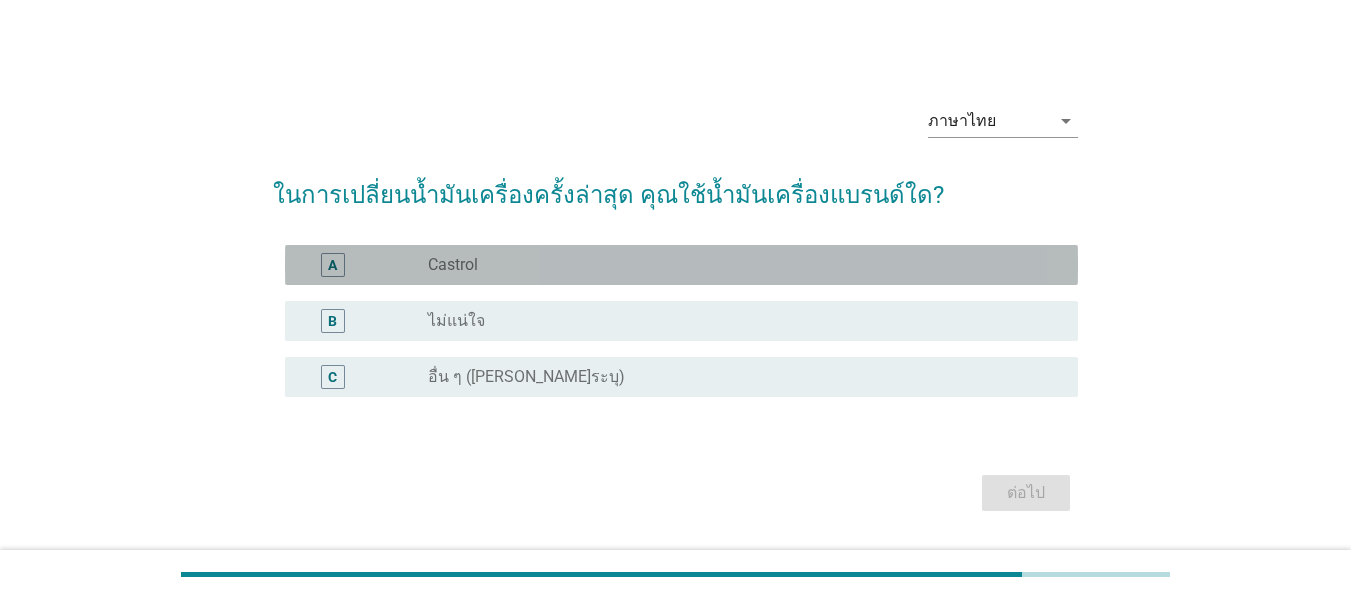 click on "radio_button_unchecked Castrol" at bounding box center [737, 265] 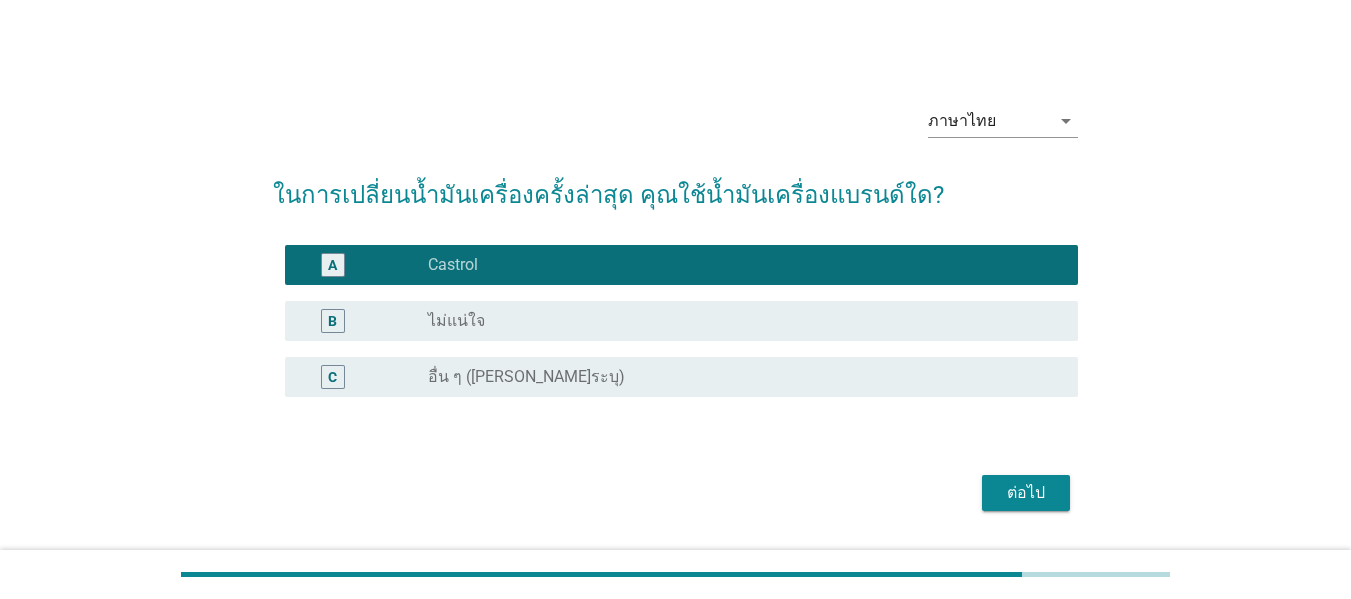 click on "ต่อไป" at bounding box center [1026, 493] 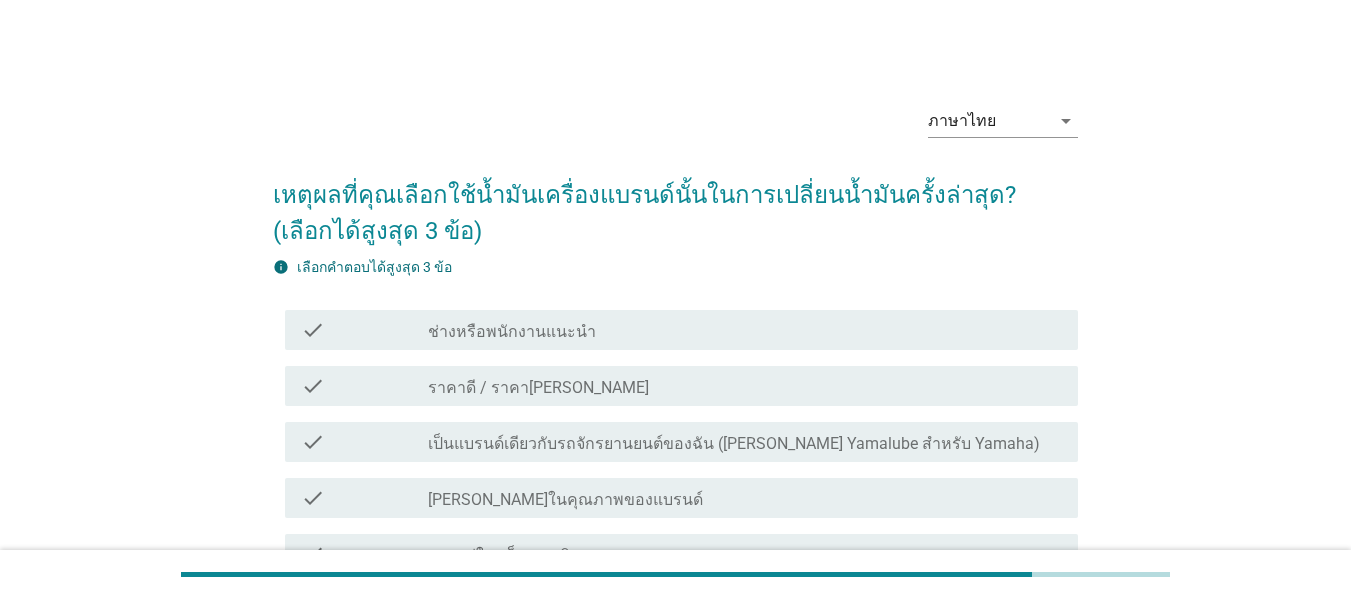 click on "check_box_outline_blank ราคาดี / ราคา[PERSON_NAME]" at bounding box center [745, 386] 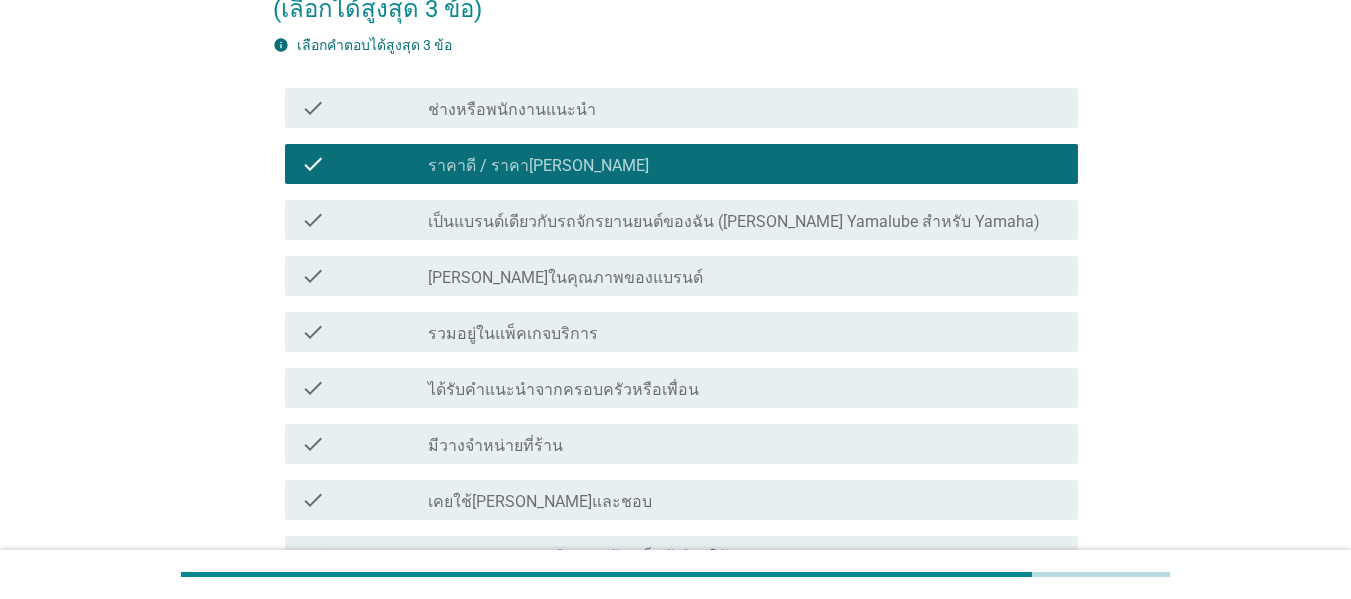 scroll, scrollTop: 400, scrollLeft: 0, axis: vertical 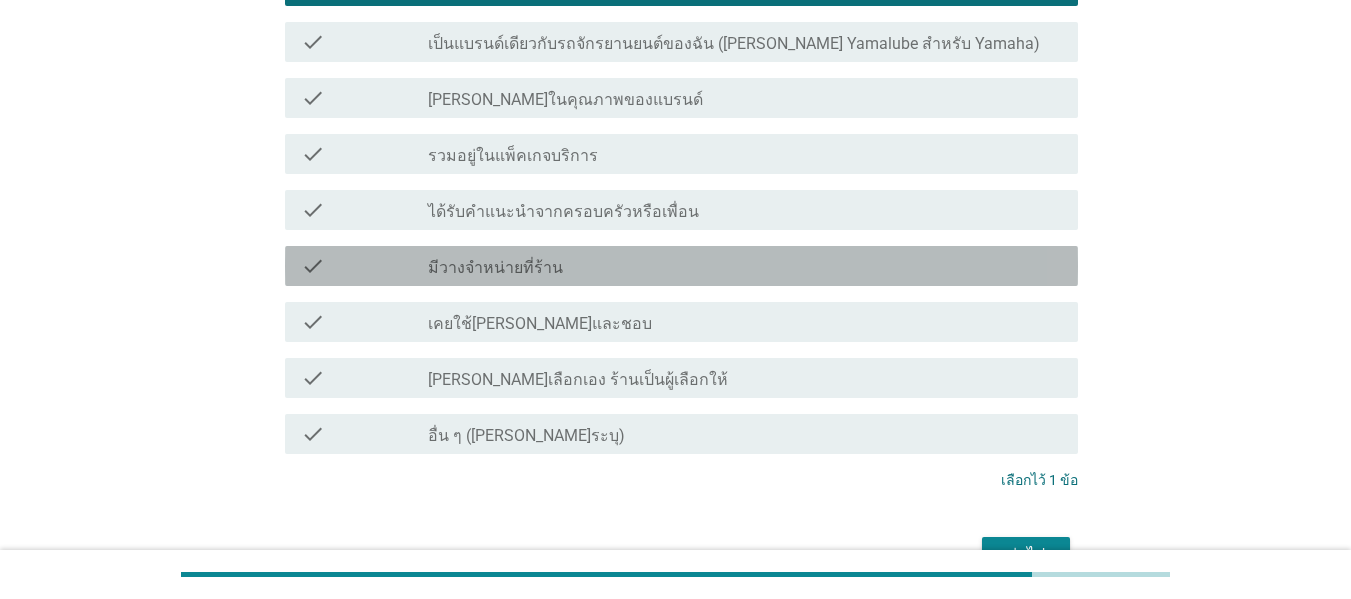 drag, startPoint x: 741, startPoint y: 280, endPoint x: 720, endPoint y: 216, distance: 67.357254 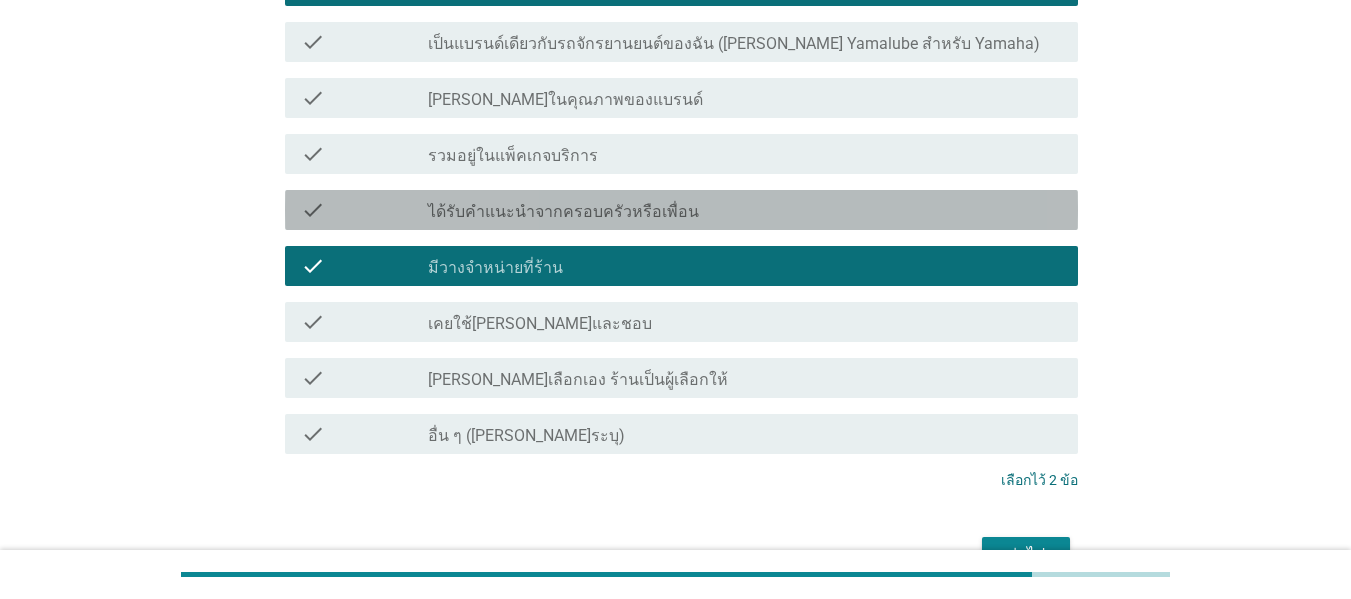 click on "check_box_outline_blank ได้รับคำแนะนำจากครอบครัวหรือเพื่อน" at bounding box center (745, 210) 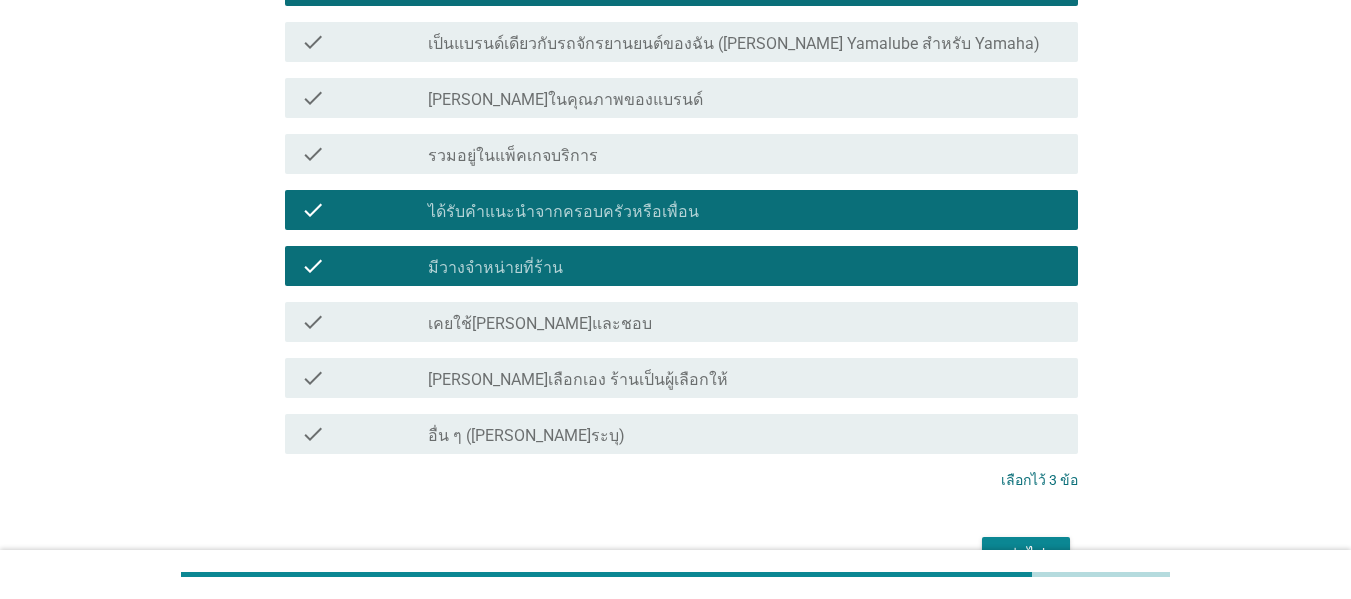 scroll, scrollTop: 500, scrollLeft: 0, axis: vertical 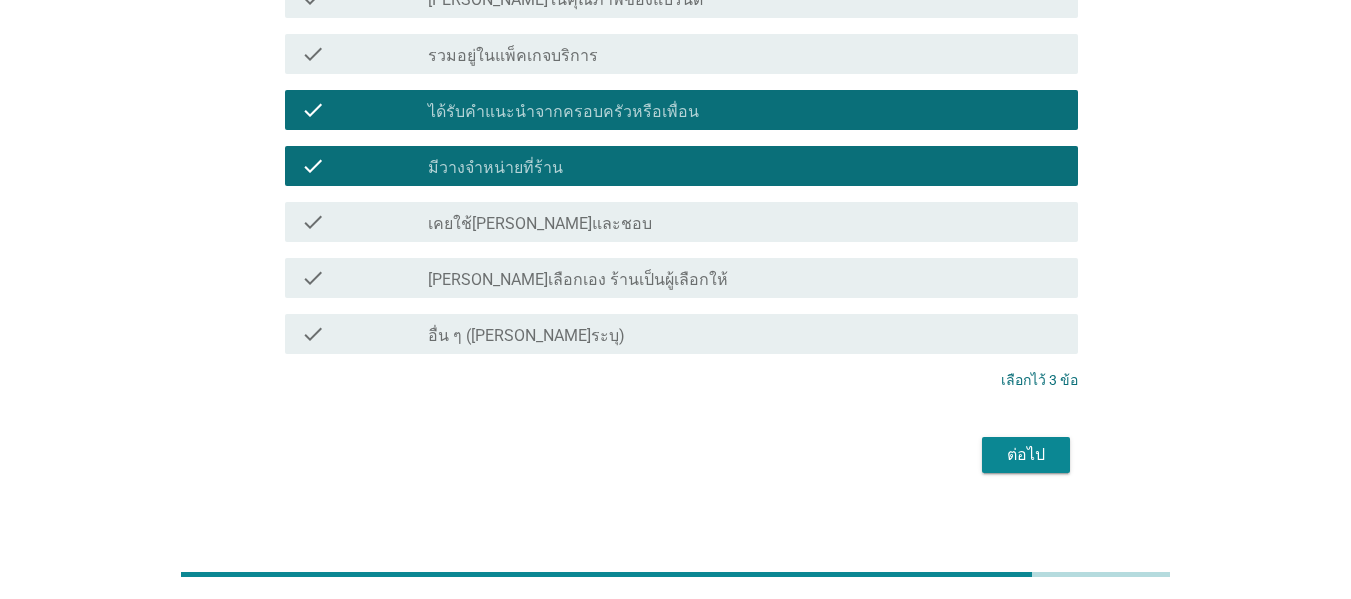 click on "ต่อไป" at bounding box center (675, 455) 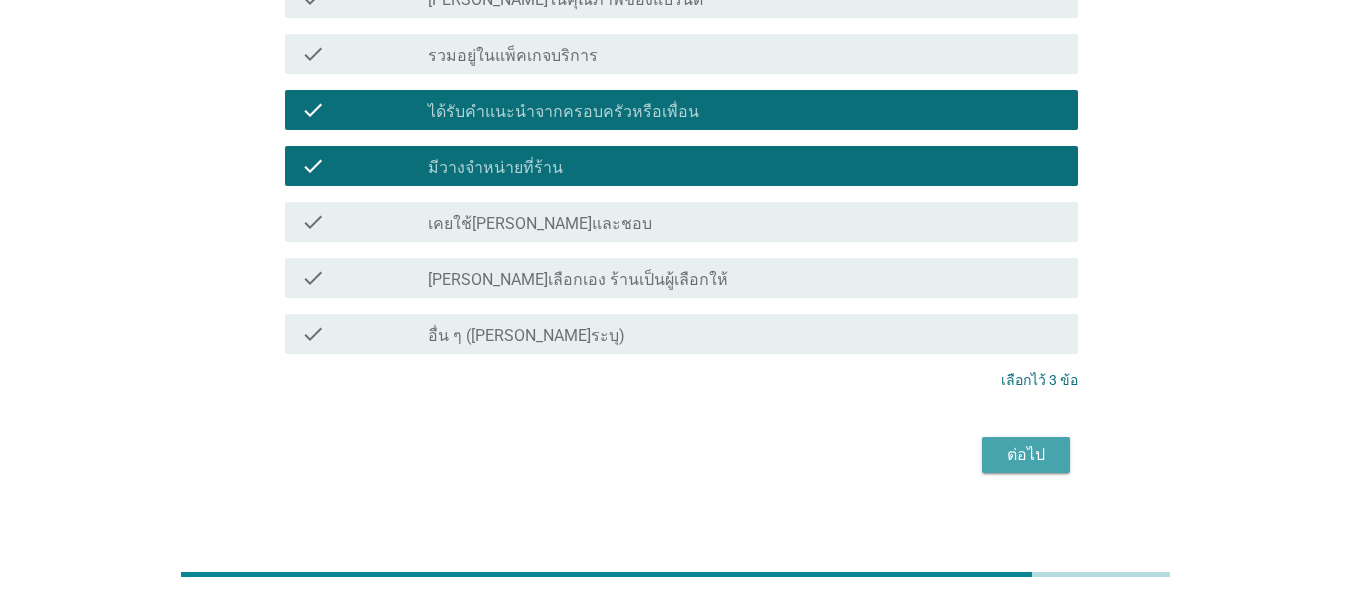 click on "ต่อไป" at bounding box center (1026, 455) 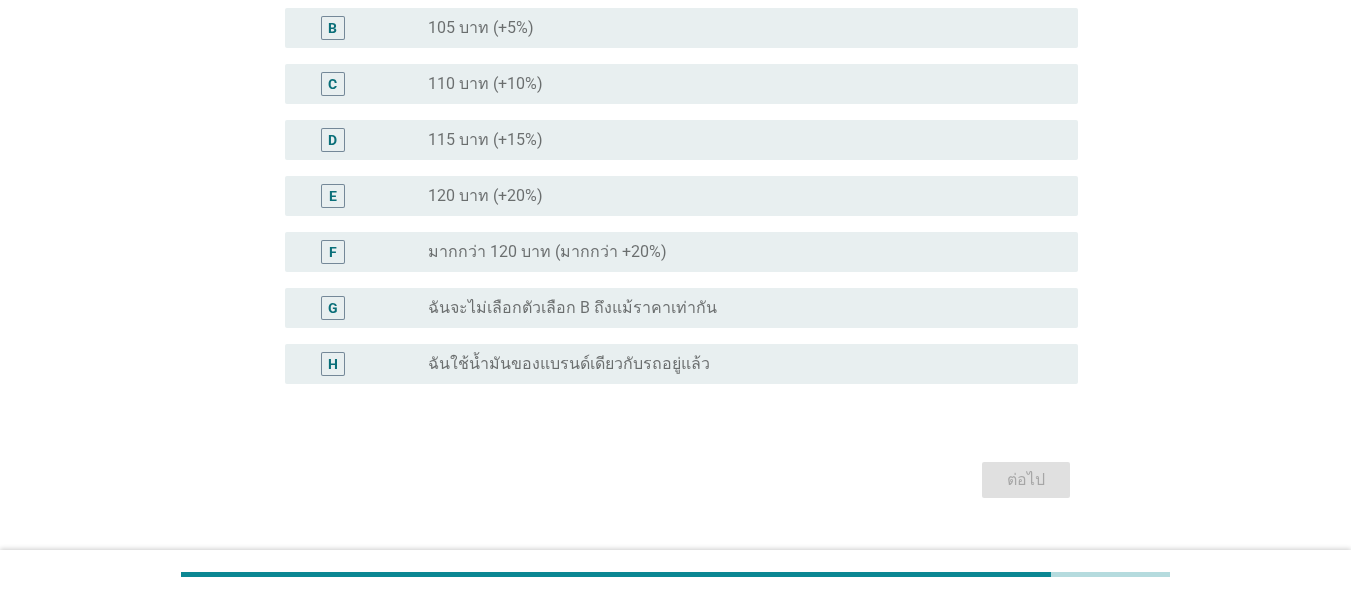 scroll, scrollTop: 623, scrollLeft: 0, axis: vertical 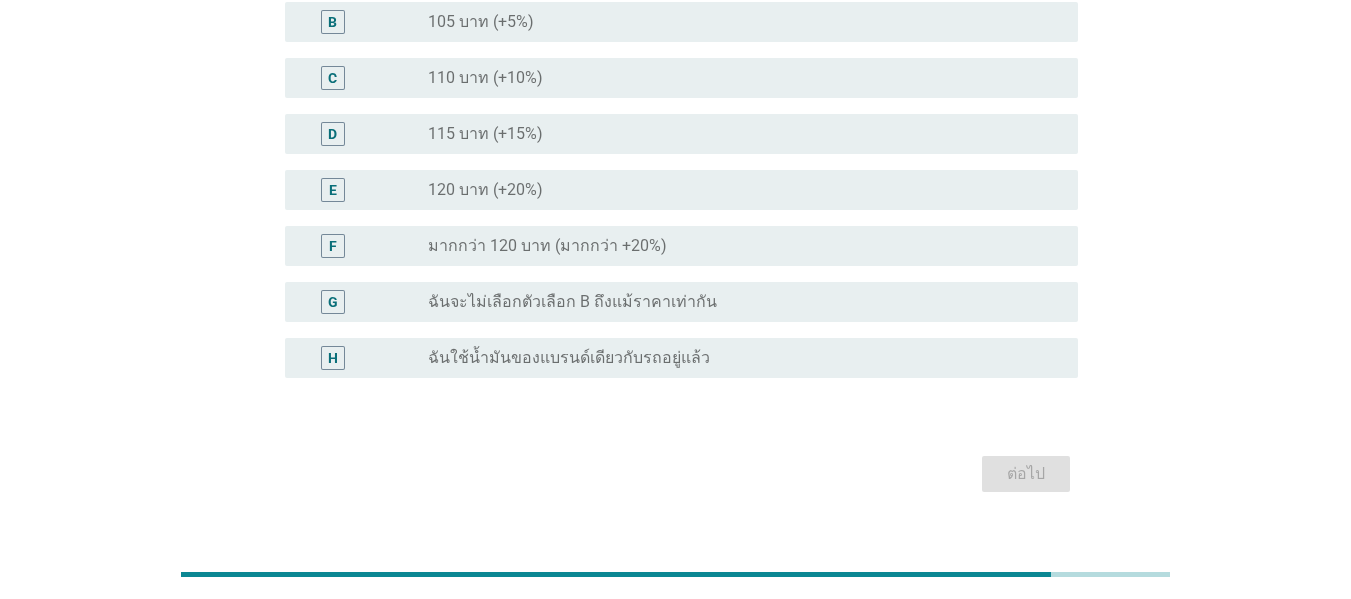 click on "E     radio_button_unchecked 120 บาท (+20%)" at bounding box center [681, 190] 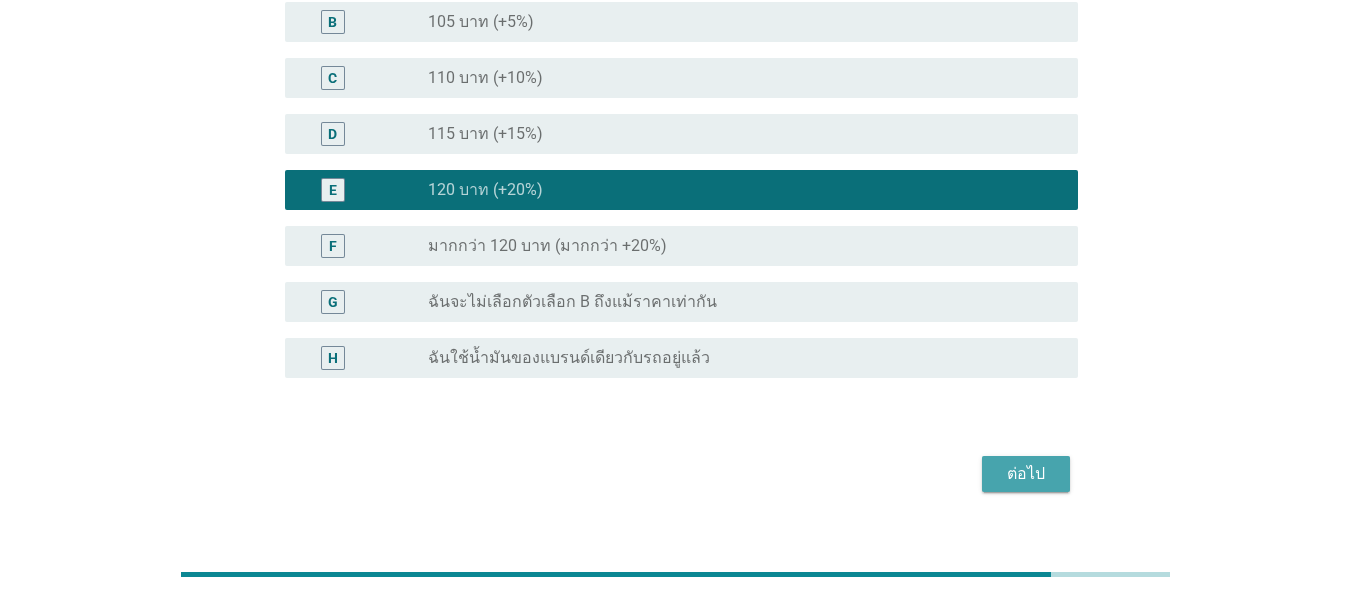 click on "ต่อไป" at bounding box center [1026, 474] 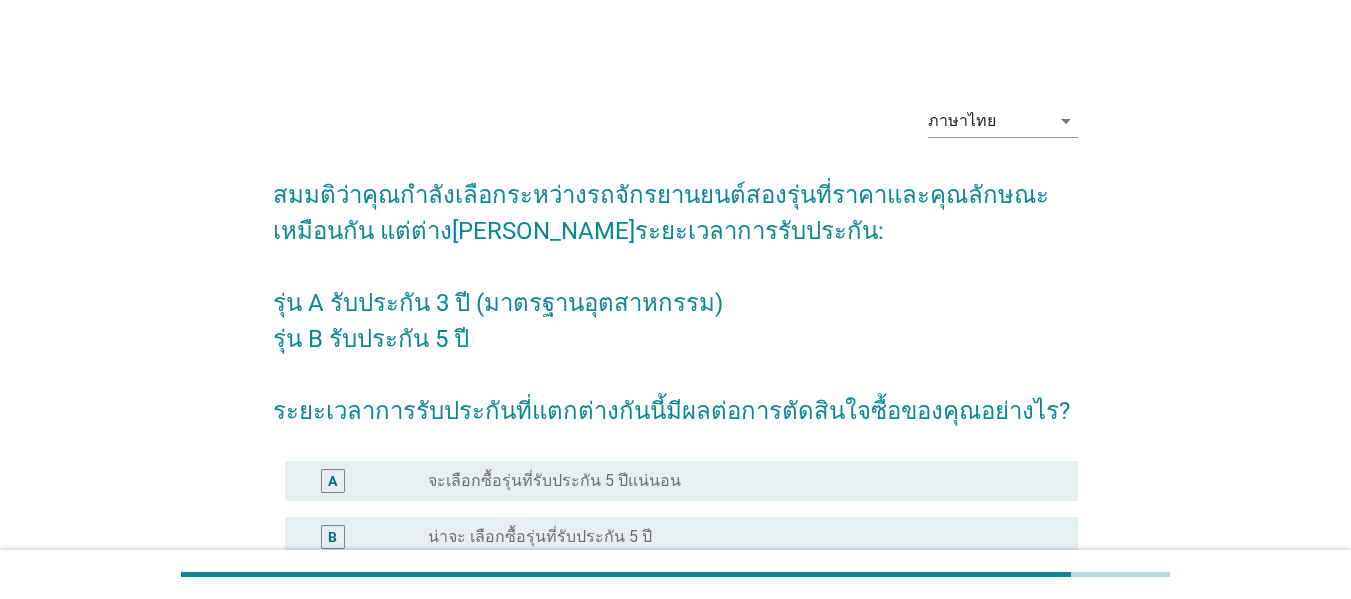 scroll, scrollTop: 73, scrollLeft: 0, axis: vertical 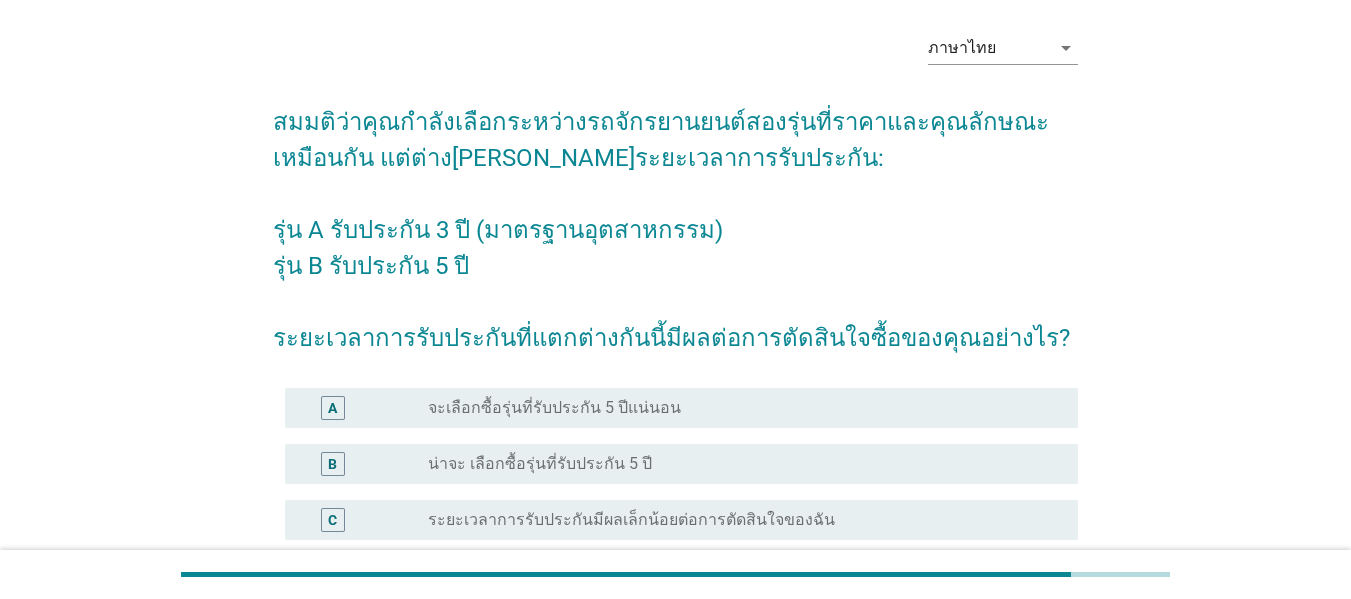 click on "B     radio_button_unchecked น่าจะ เลือกซื้อรุ่นที่รับประกัน 5 ปี" at bounding box center (681, 464) 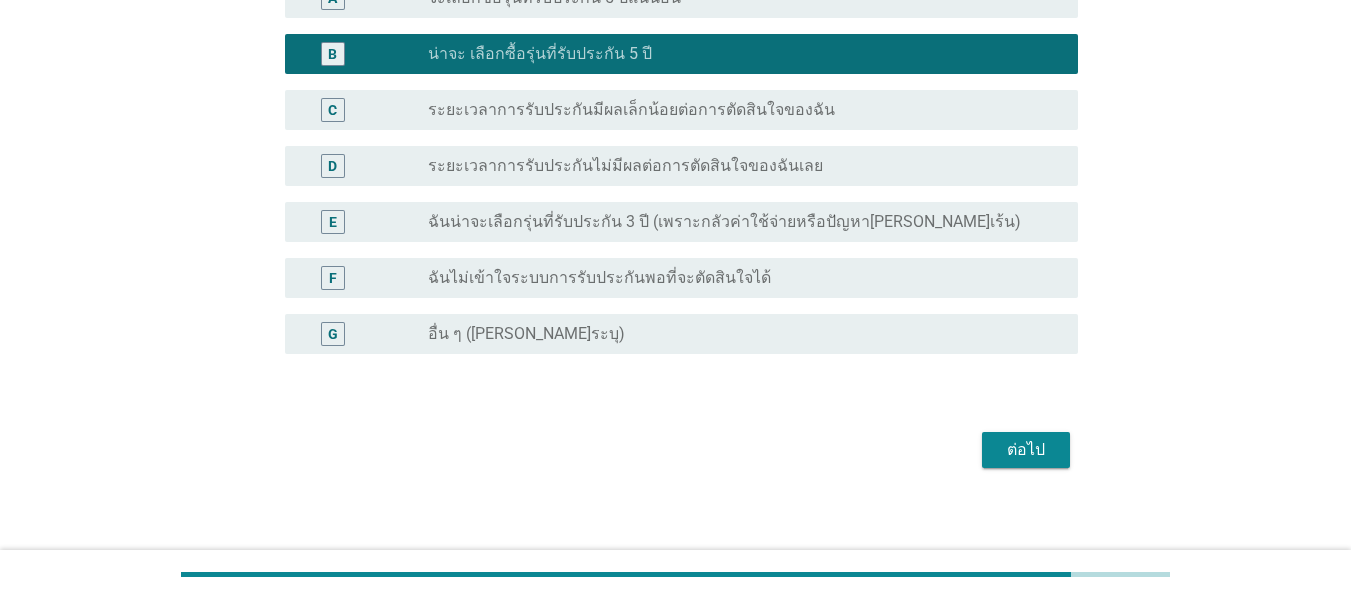 scroll, scrollTop: 495, scrollLeft: 0, axis: vertical 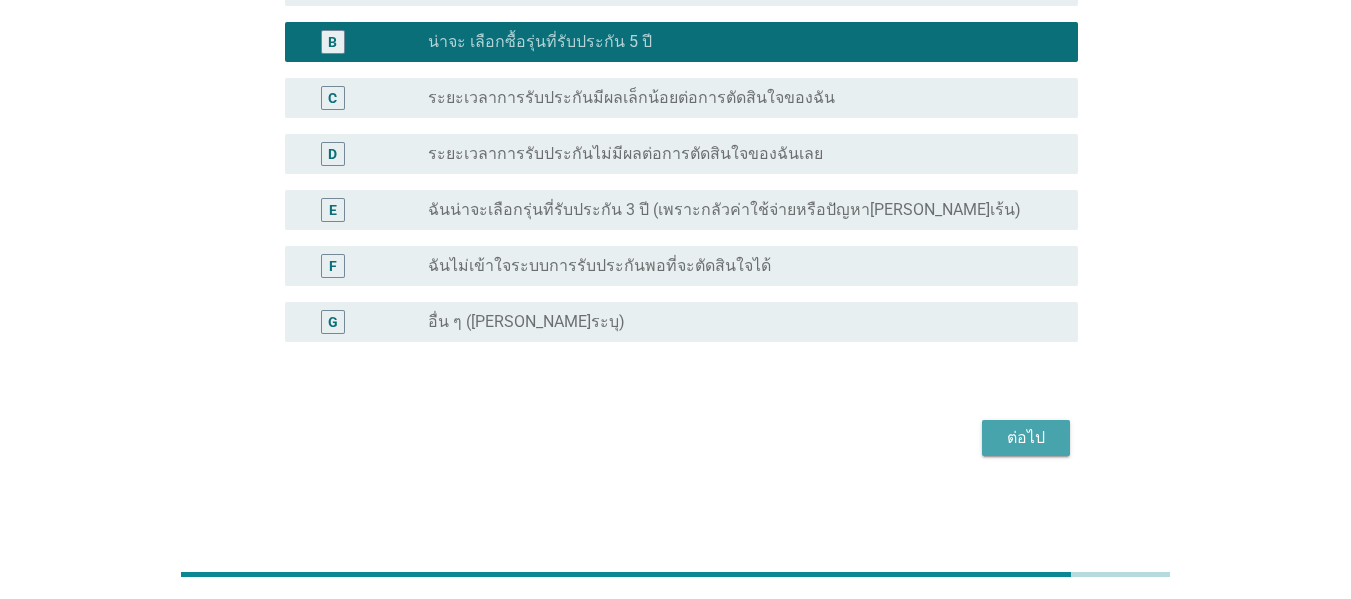 click on "ต่อไป" at bounding box center [1026, 438] 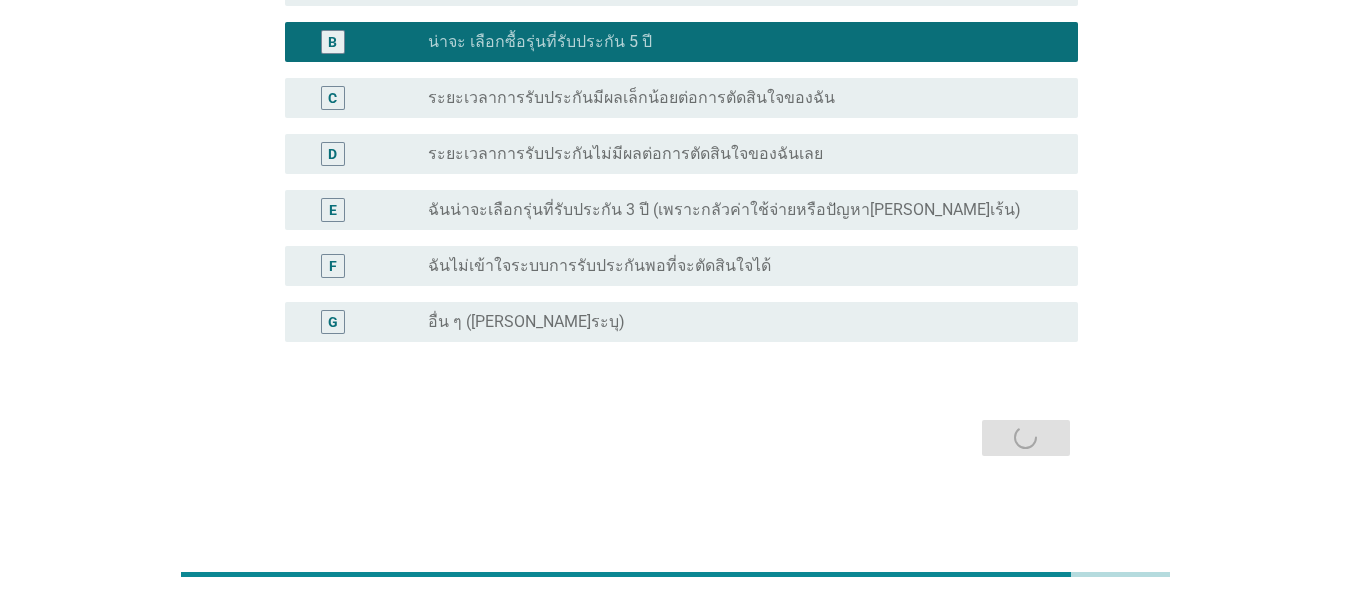 scroll, scrollTop: 0, scrollLeft: 0, axis: both 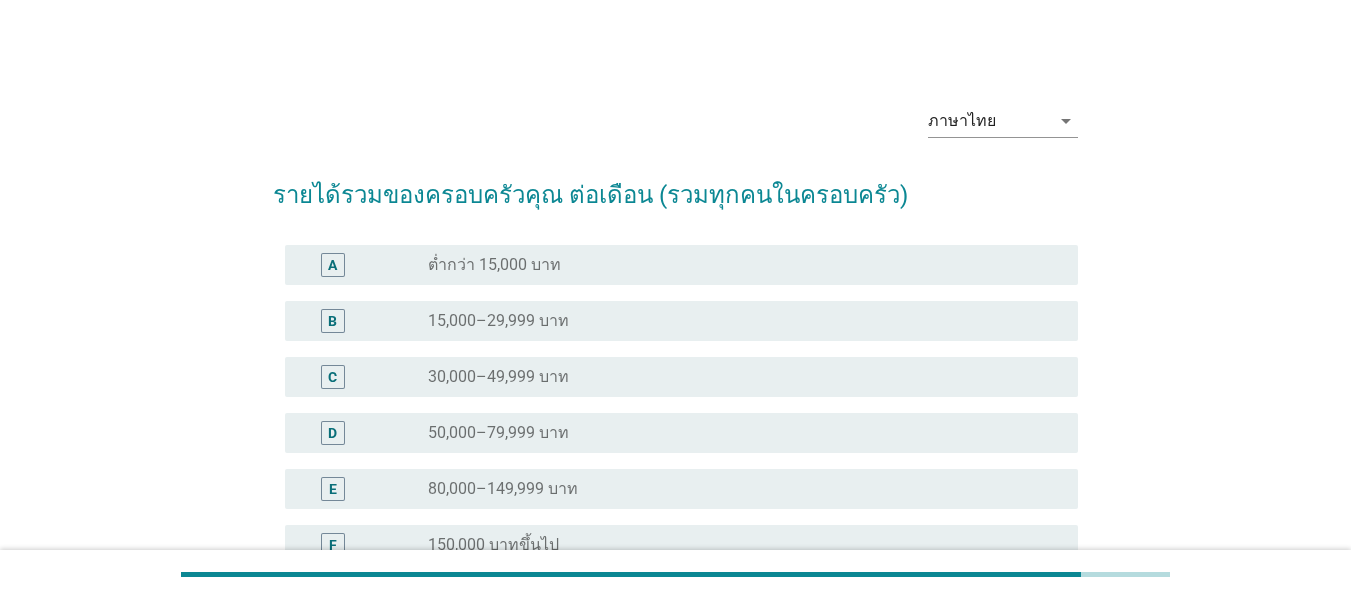 click on "C     radio_button_unchecked 30,000–49,999 บาท" at bounding box center [681, 377] 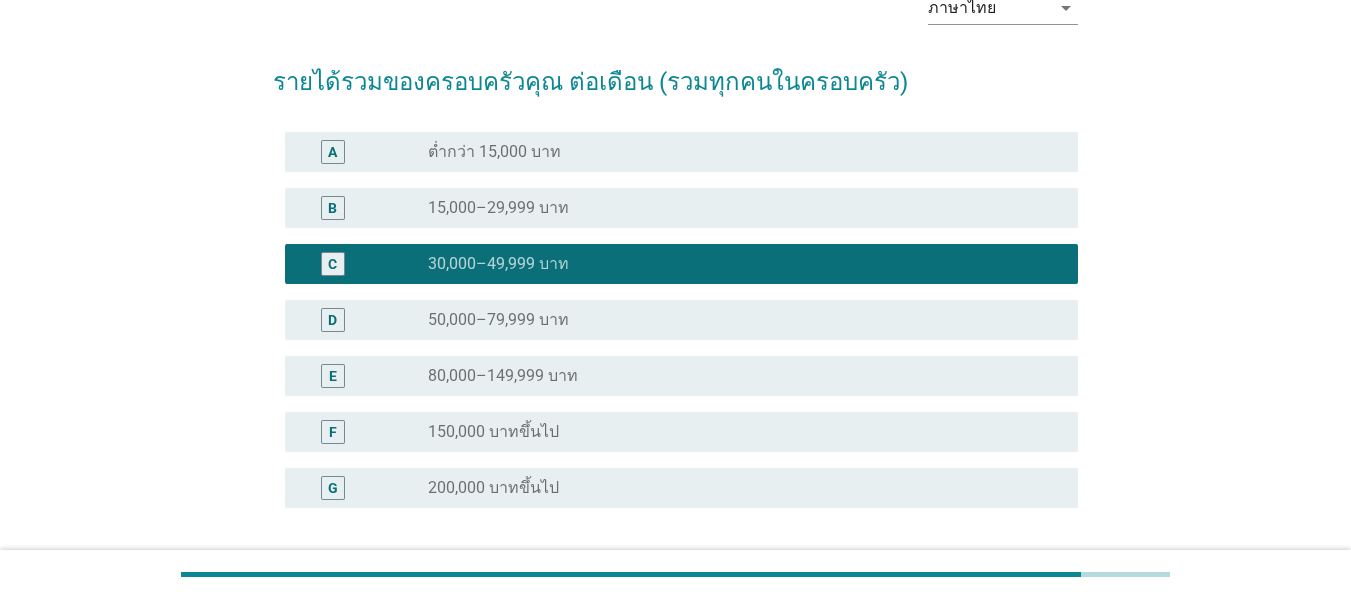 scroll, scrollTop: 279, scrollLeft: 0, axis: vertical 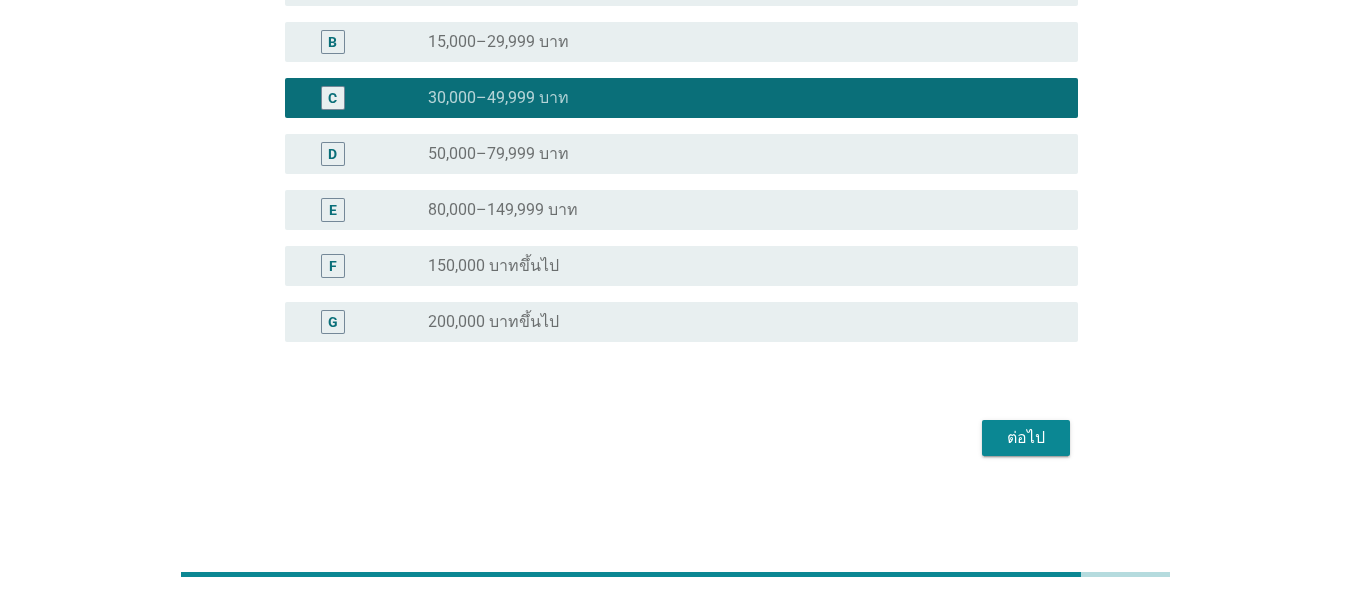 click on "ต่อไป" at bounding box center (1026, 438) 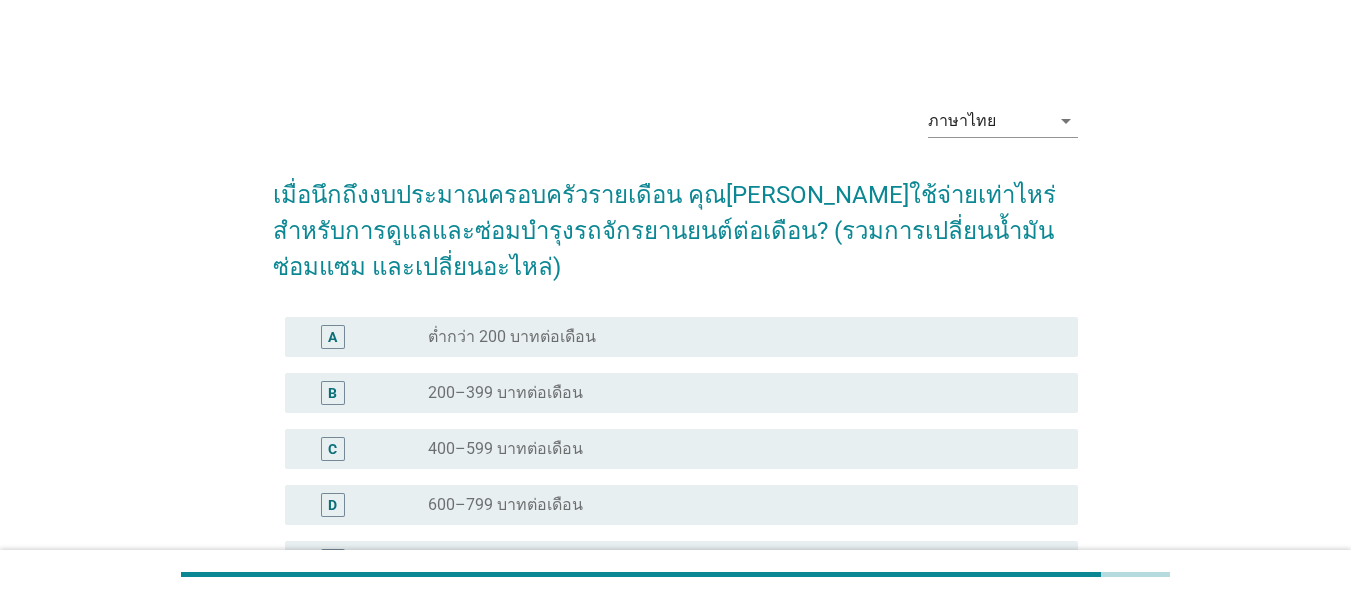 scroll, scrollTop: 300, scrollLeft: 0, axis: vertical 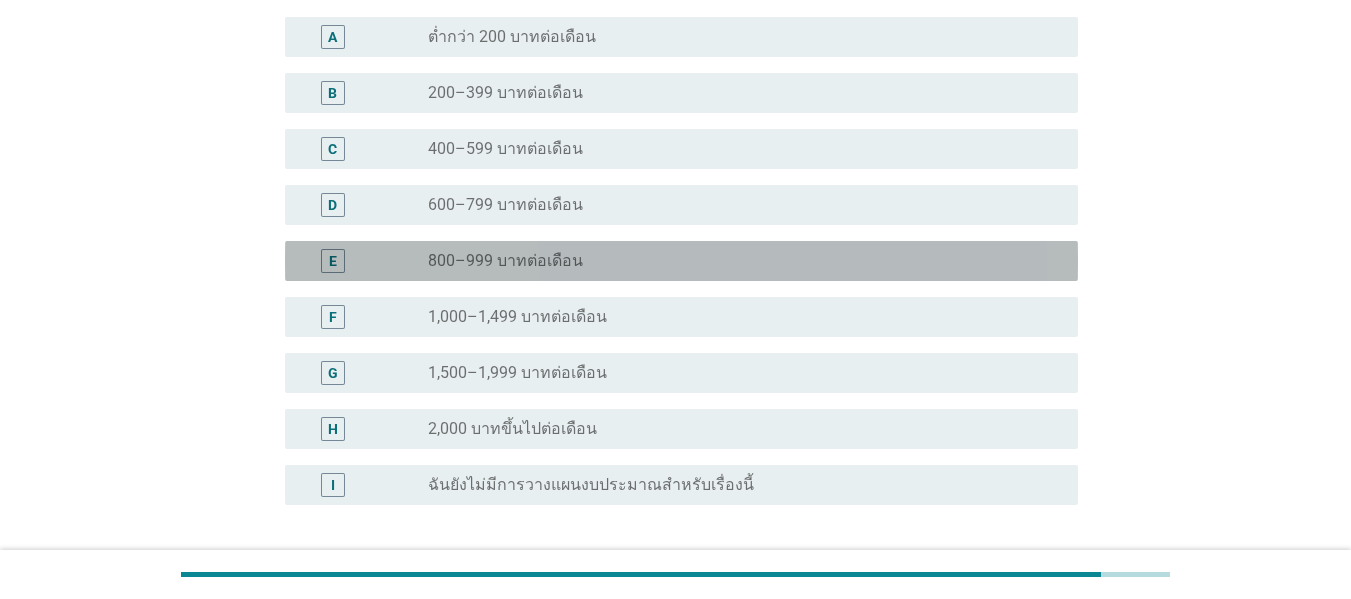 click on "radio_button_unchecked 800–999 บาทต่อเดือน" at bounding box center (737, 261) 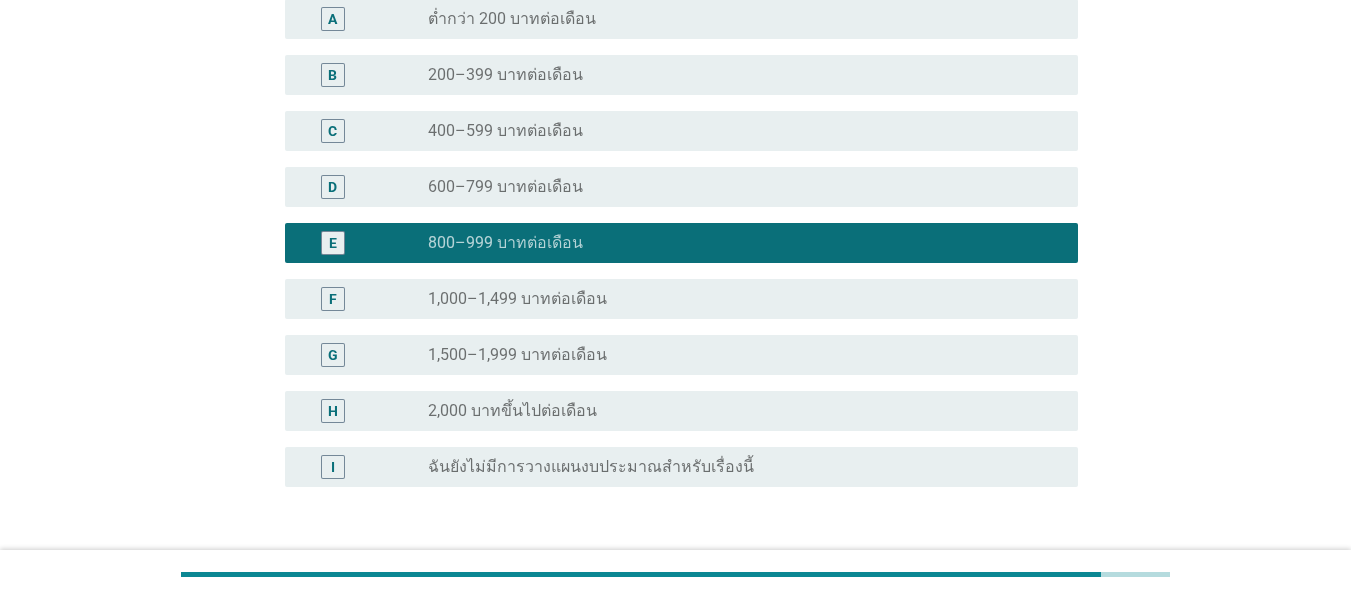 scroll, scrollTop: 200, scrollLeft: 0, axis: vertical 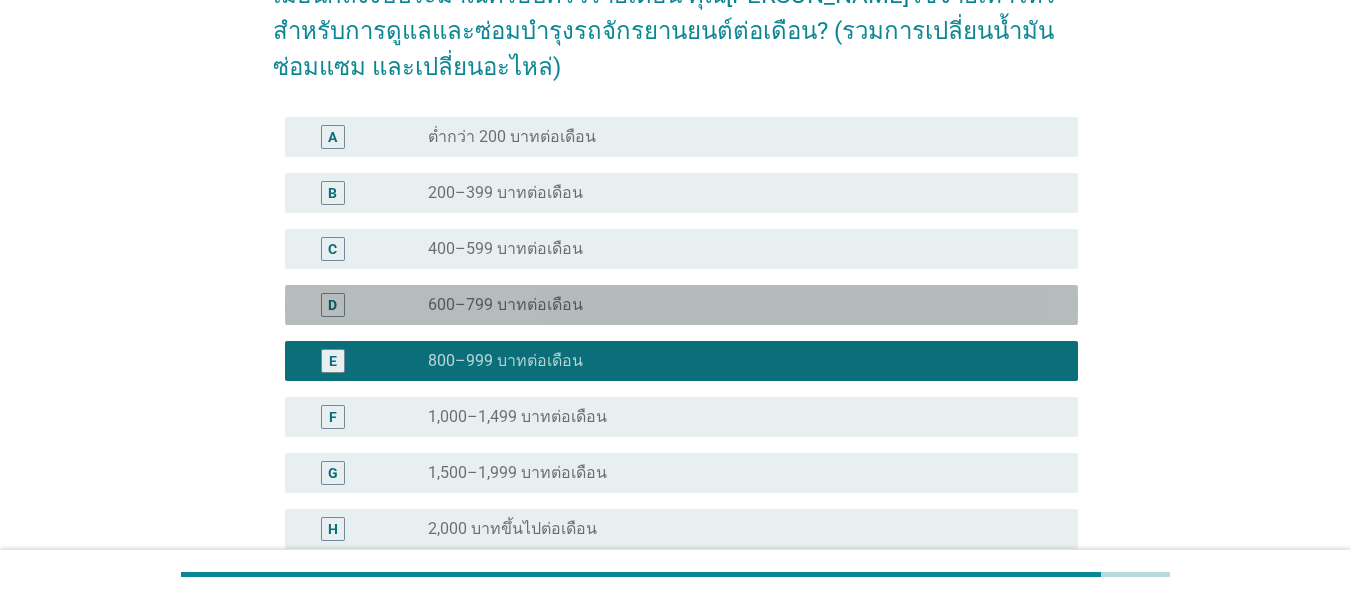 drag, startPoint x: 615, startPoint y: 294, endPoint x: 636, endPoint y: 300, distance: 21.84033 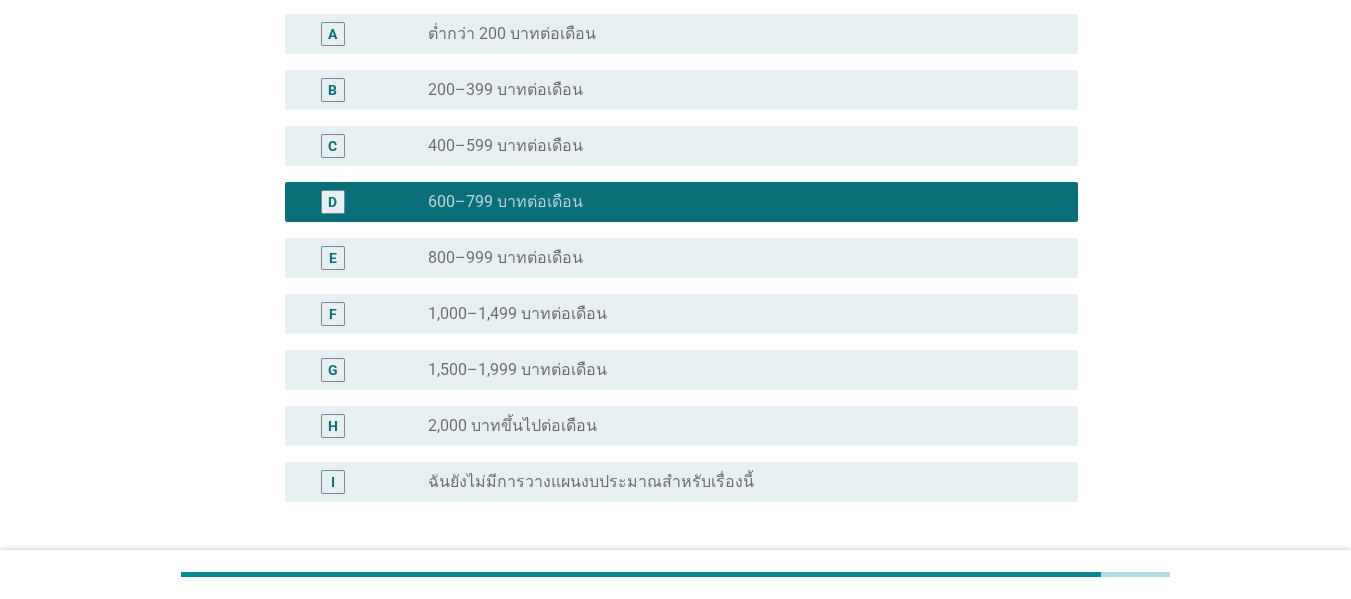 scroll, scrollTop: 463, scrollLeft: 0, axis: vertical 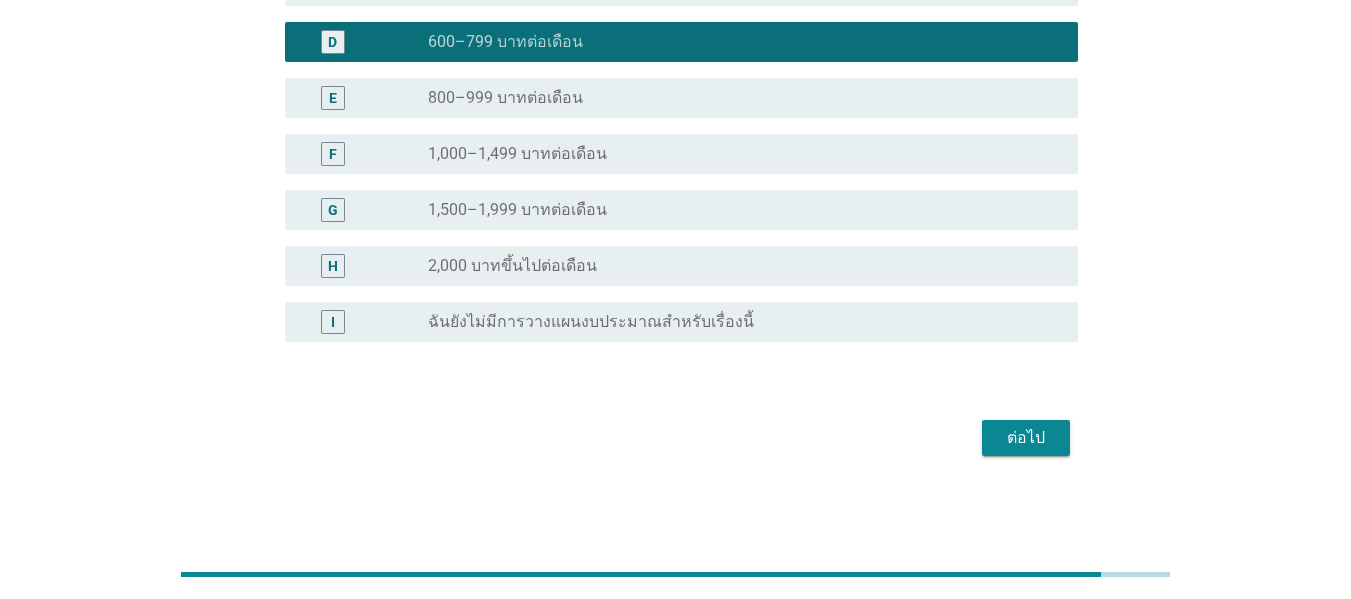 click on "ต่อไป" at bounding box center (1026, 438) 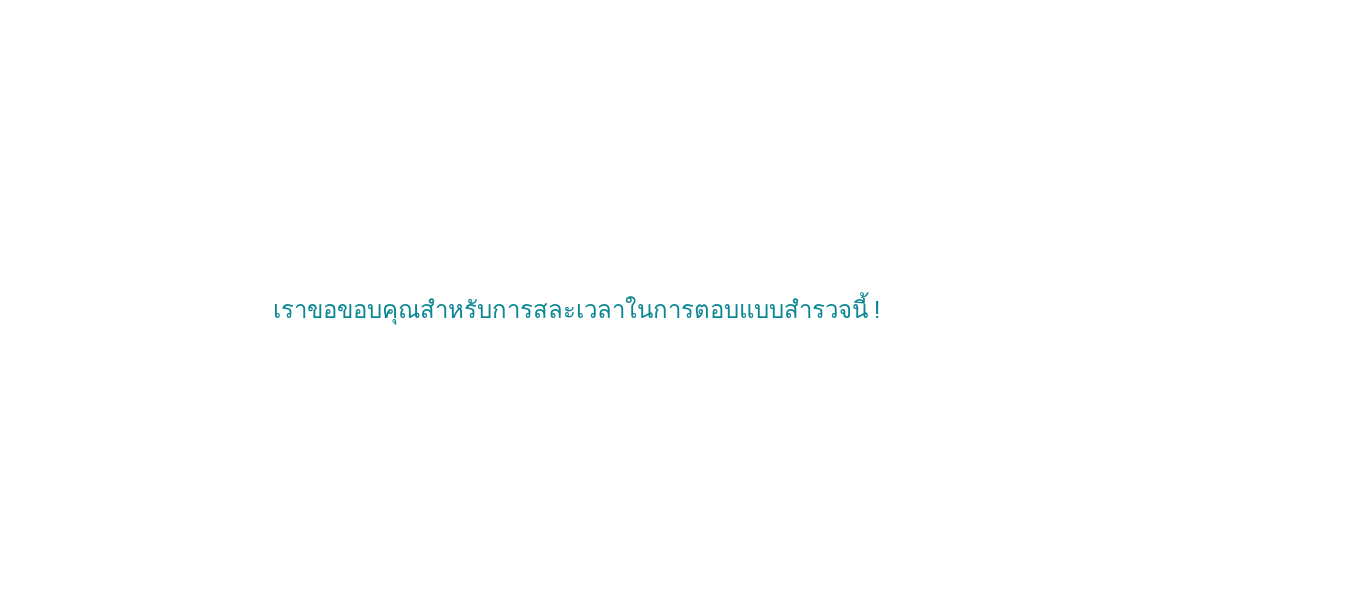 scroll, scrollTop: 0, scrollLeft: 0, axis: both 